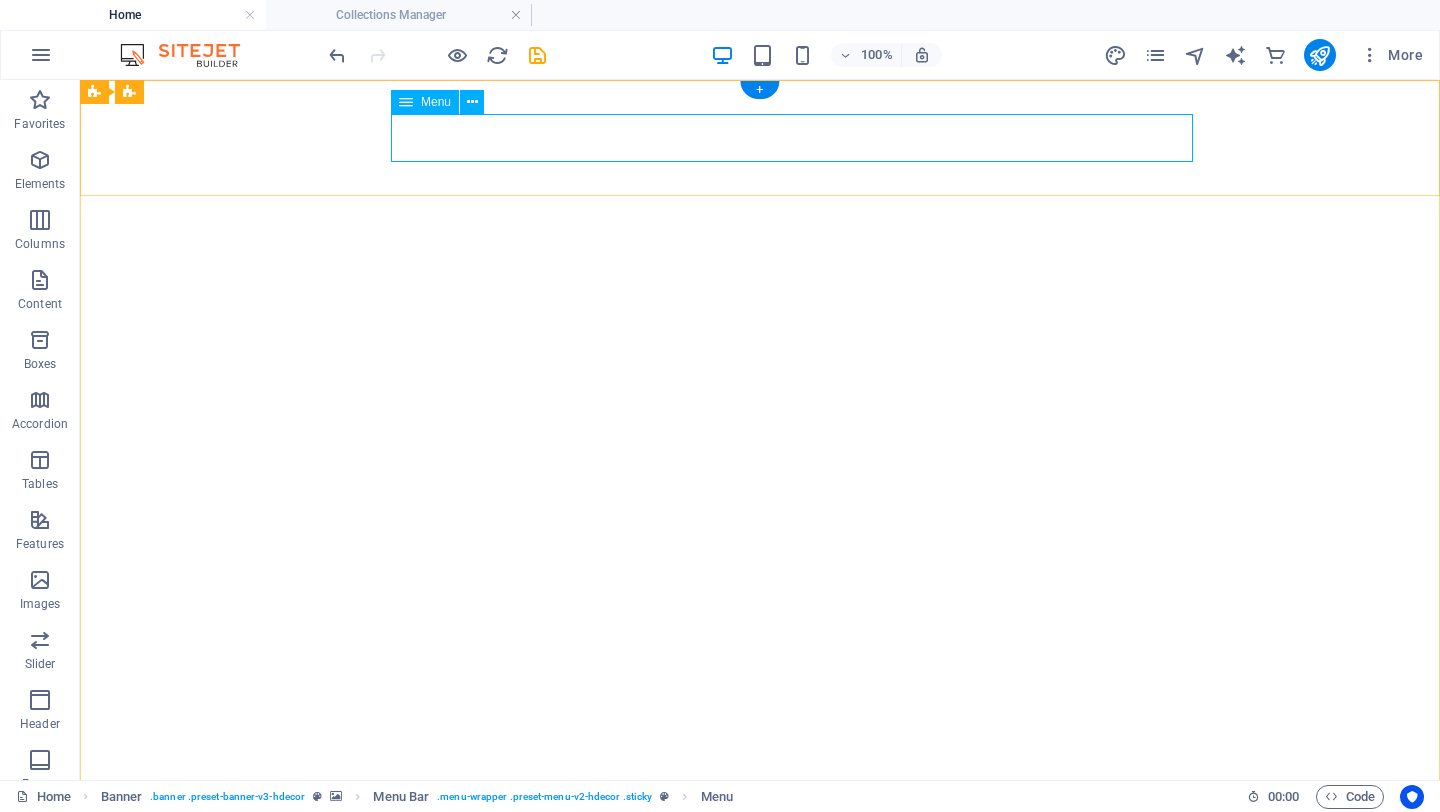 scroll, scrollTop: 0, scrollLeft: 0, axis: both 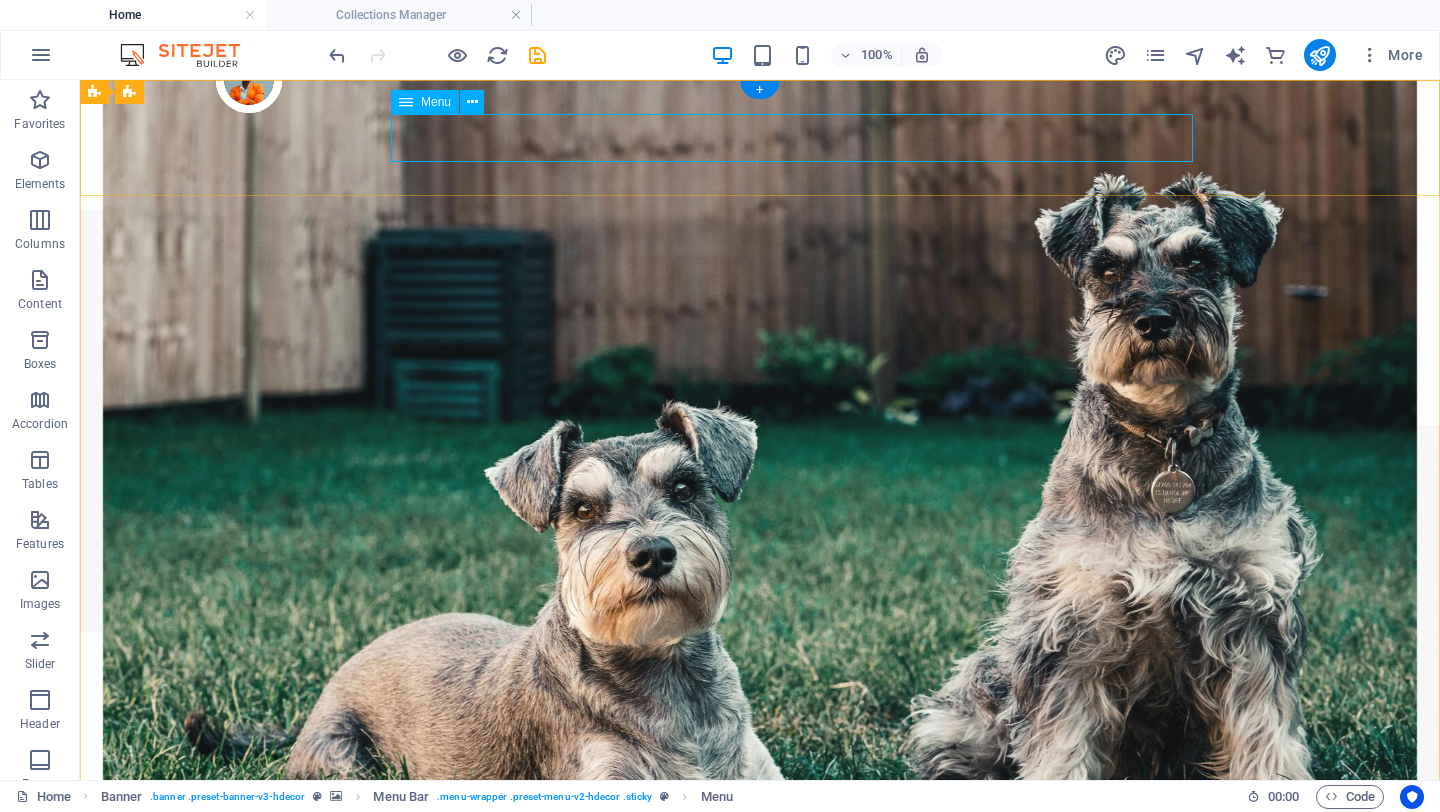 click on "About Us Products Blog Contact" at bounding box center (760, 1080) 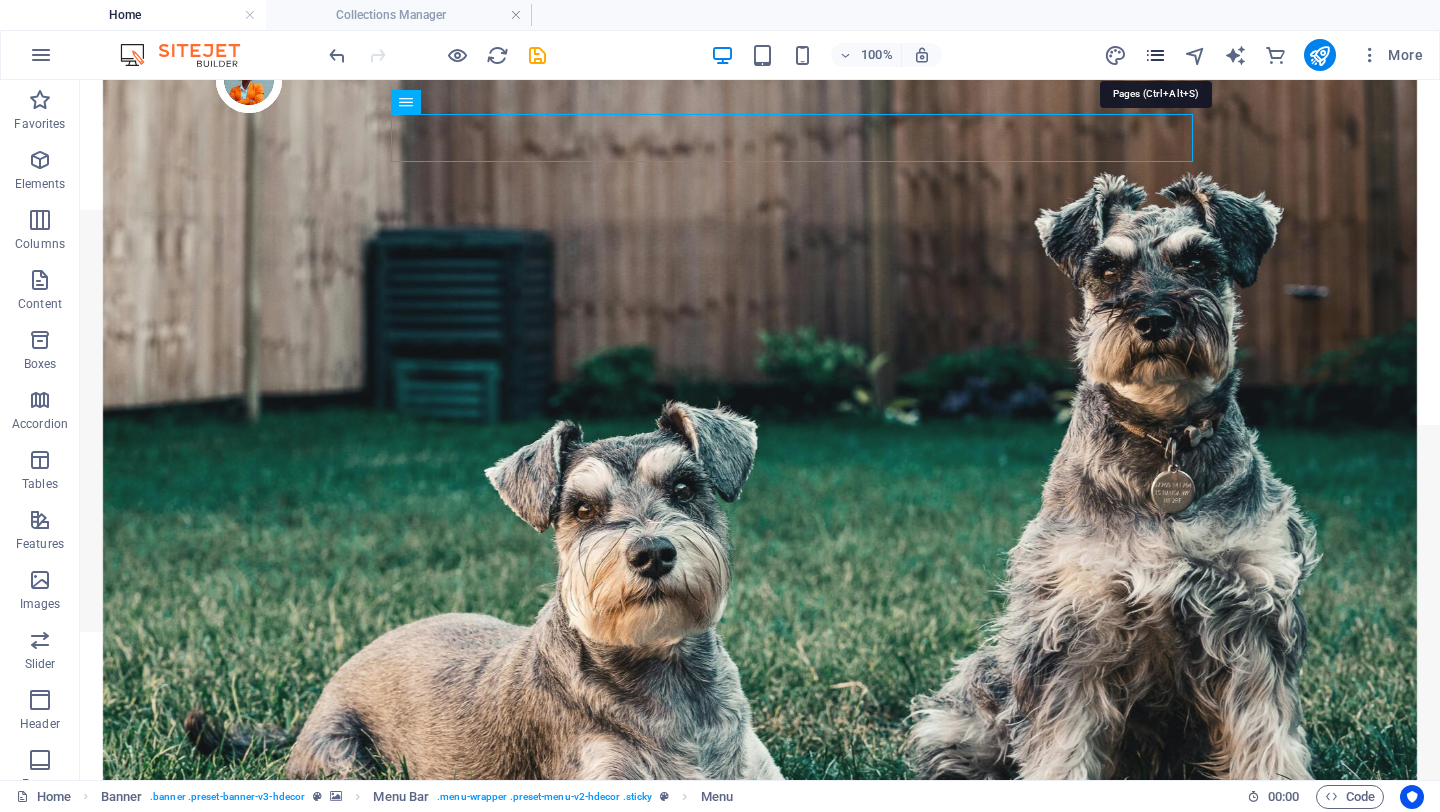 click at bounding box center (1155, 55) 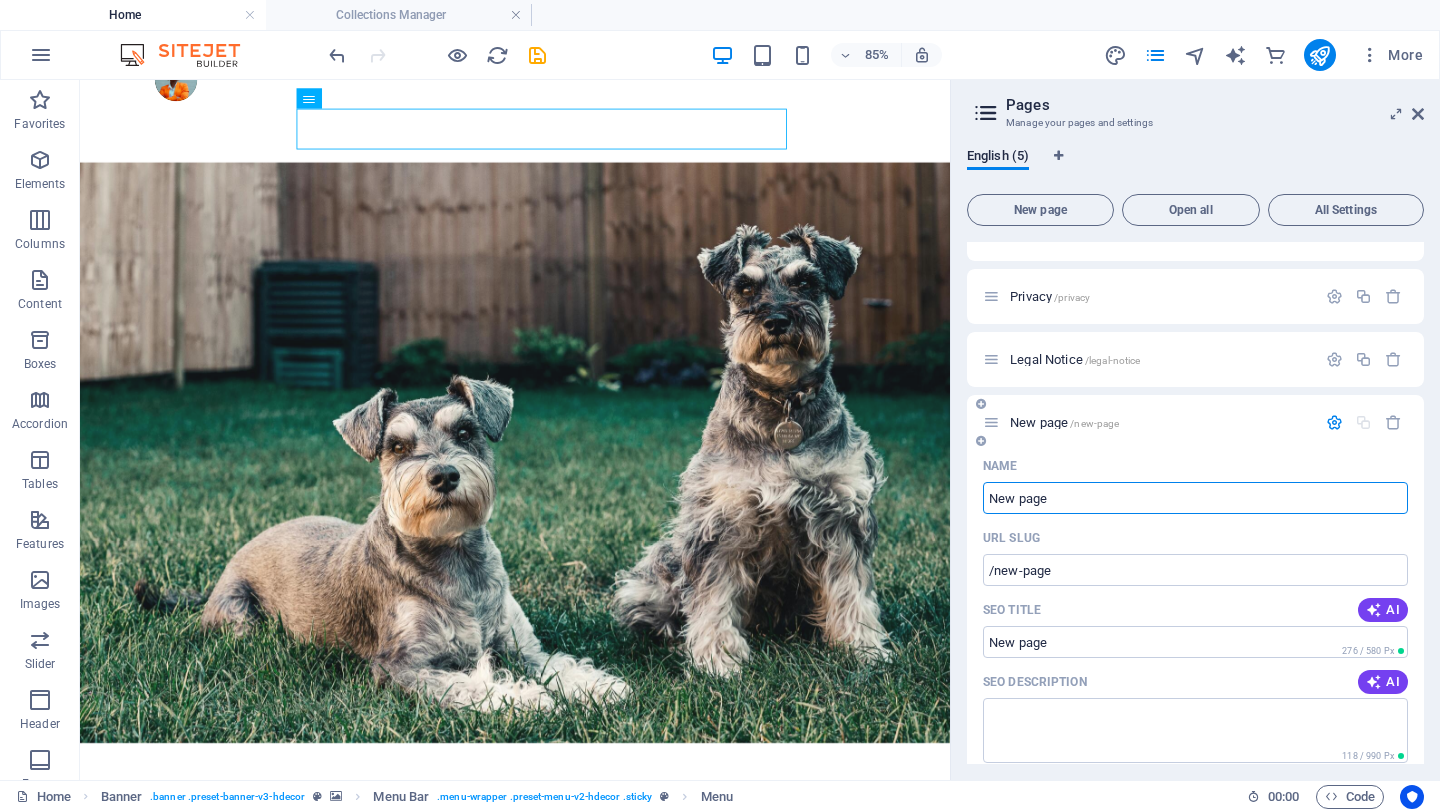 scroll, scrollTop: 0, scrollLeft: 0, axis: both 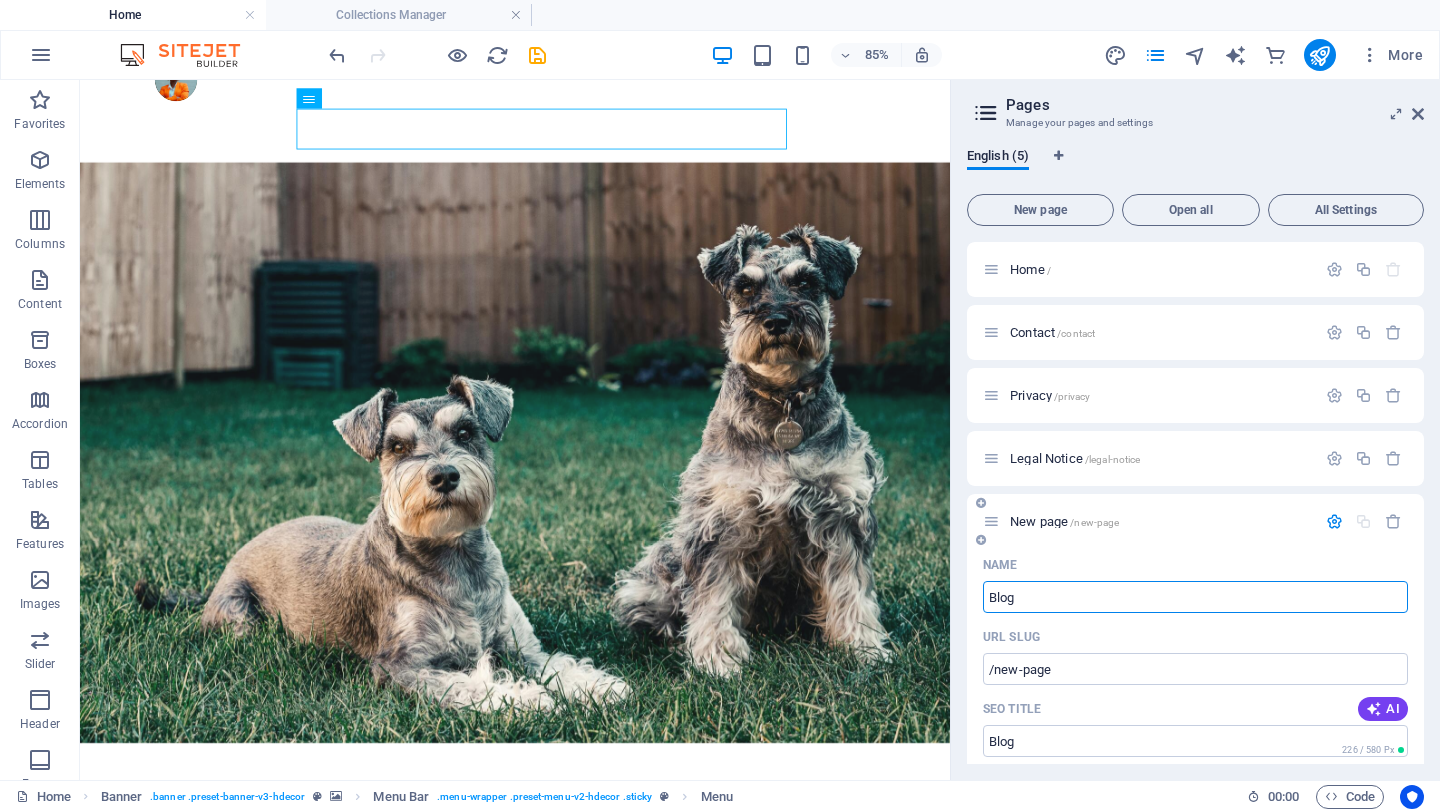type on "Blog" 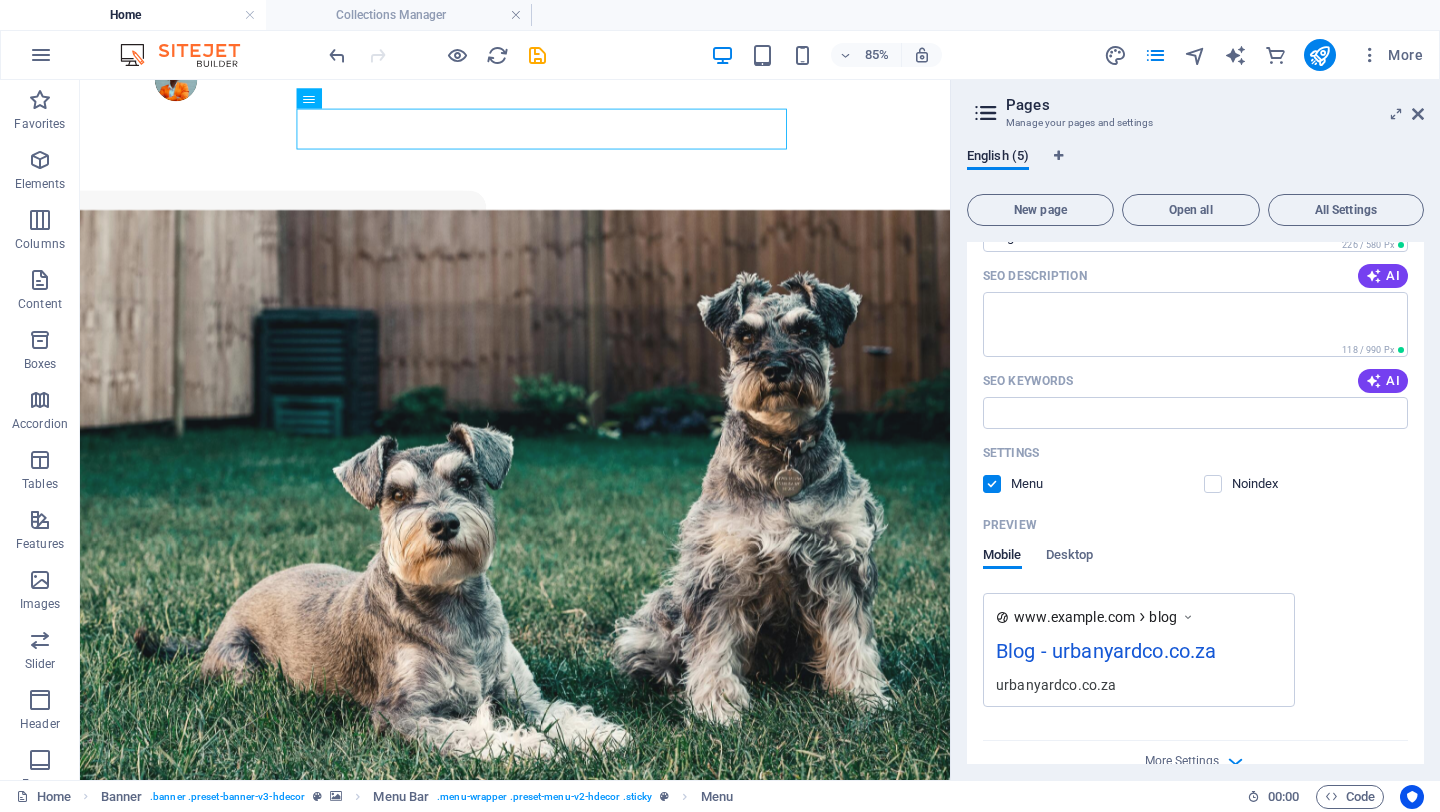 scroll, scrollTop: 498, scrollLeft: 0, axis: vertical 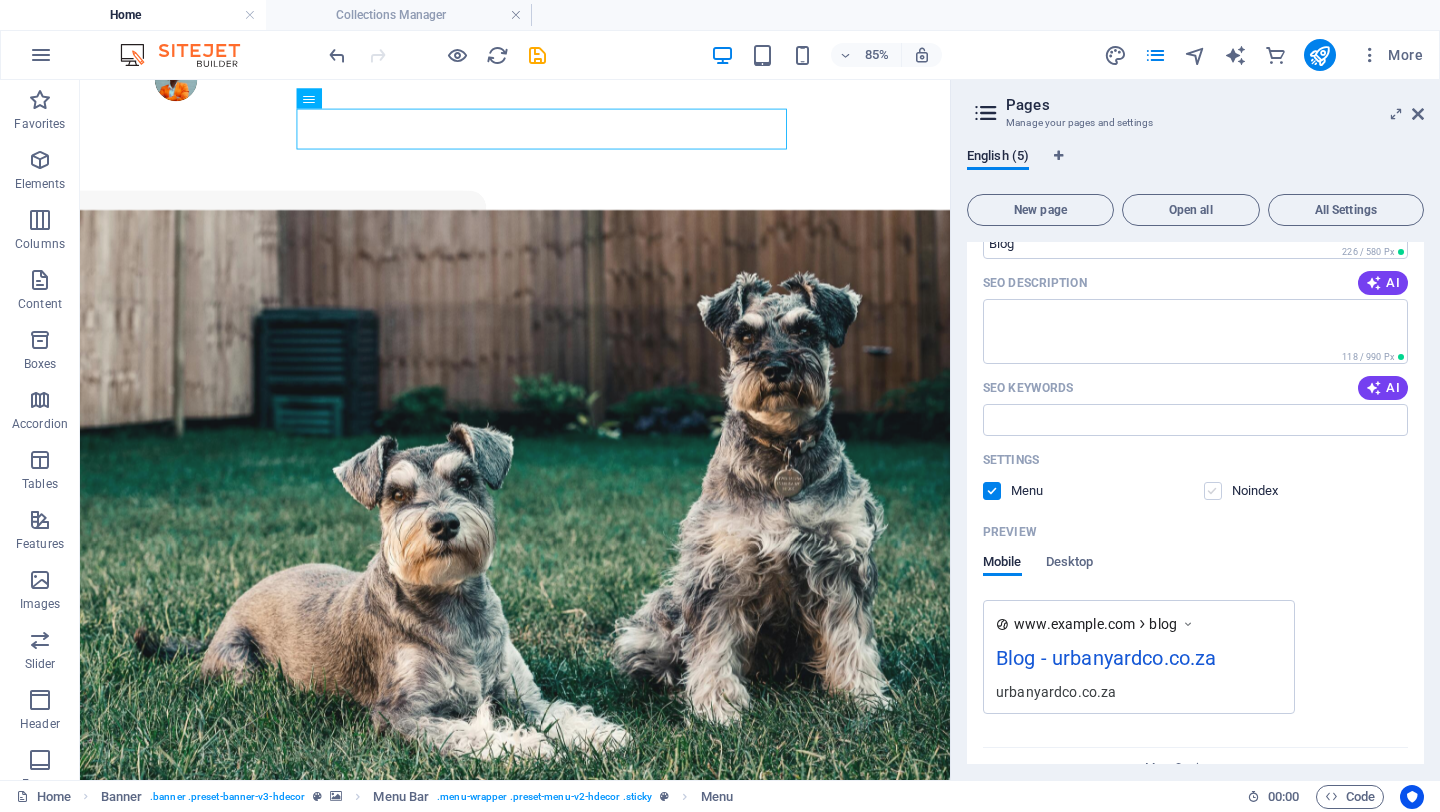 type on "Blog" 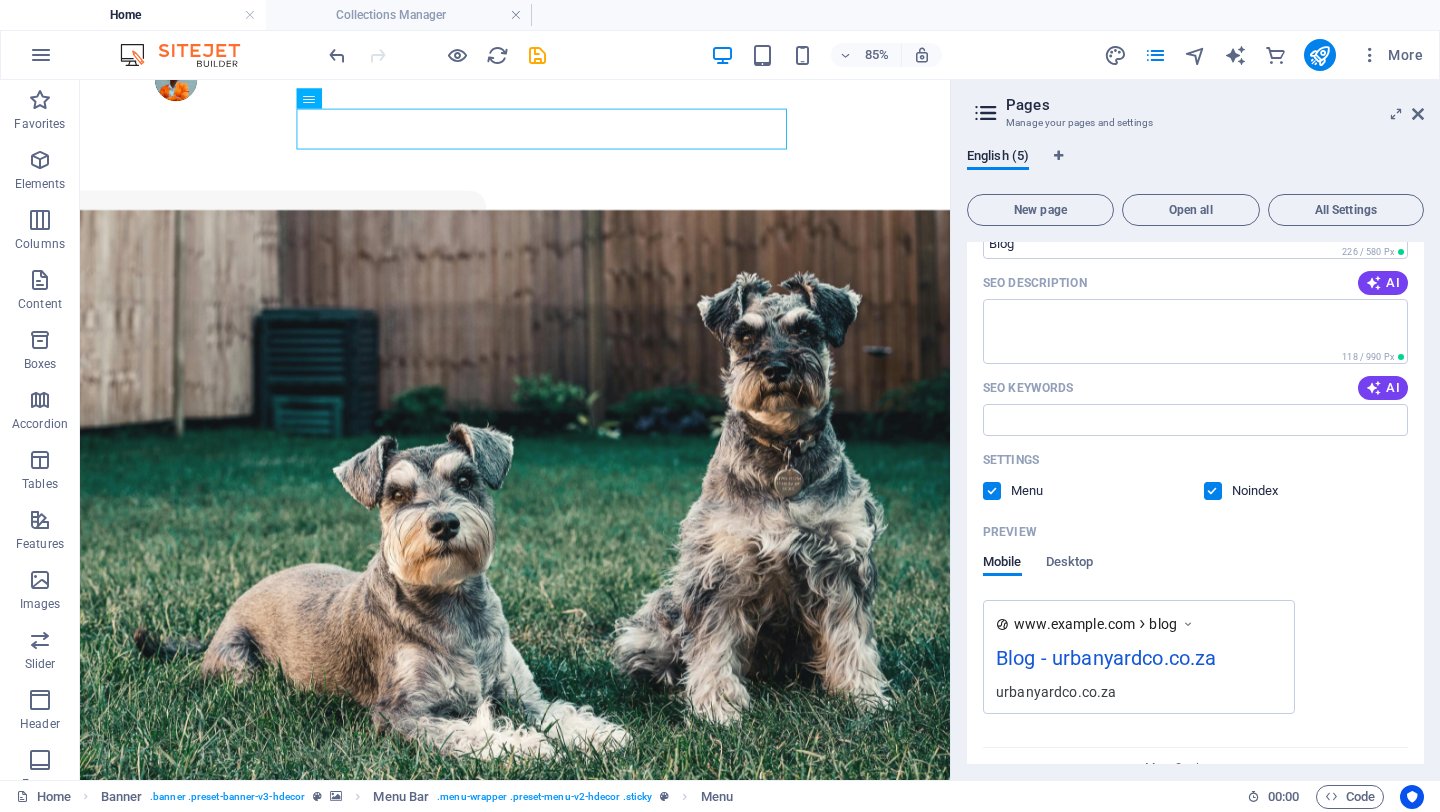 click at bounding box center (1213, 491) 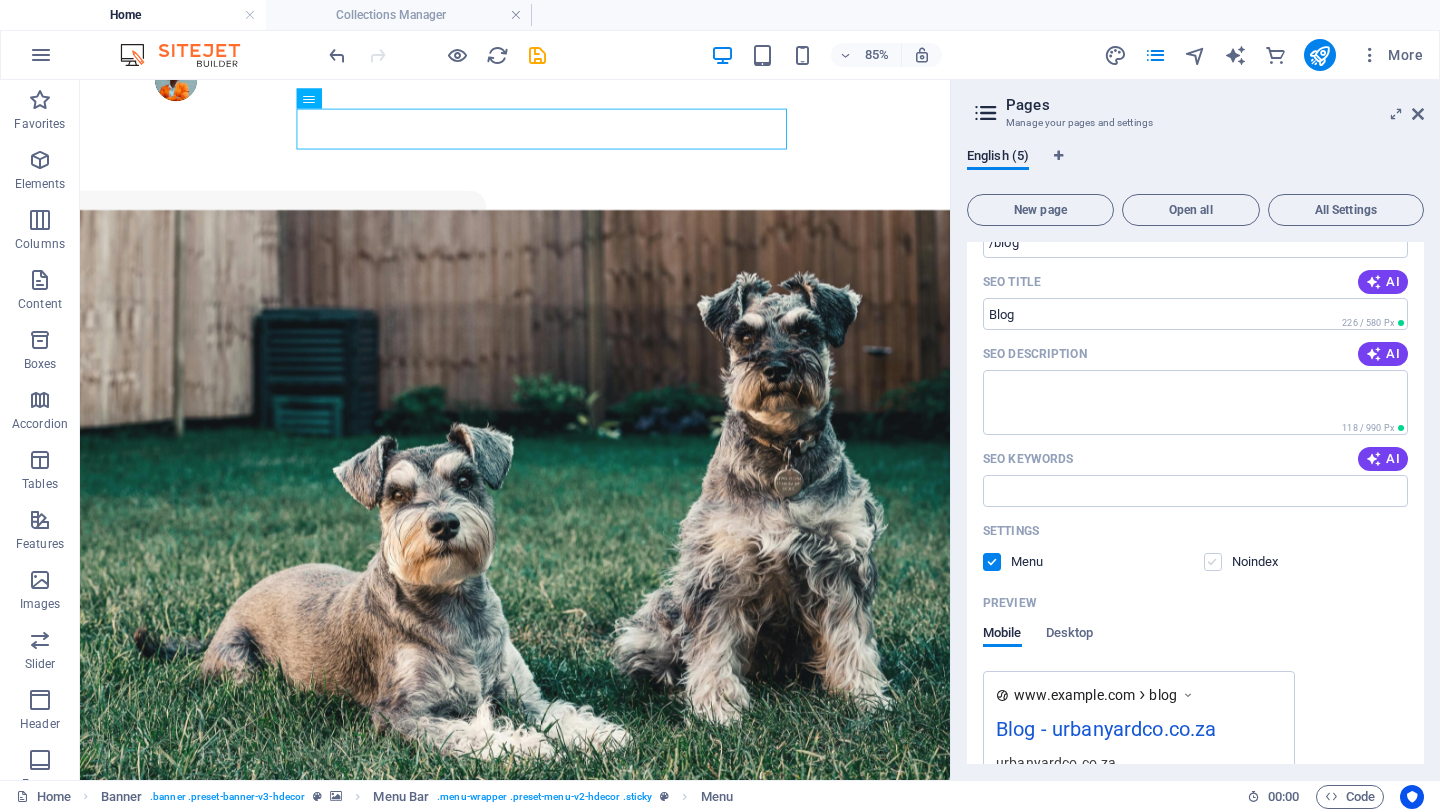 scroll, scrollTop: 420, scrollLeft: 0, axis: vertical 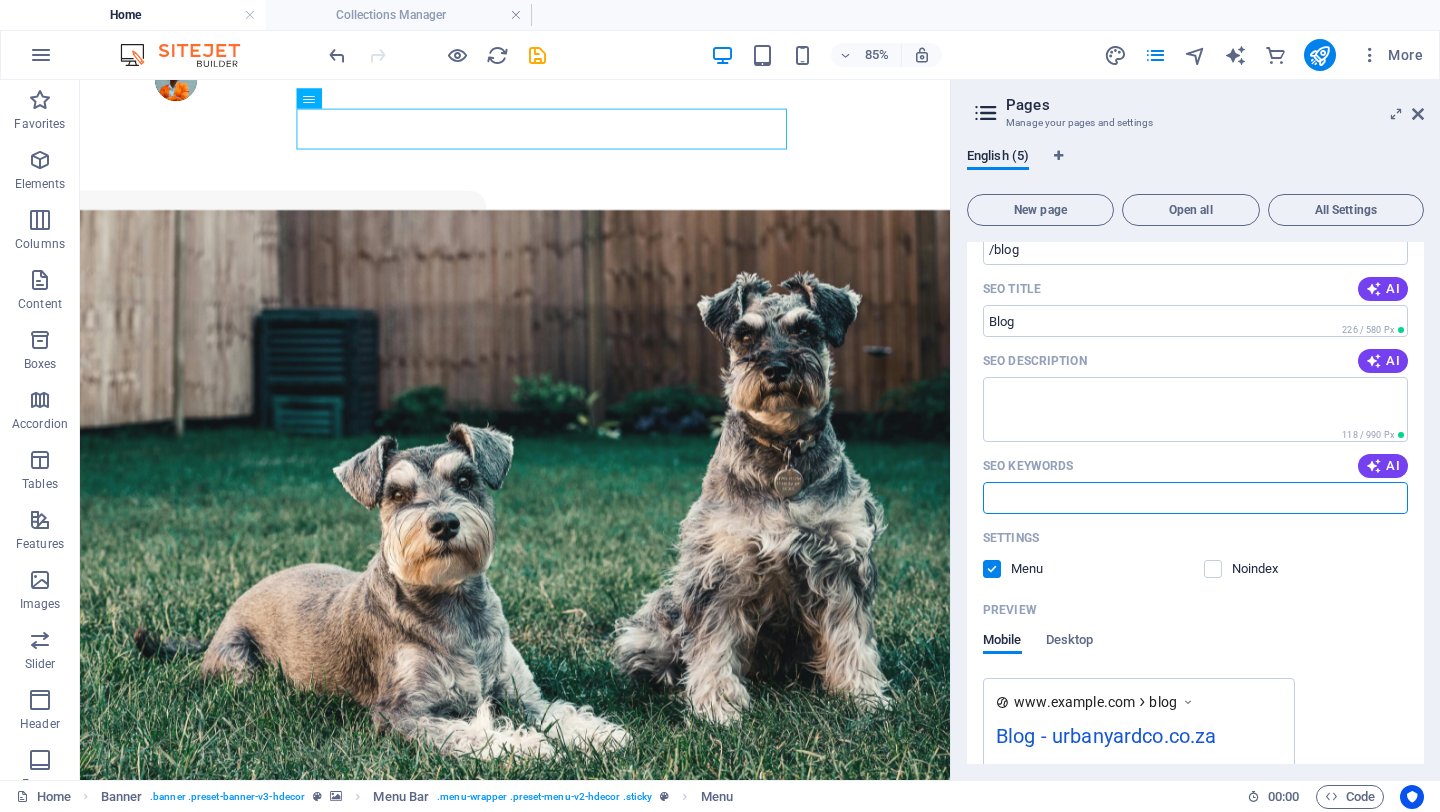 click on "SEO Keywords" at bounding box center [1195, 498] 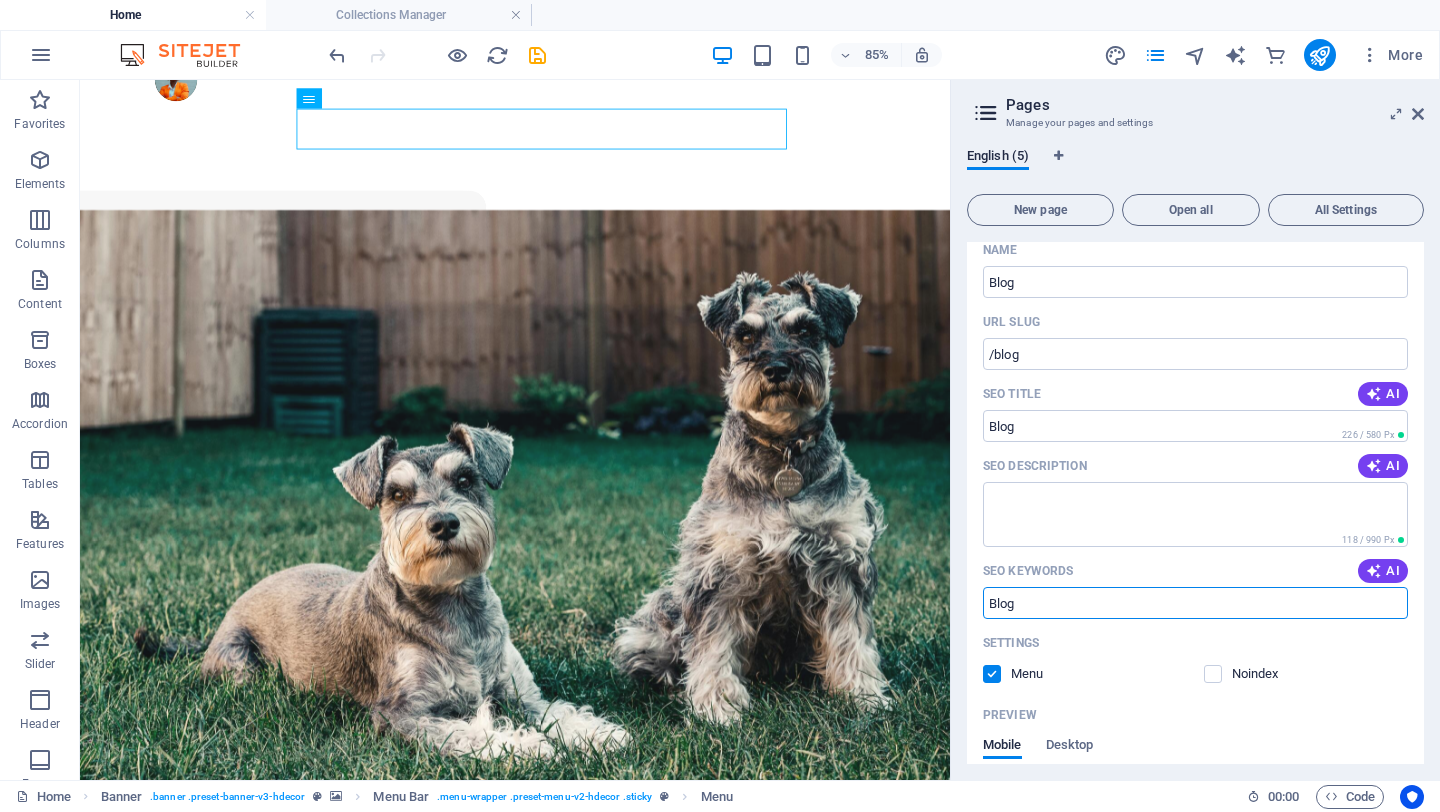 scroll, scrollTop: 61, scrollLeft: 0, axis: vertical 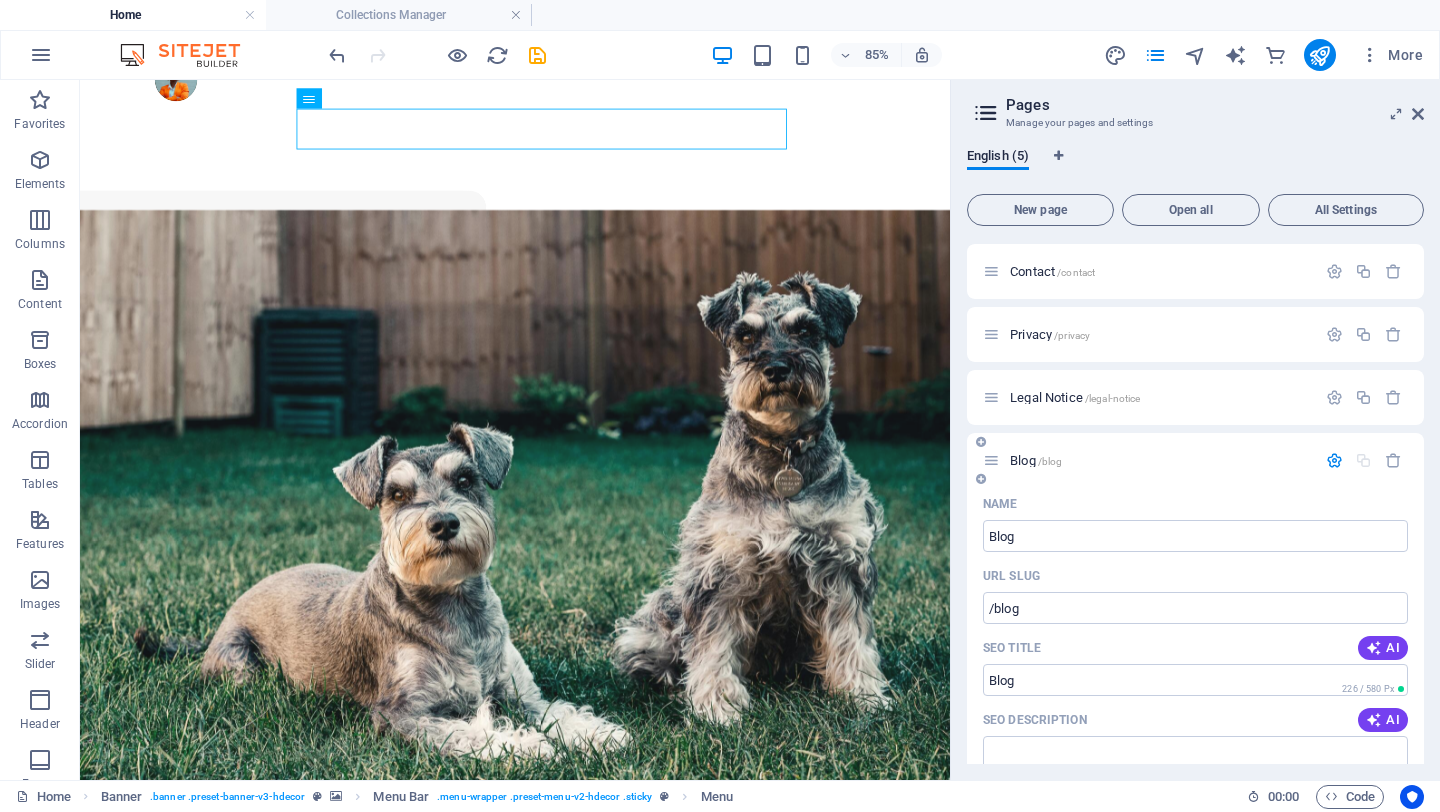 type on "Blog" 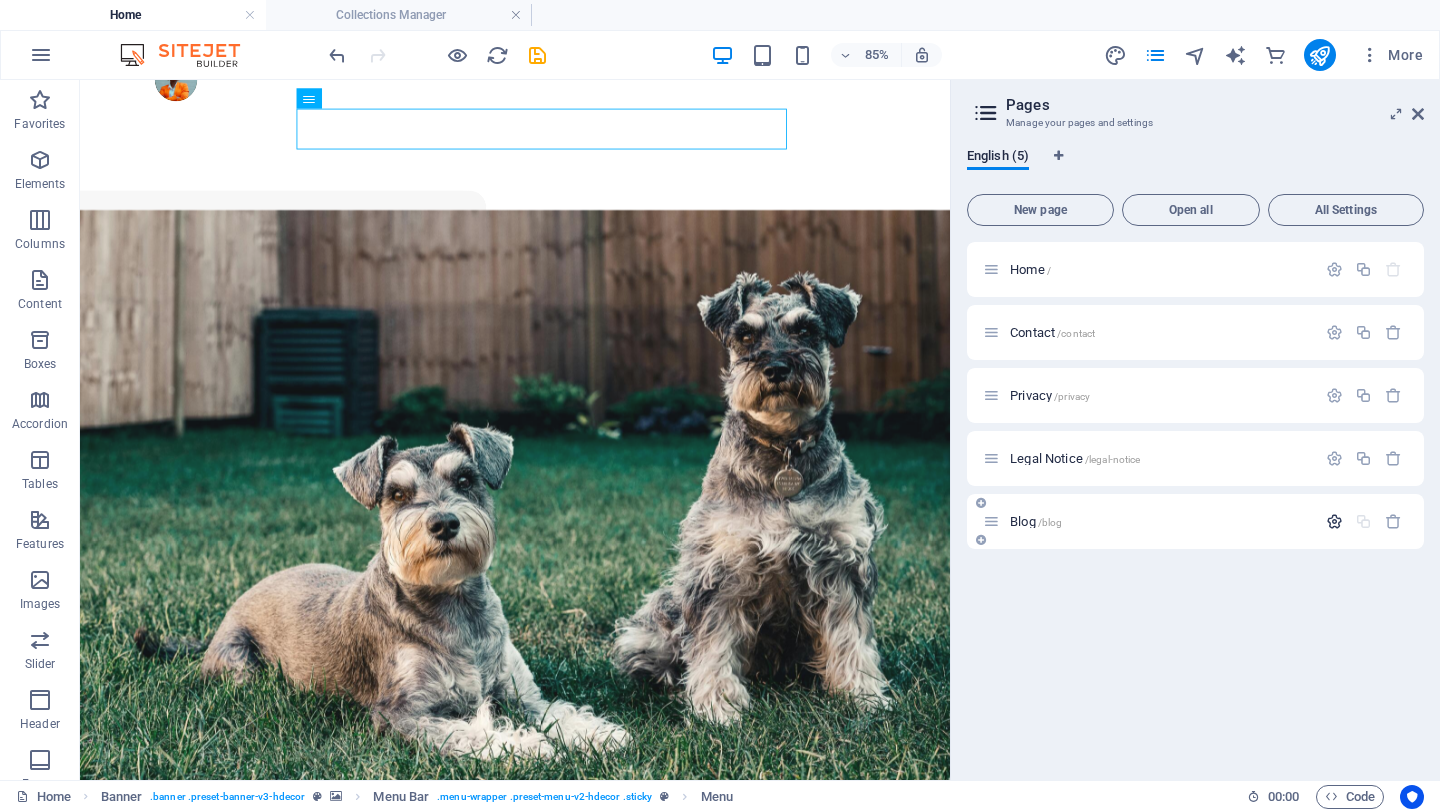 scroll, scrollTop: 0, scrollLeft: 0, axis: both 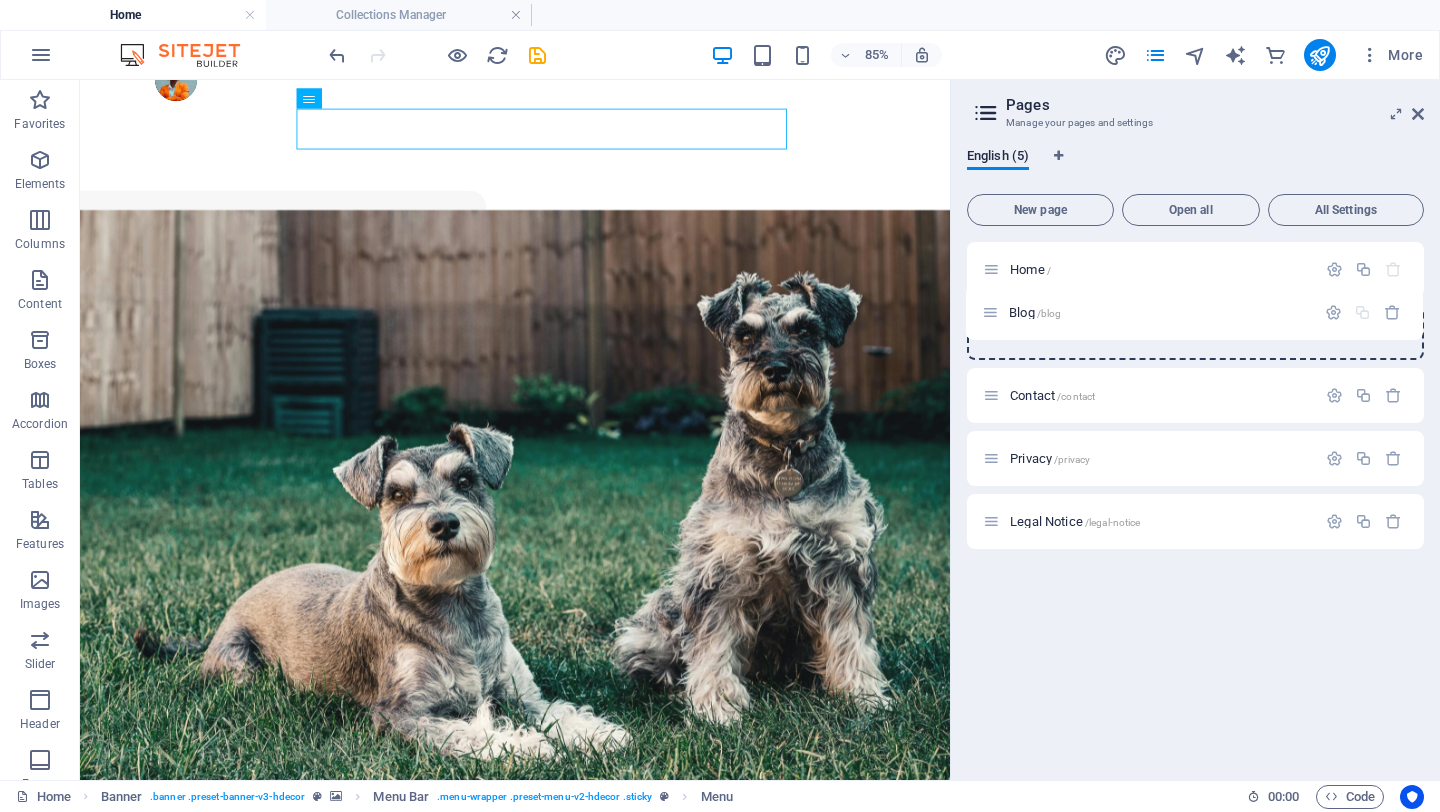 drag, startPoint x: 989, startPoint y: 519, endPoint x: 987, endPoint y: 302, distance: 217.00922 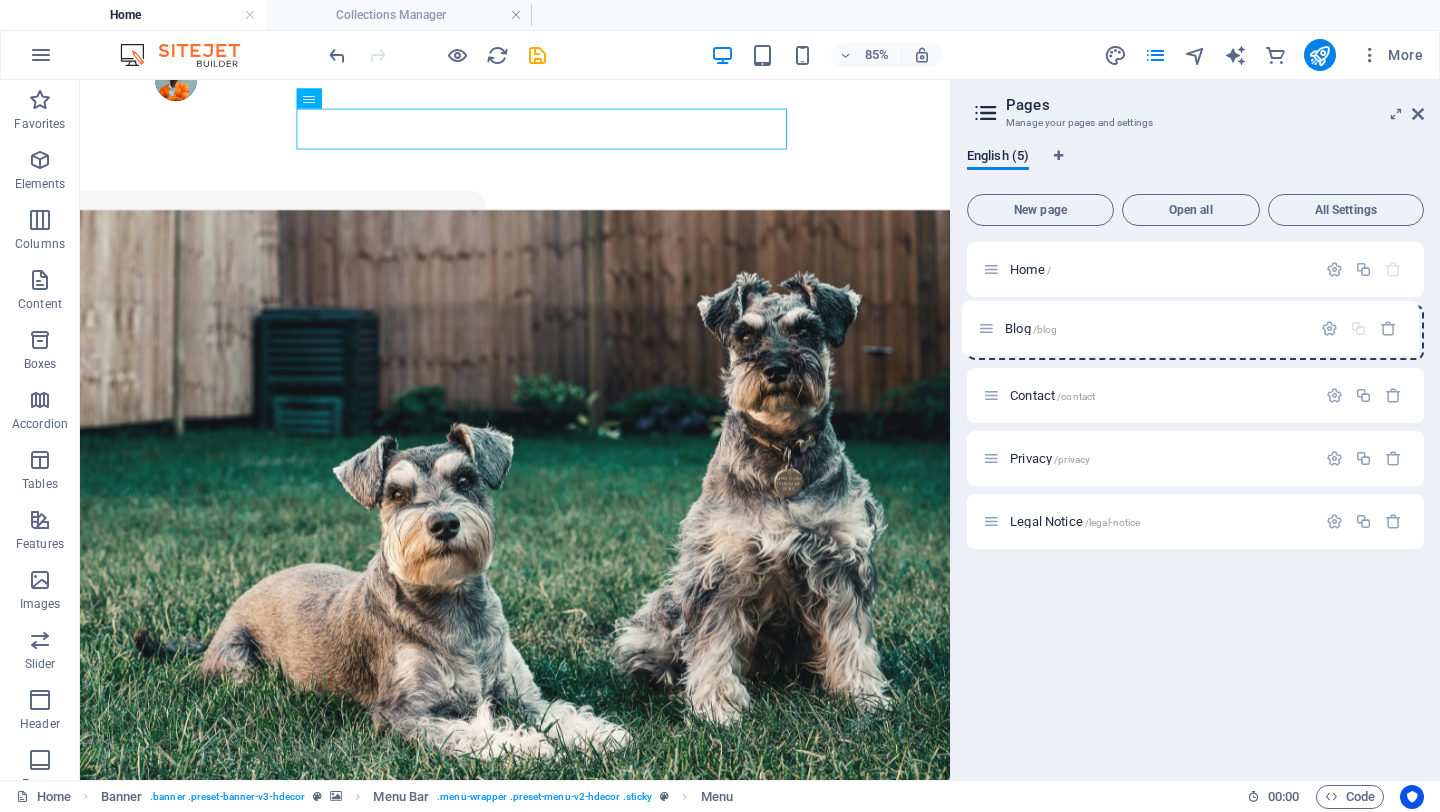 click on "Home / Blog /blog Contact /contact Privacy /privacy Legal Notice /legal-notice" at bounding box center (1195, 395) 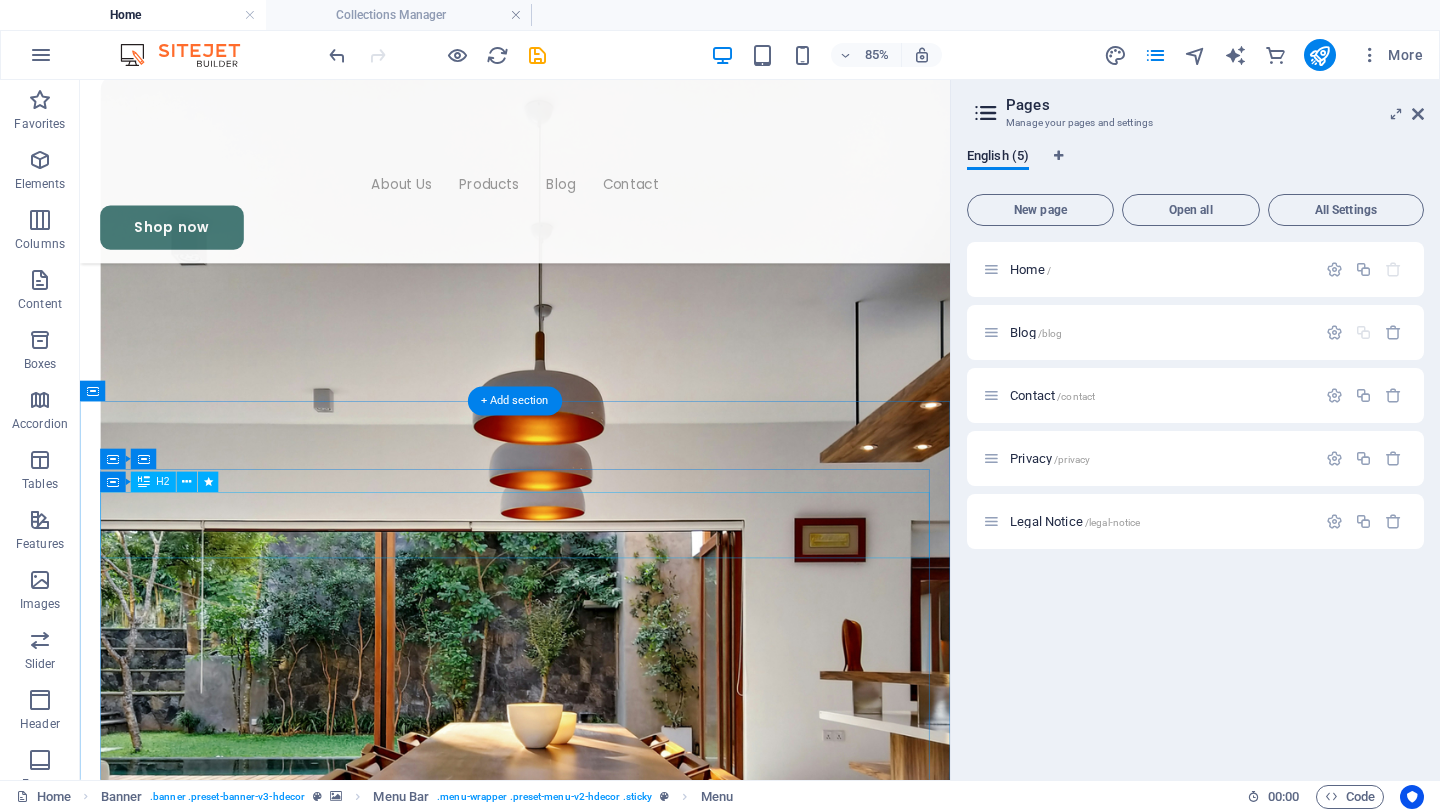 scroll, scrollTop: 5047, scrollLeft: 0, axis: vertical 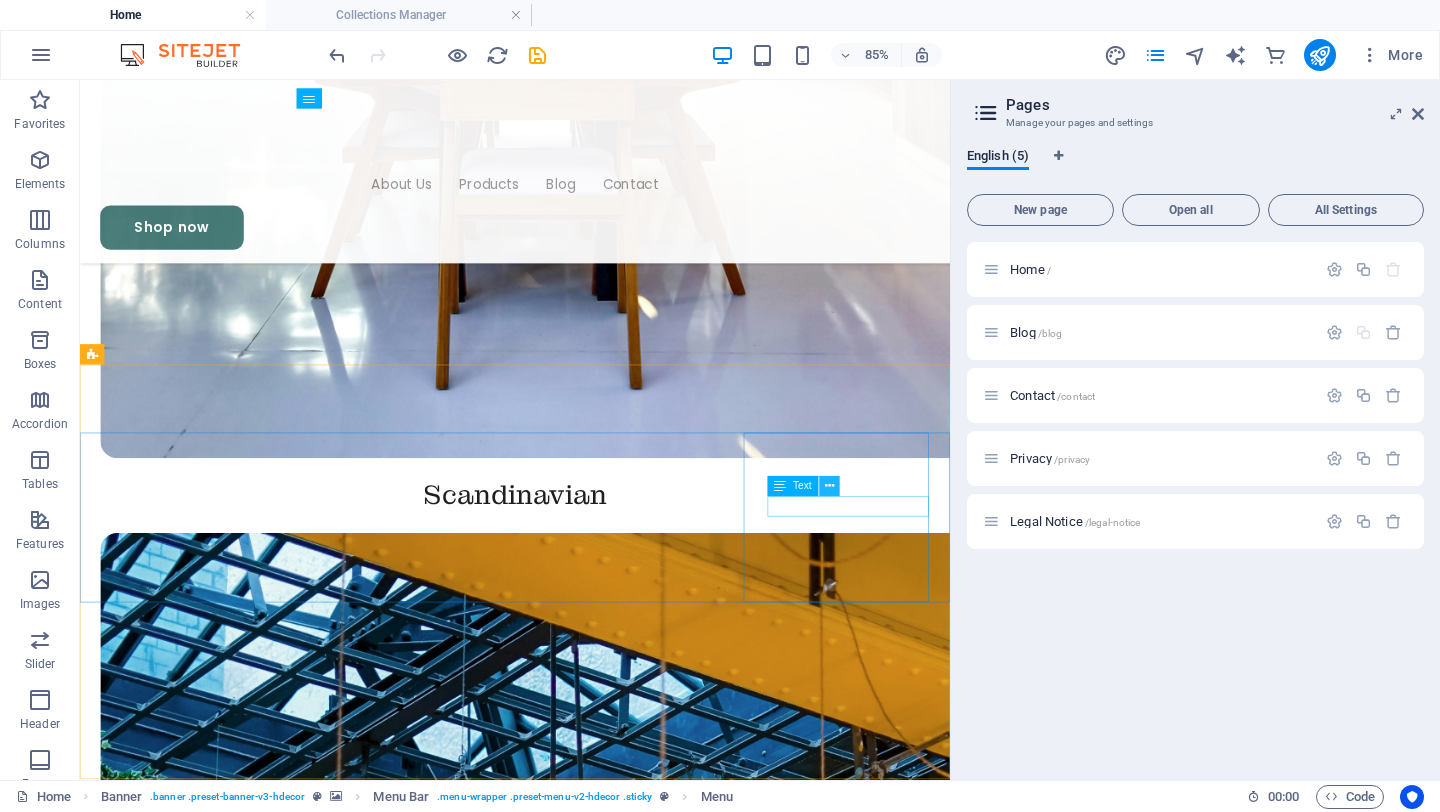 click at bounding box center (829, 487) 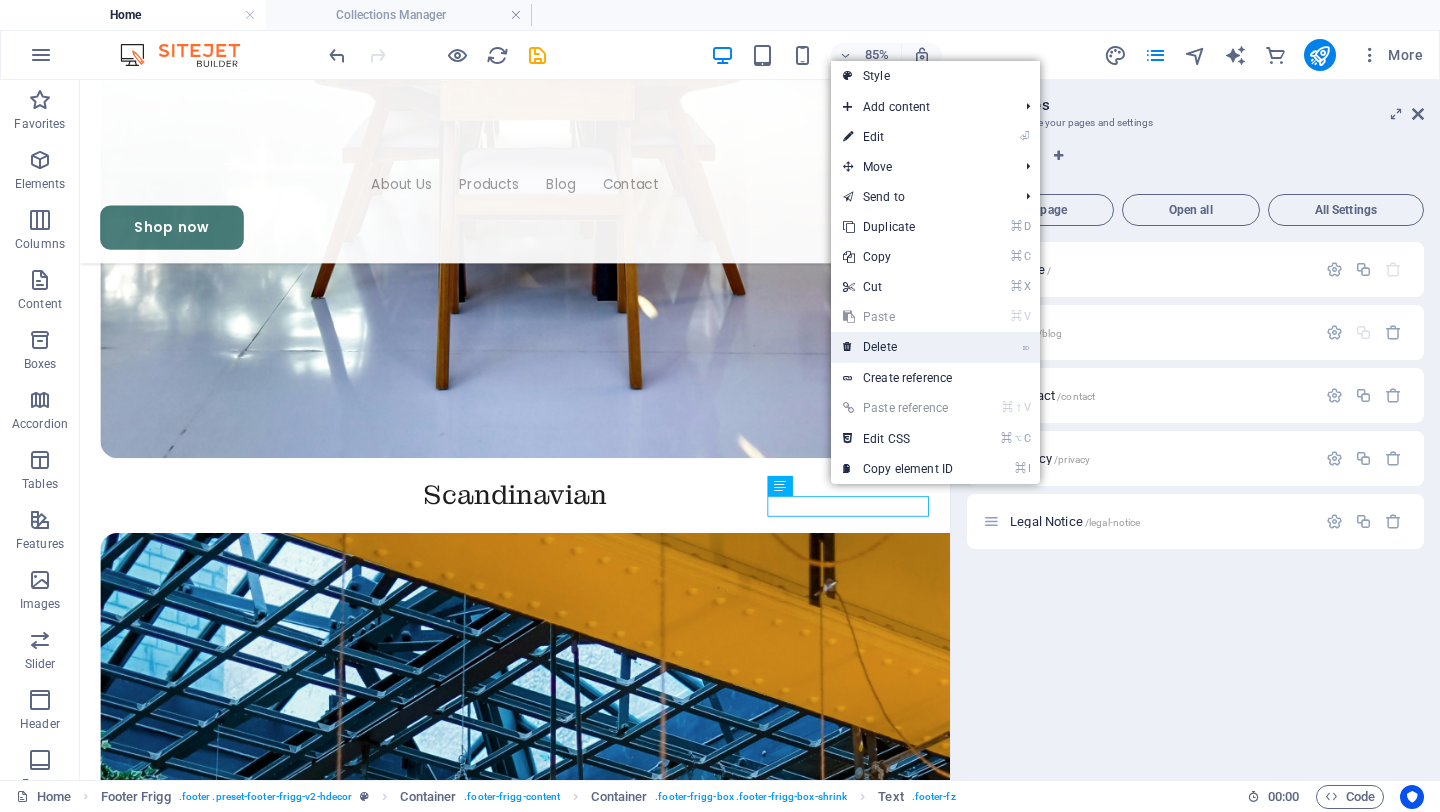 click on "⌦  Delete" at bounding box center (898, 347) 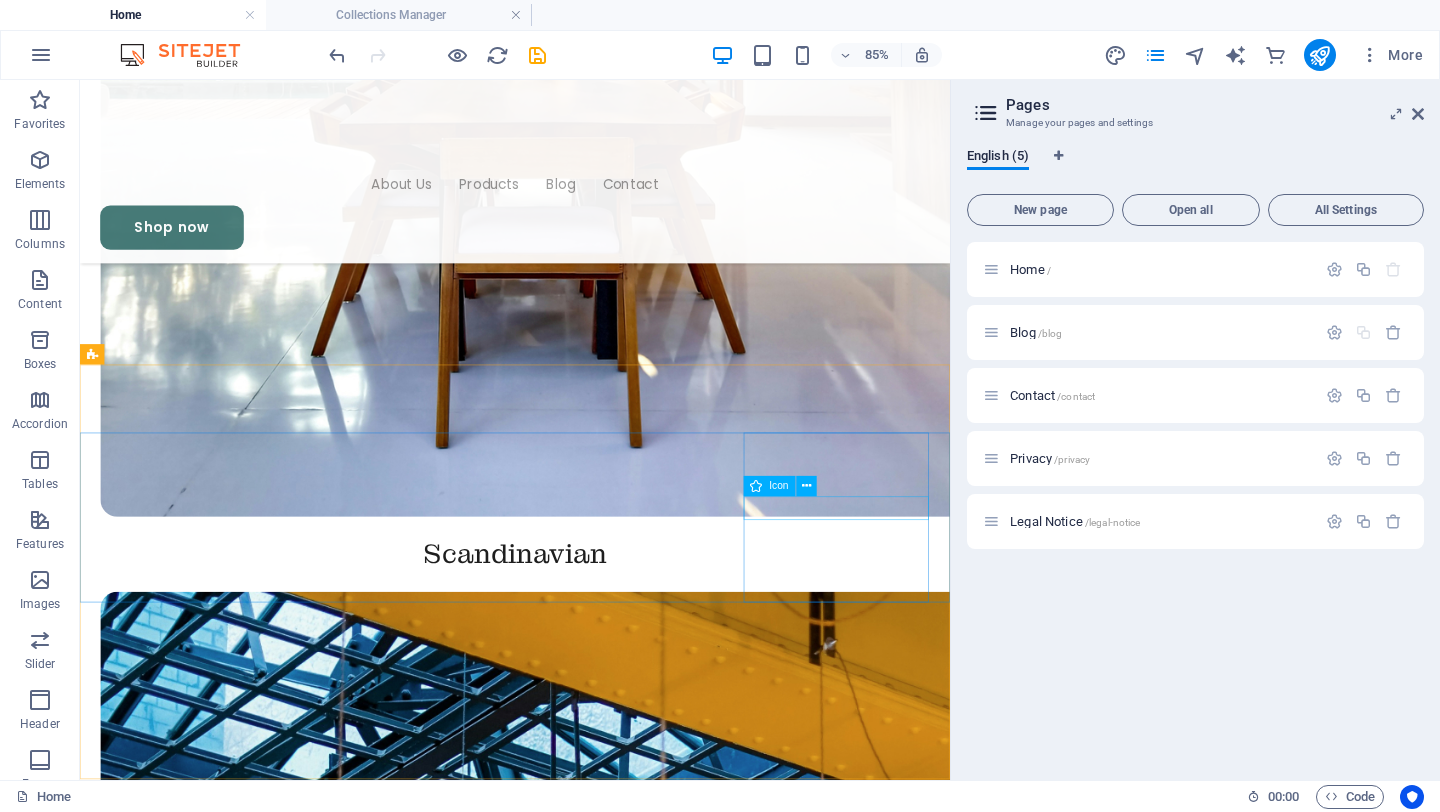 drag, startPoint x: 837, startPoint y: 577, endPoint x: 877, endPoint y: 574, distance: 40.112343 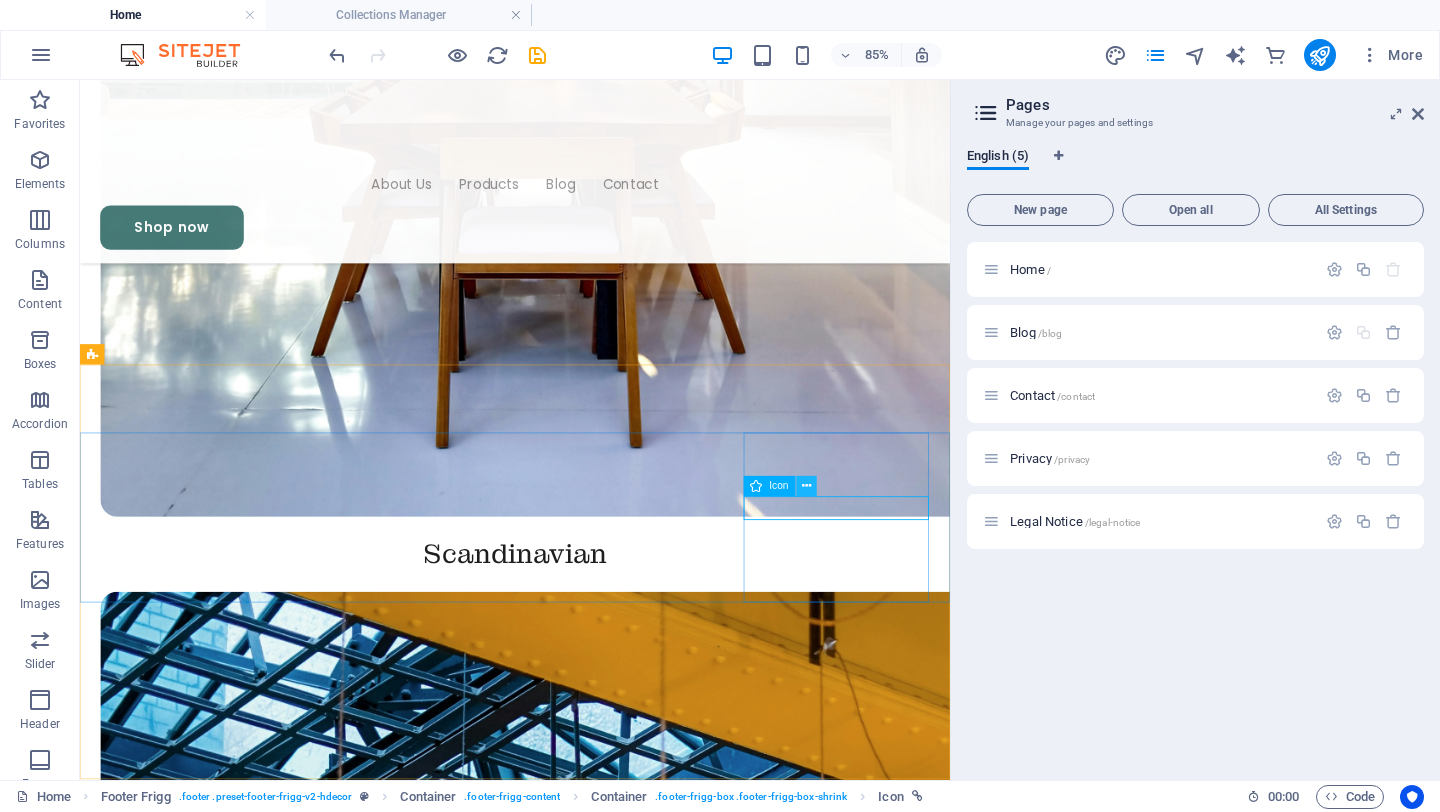 click at bounding box center (806, 487) 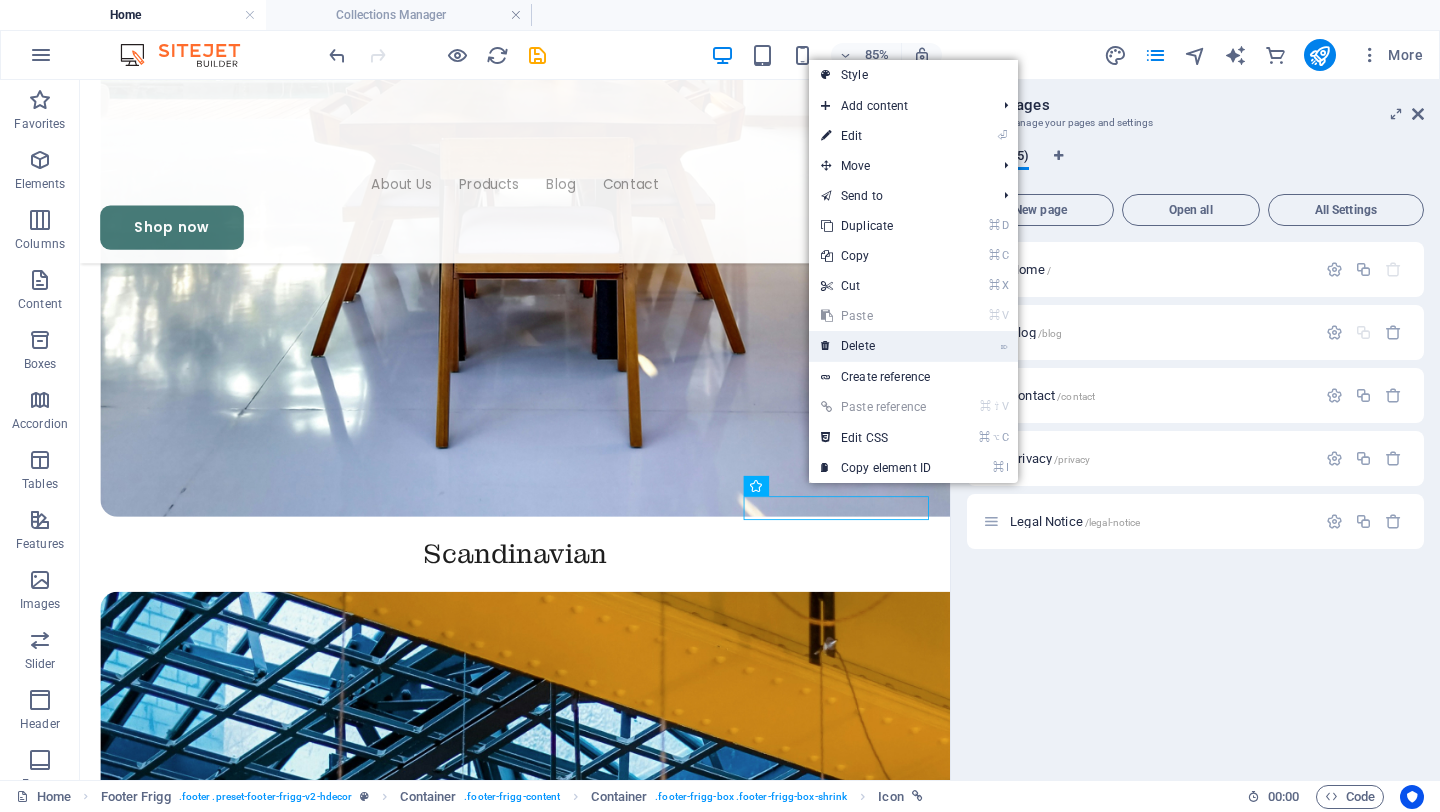 click on "⌦  Delete" at bounding box center [876, 346] 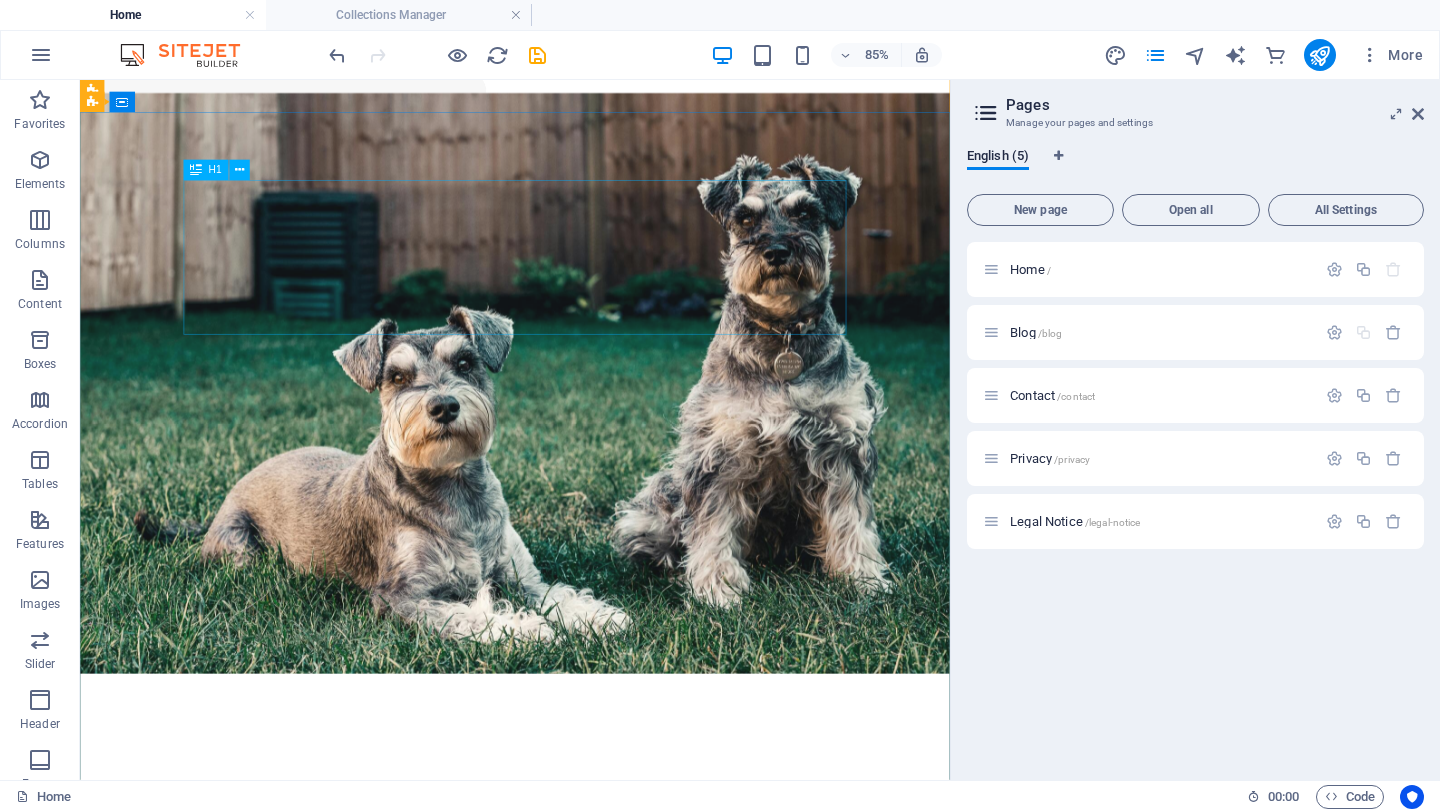 scroll, scrollTop: 0, scrollLeft: 0, axis: both 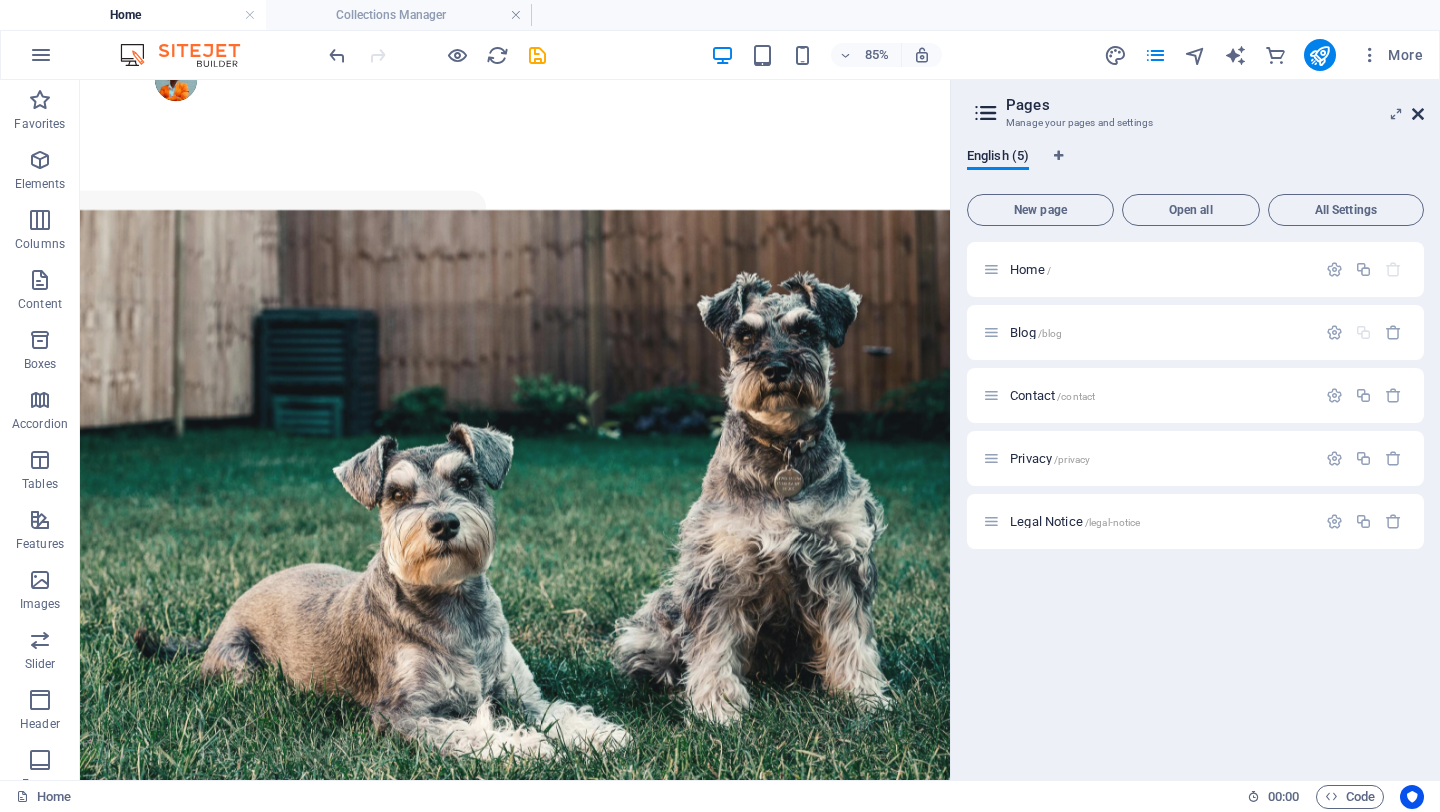 click at bounding box center [1418, 114] 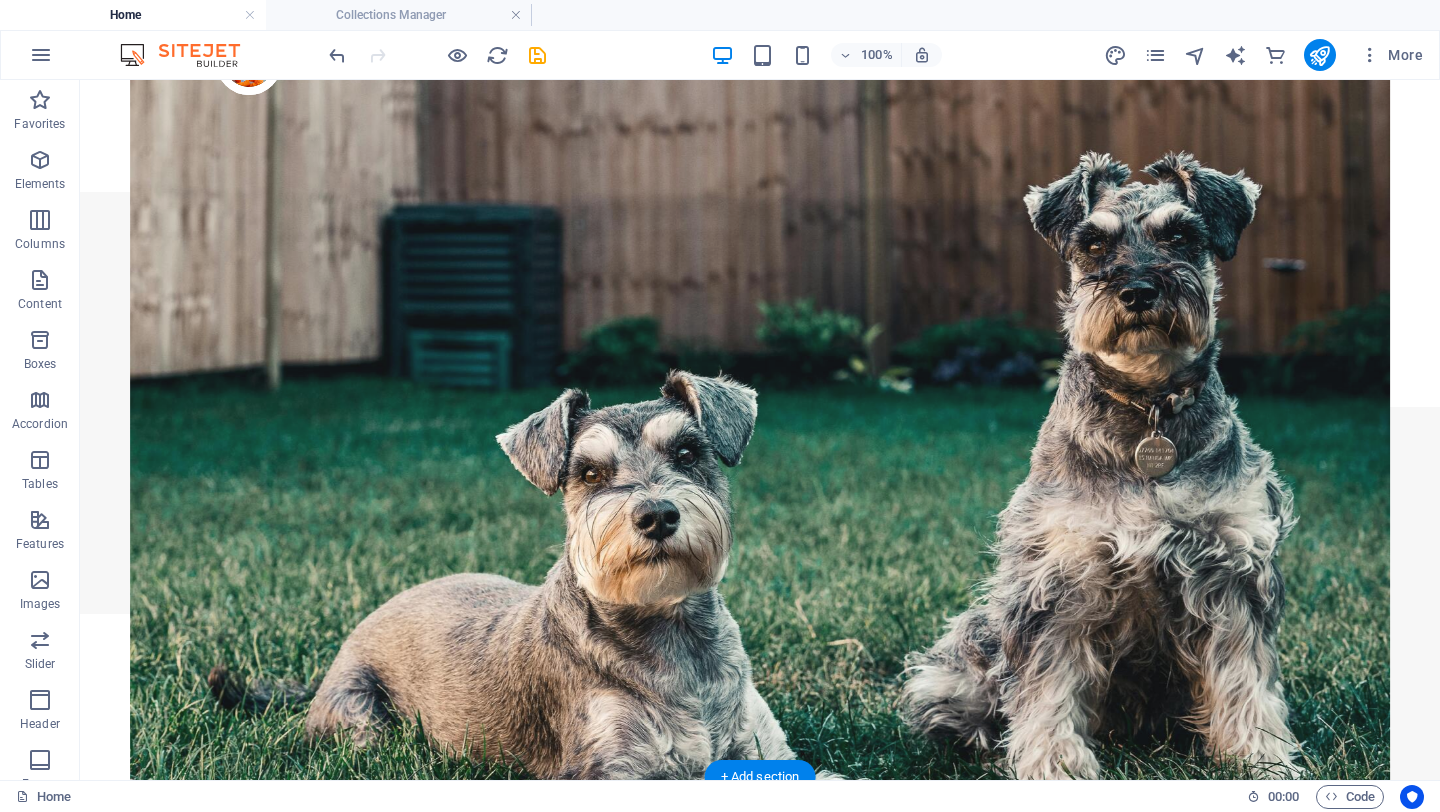 scroll, scrollTop: 0, scrollLeft: 0, axis: both 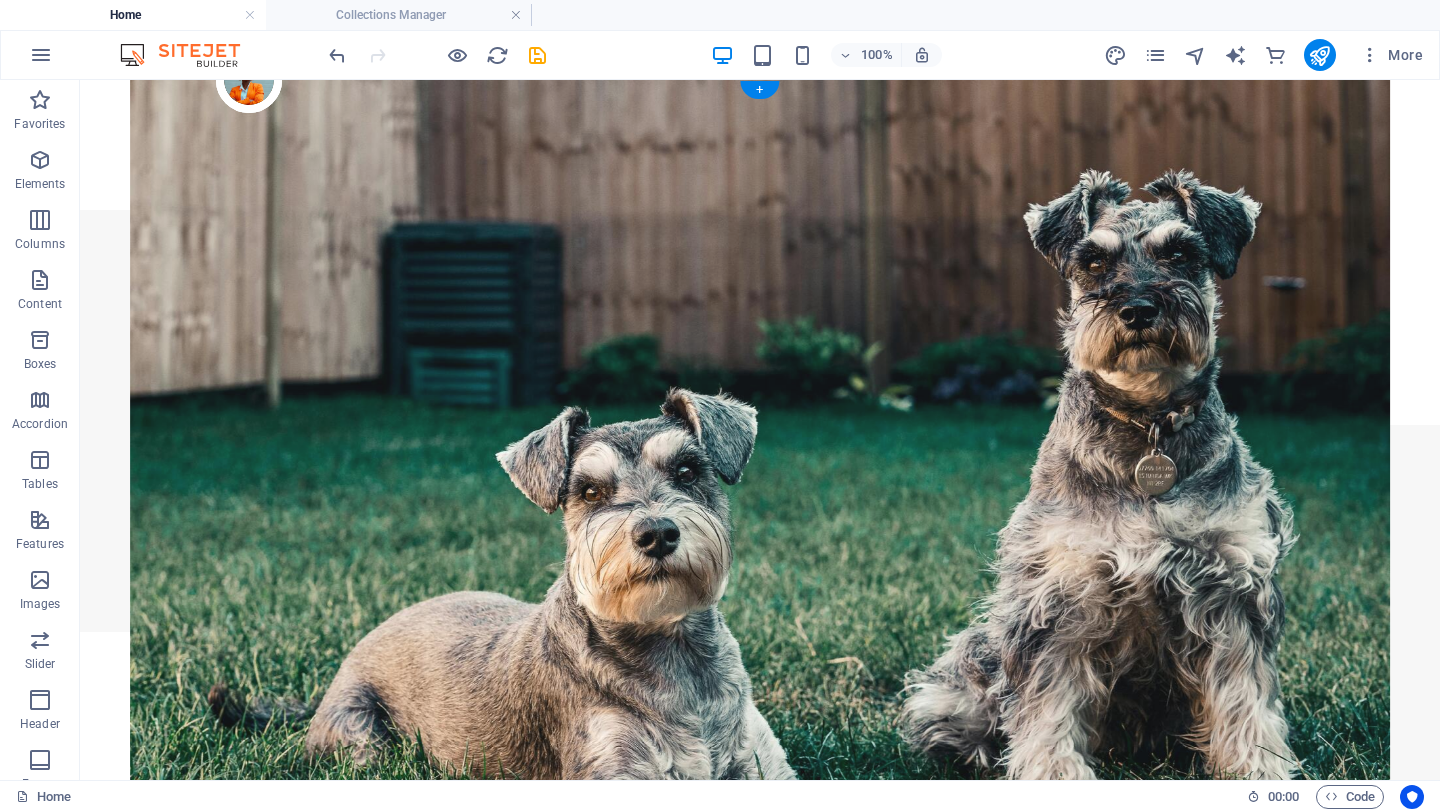 click at bounding box center (760, 1447) 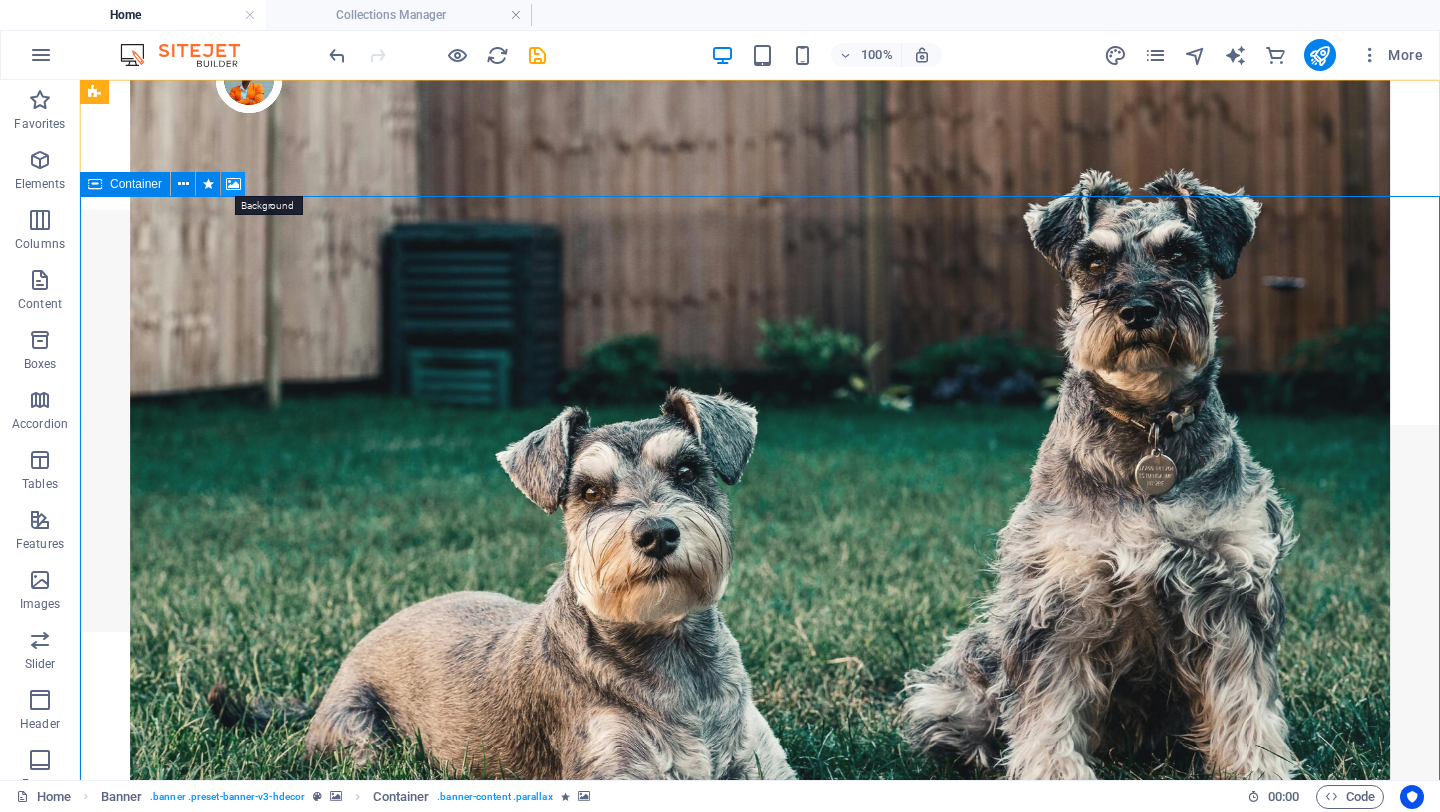 click at bounding box center (233, 184) 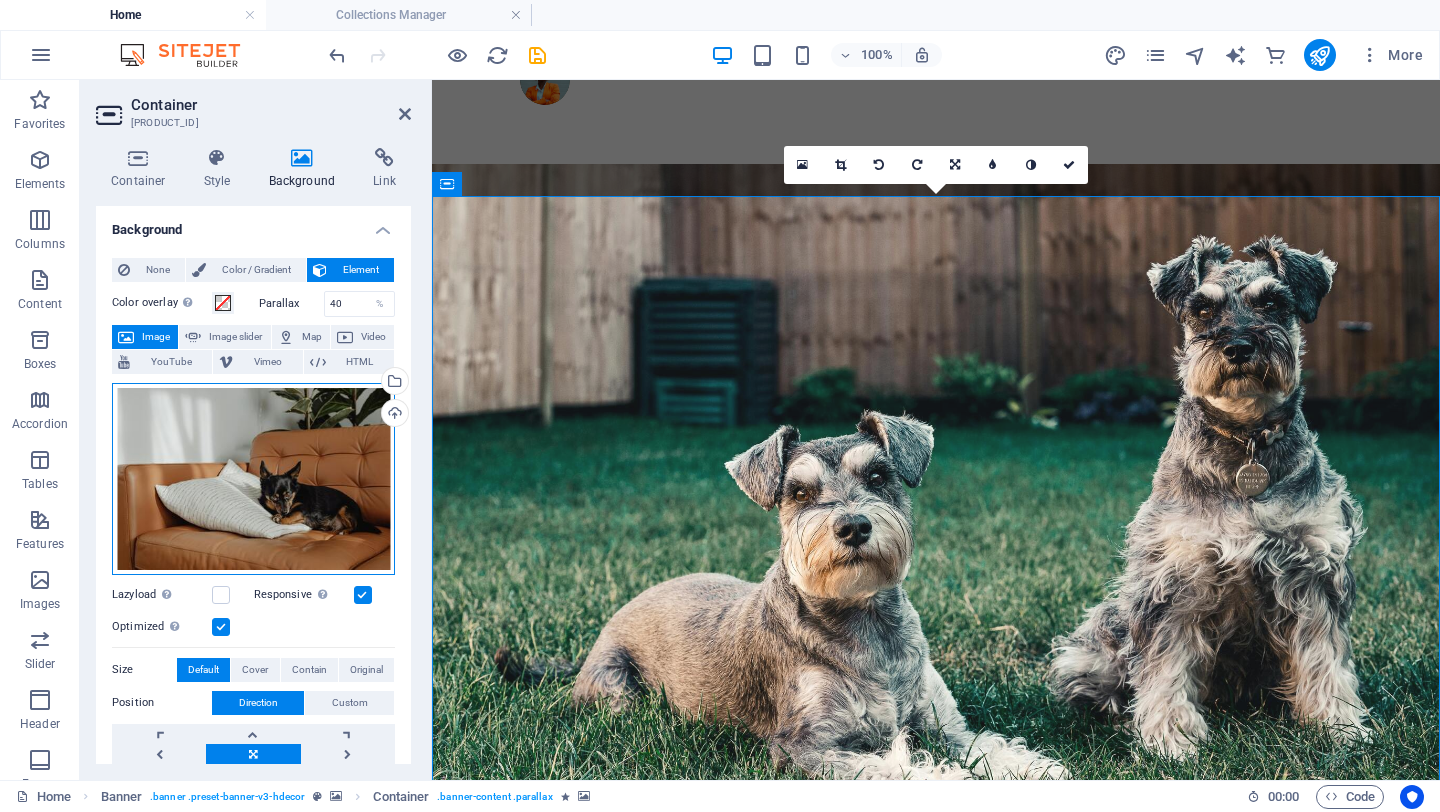 click on "Drag files here, click to choose files or select files from Files or our free stock photos & videos" at bounding box center [253, 479] 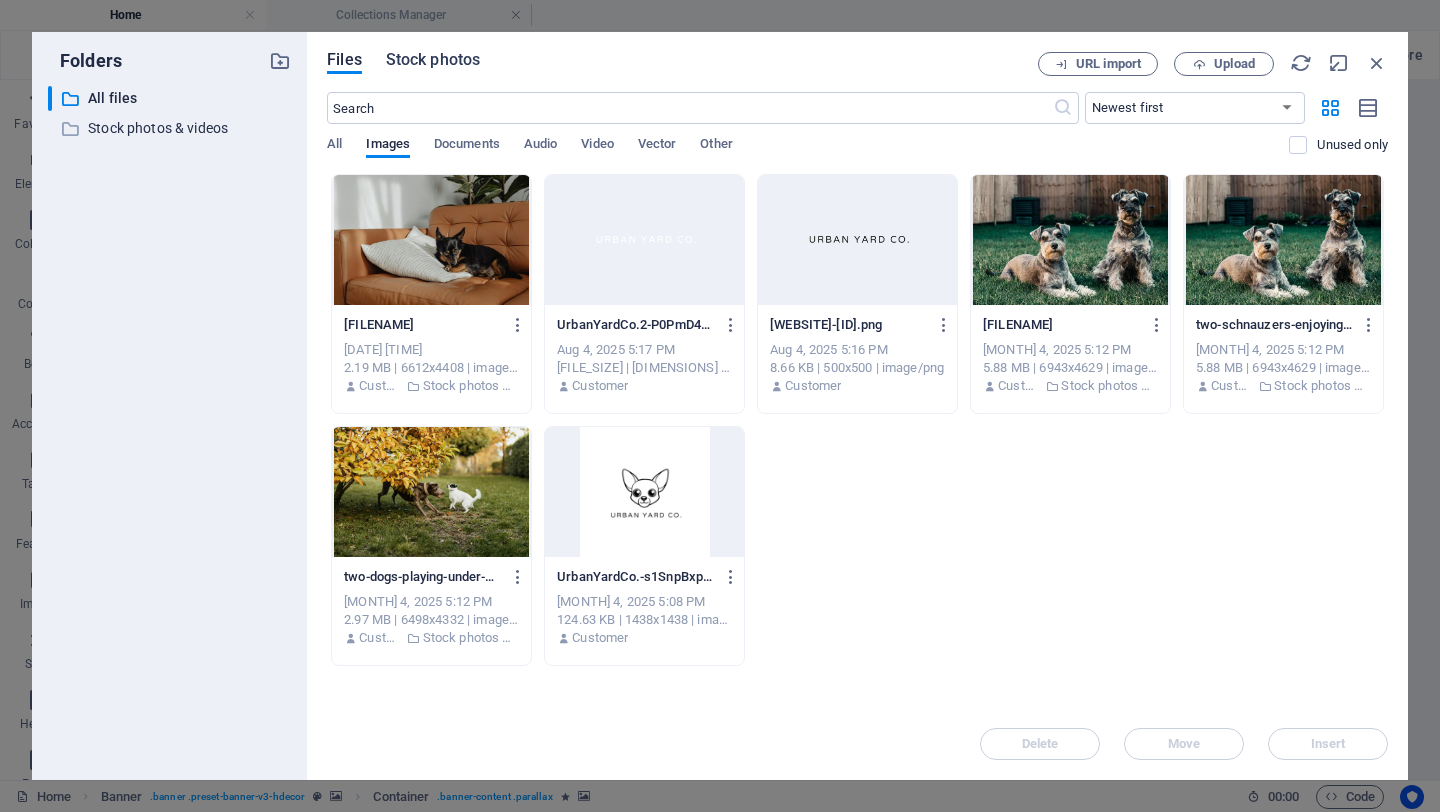 click on "Stock photos" at bounding box center (433, 60) 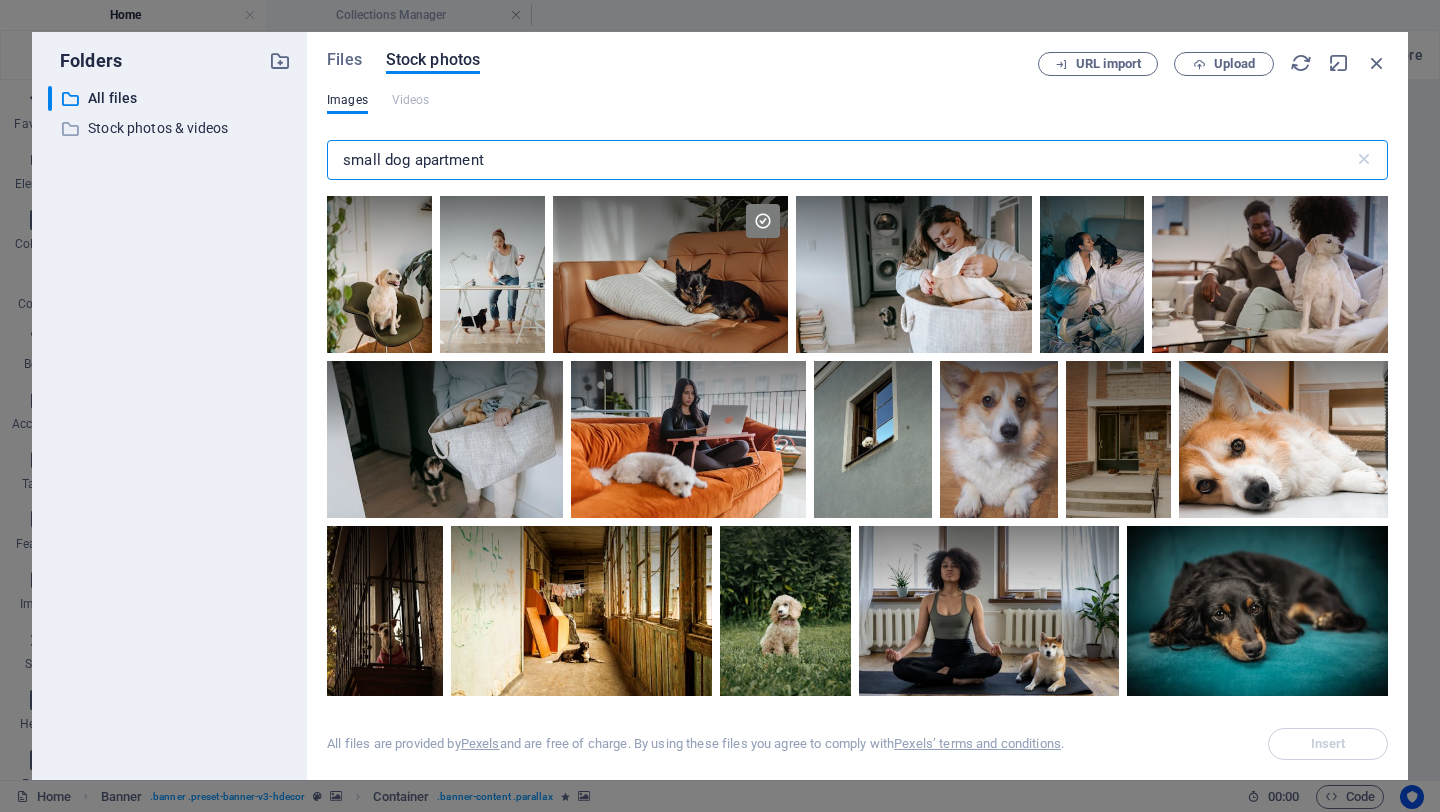 drag, startPoint x: 413, startPoint y: 160, endPoint x: 298, endPoint y: 160, distance: 115 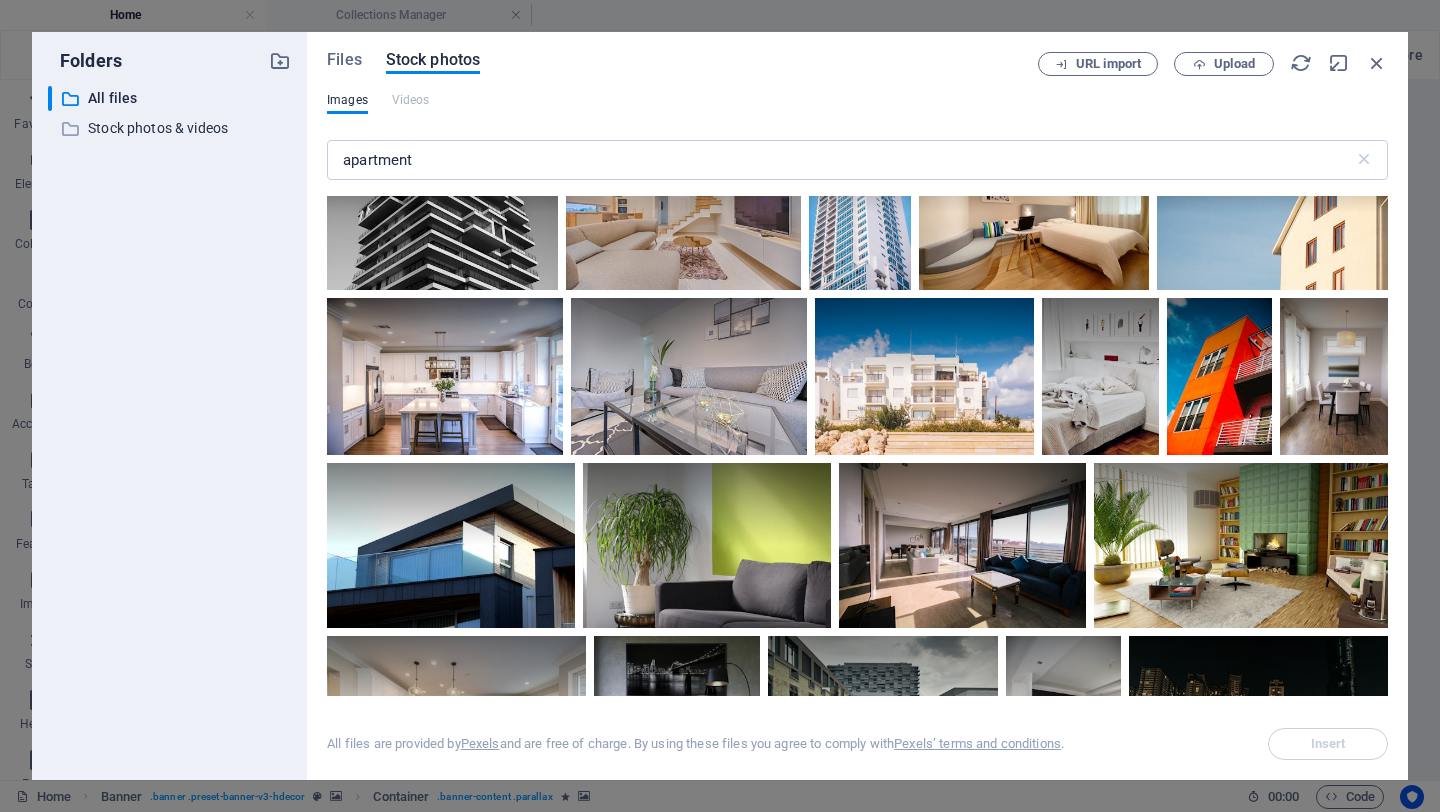 scroll, scrollTop: 1679, scrollLeft: 0, axis: vertical 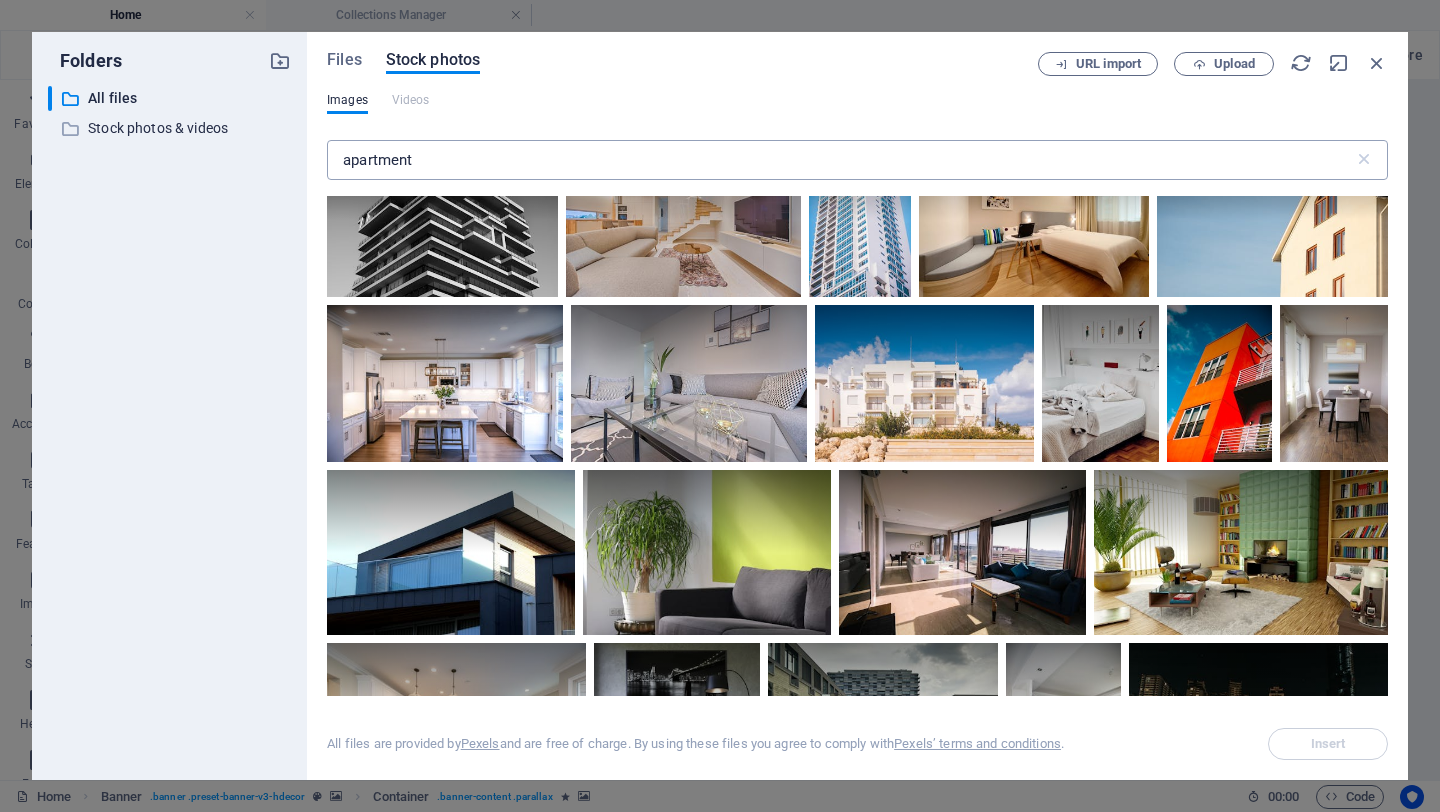 click on "apartment" at bounding box center (840, 160) 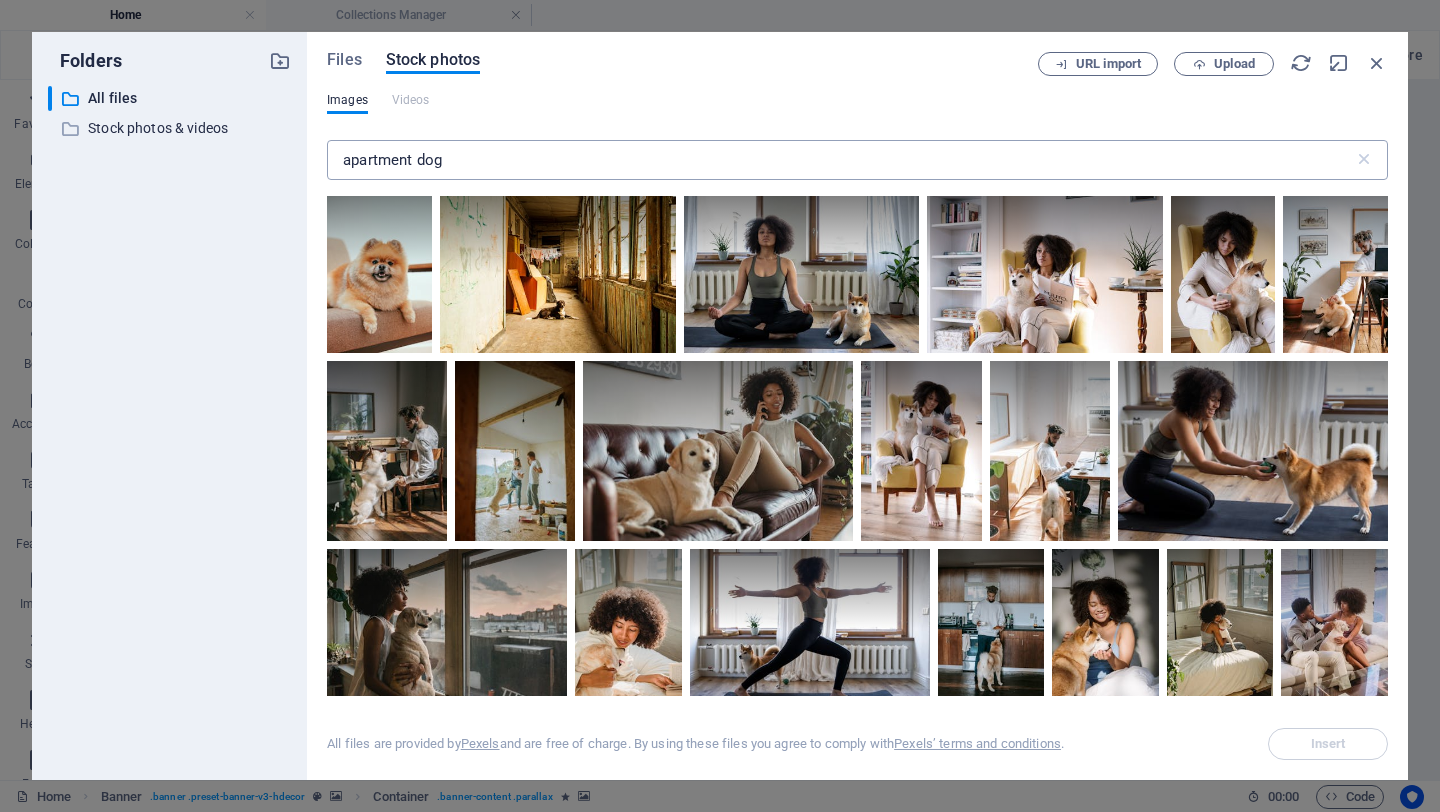 click on "apartment dog" at bounding box center (840, 160) 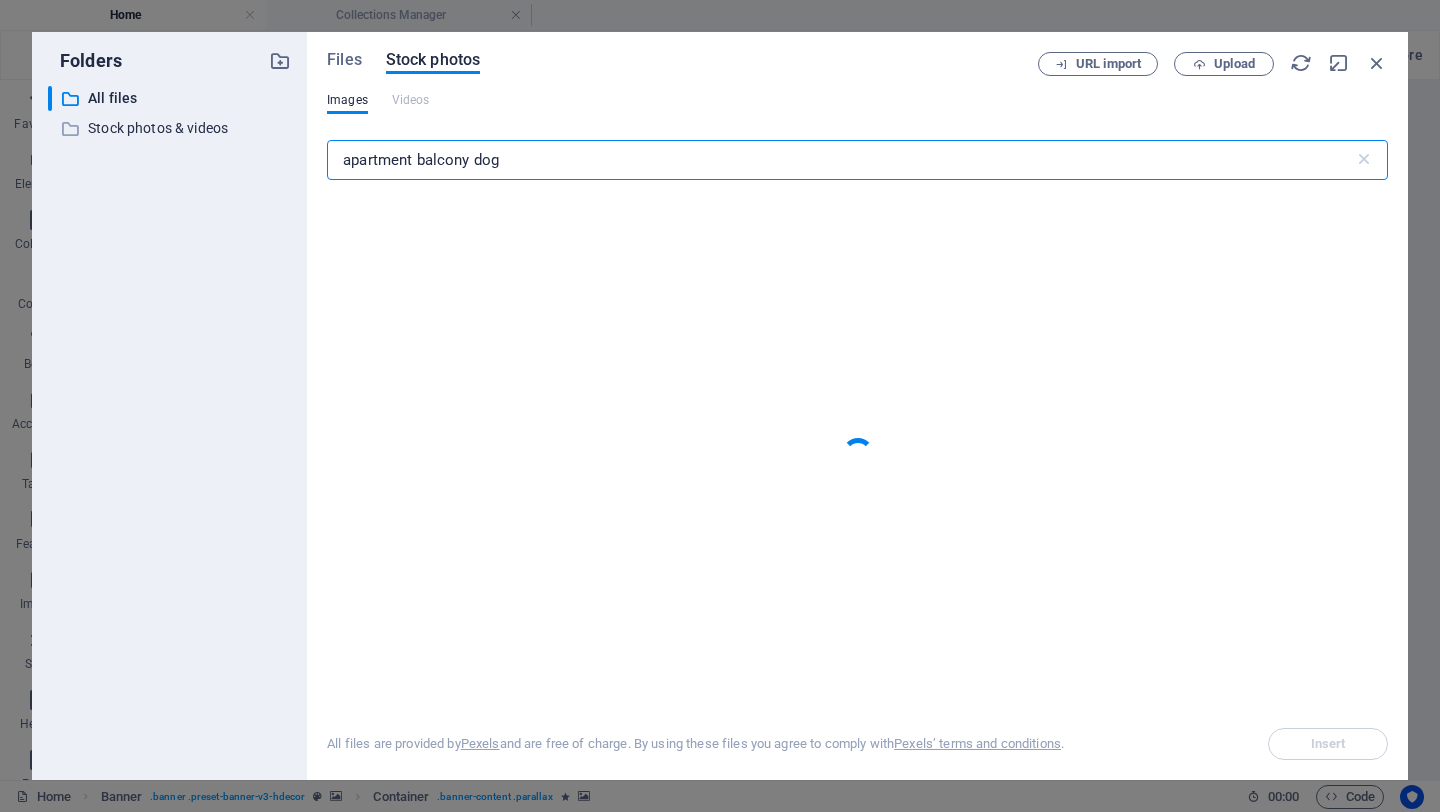 type on "apartment balcony dog" 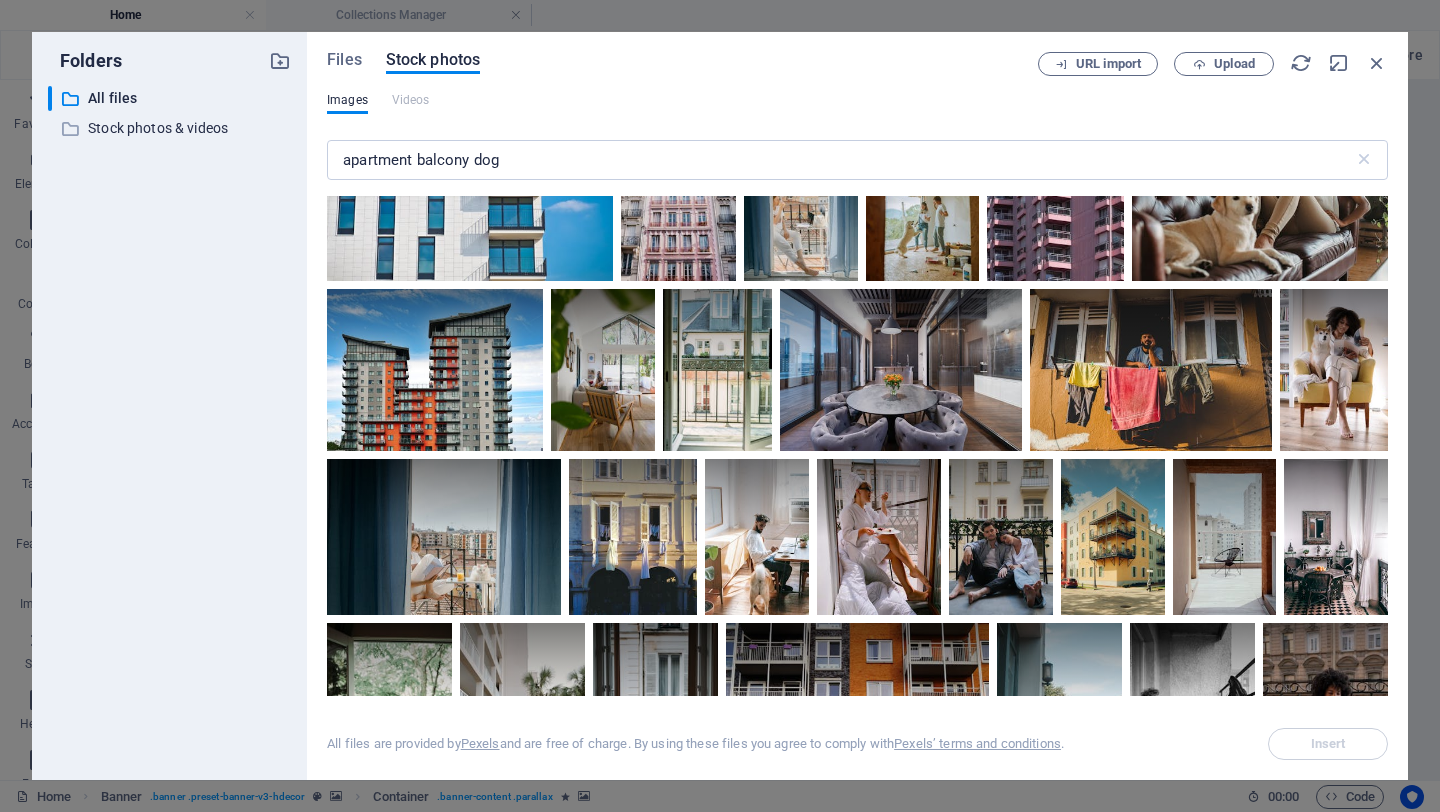 scroll, scrollTop: 1860, scrollLeft: 0, axis: vertical 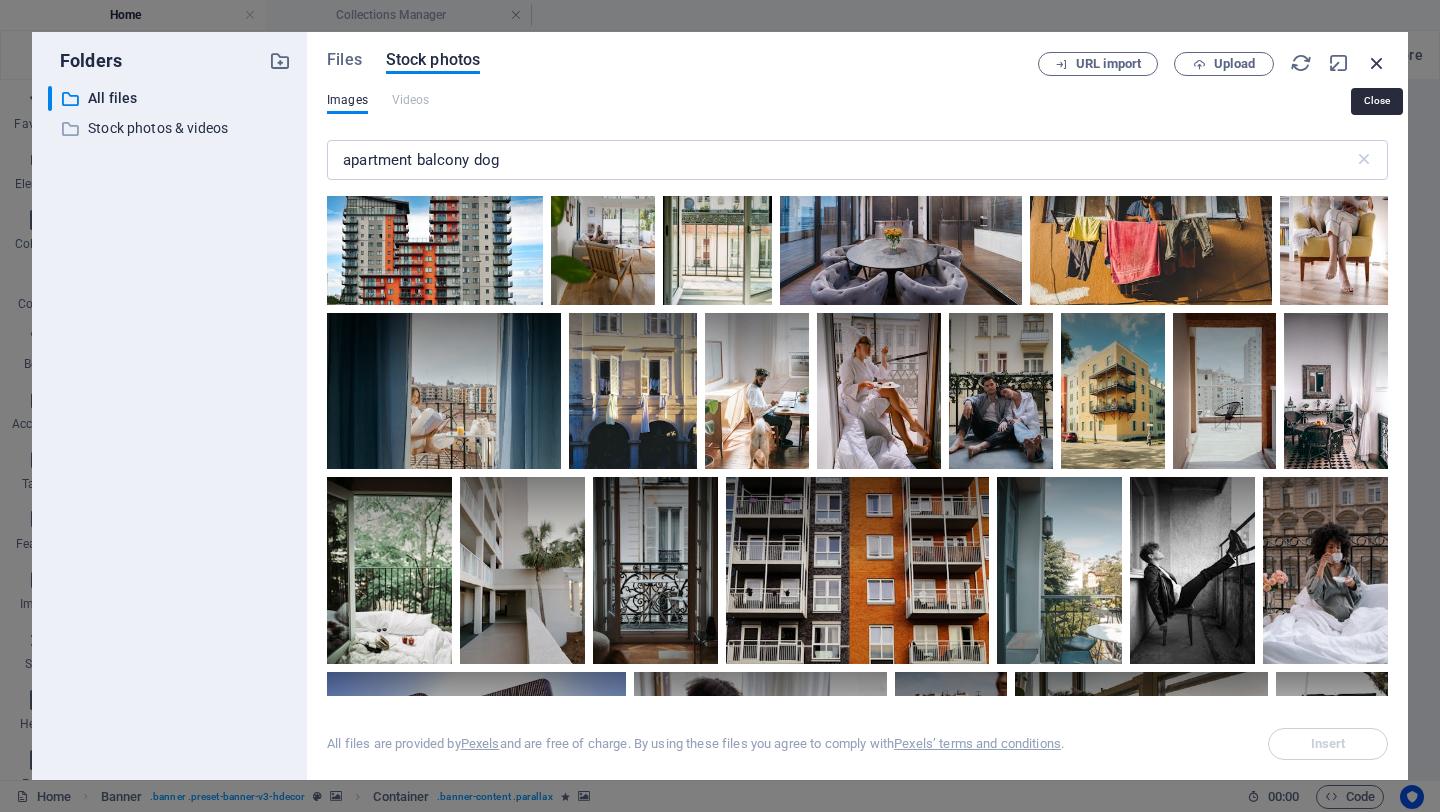 click at bounding box center [1377, 63] 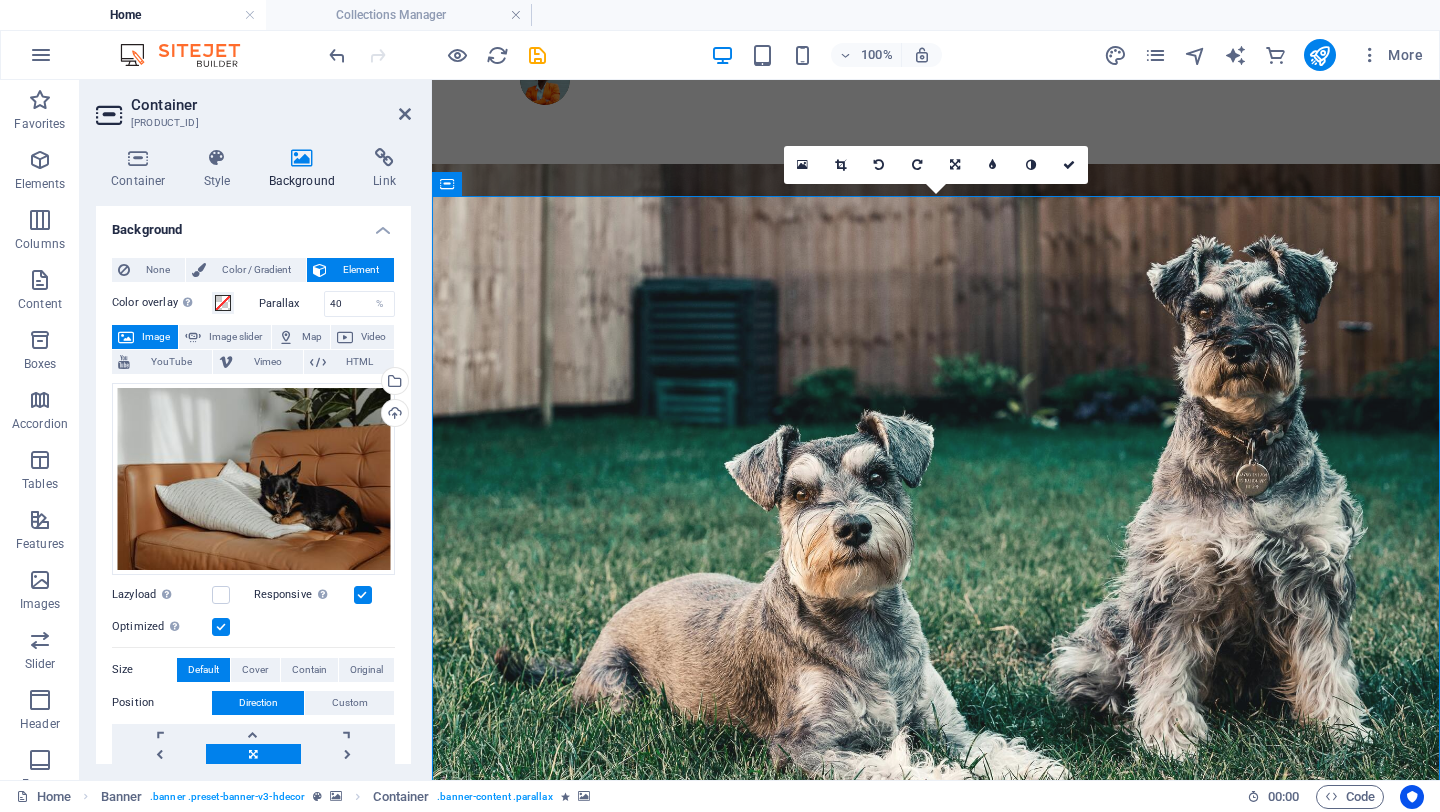 click on "Container" at bounding box center (271, 105) 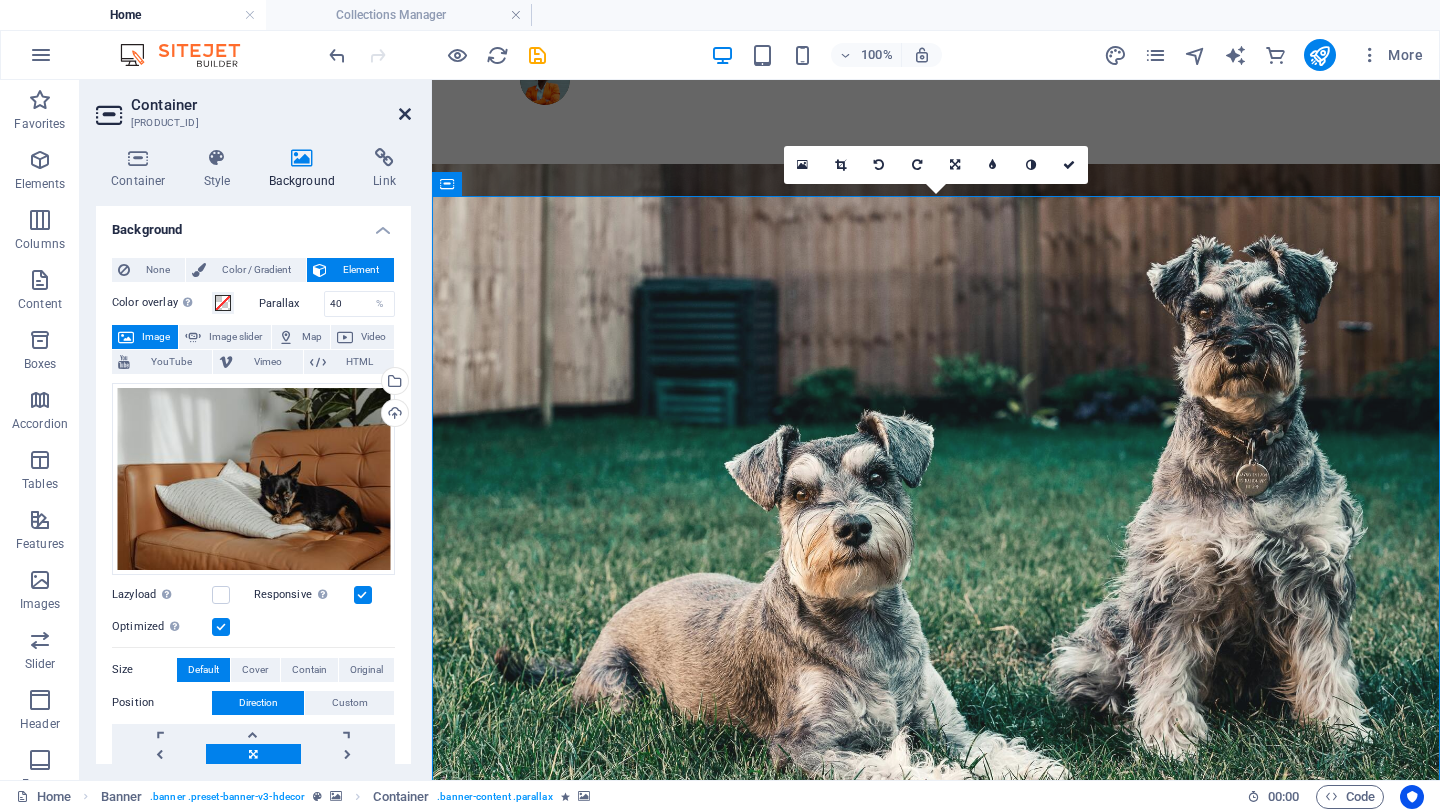 click at bounding box center (405, 114) 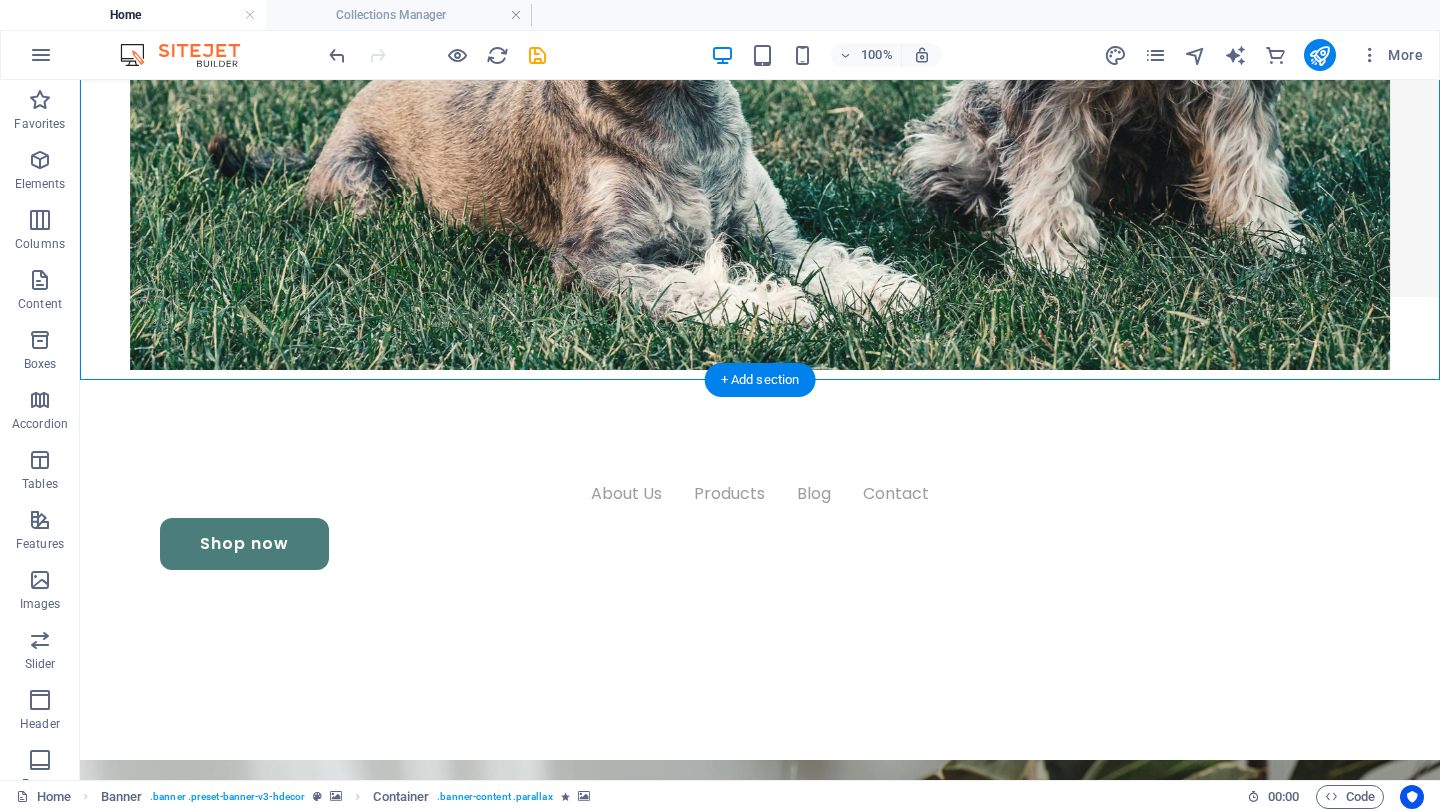 scroll, scrollTop: 551, scrollLeft: 0, axis: vertical 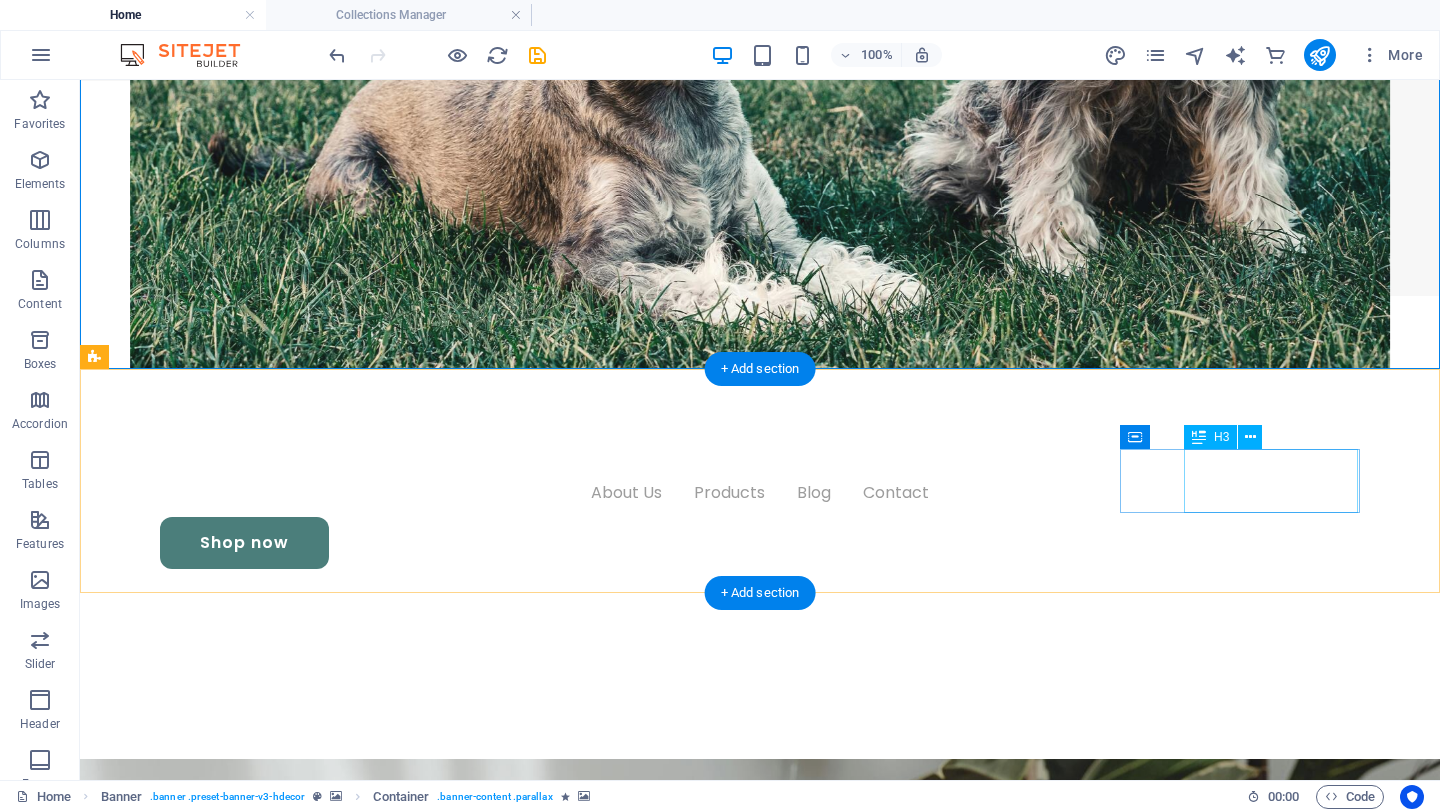click on "Earth- friendly" at bounding box center [191, 2320] 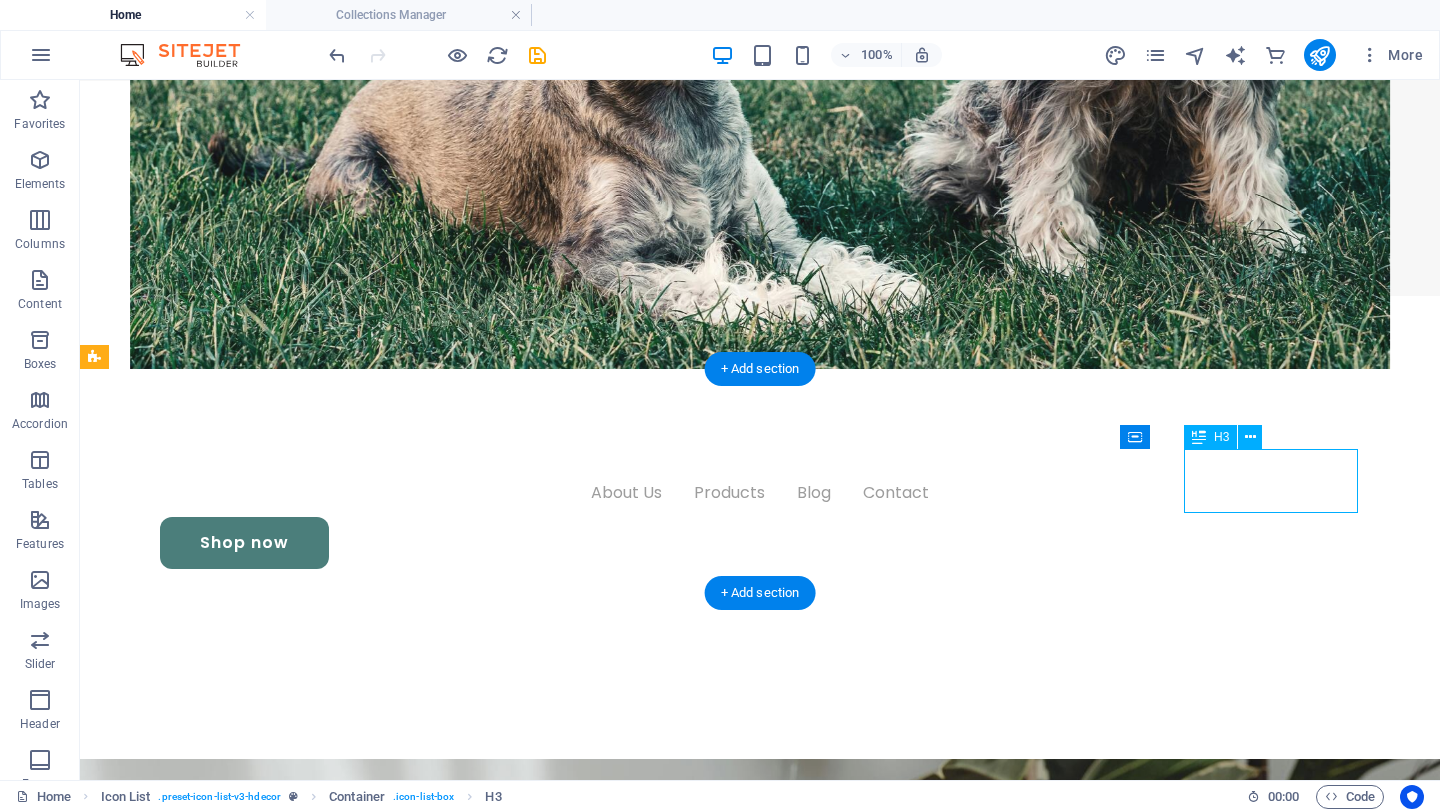 click on "Earth- friendly" at bounding box center (191, 2320) 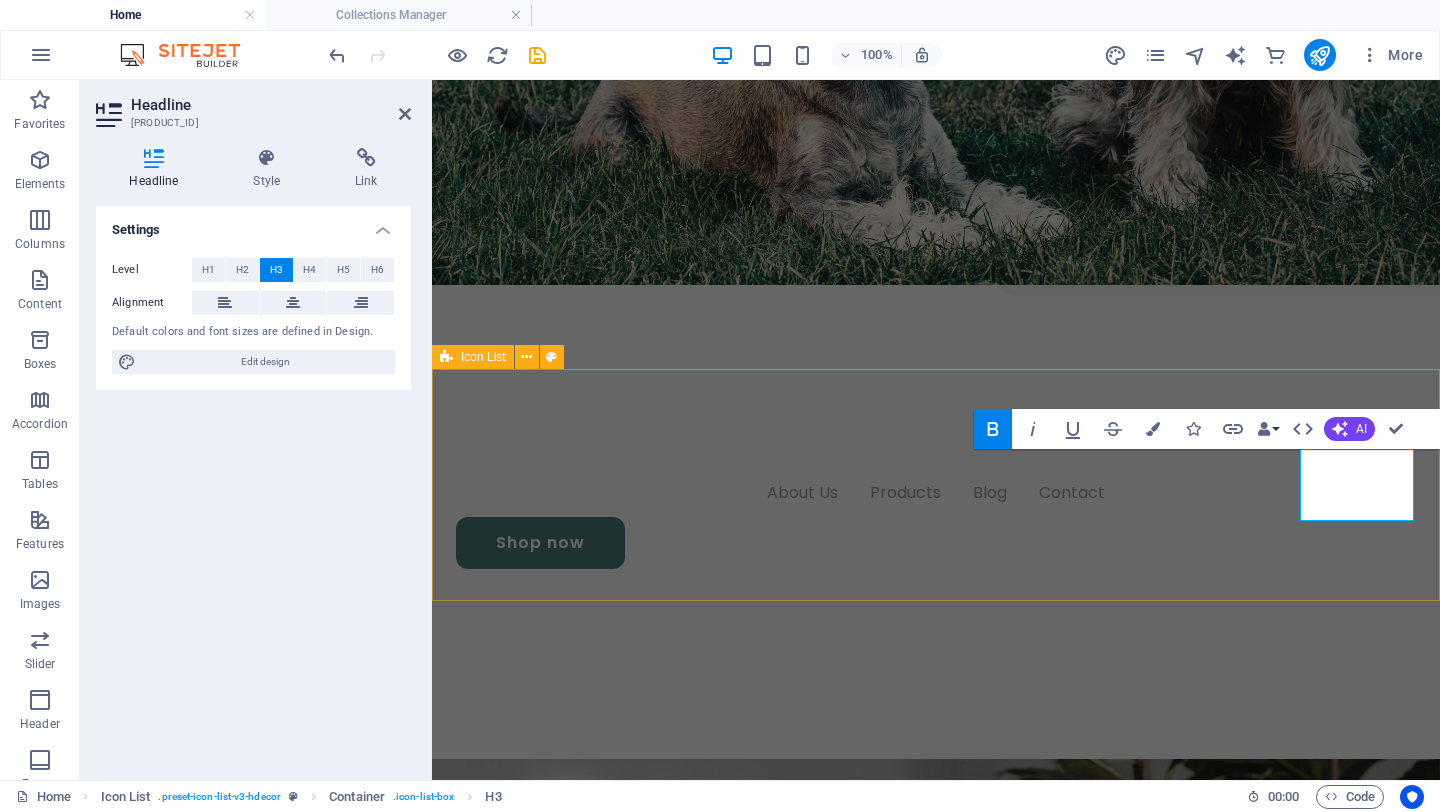 click on "Earth- friendly" at bounding box center (495, 2343) 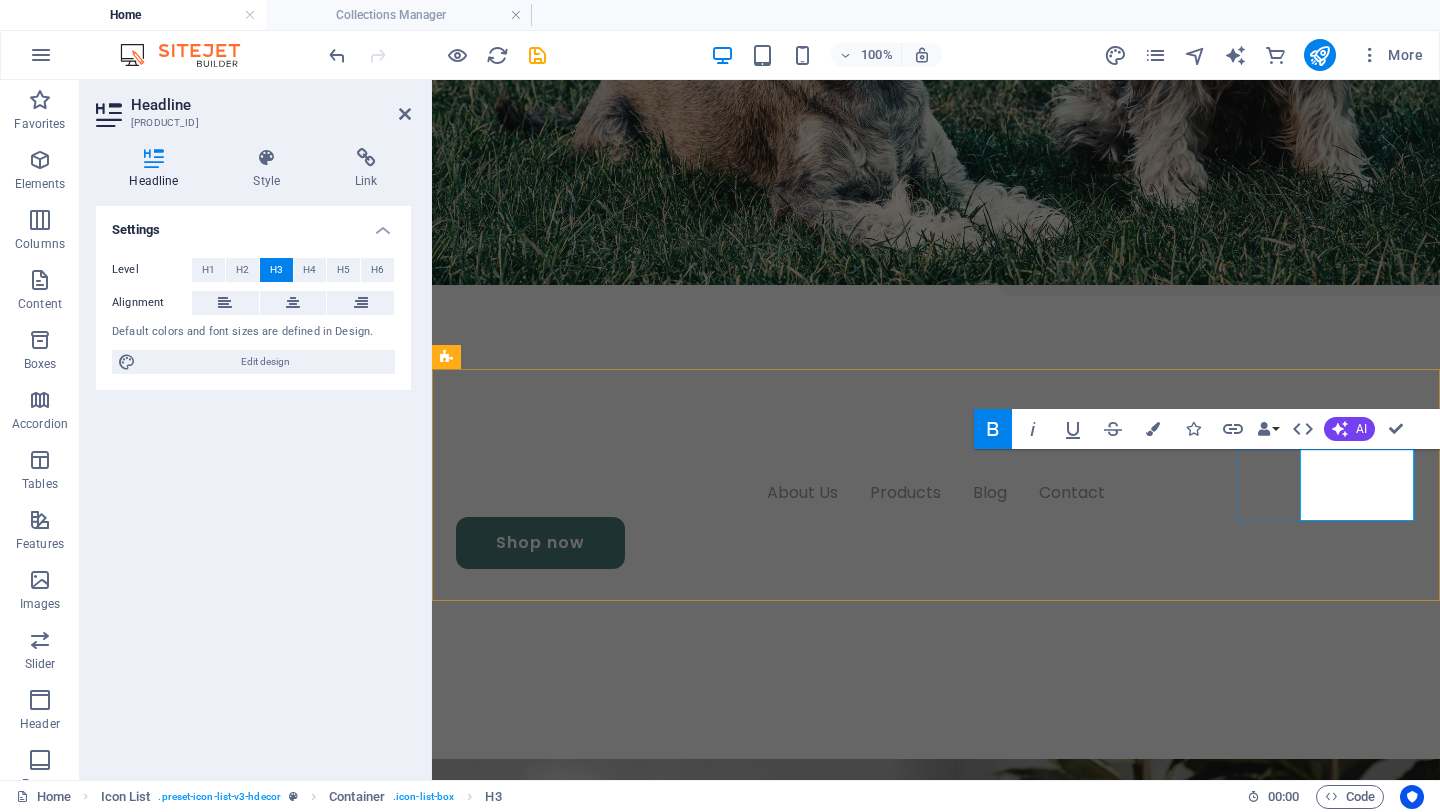 drag, startPoint x: 1362, startPoint y: 468, endPoint x: 1318, endPoint y: 470, distance: 44.04543 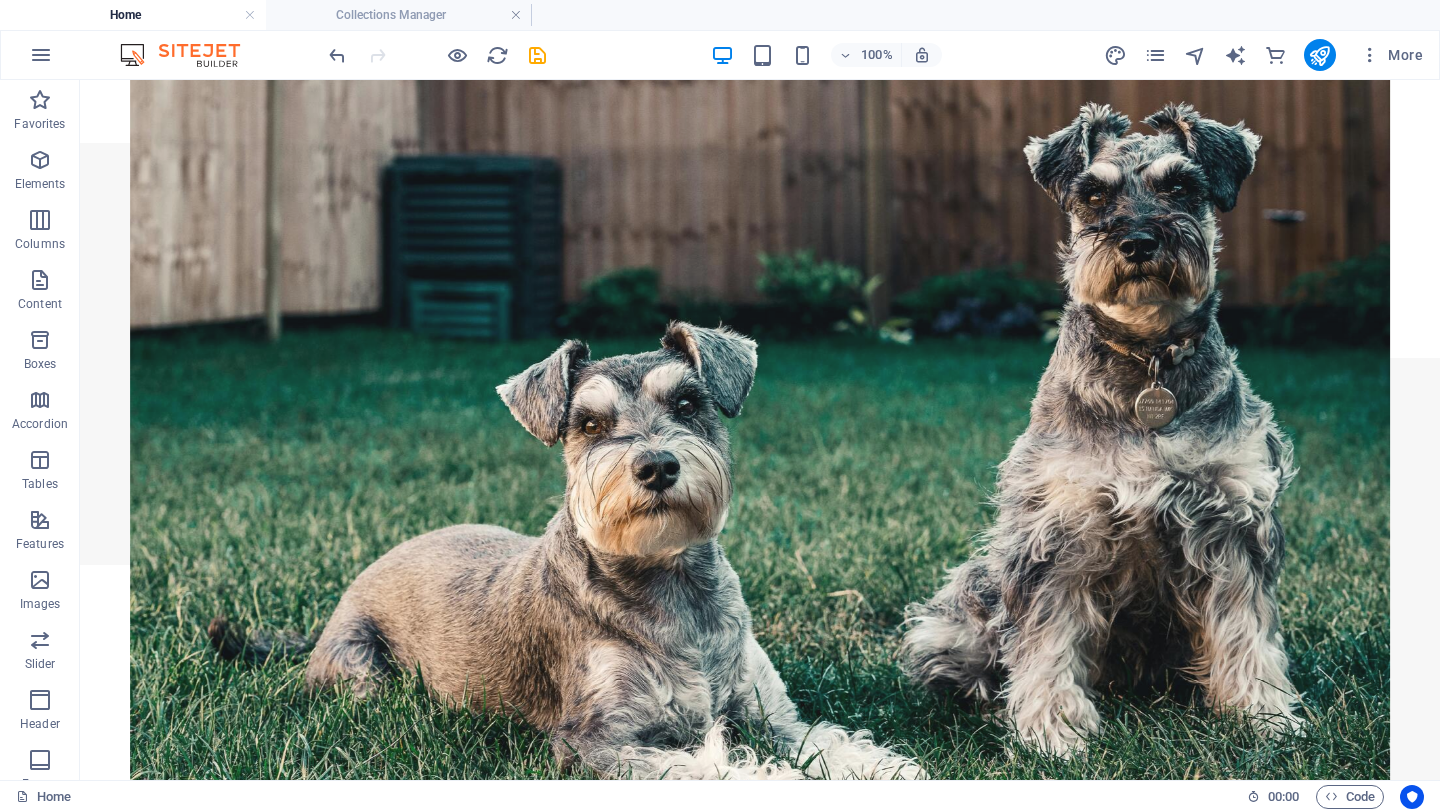 scroll, scrollTop: 0, scrollLeft: 0, axis: both 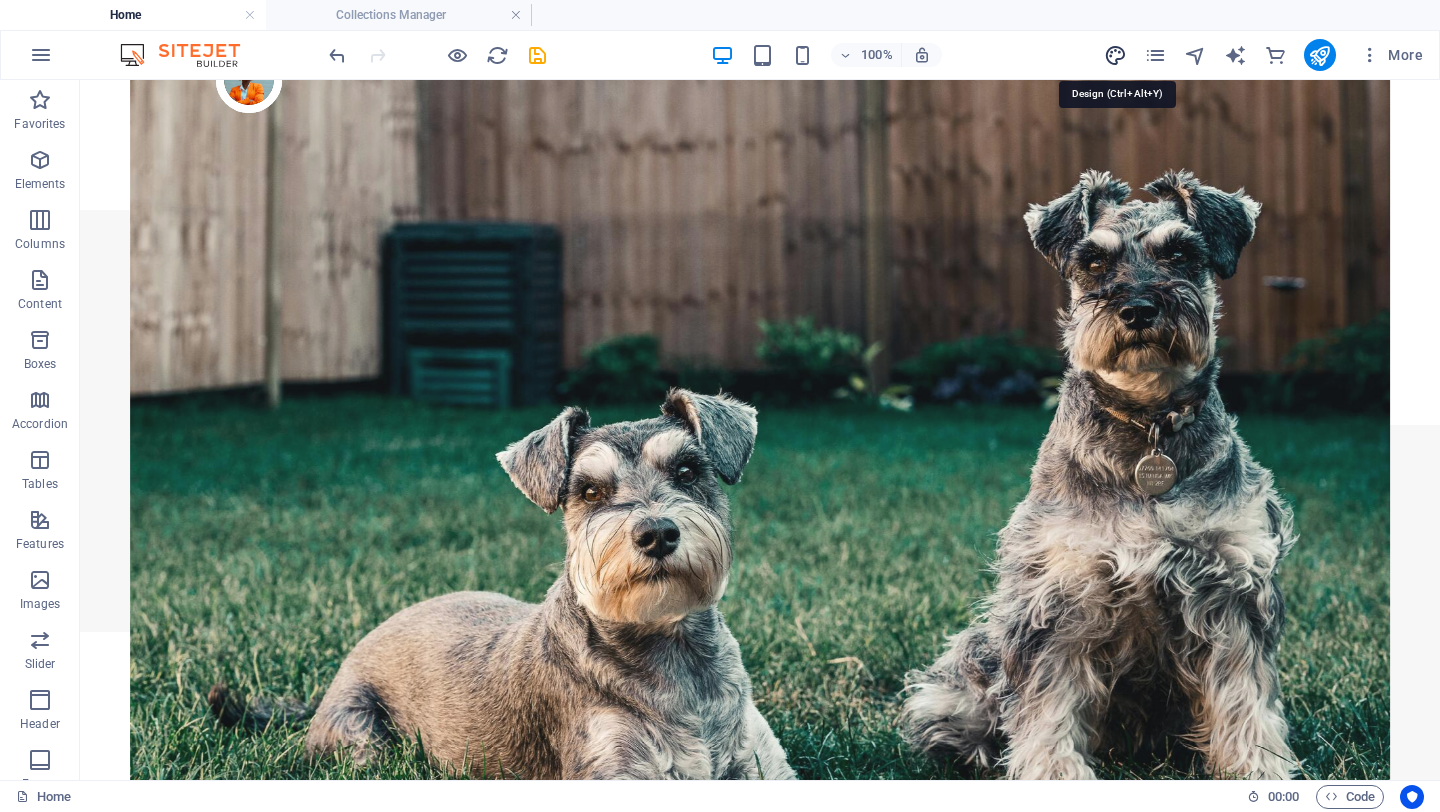 click at bounding box center [1115, 55] 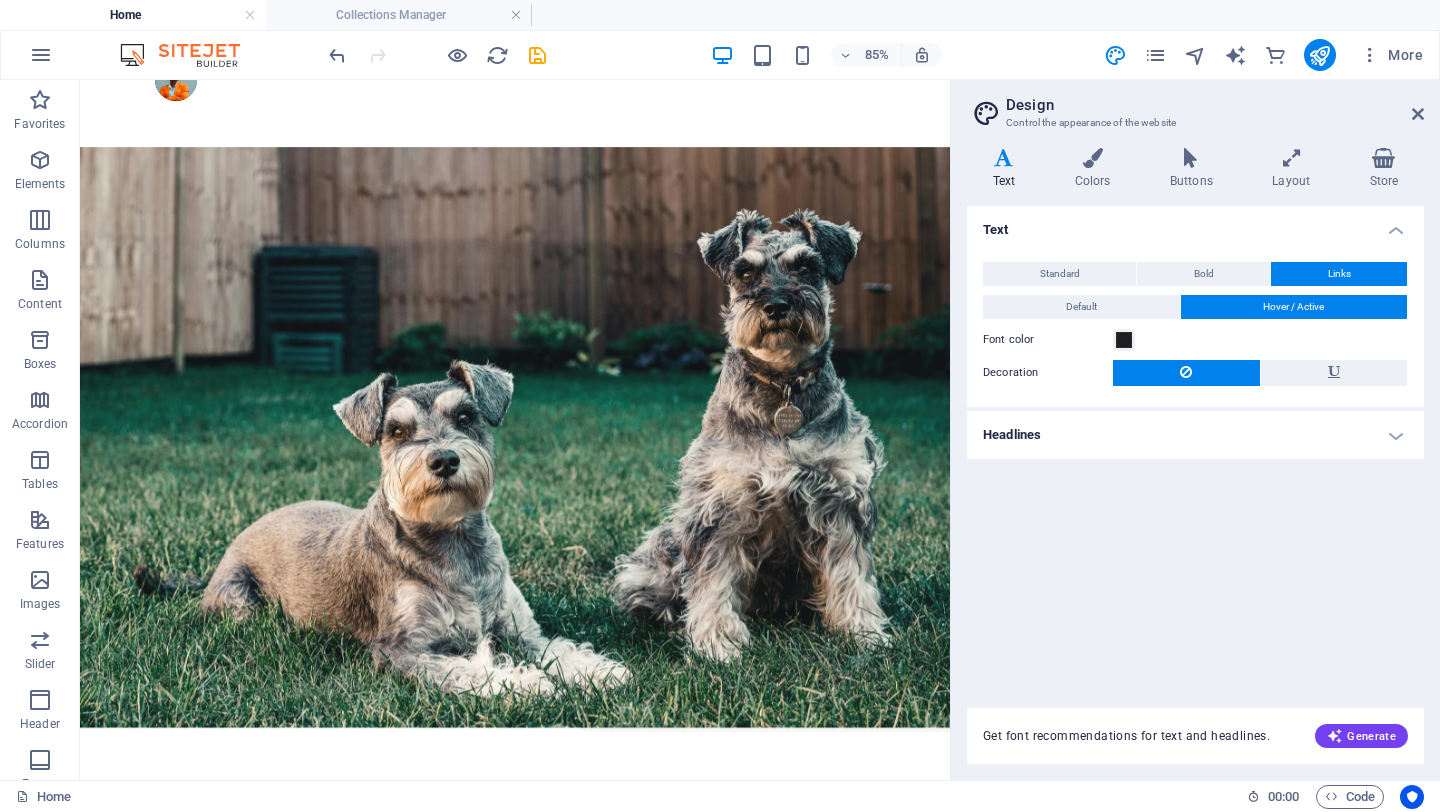 click at bounding box center (1004, 158) 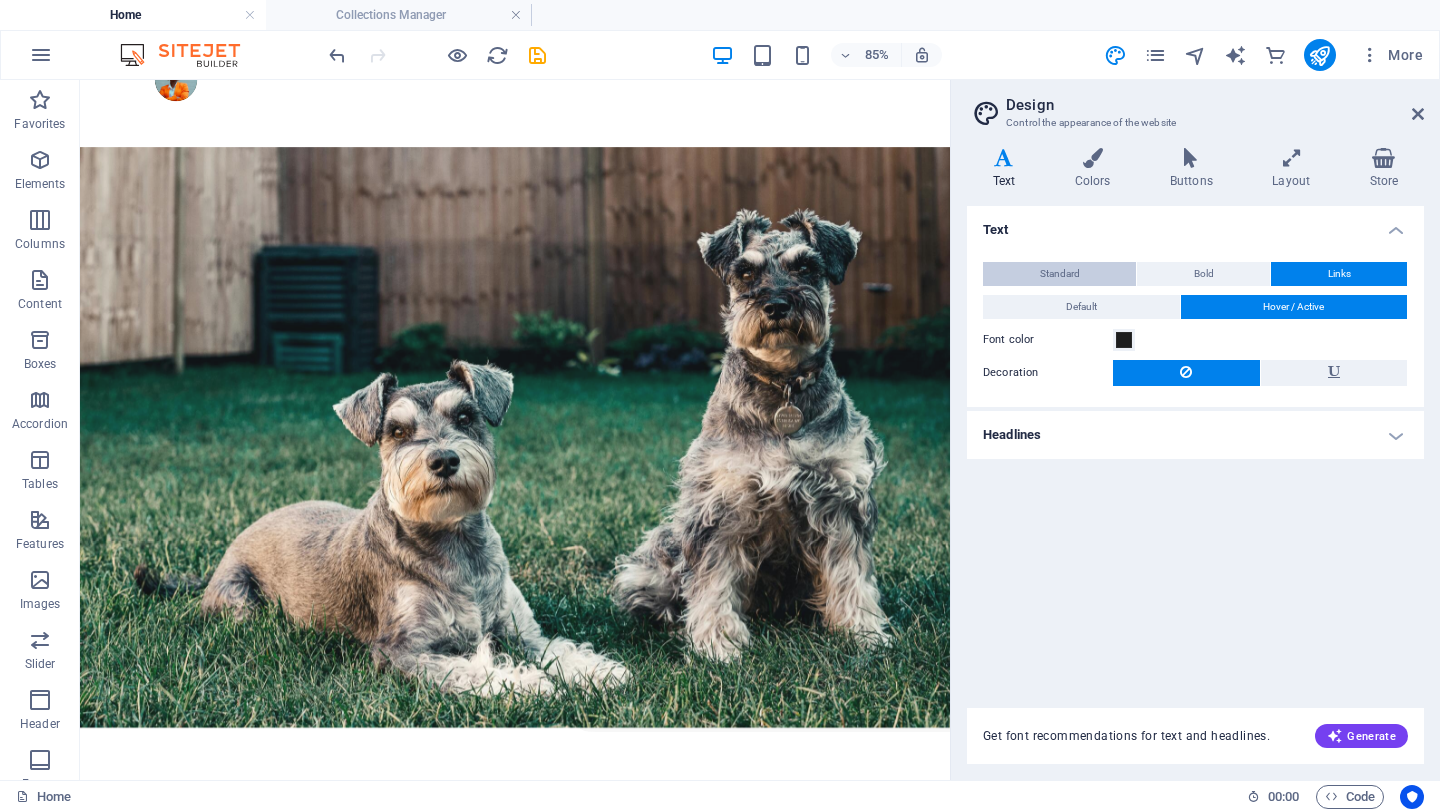 click on "Standard" at bounding box center [1059, 274] 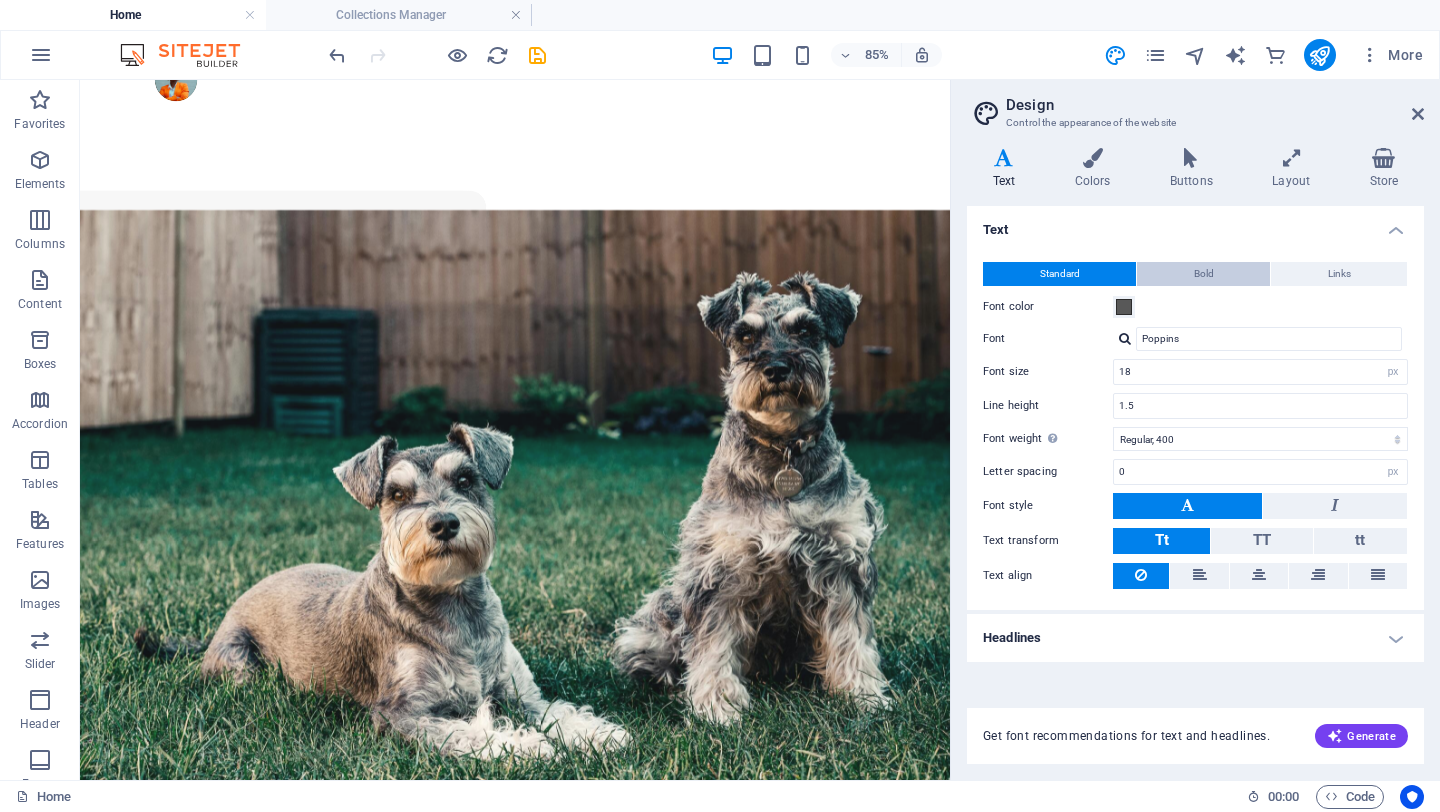 click on "Bold" at bounding box center (1203, 274) 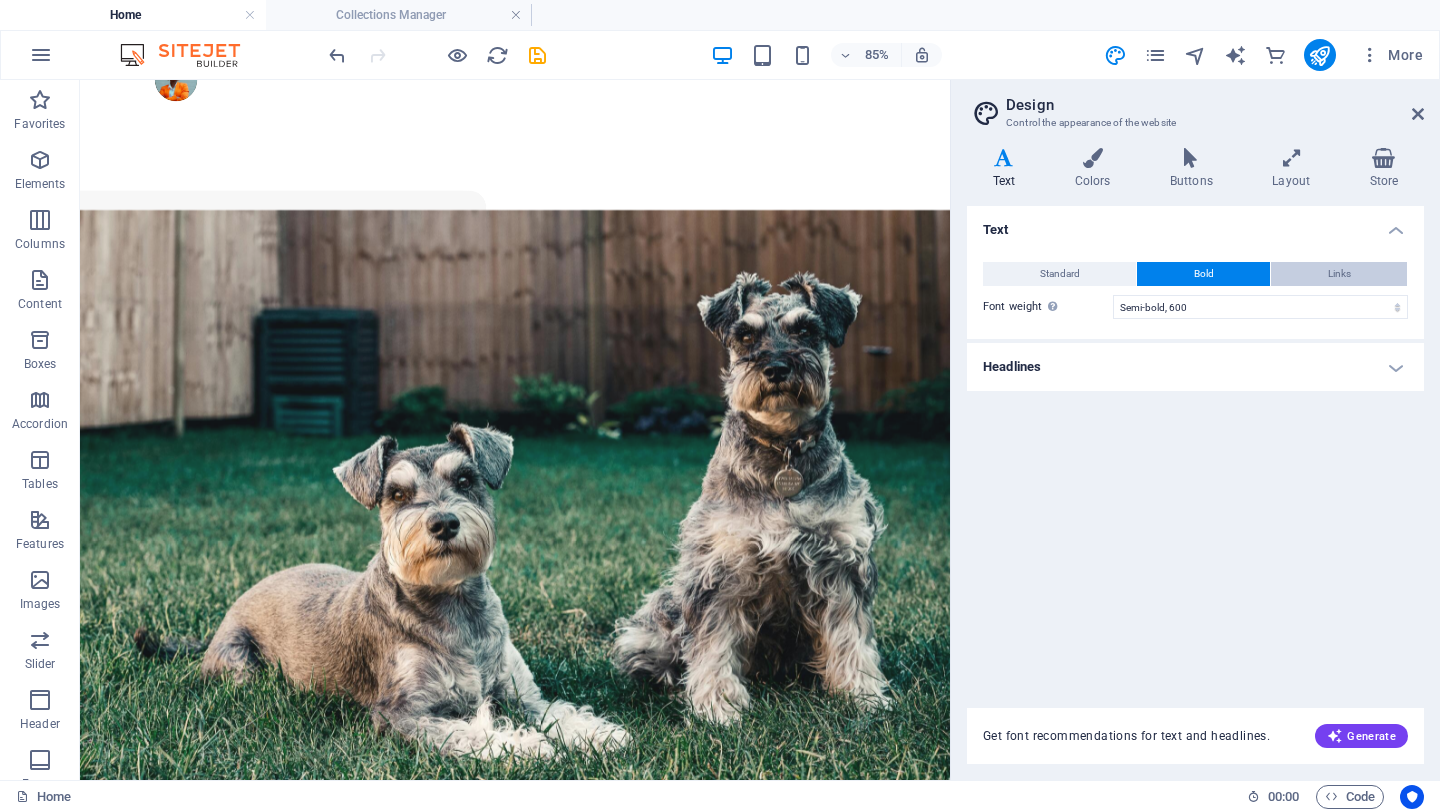 click on "Links" at bounding box center [1339, 274] 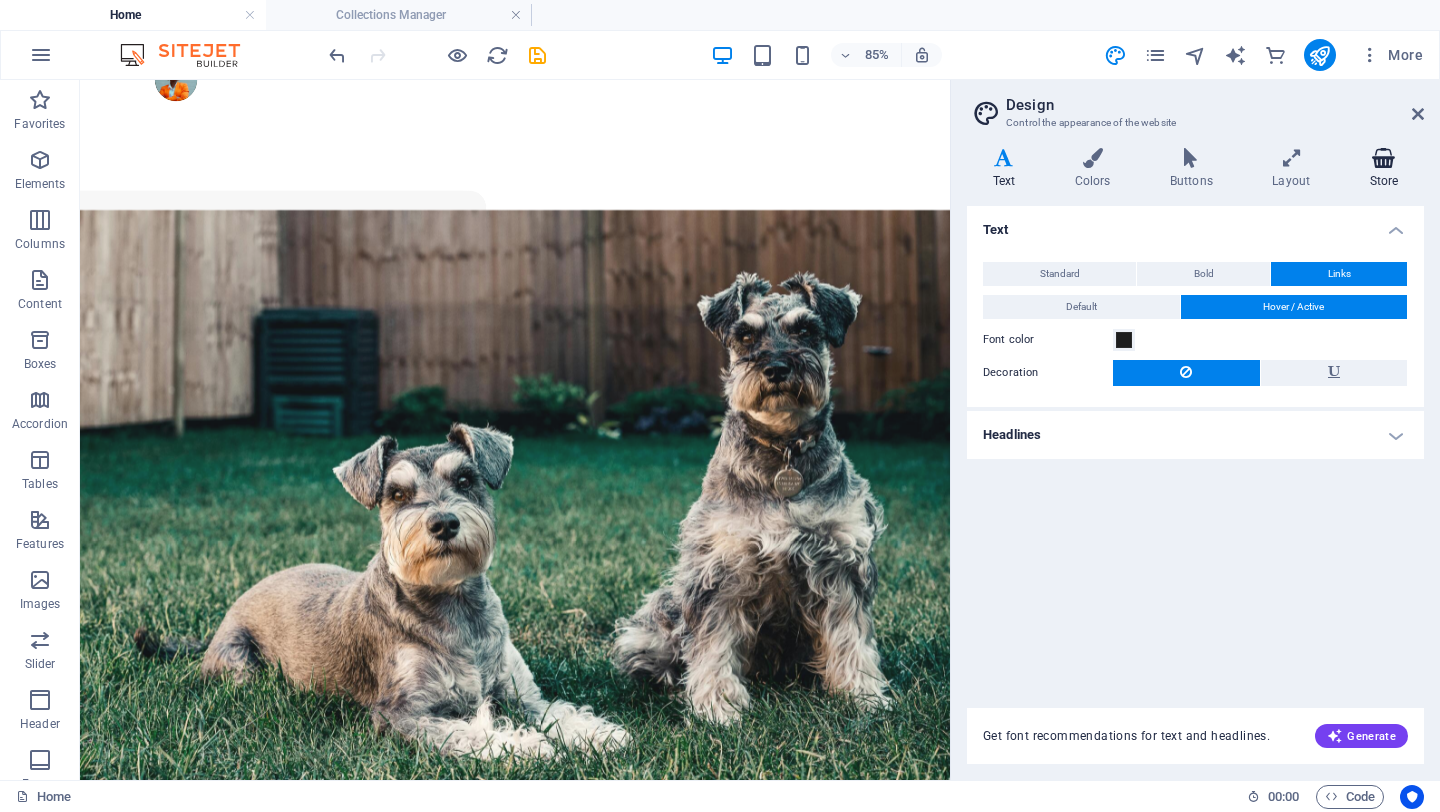 click at bounding box center (1384, 158) 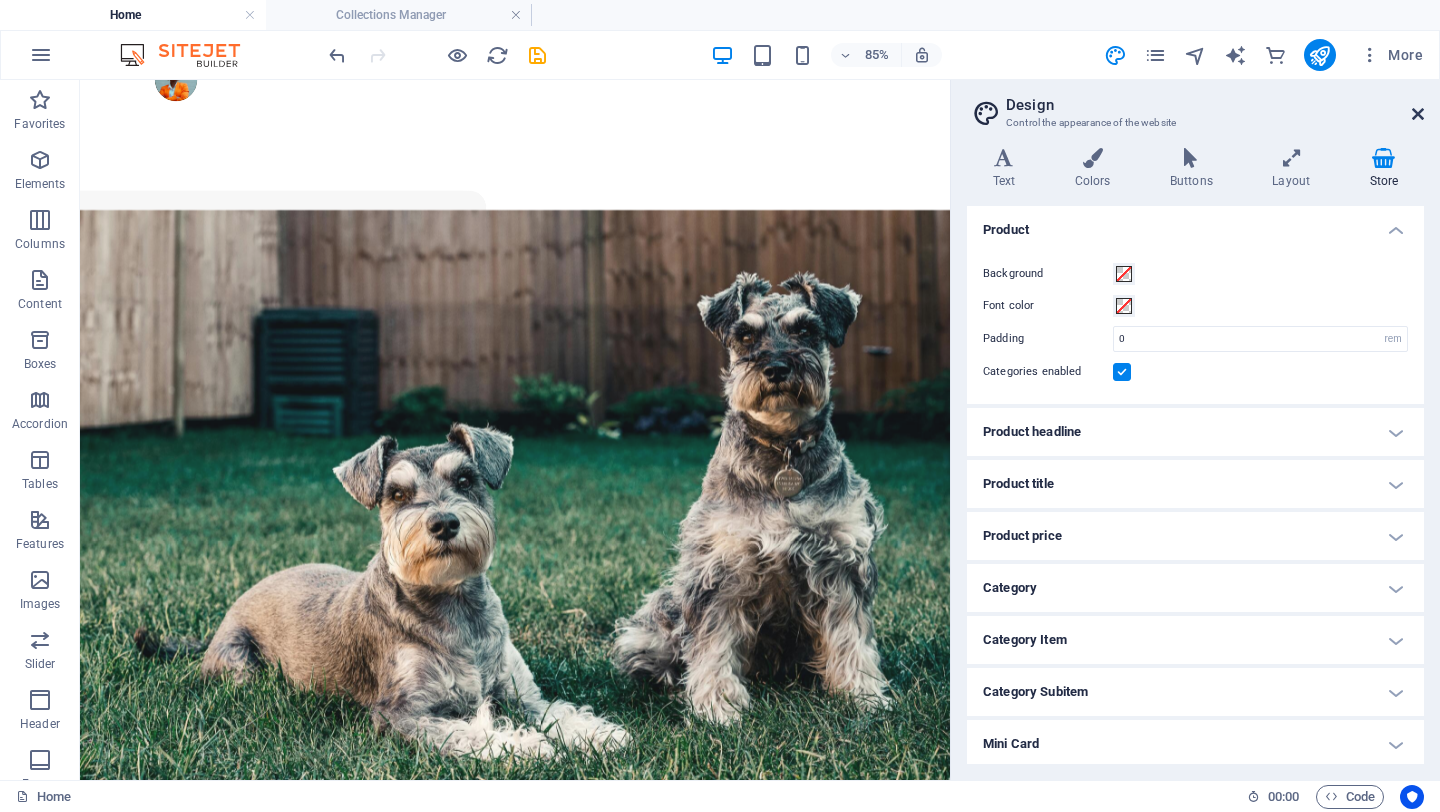 click at bounding box center (1418, 114) 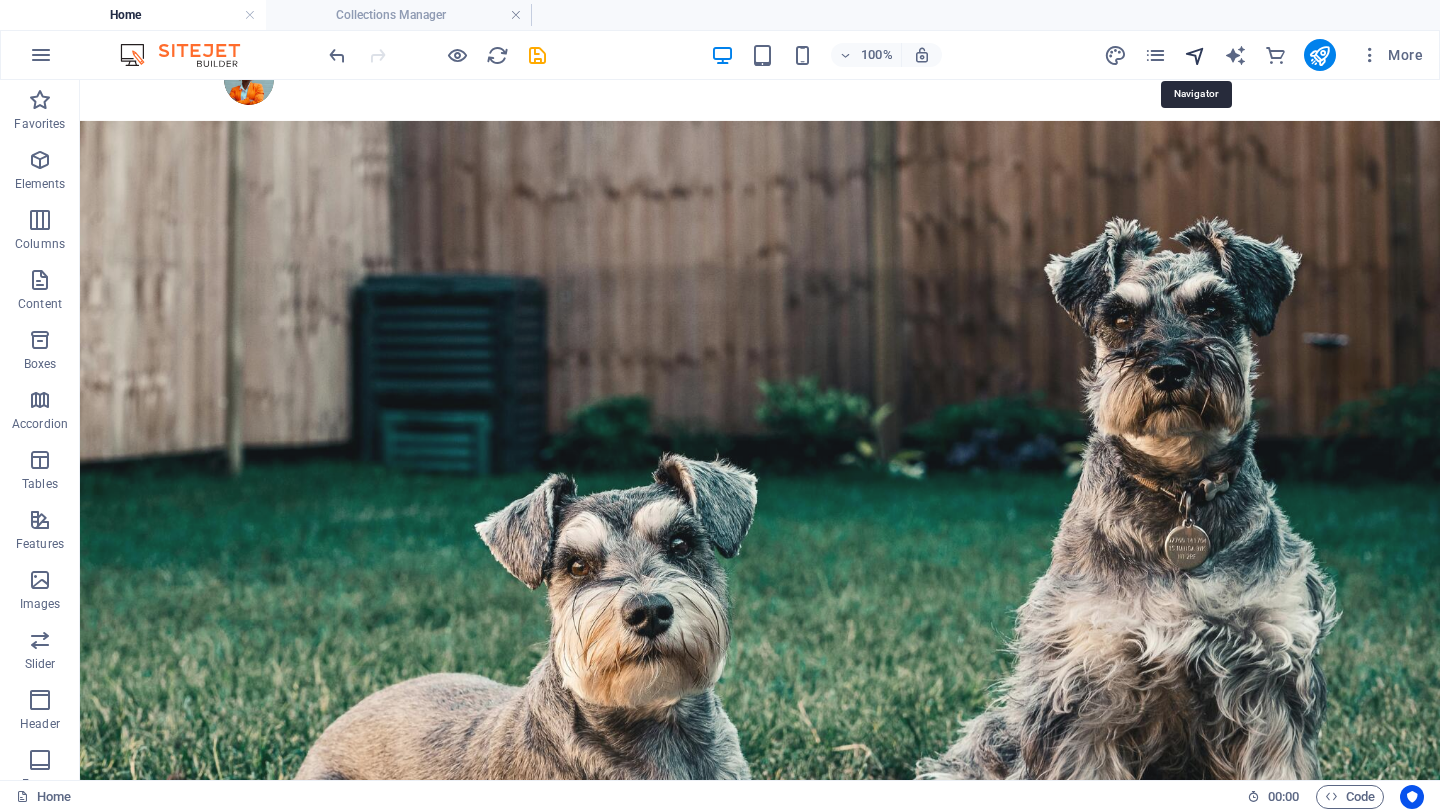 click at bounding box center [1195, 55] 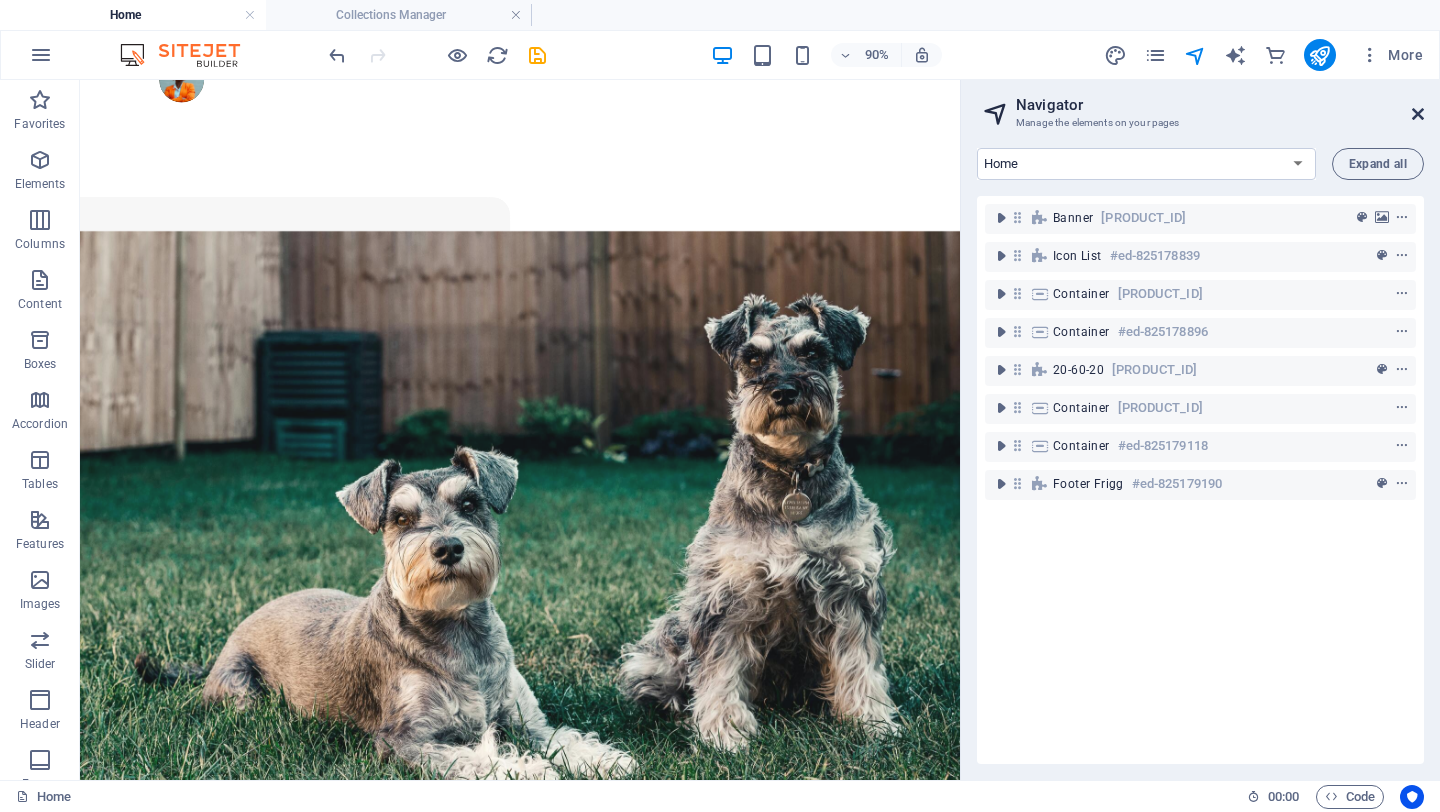 click at bounding box center [1418, 114] 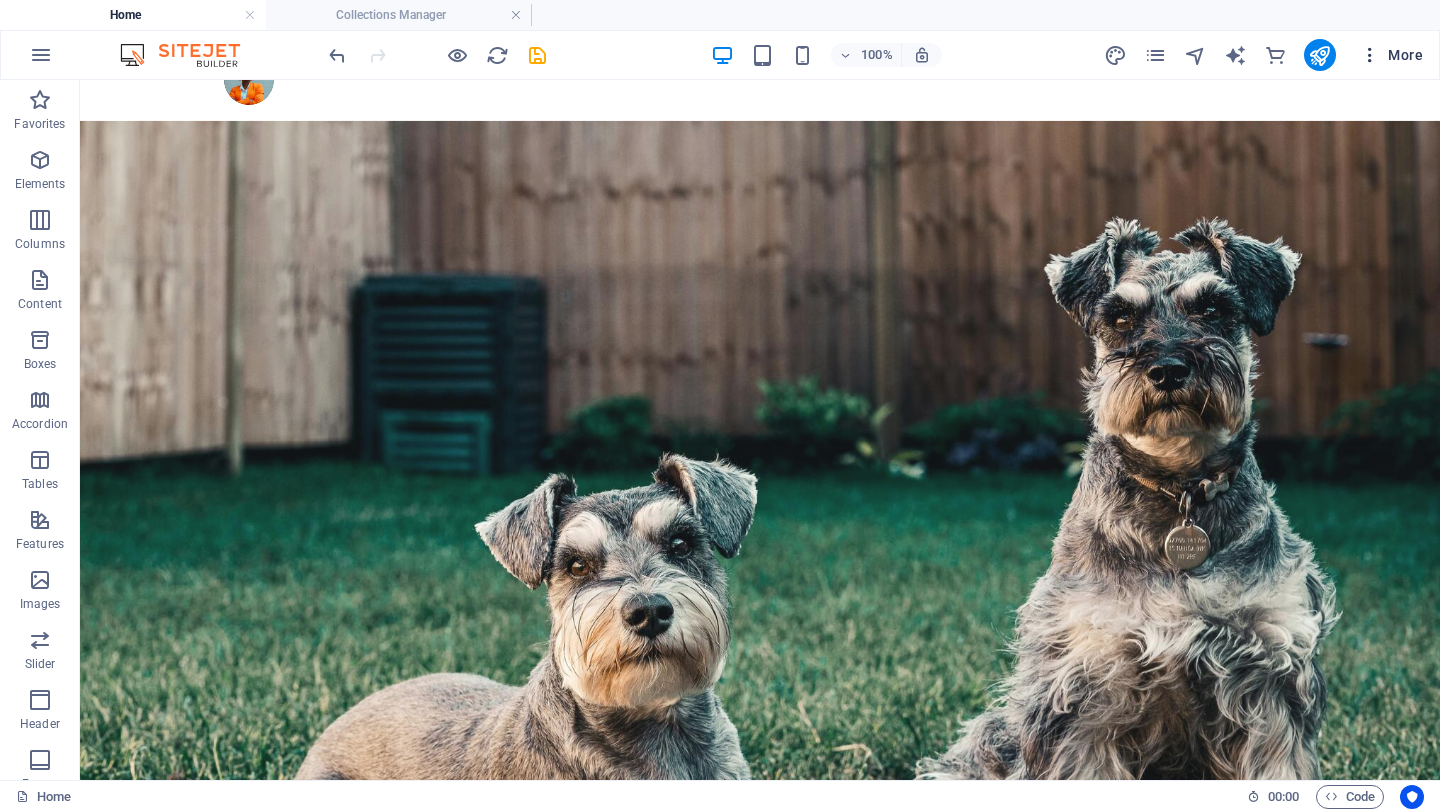 click on "More" at bounding box center [1391, 55] 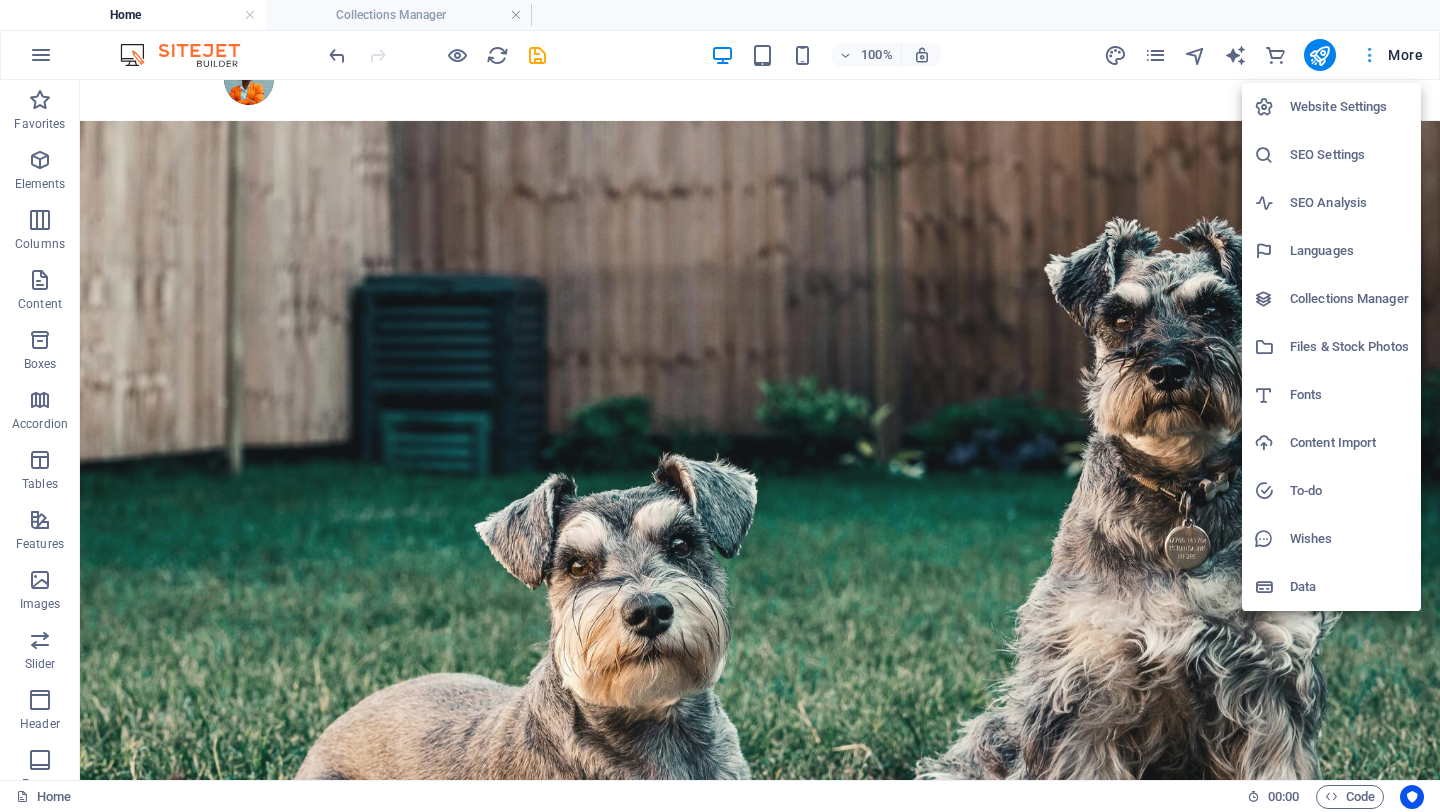 click at bounding box center [720, 406] 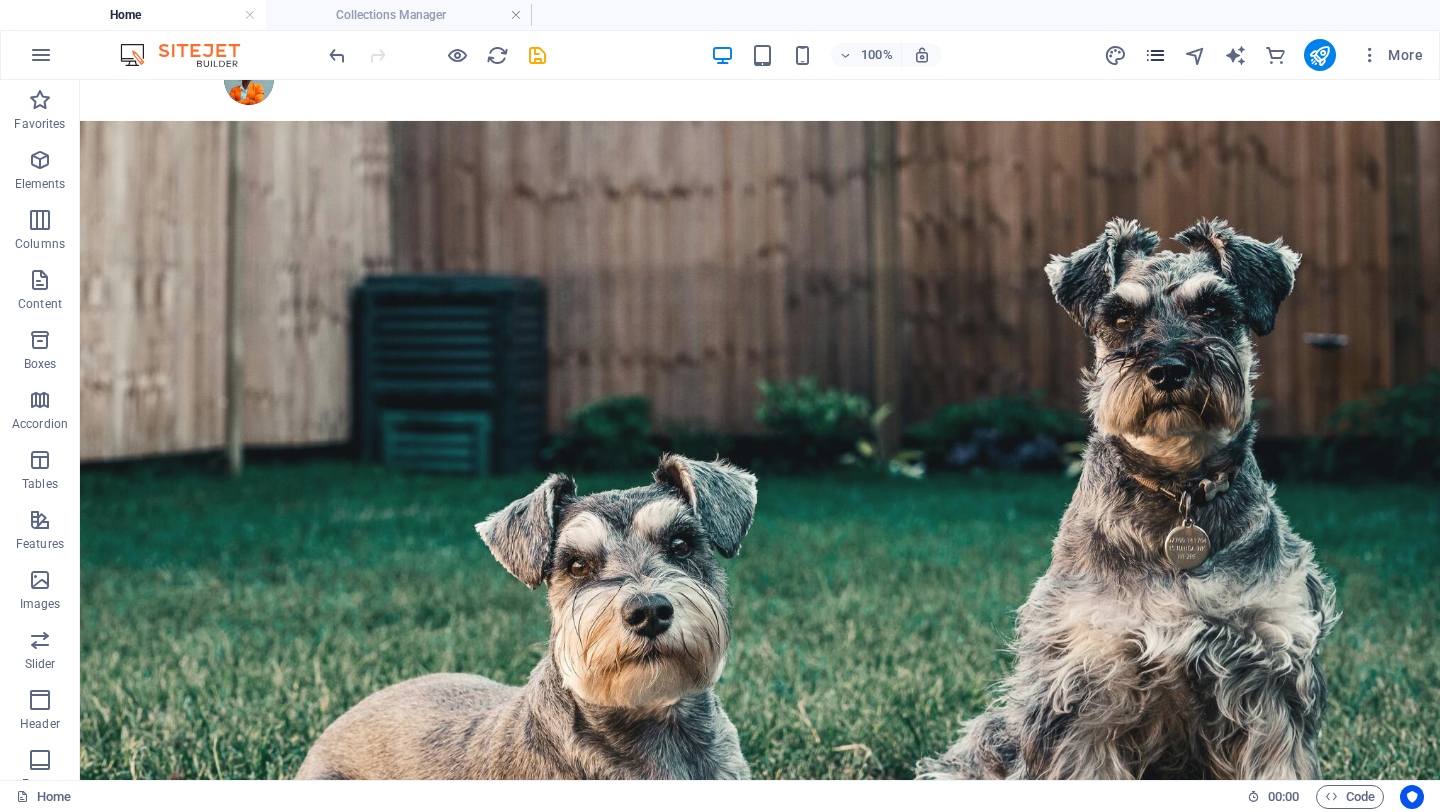 click at bounding box center [1155, 55] 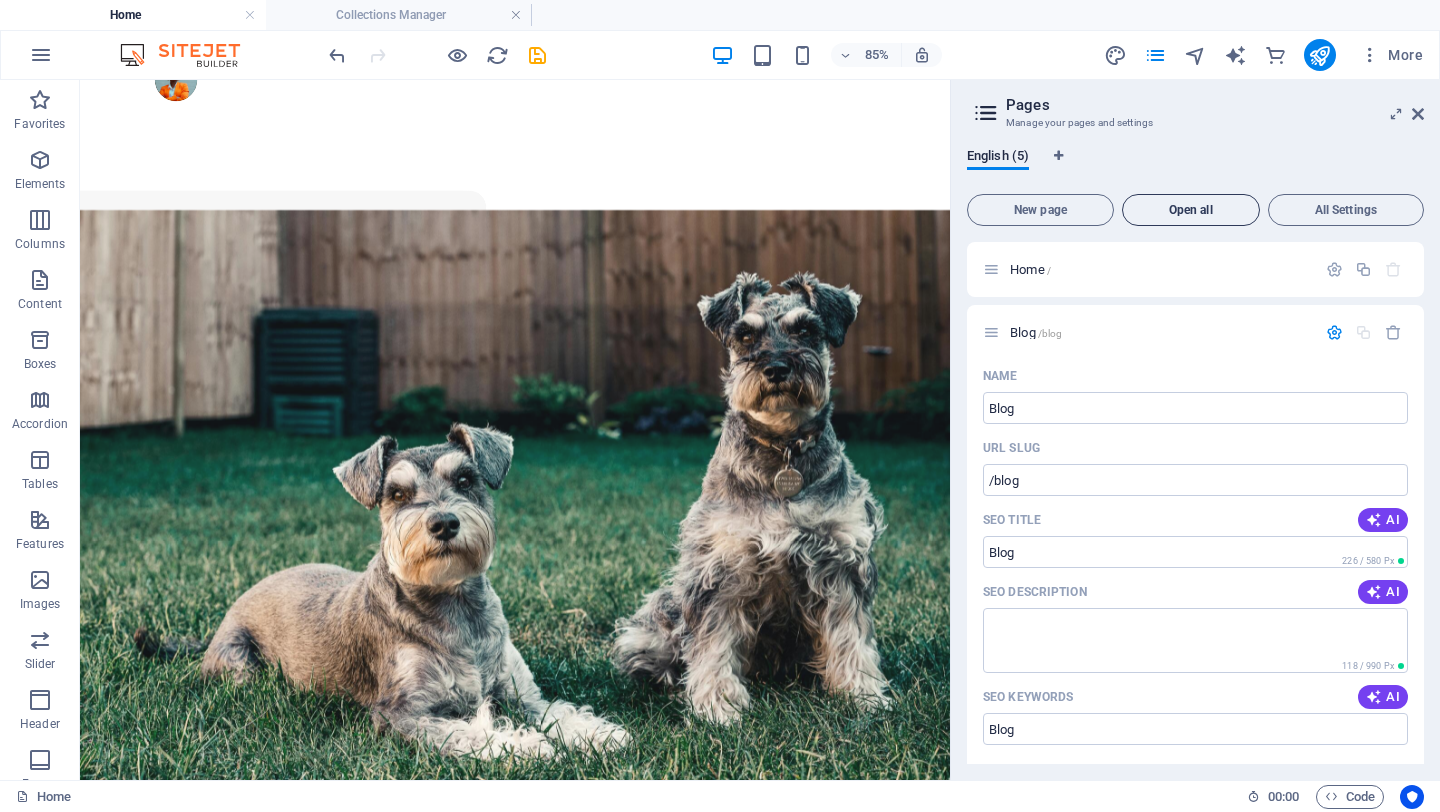 click on "Open all" at bounding box center (1191, 210) 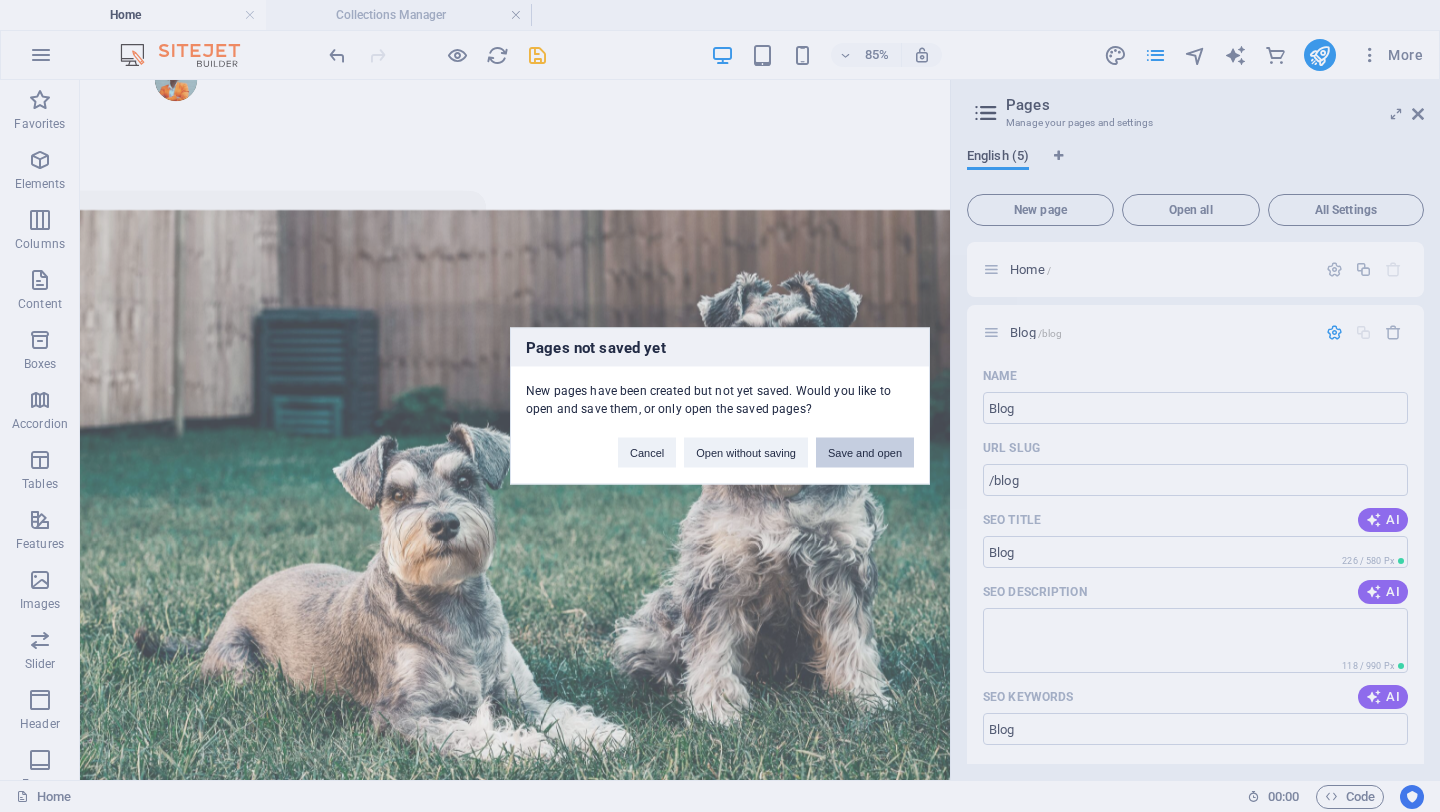 click on "Save and open" at bounding box center [865, 453] 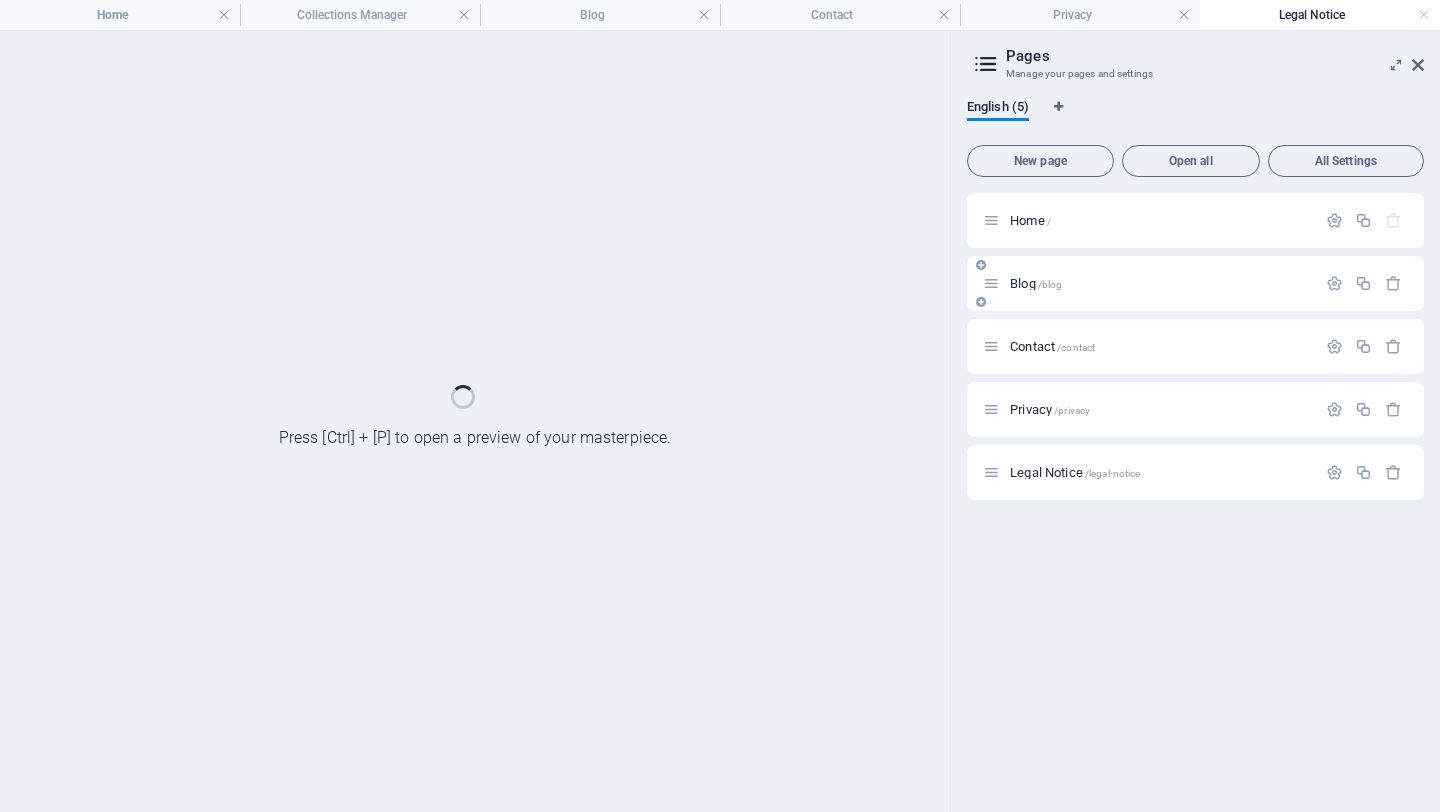 scroll, scrollTop: 0, scrollLeft: 0, axis: both 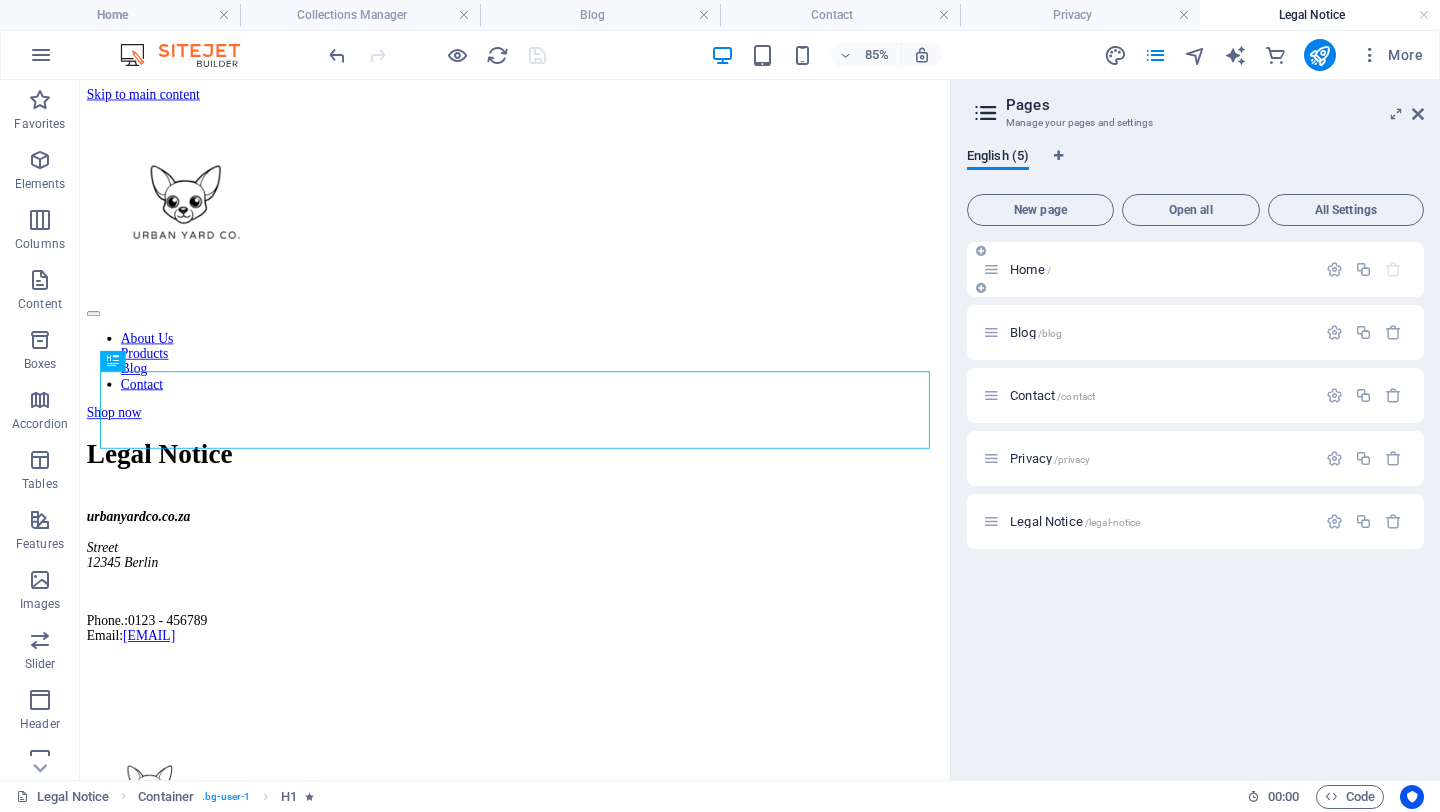 click on "Home /" at bounding box center (1149, 269) 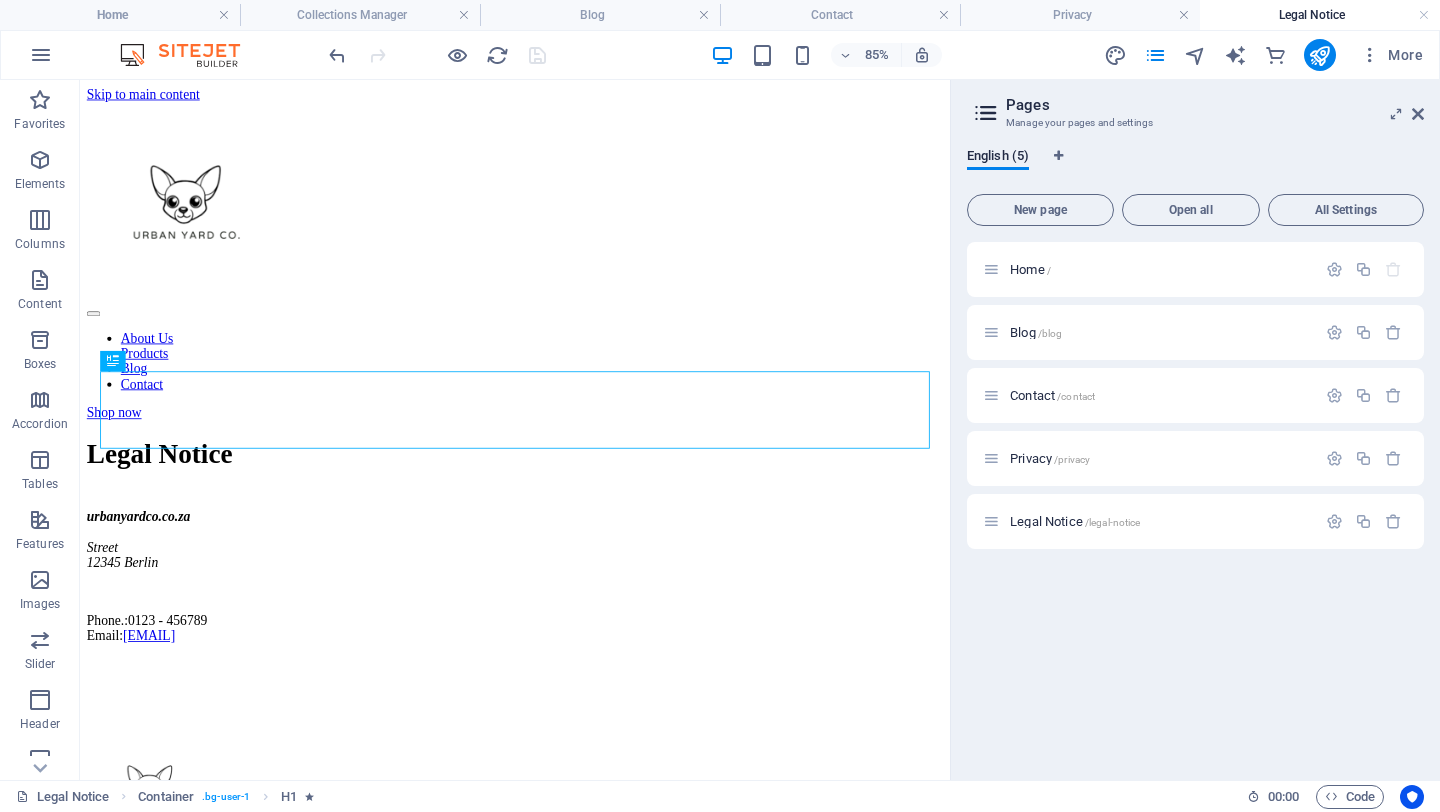 click at bounding box center (986, 113) 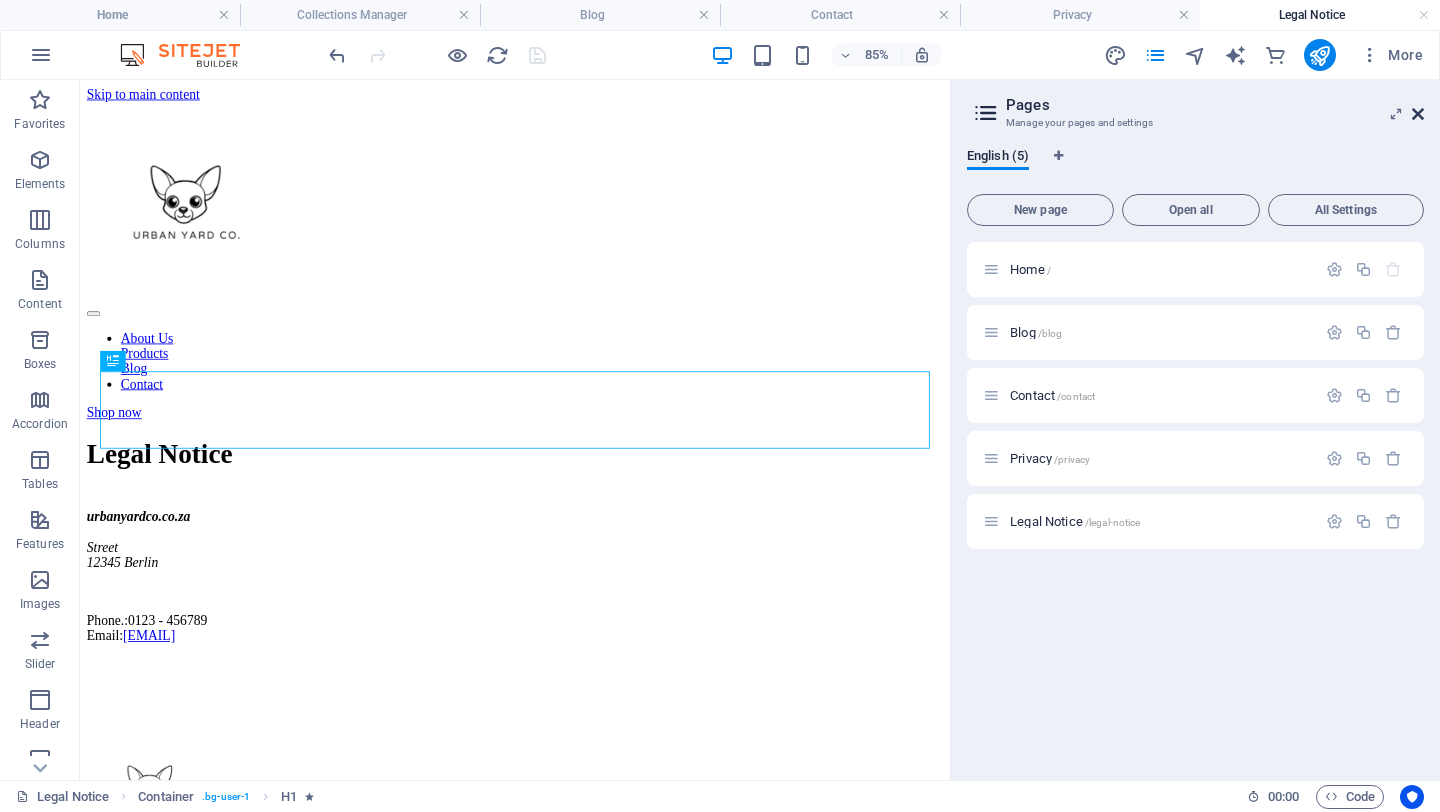 click at bounding box center [1418, 114] 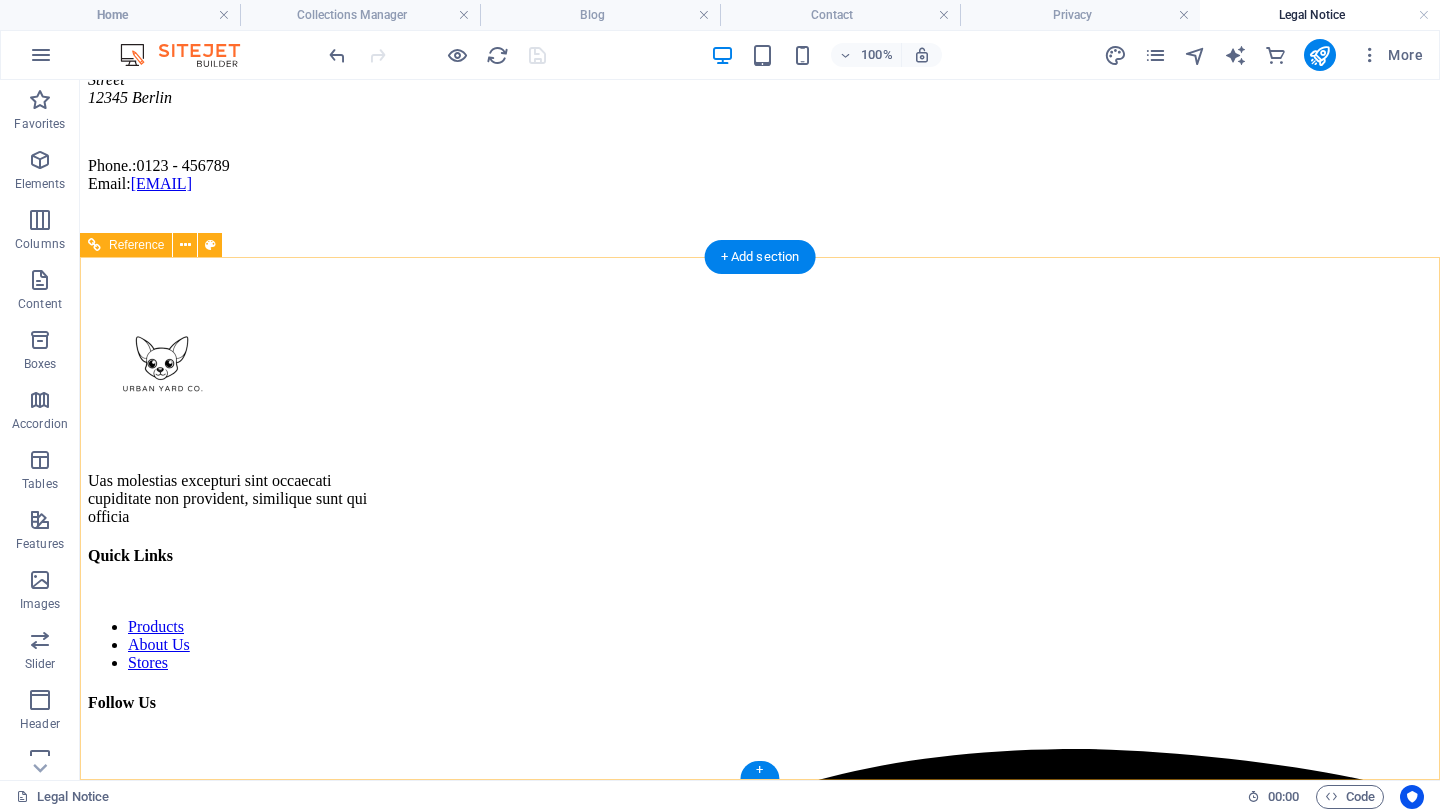 scroll, scrollTop: 0, scrollLeft: 0, axis: both 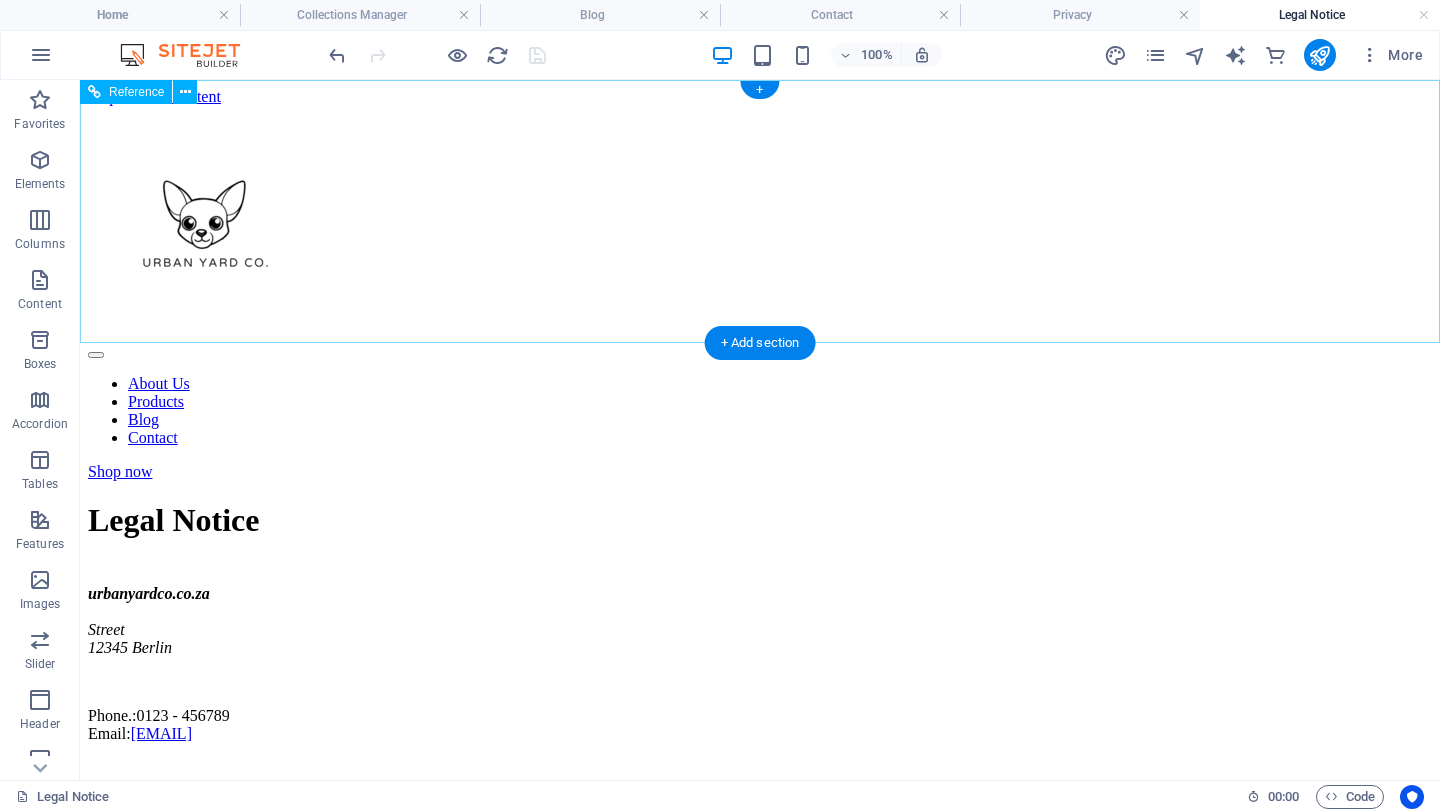 click on "About Us Products Blog Contact" at bounding box center [760, 411] 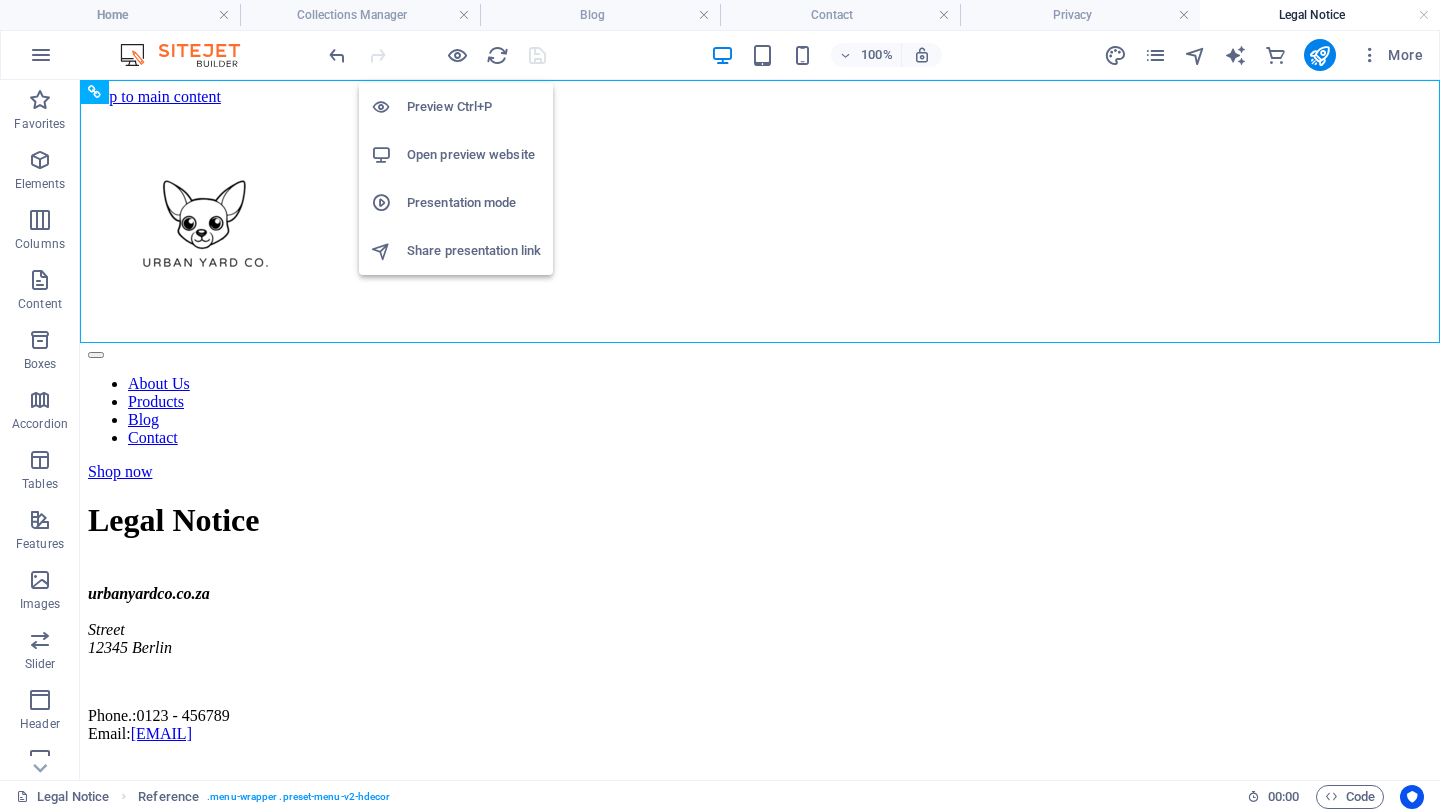click on "About Us Products Blog Contact Shop now" at bounding box center (760, 293) 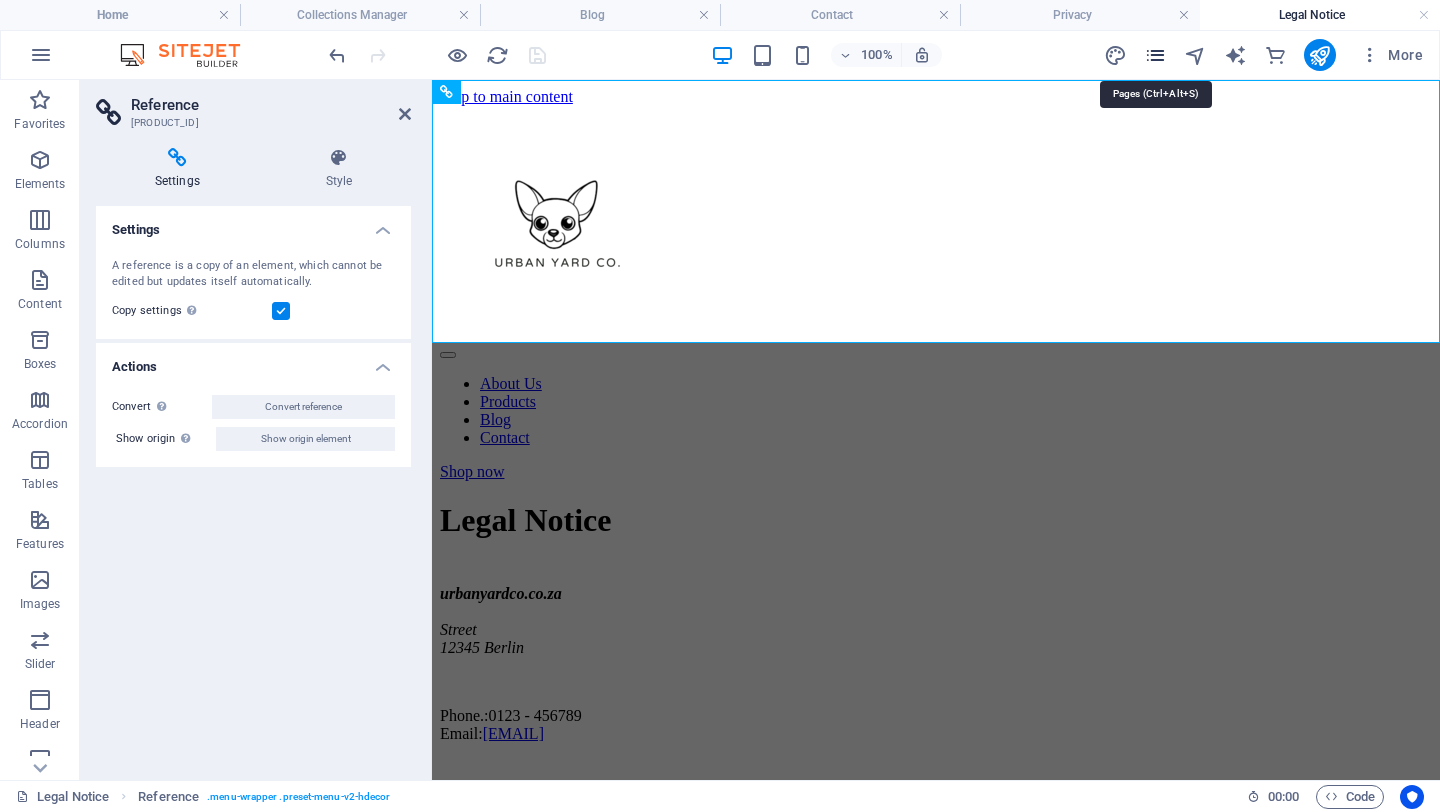 click at bounding box center (1155, 55) 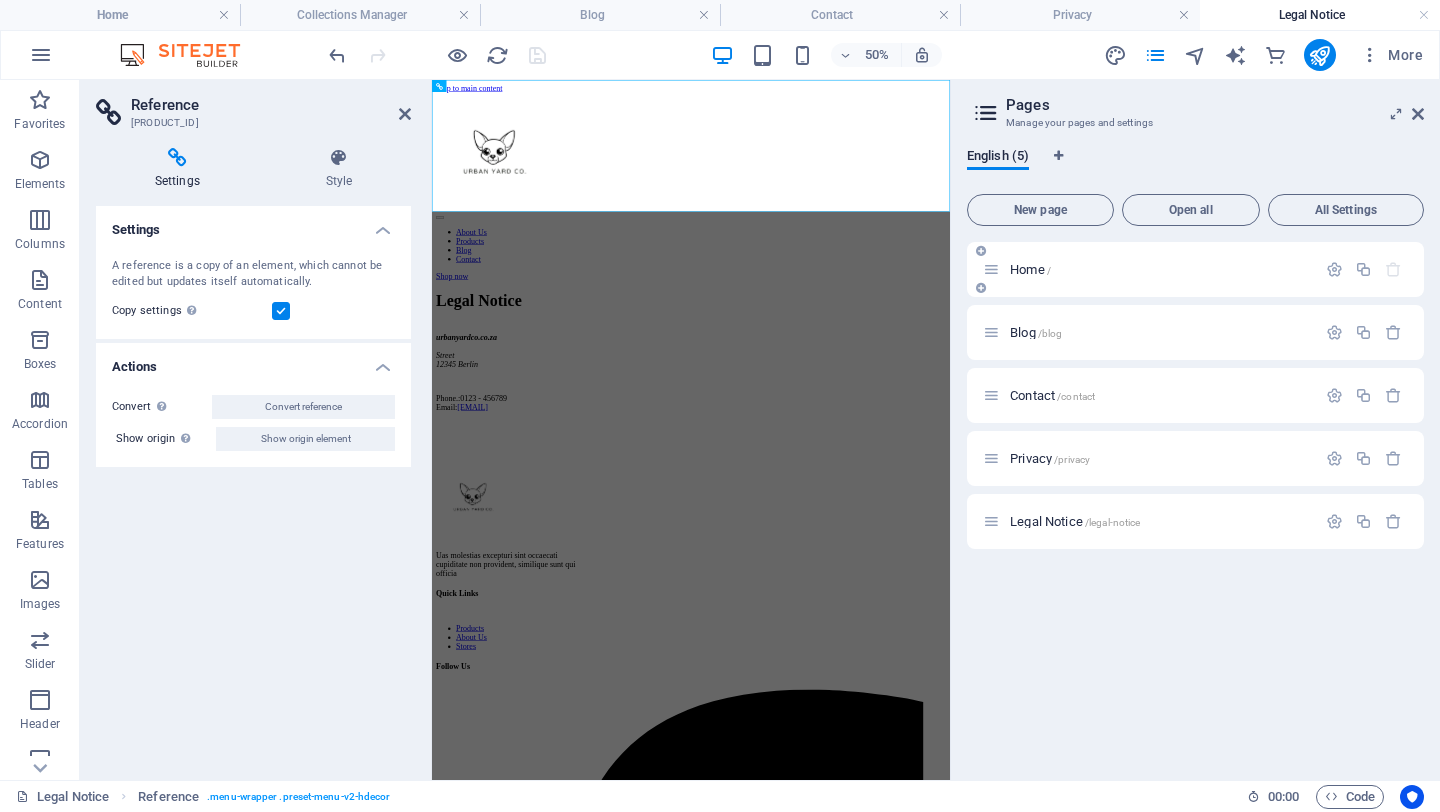 click on "Home /" at bounding box center [1149, 269] 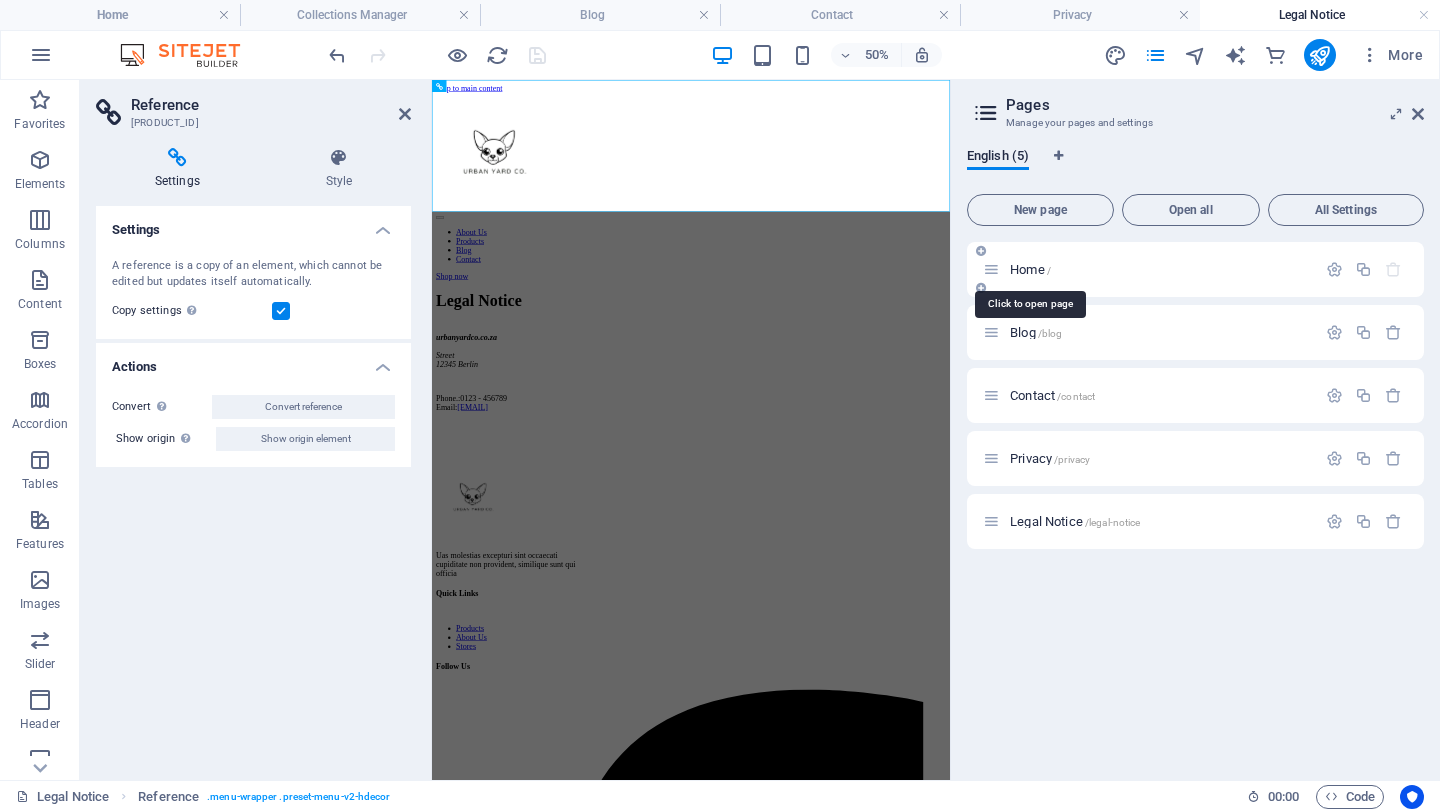 click on "Home /" at bounding box center [1030, 269] 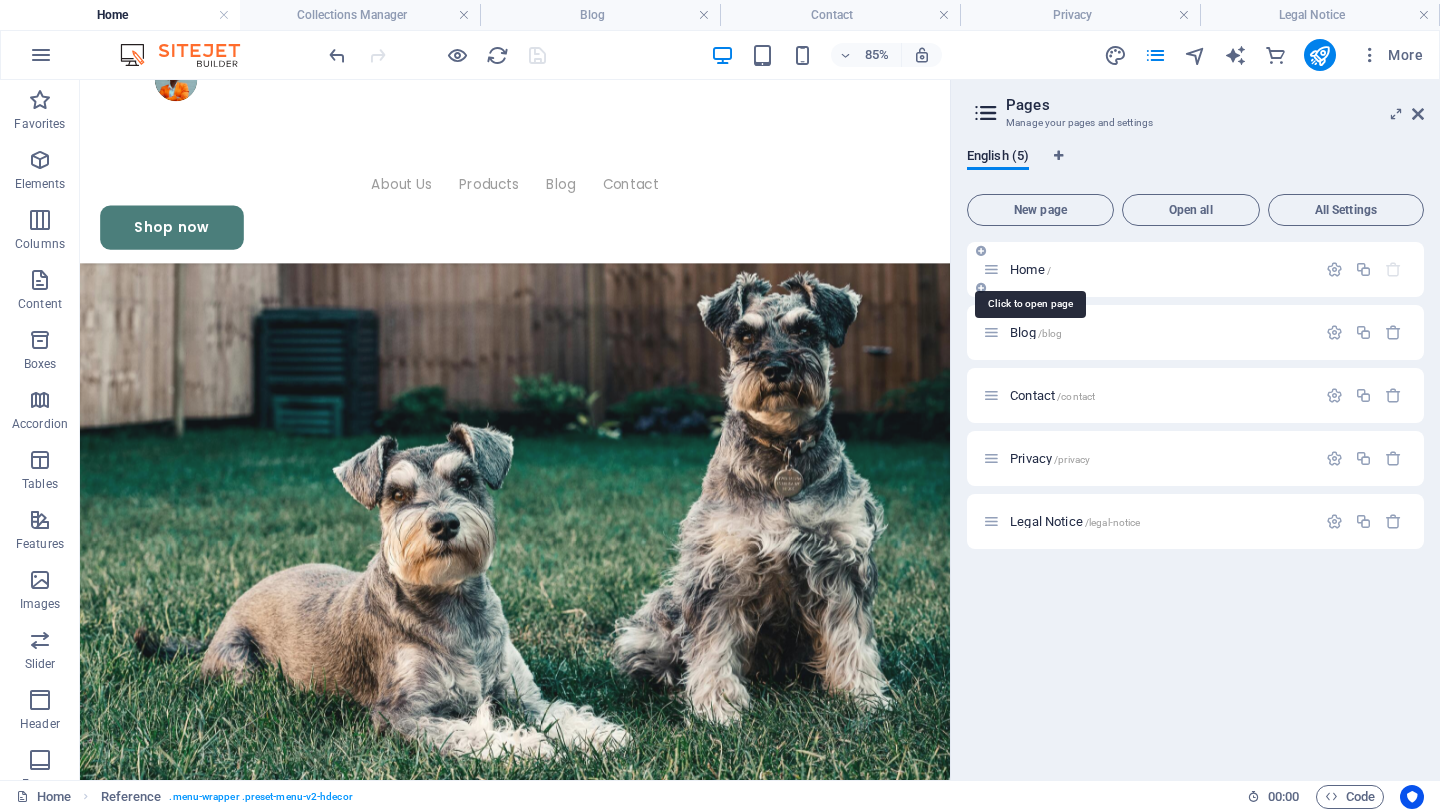 click on "Home /" at bounding box center (1030, 269) 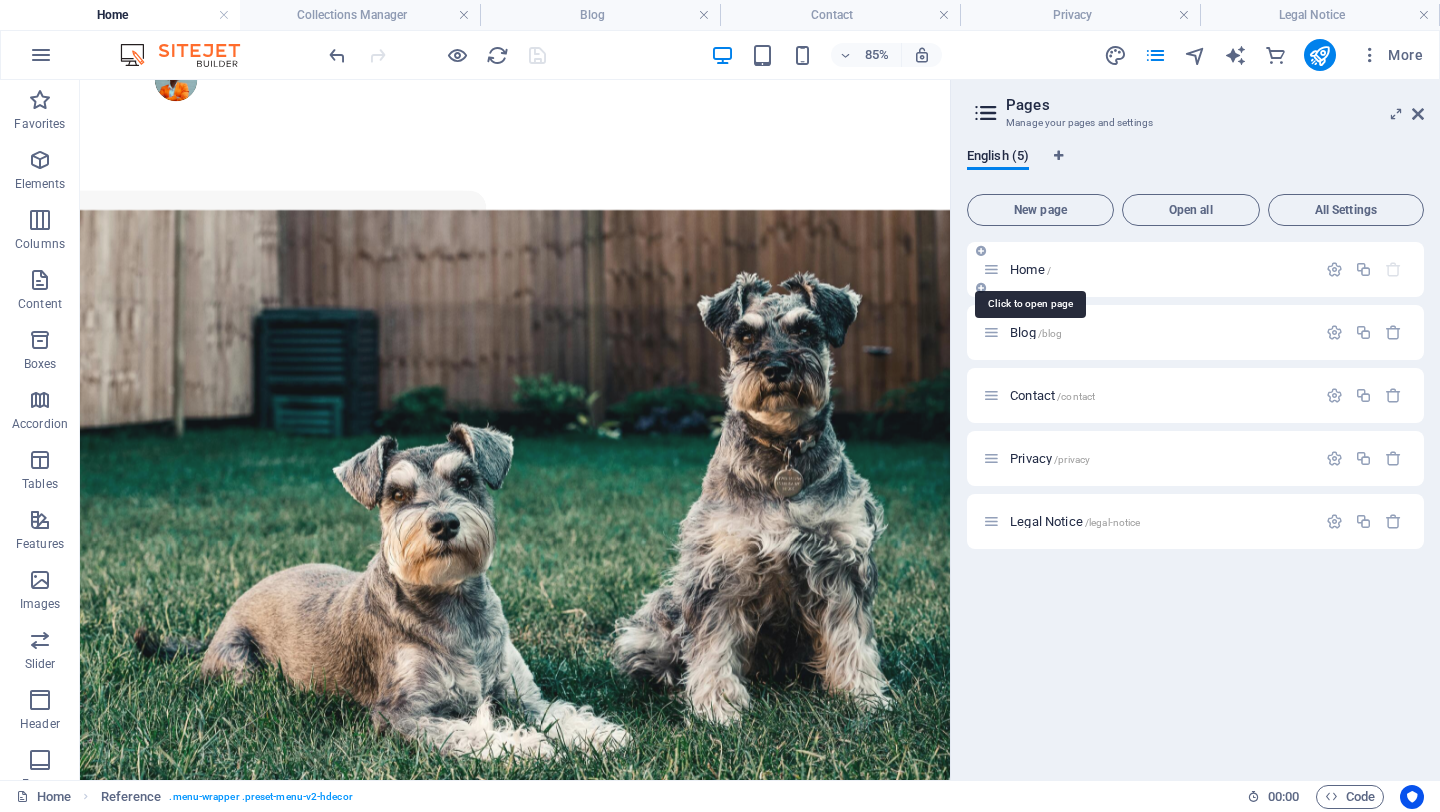 click on "Home /" at bounding box center (1030, 269) 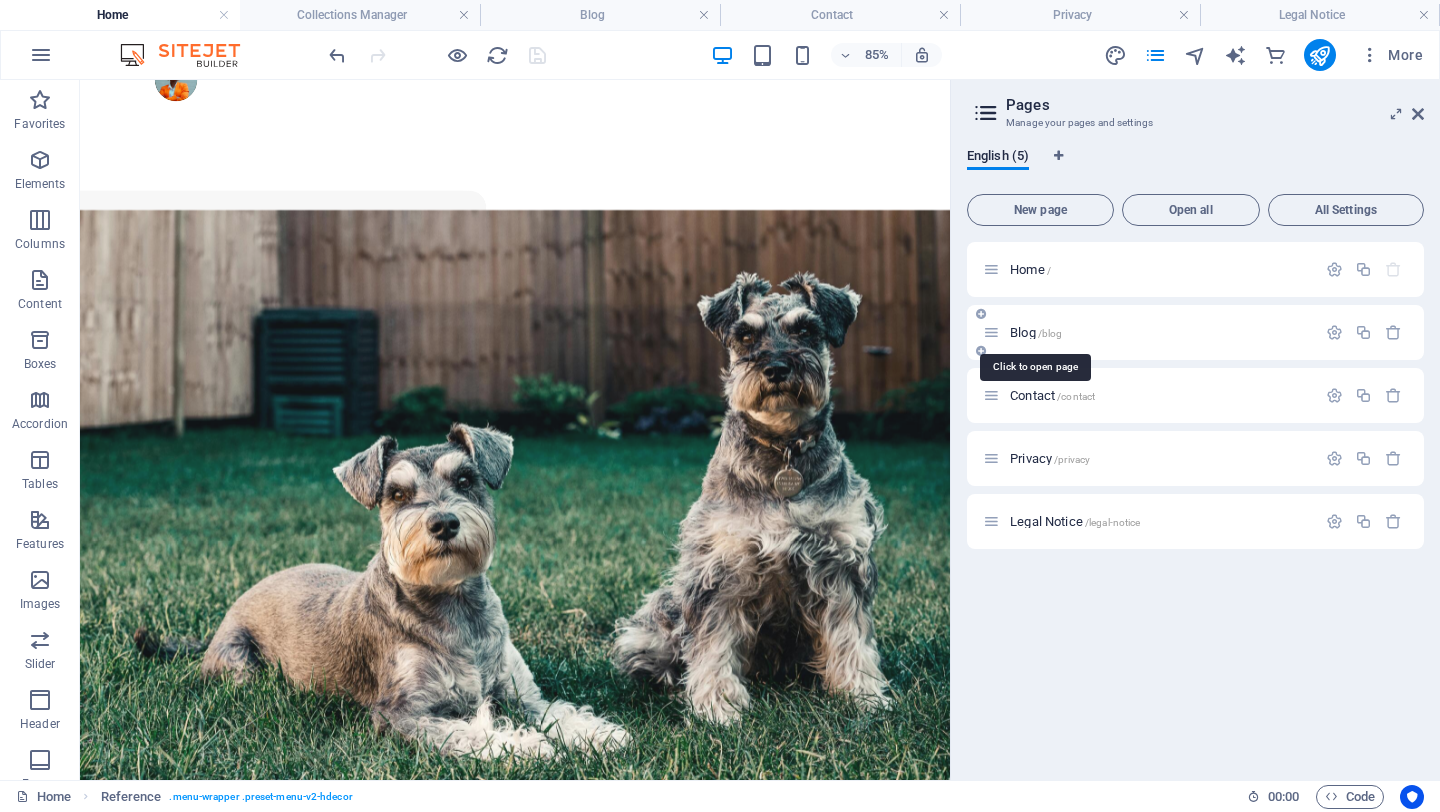 click on "/blog" at bounding box center [1050, 333] 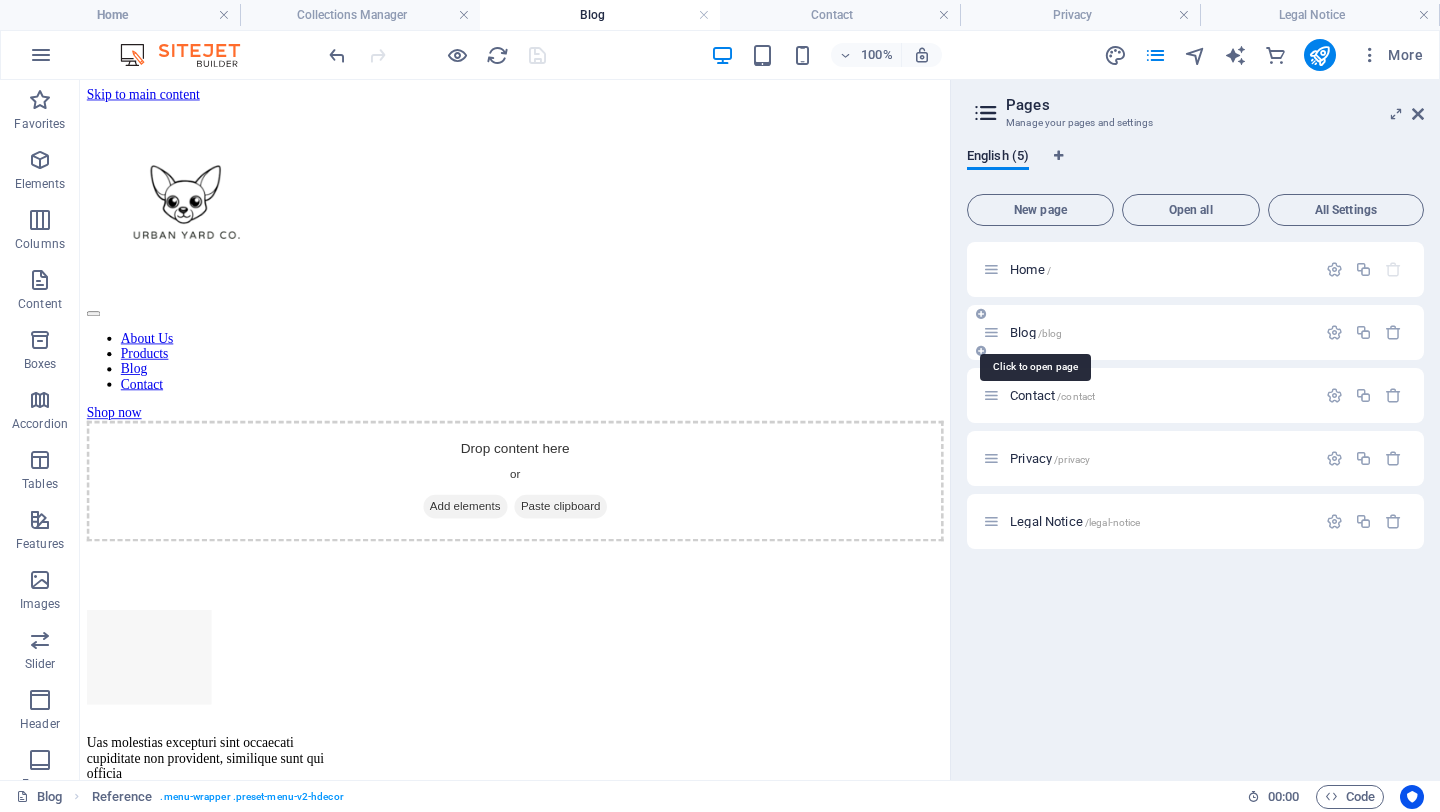 click on "/blog" at bounding box center [1050, 333] 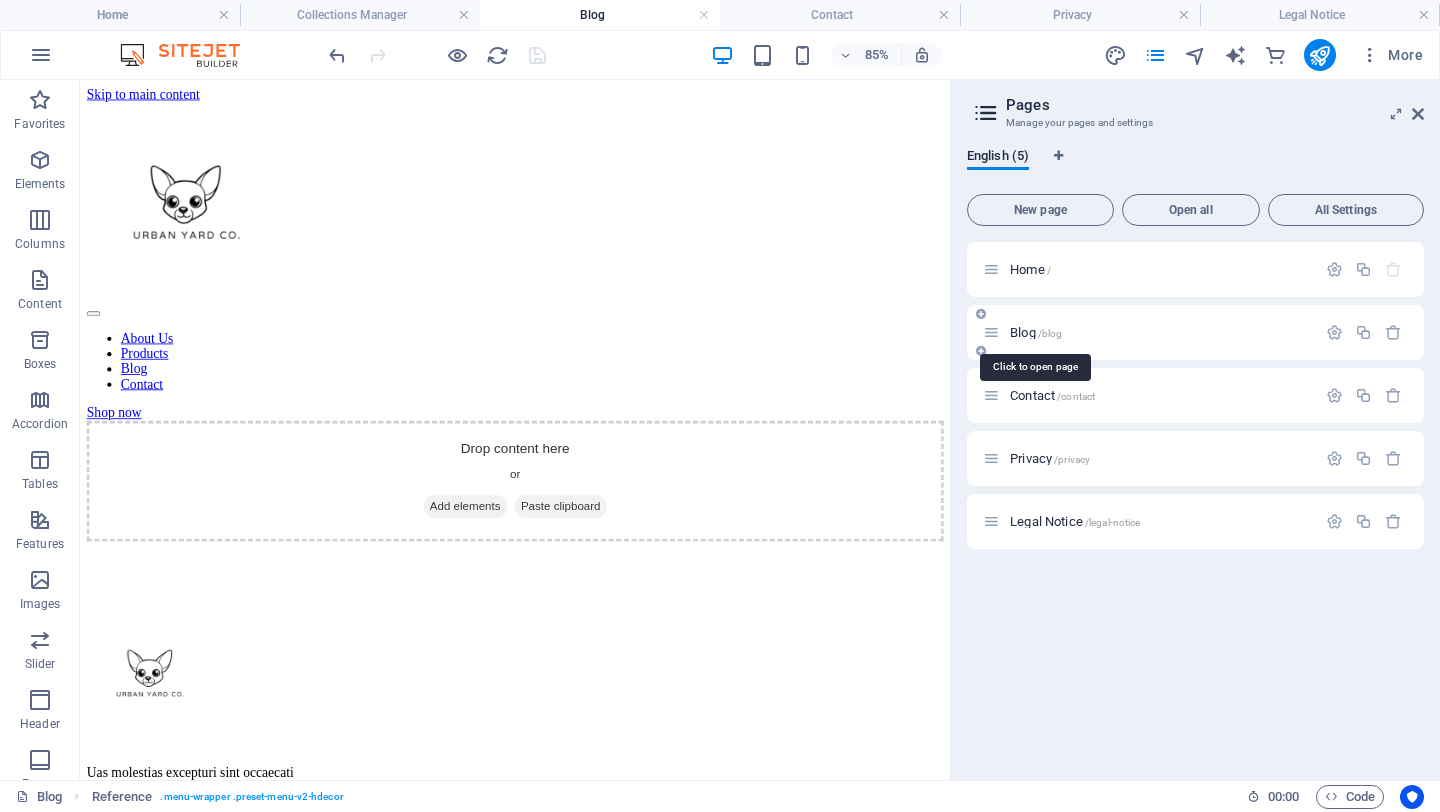 click on "/blog" at bounding box center (1050, 333) 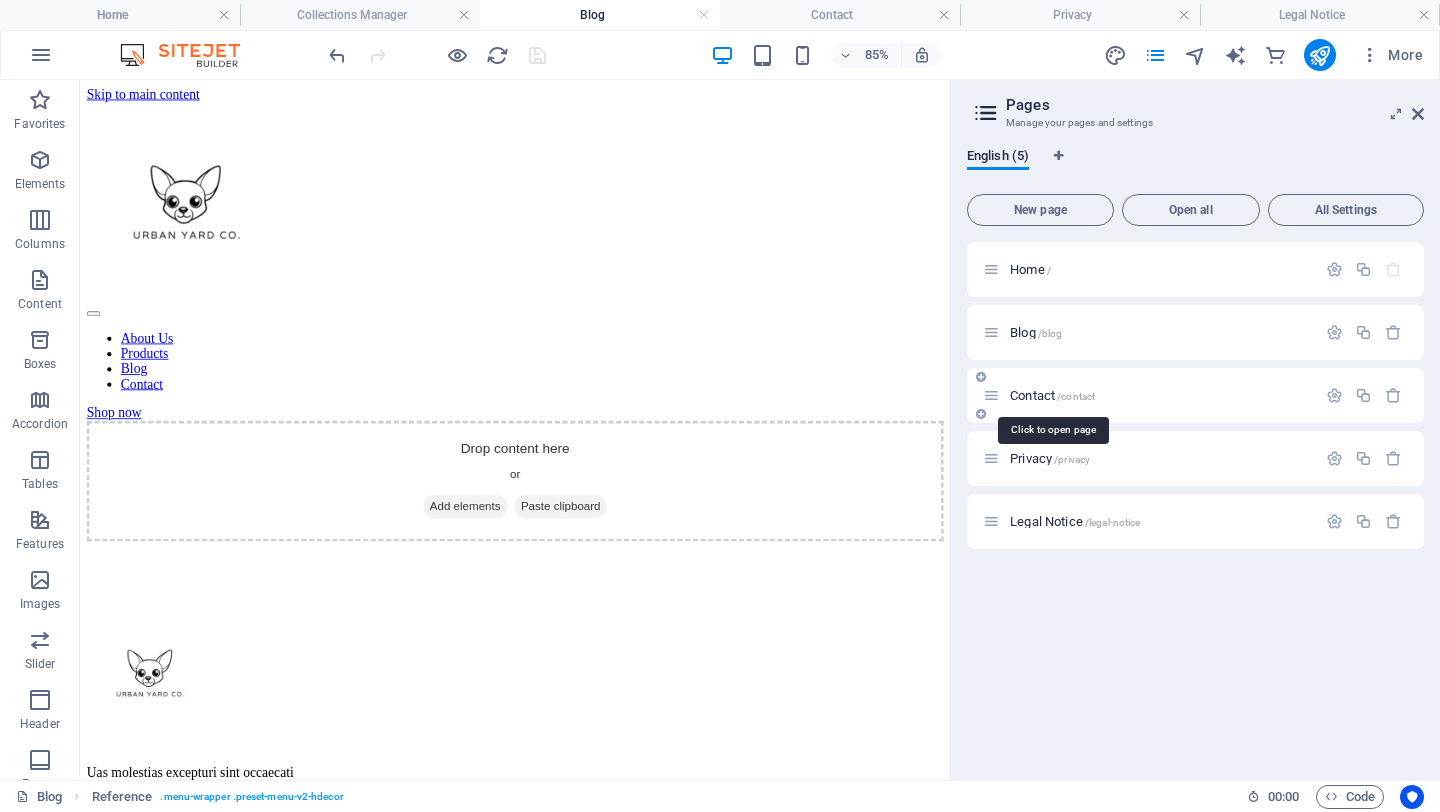 click on "/contact" at bounding box center [1076, 396] 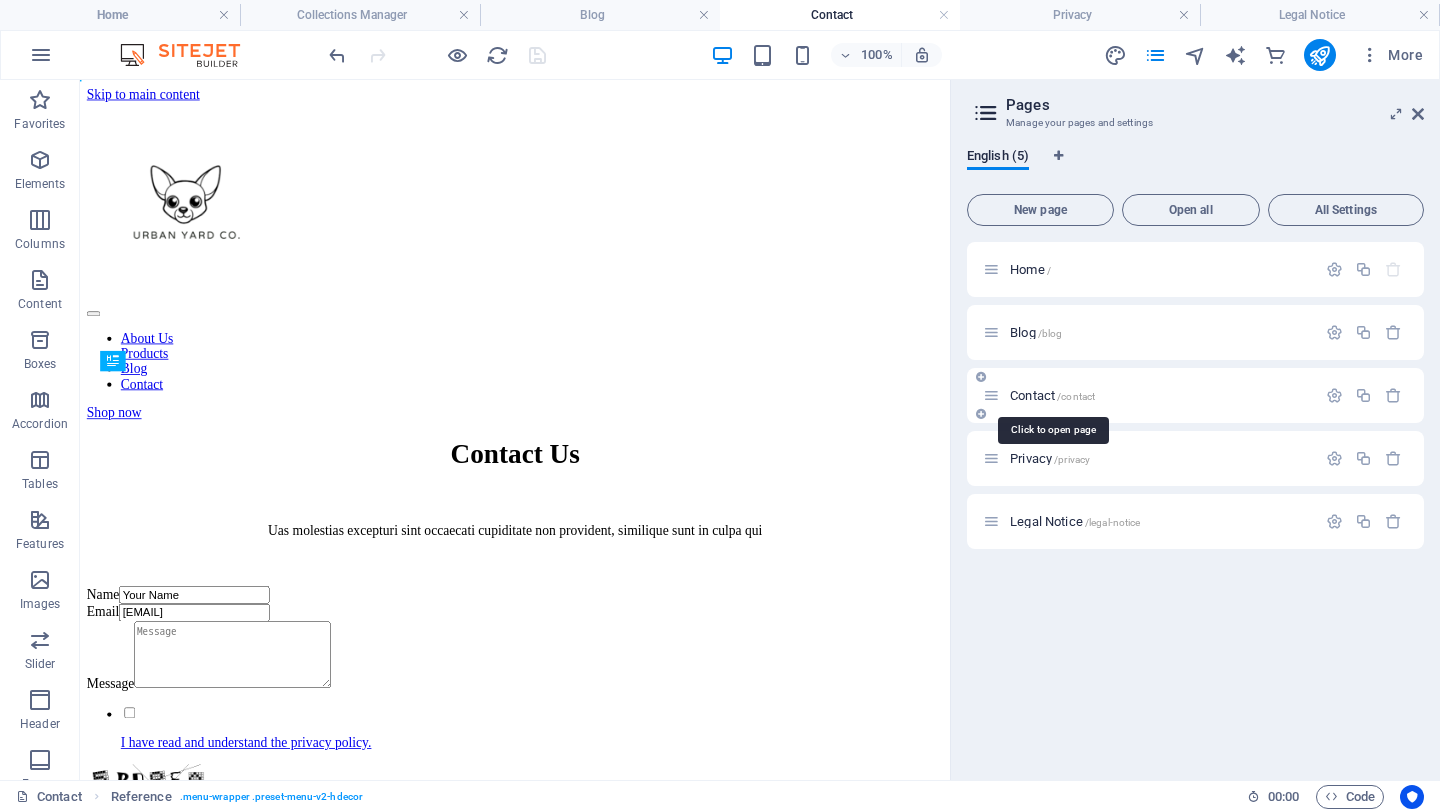 click on "/contact" at bounding box center (1076, 396) 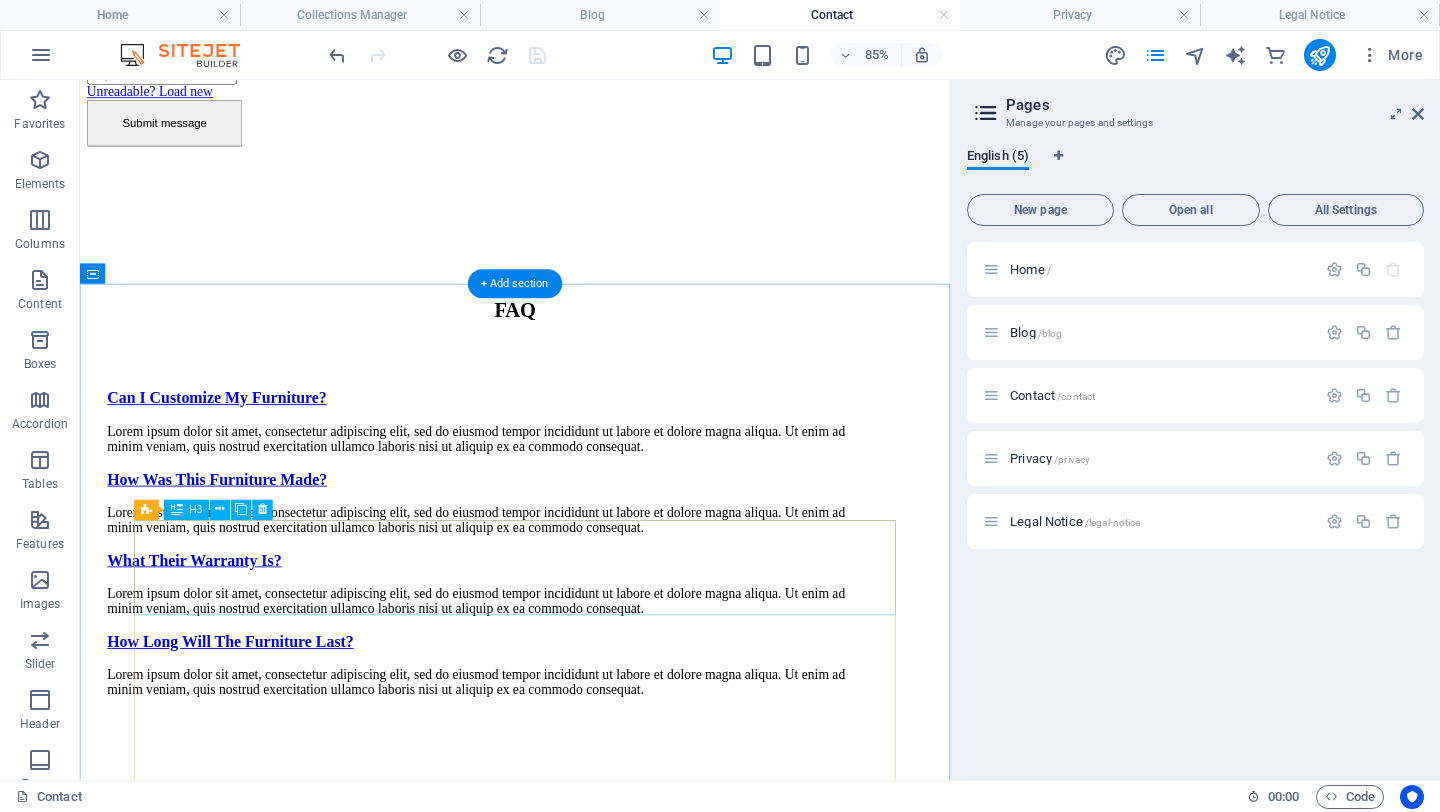 scroll, scrollTop: 1011, scrollLeft: 0, axis: vertical 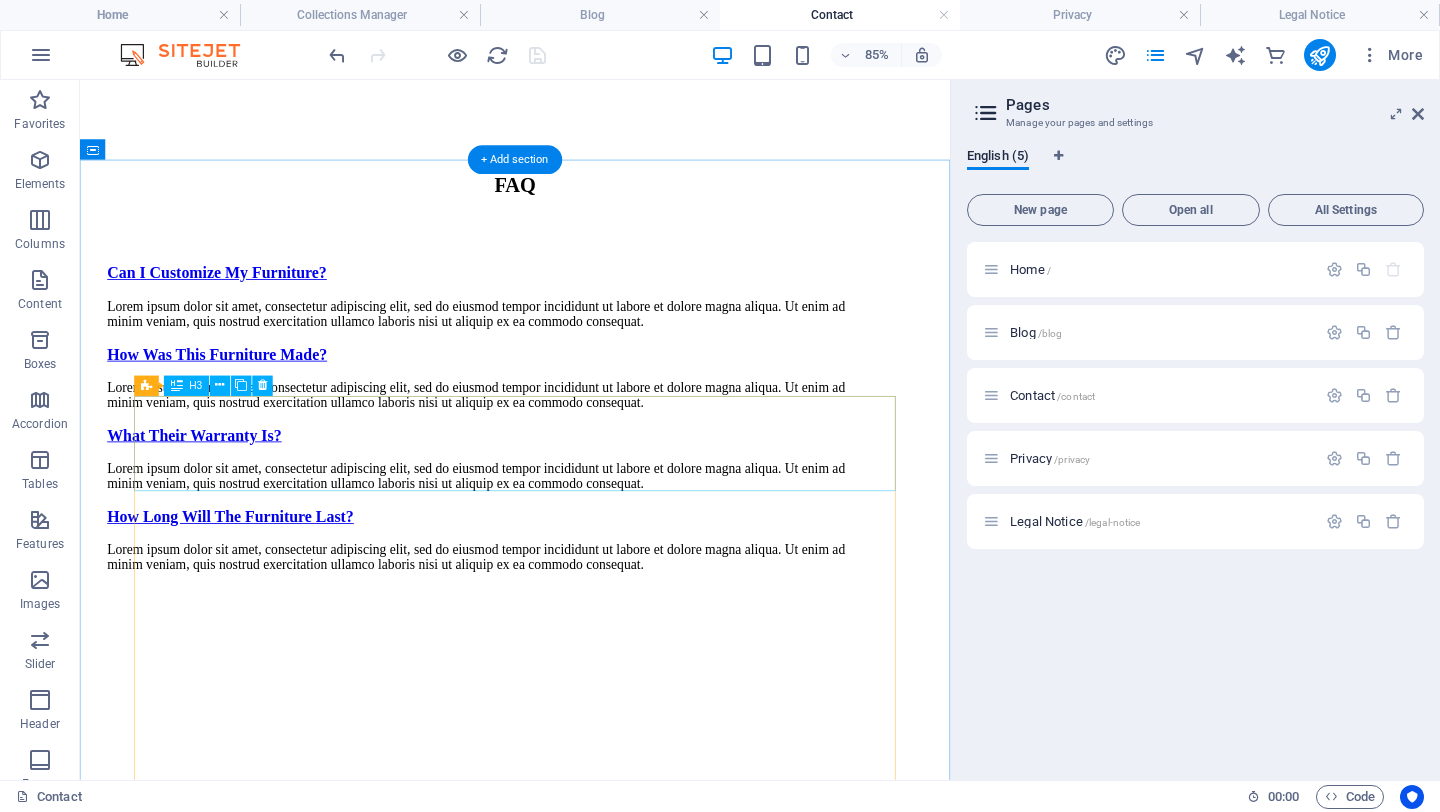 click on "Can I Customize My Furniture?" at bounding box center [560, 308] 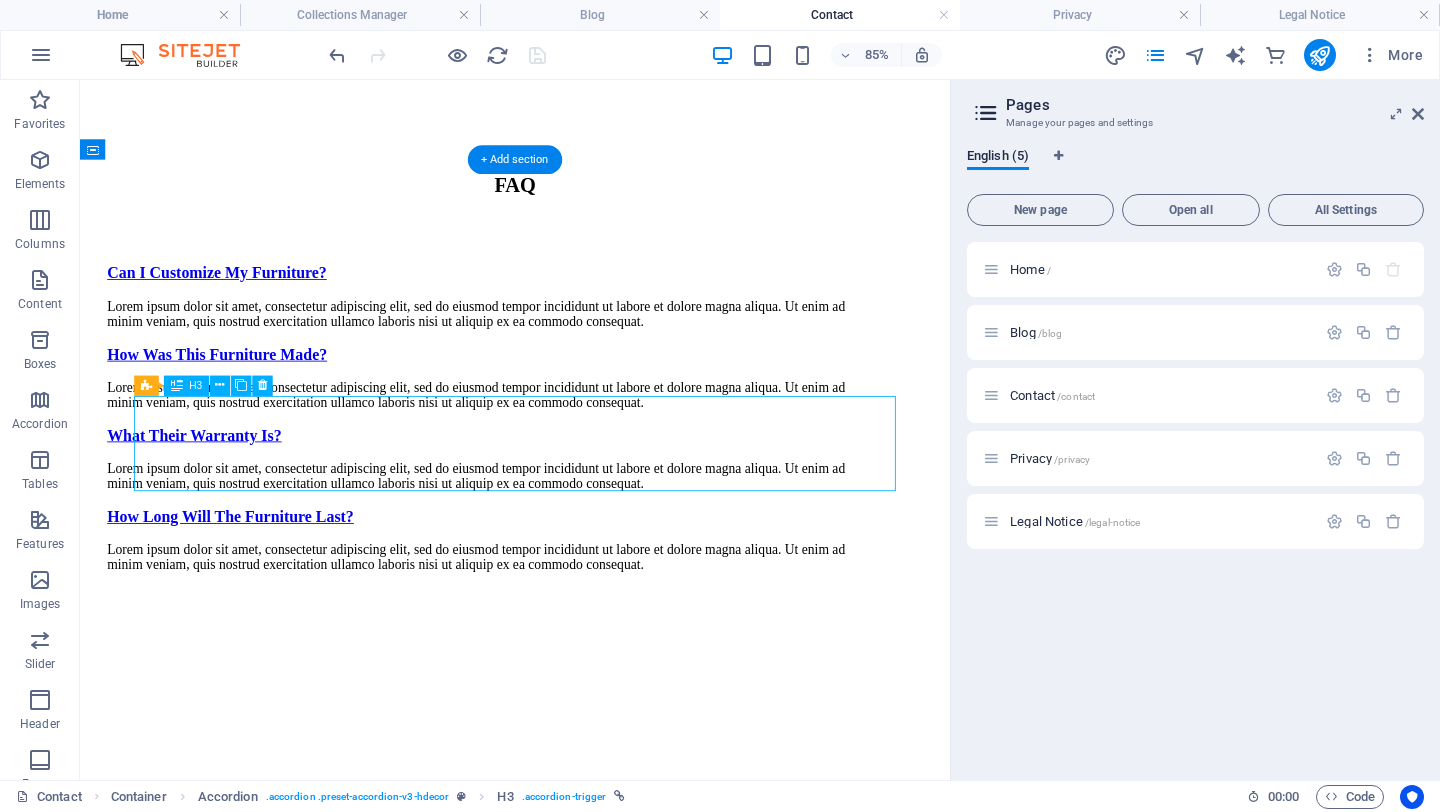 click on "Can I Customize My Furniture?" at bounding box center [560, 308] 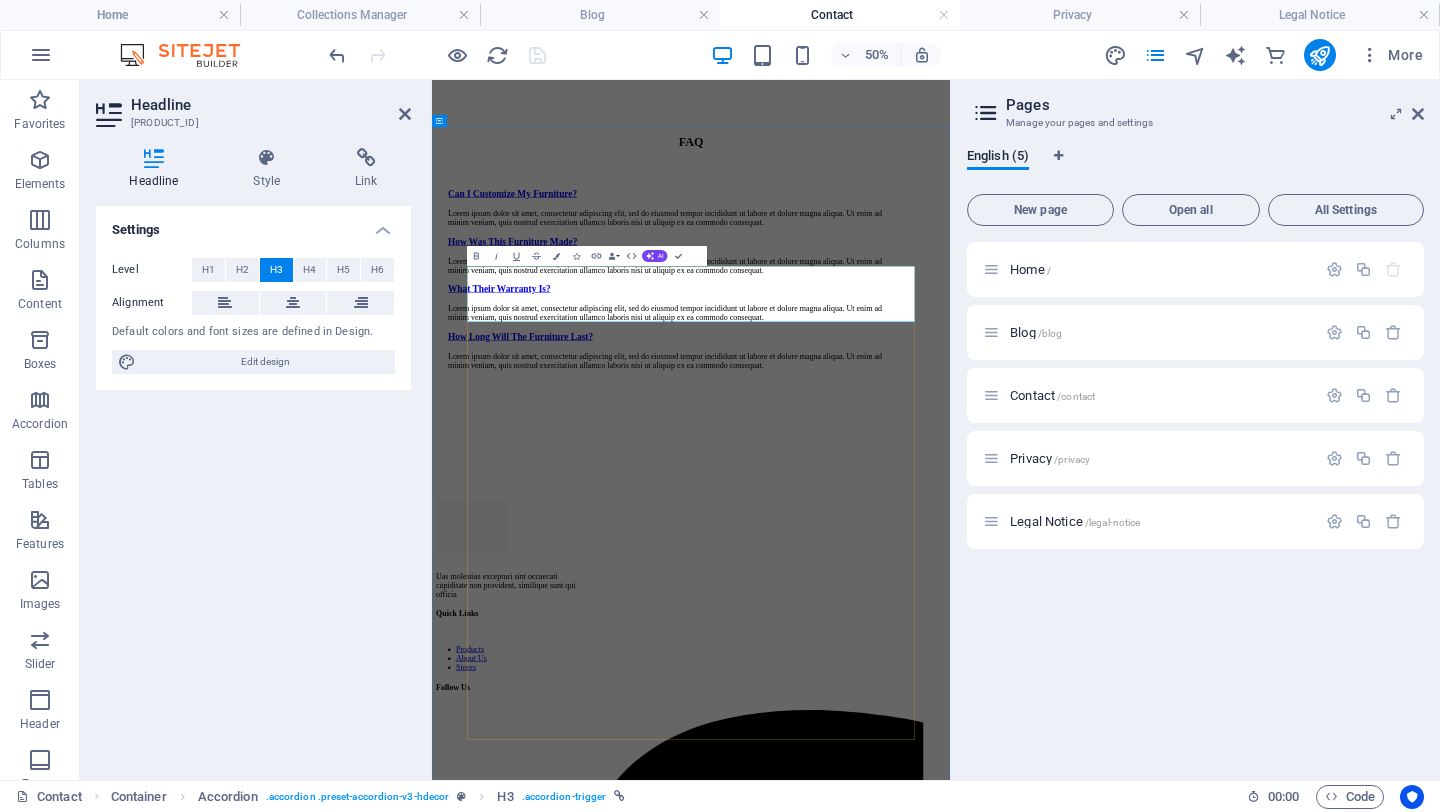 click on "Can I Customize My Furniture?" at bounding box center (593, 307) 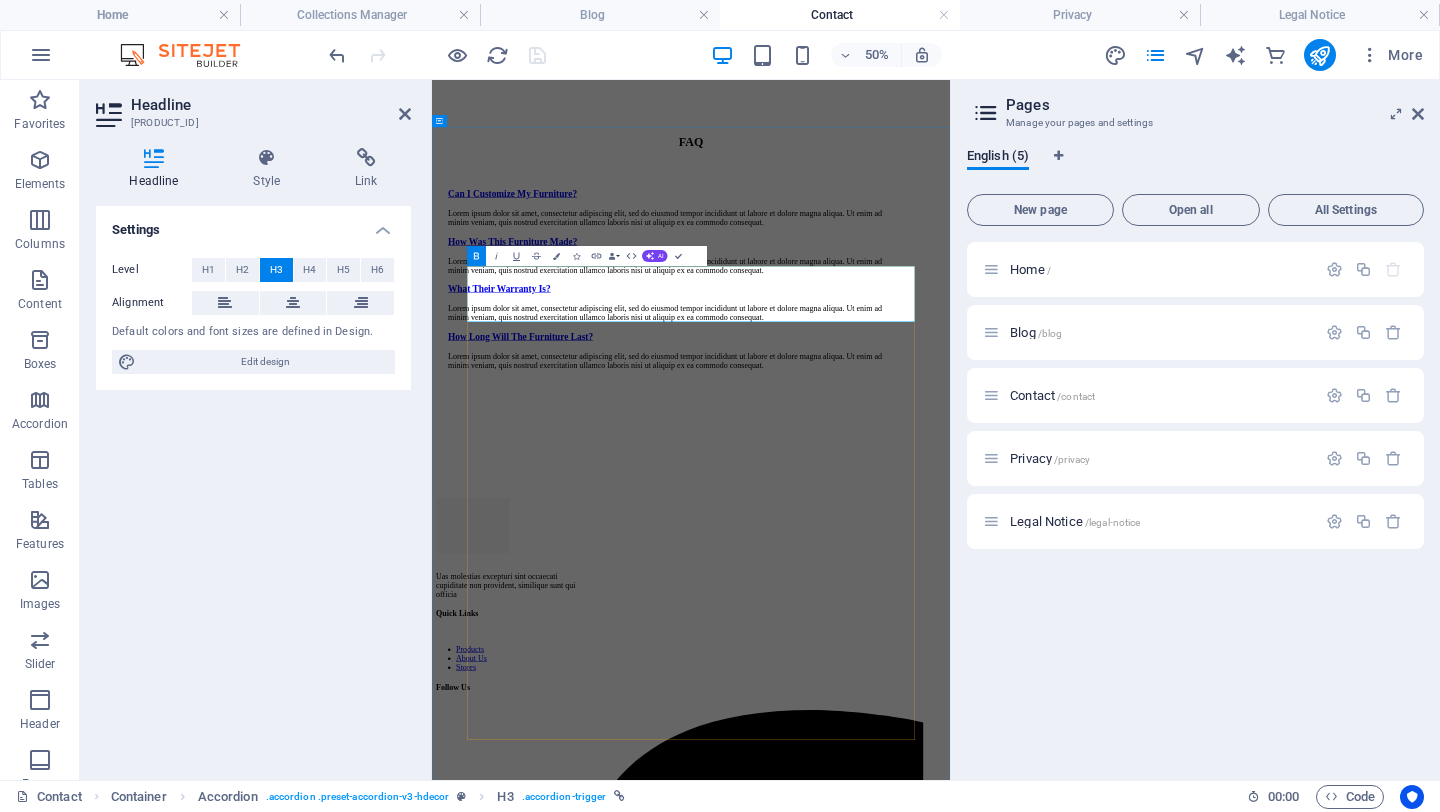 click on "Can I Customize My Furniture?" at bounding box center [593, 307] 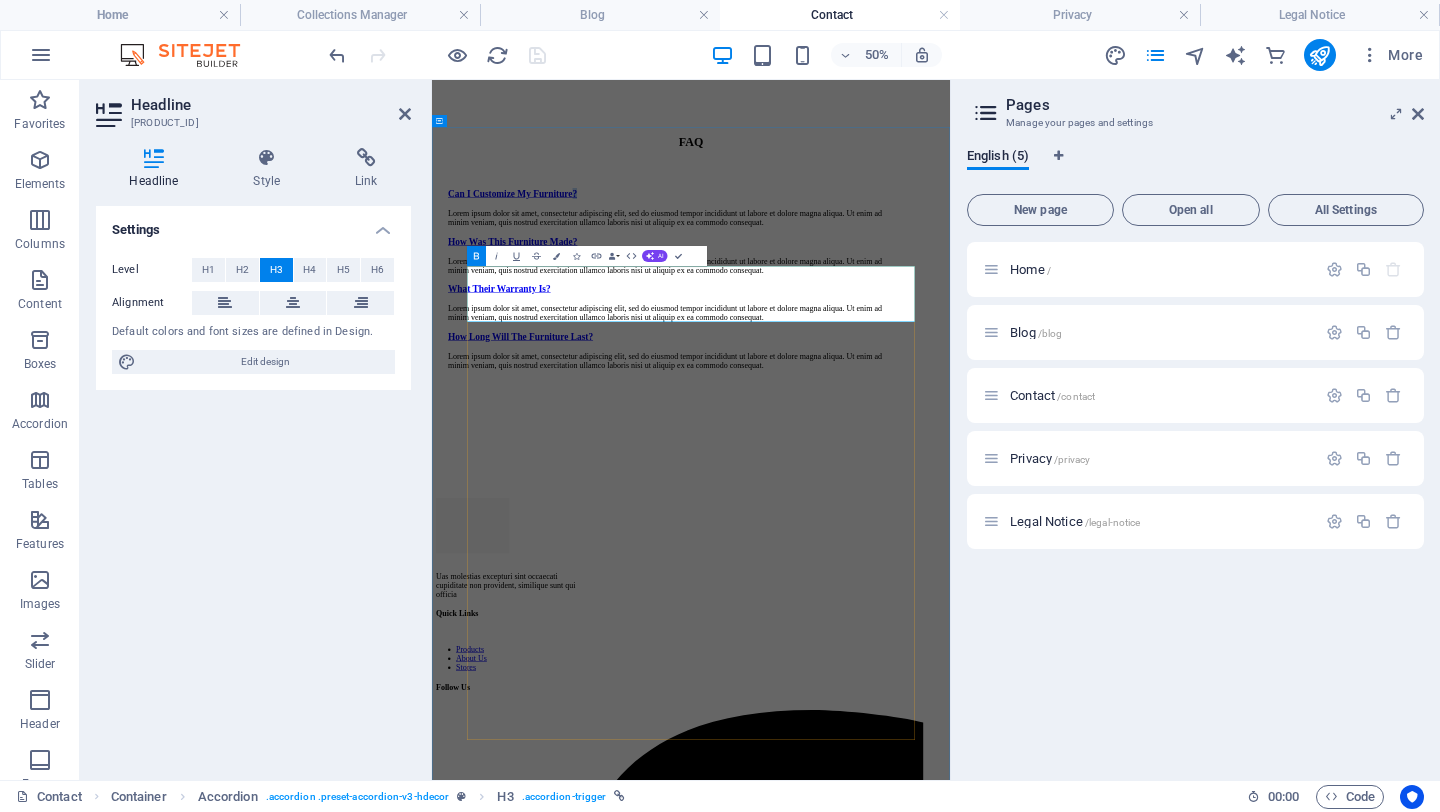click on "Can I Customize My Furniture?" at bounding box center [593, 307] 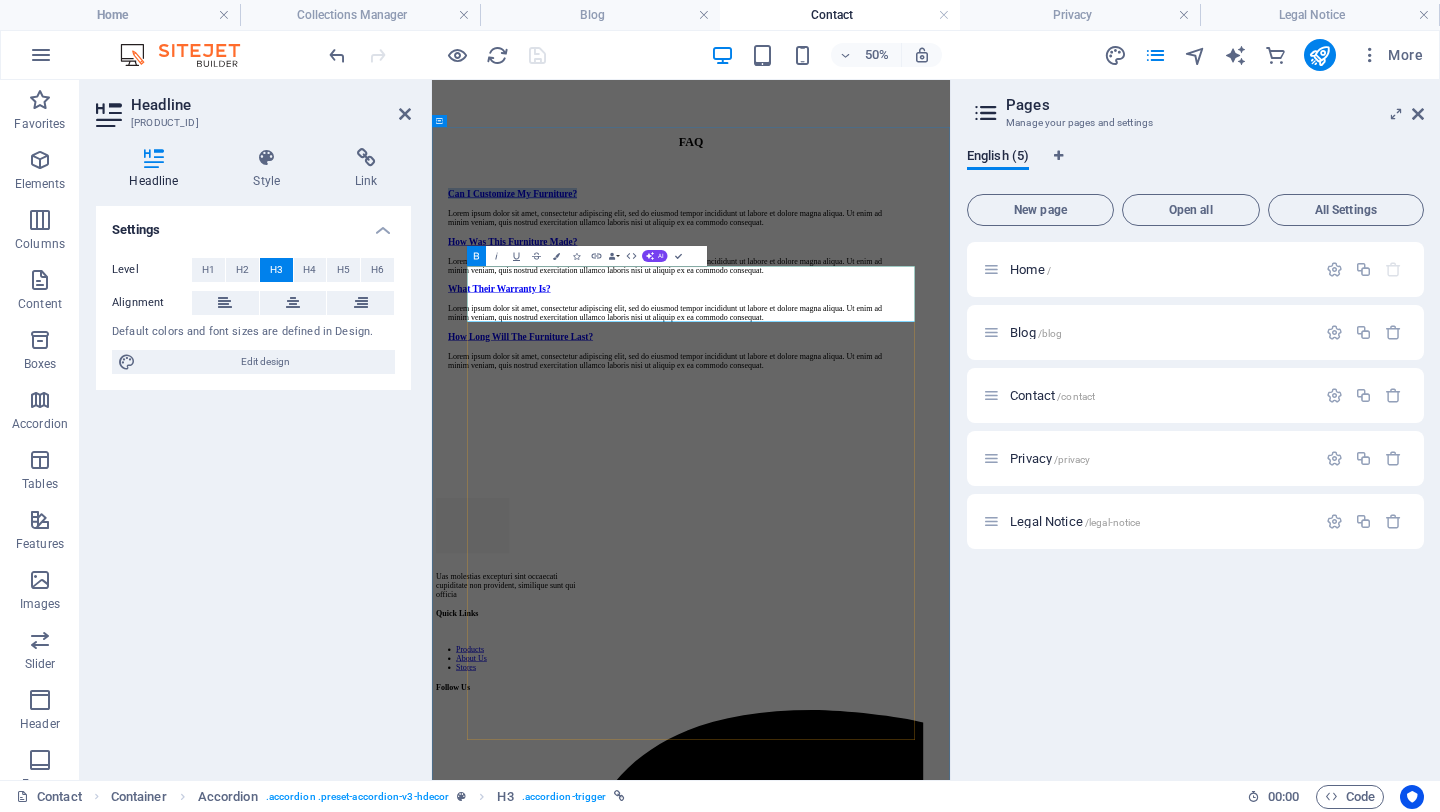 click on "Can I Customize My Furniture?" at bounding box center [593, 307] 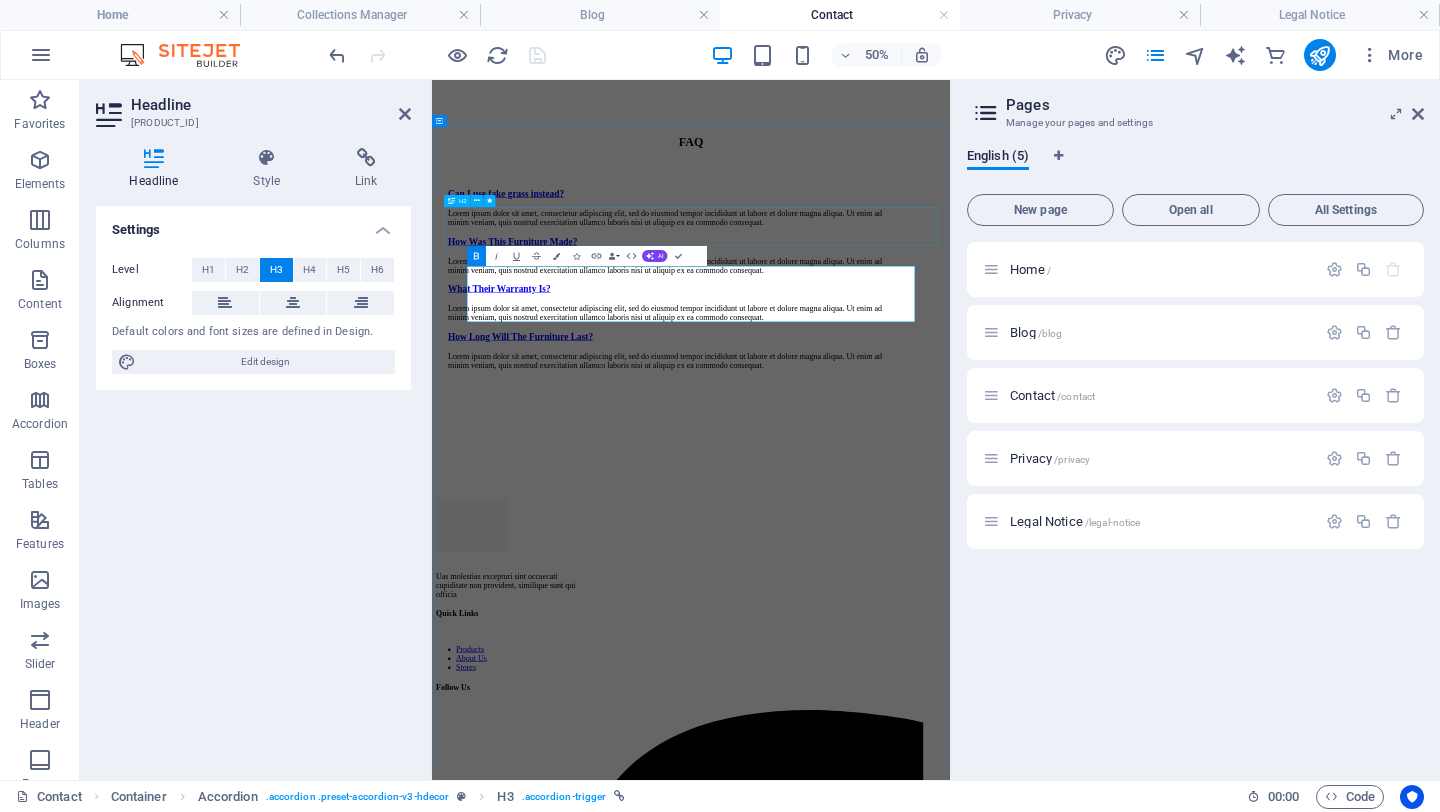 click on "FAQ" at bounding box center (950, 205) 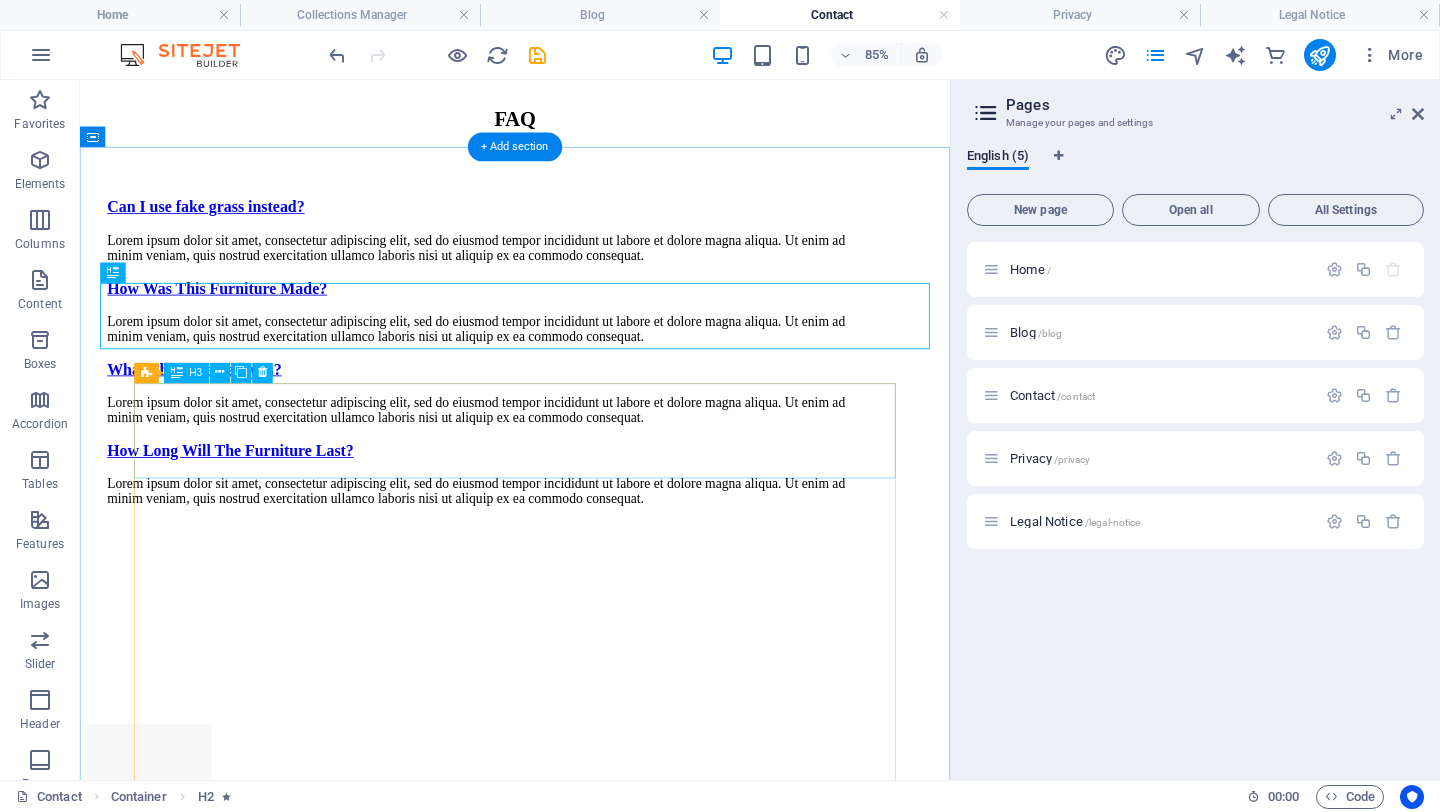 scroll, scrollTop: 1109, scrollLeft: 0, axis: vertical 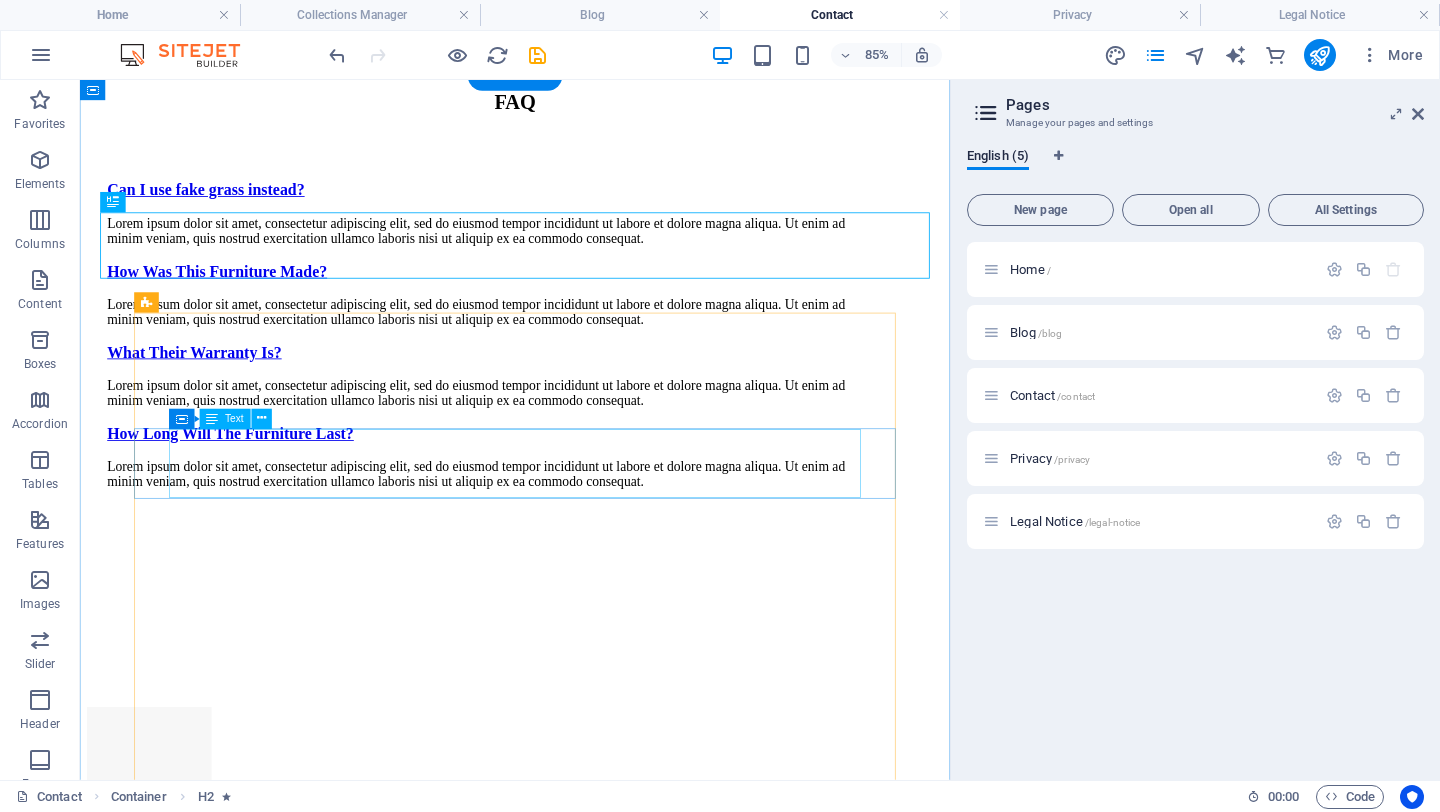 click on "Lorem ipsum dolor sit amet, consectetur adipiscing elit, sed do eiusmod tempor incididunt ut labore et dolore magna aliqua. Ut enim ad minim veniam, quis nostrud exercitation ullamco laboris nisi ut aliquip ex ea commodo consequat." at bounding box center [560, 258] 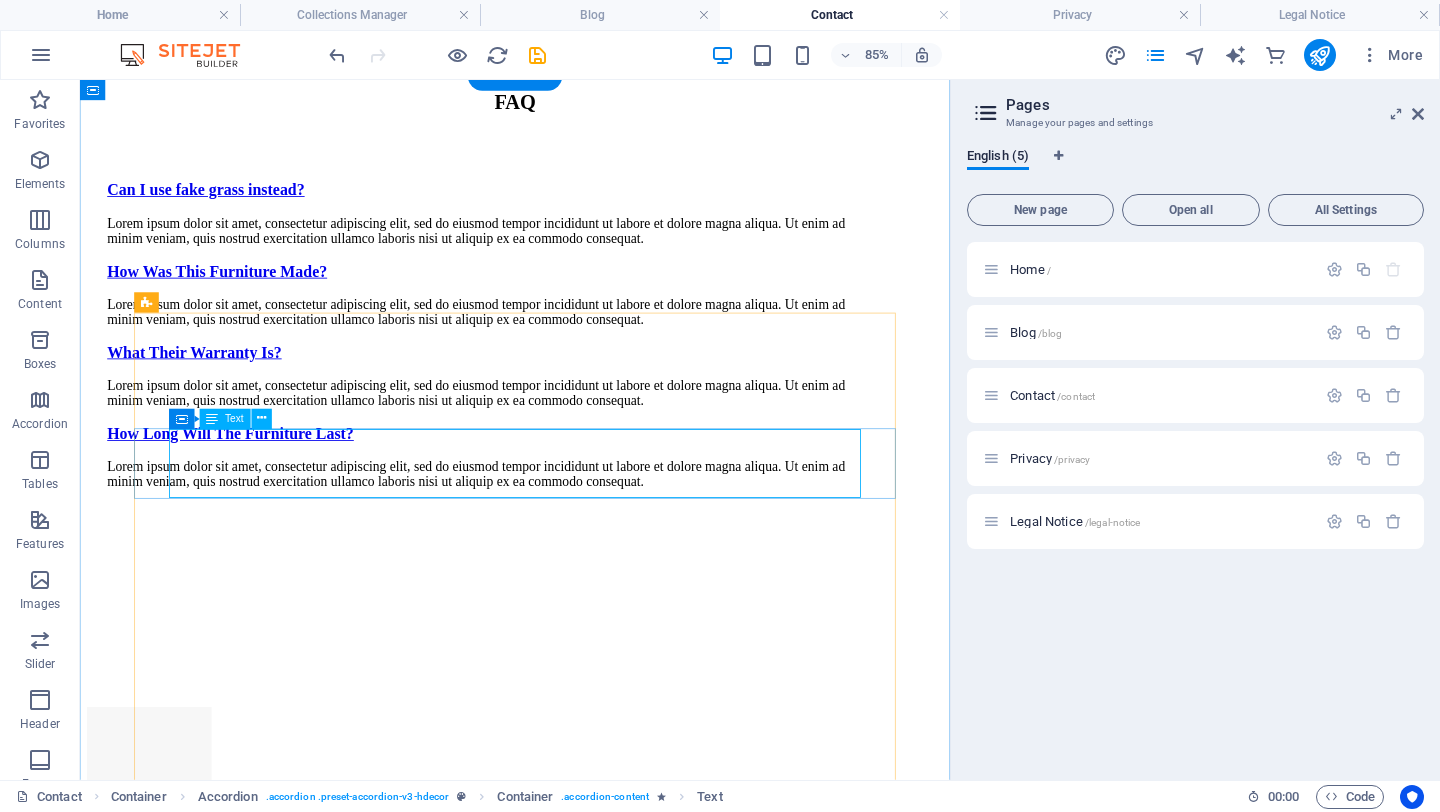 click on "Lorem ipsum dolor sit amet, consectetur adipiscing elit, sed do eiusmod tempor incididunt ut labore et dolore magna aliqua. Ut enim ad minim veniam, quis nostrud exercitation ullamco laboris nisi ut aliquip ex ea commodo consequat." at bounding box center (560, 258) 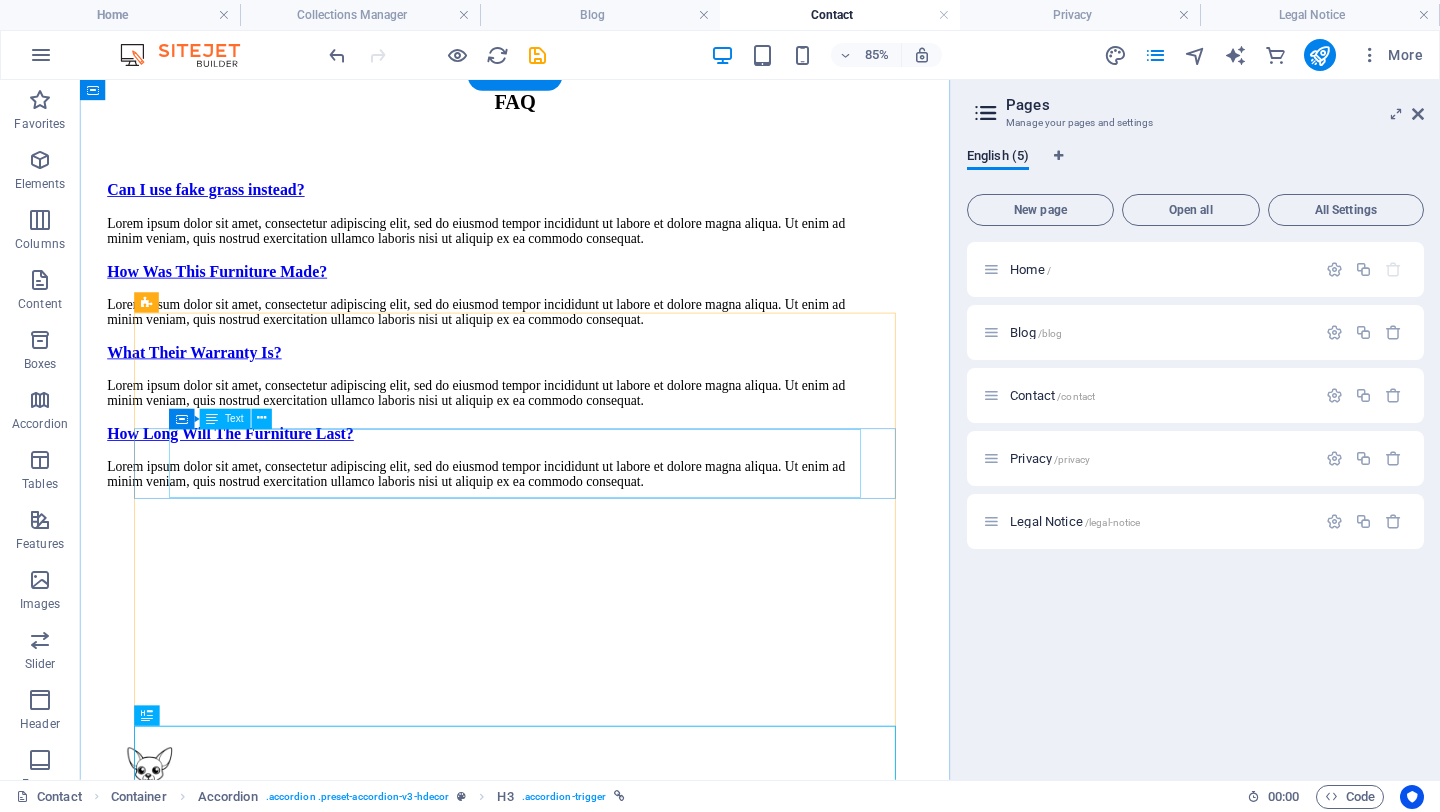 click on "Lorem ipsum dolor sit amet, consectetur adipiscing elit, sed do eiusmod tempor incididunt ut labore et dolore magna aliqua. Ut enim ad minim veniam, quis nostrud exercitation ullamco laboris nisi ut aliquip ex ea commodo consequat." at bounding box center (560, 258) 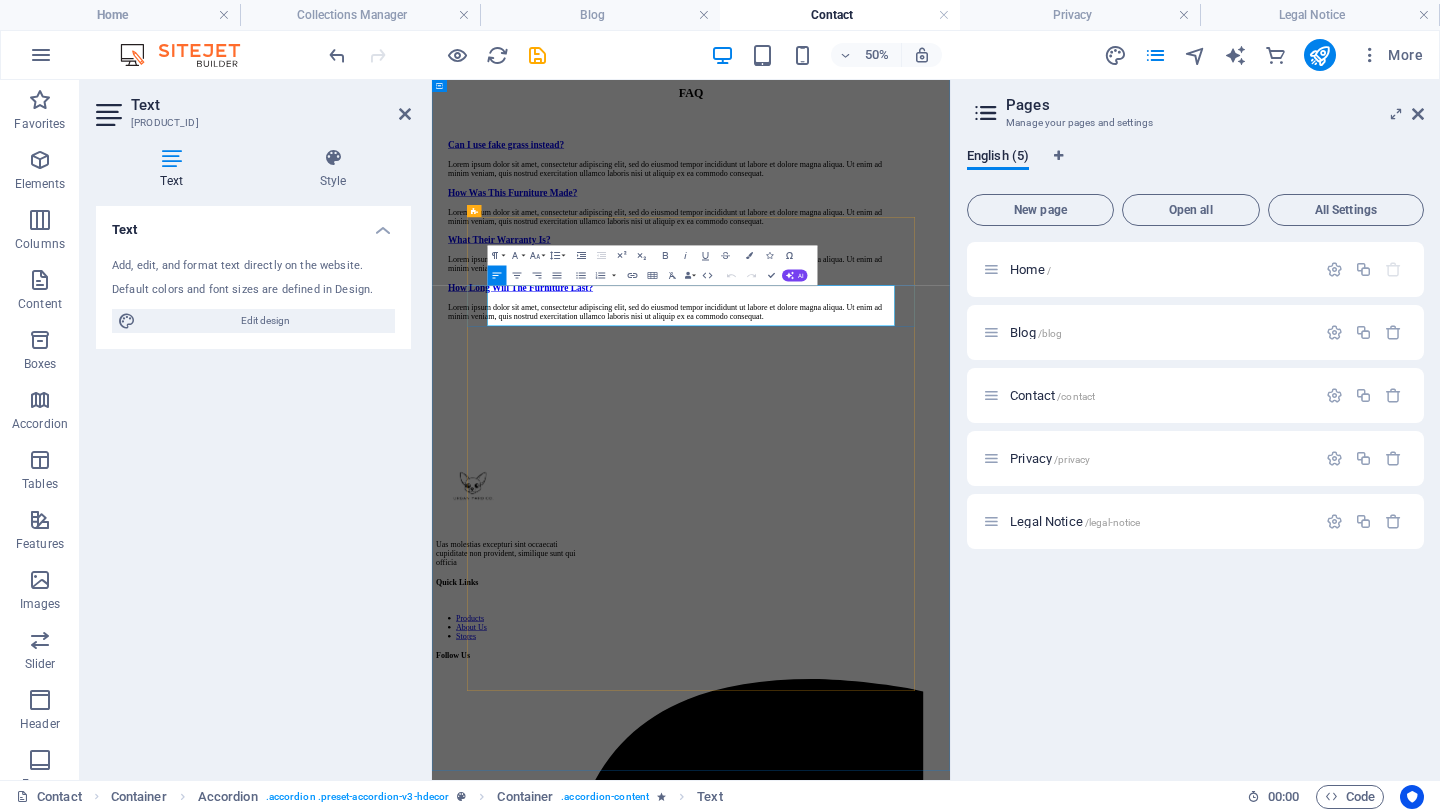 click on "Lorem ipsum dolor sit amet, consectetur adipiscing elit, sed do eiusmod tempor incididunt ut labore et dolore magna aliqua. Ut enim ad minim veniam, quis nostrud exercitation ullamco laboris nisi ut aliquip ex ea commodo consequat." at bounding box center (912, 258) 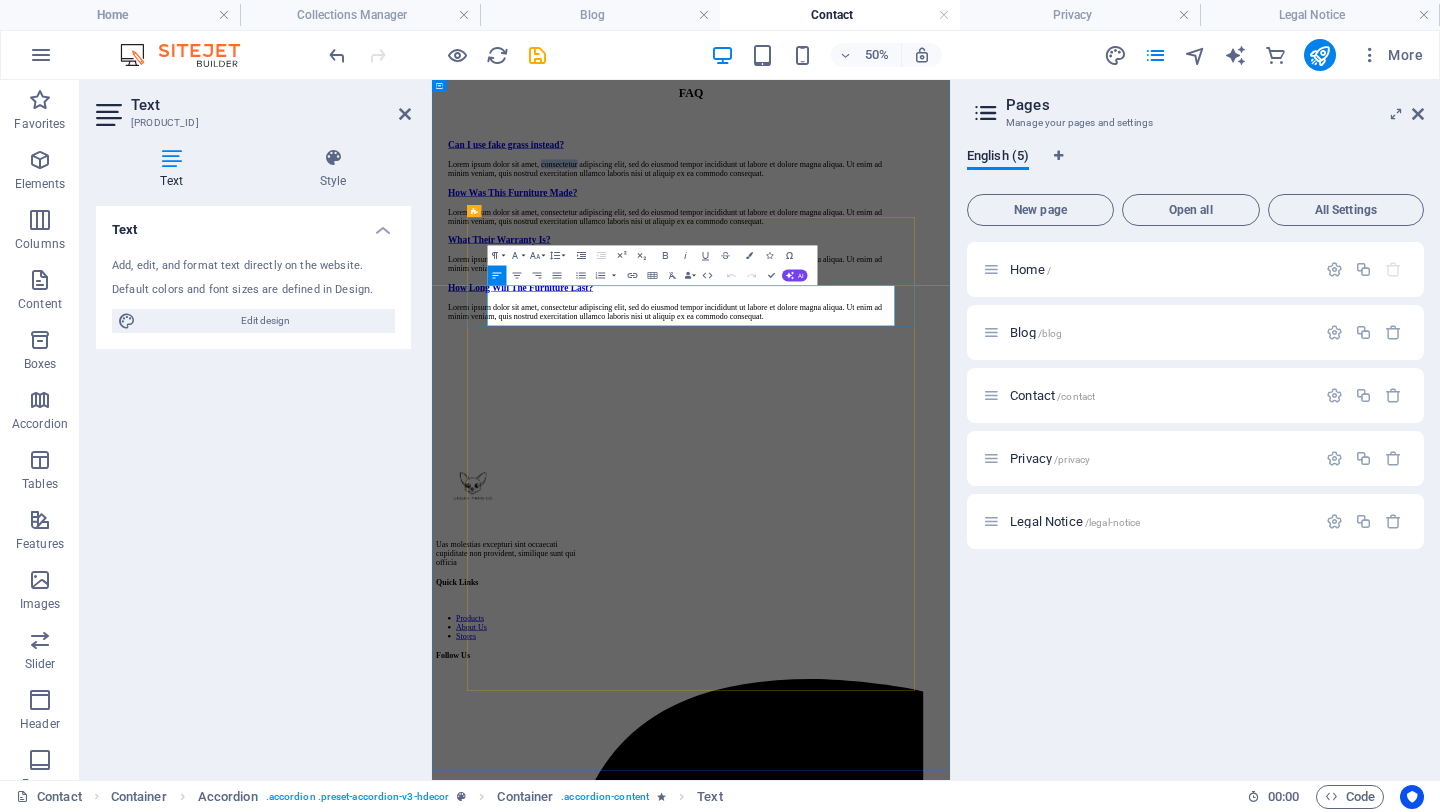 click on "Lorem ipsum dolor sit amet, consectetur adipiscing elit, sed do eiusmod tempor incididunt ut labore et dolore magna aliqua. Ut enim ad minim veniam, quis nostrud exercitation ullamco laboris nisi ut aliquip ex ea commodo consequat." at bounding box center [912, 258] 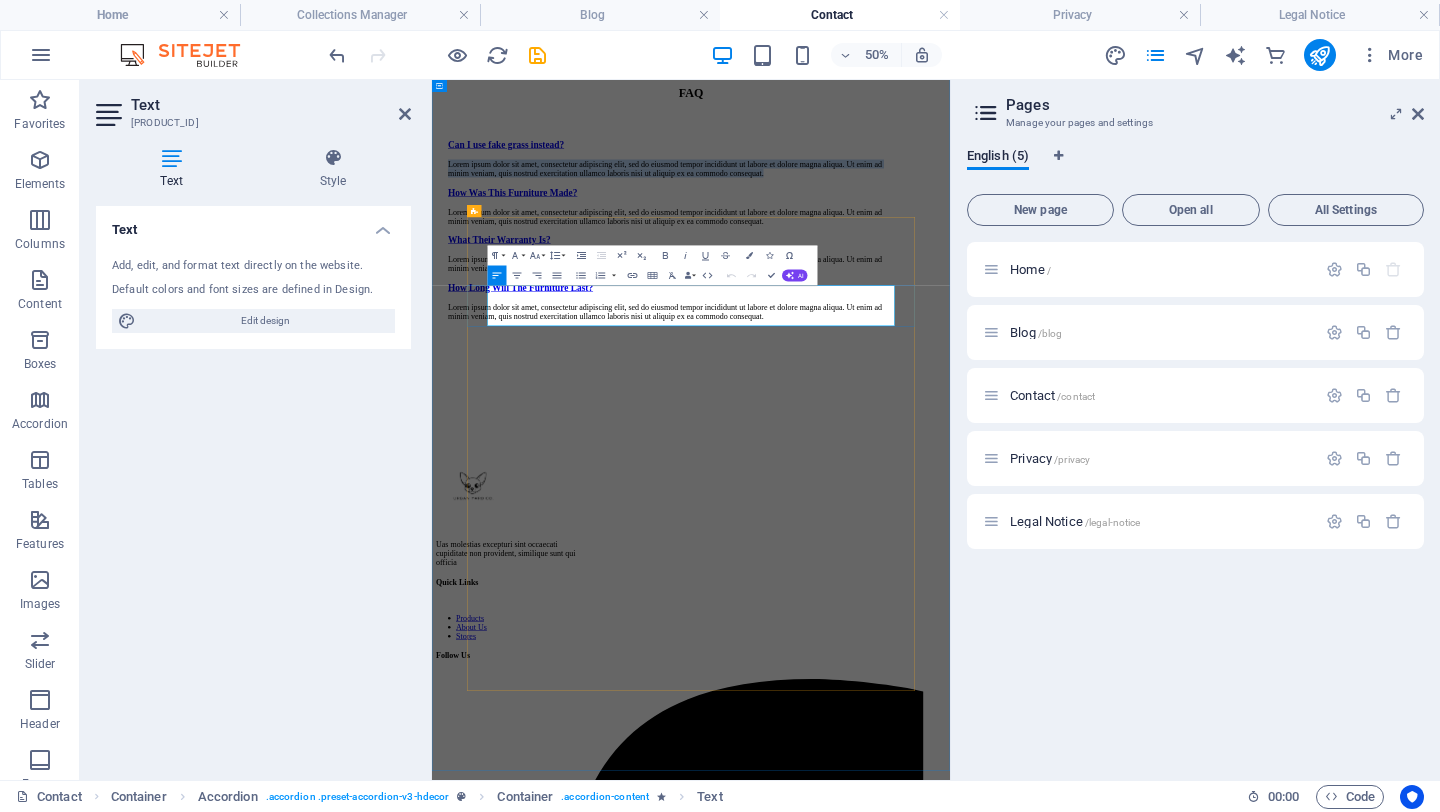 click on "Lorem ipsum dolor sit amet, consectetur adipiscing elit, sed do eiusmod tempor incididunt ut labore et dolore magna aliqua. Ut enim ad minim veniam, quis nostrud exercitation ullamco laboris nisi ut aliquip ex ea commodo consequat." at bounding box center (912, 258) 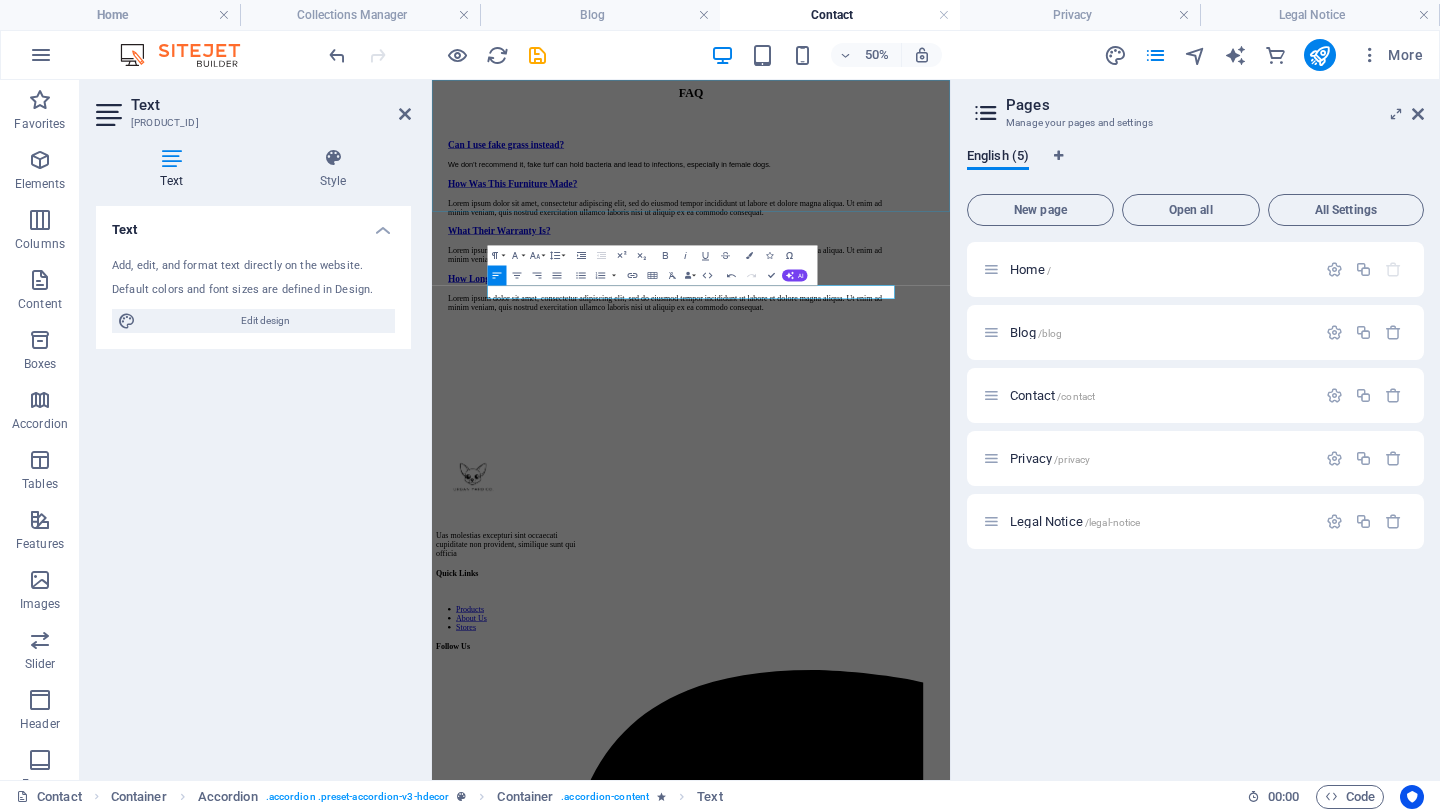 click on "About Us Products Blog Contact Shop now" at bounding box center (950, -816) 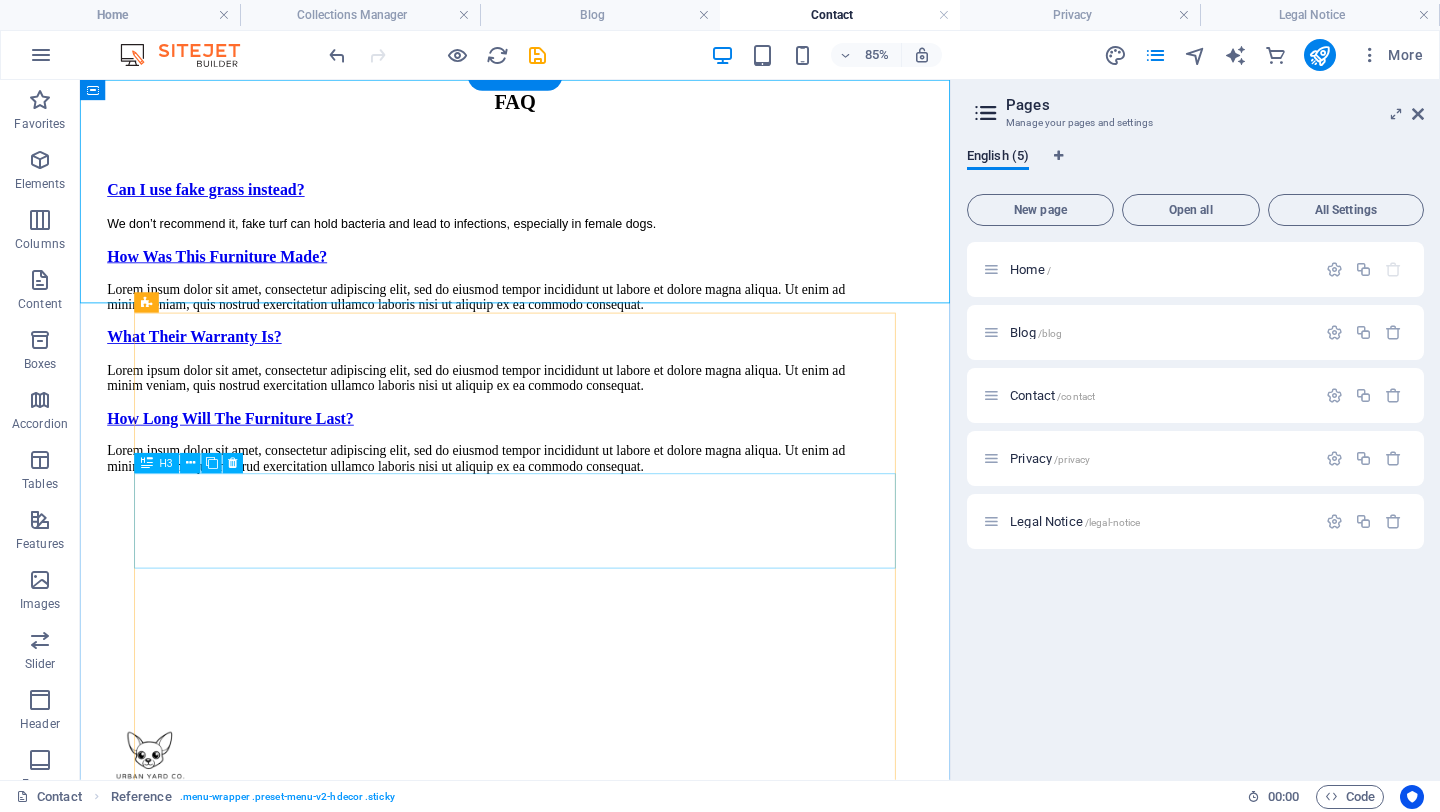 click on "How Was This Furniture Made?" at bounding box center [560, 288] 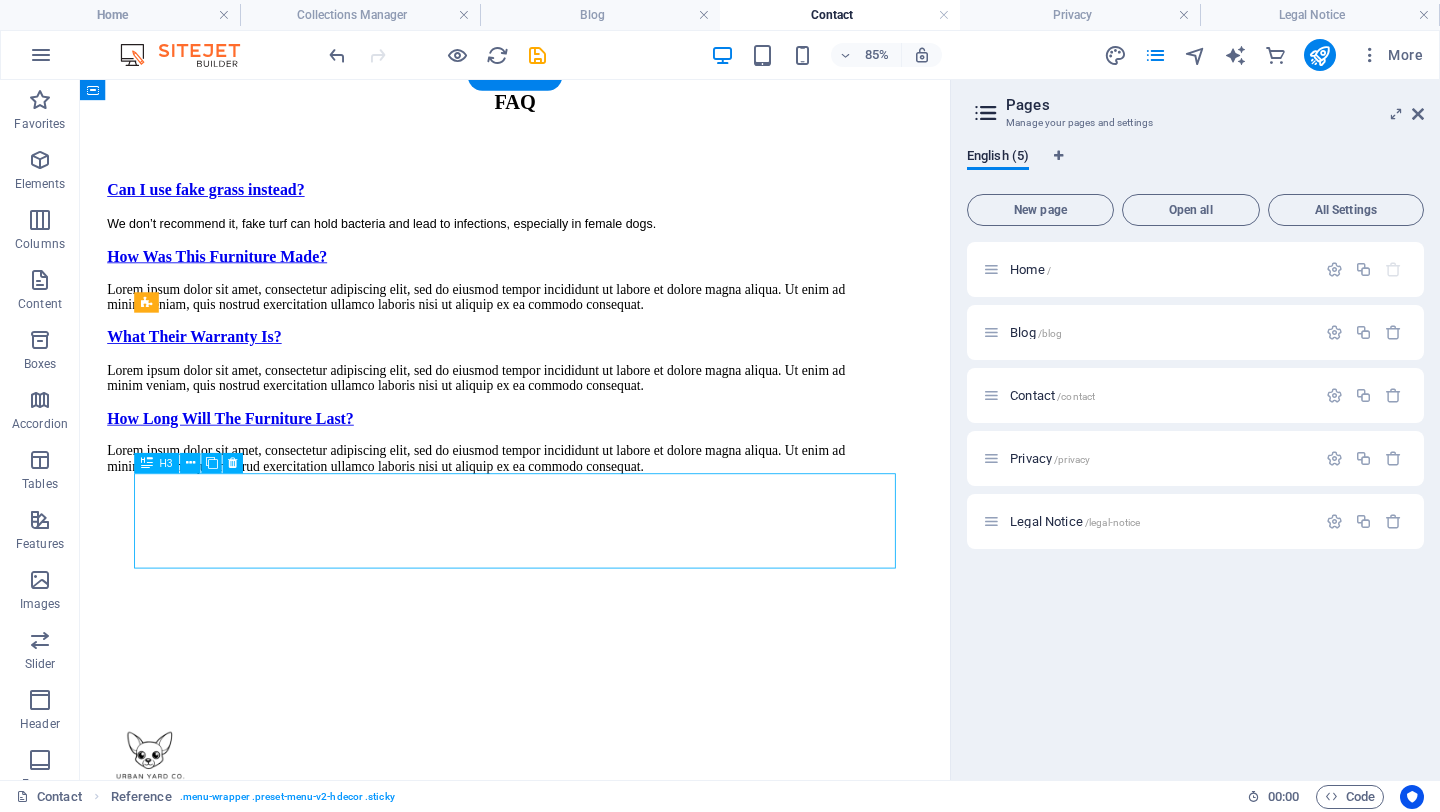 click on "How Was This Furniture Made?" at bounding box center (560, 288) 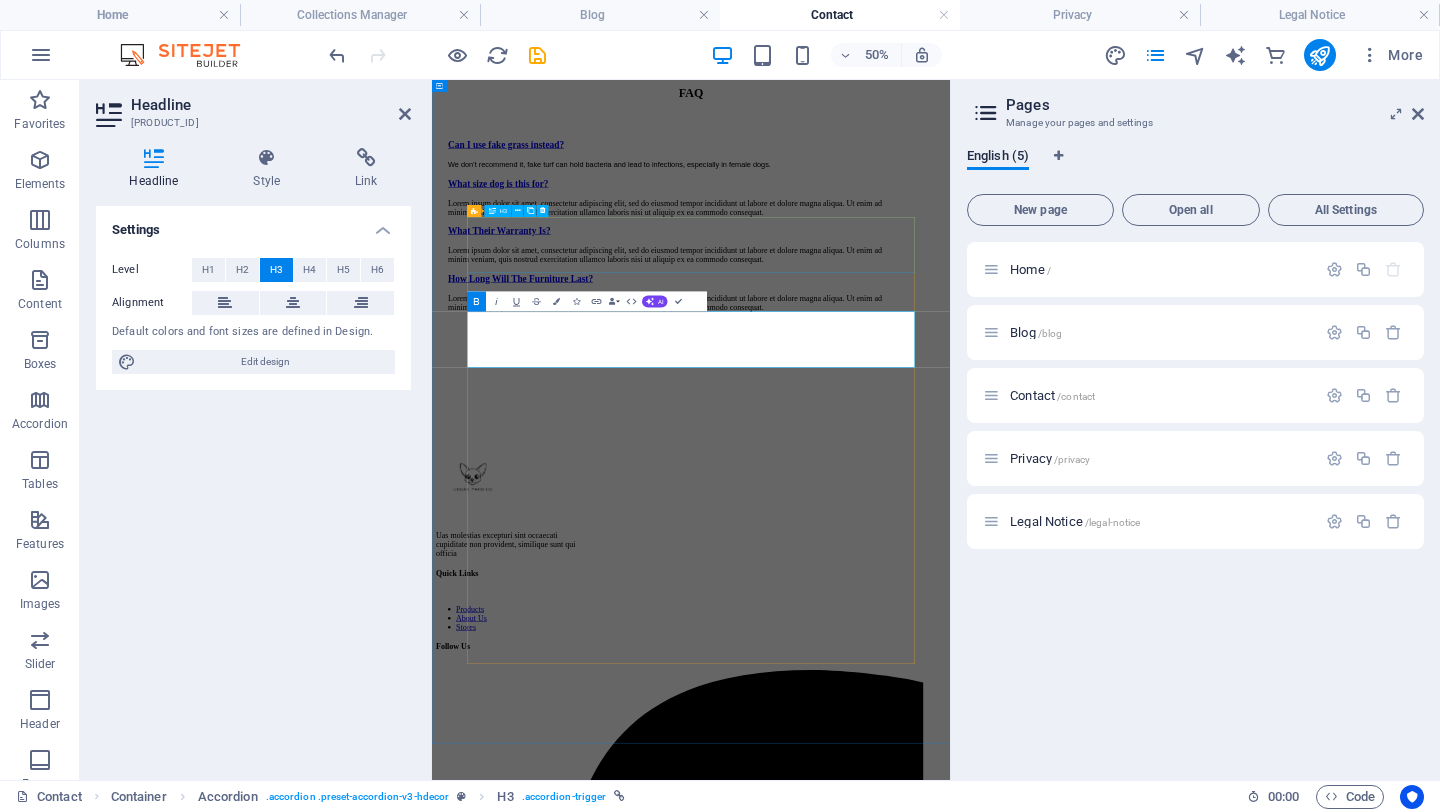 click on "Can I use fake grass instead?" at bounding box center [912, 210] 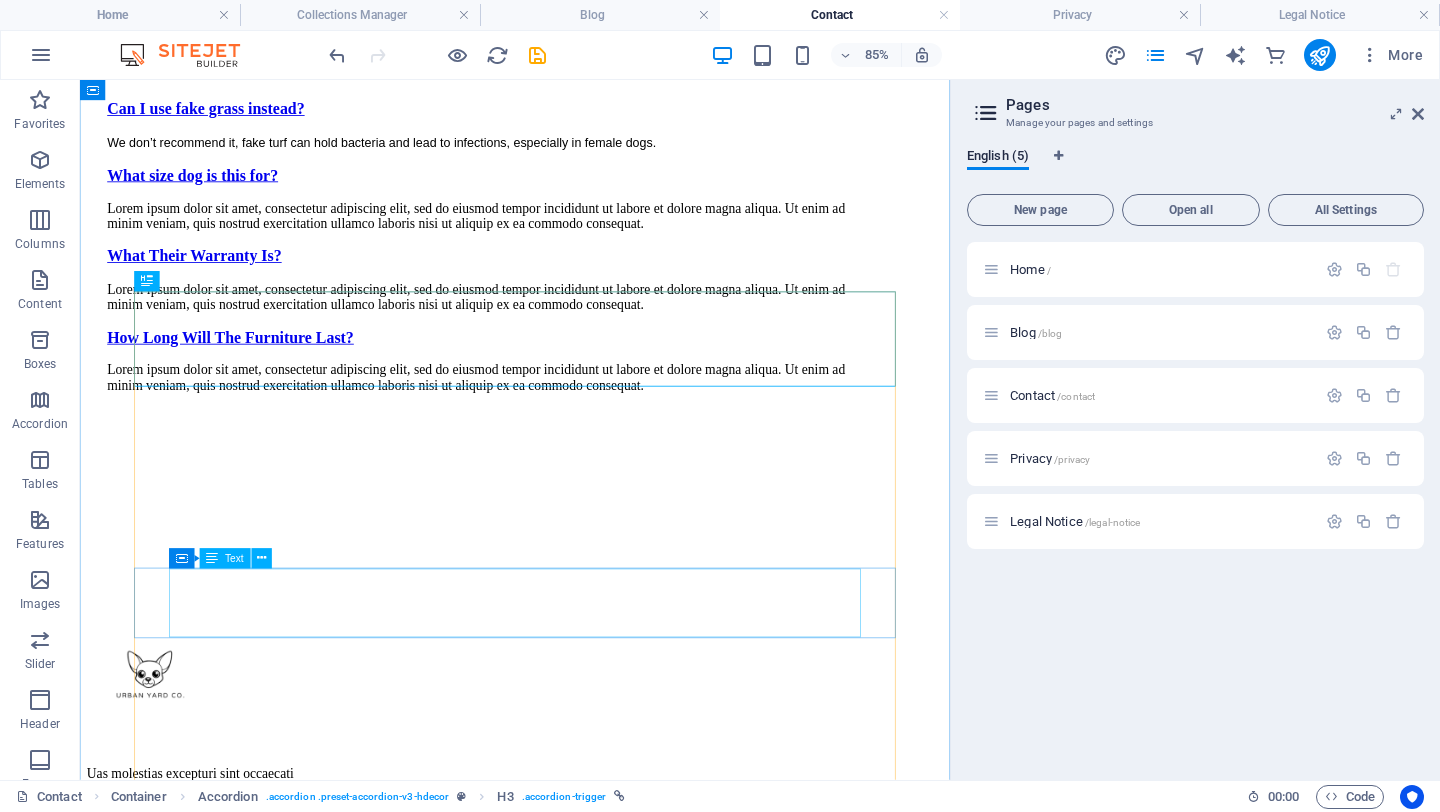 scroll, scrollTop: 1221, scrollLeft: 0, axis: vertical 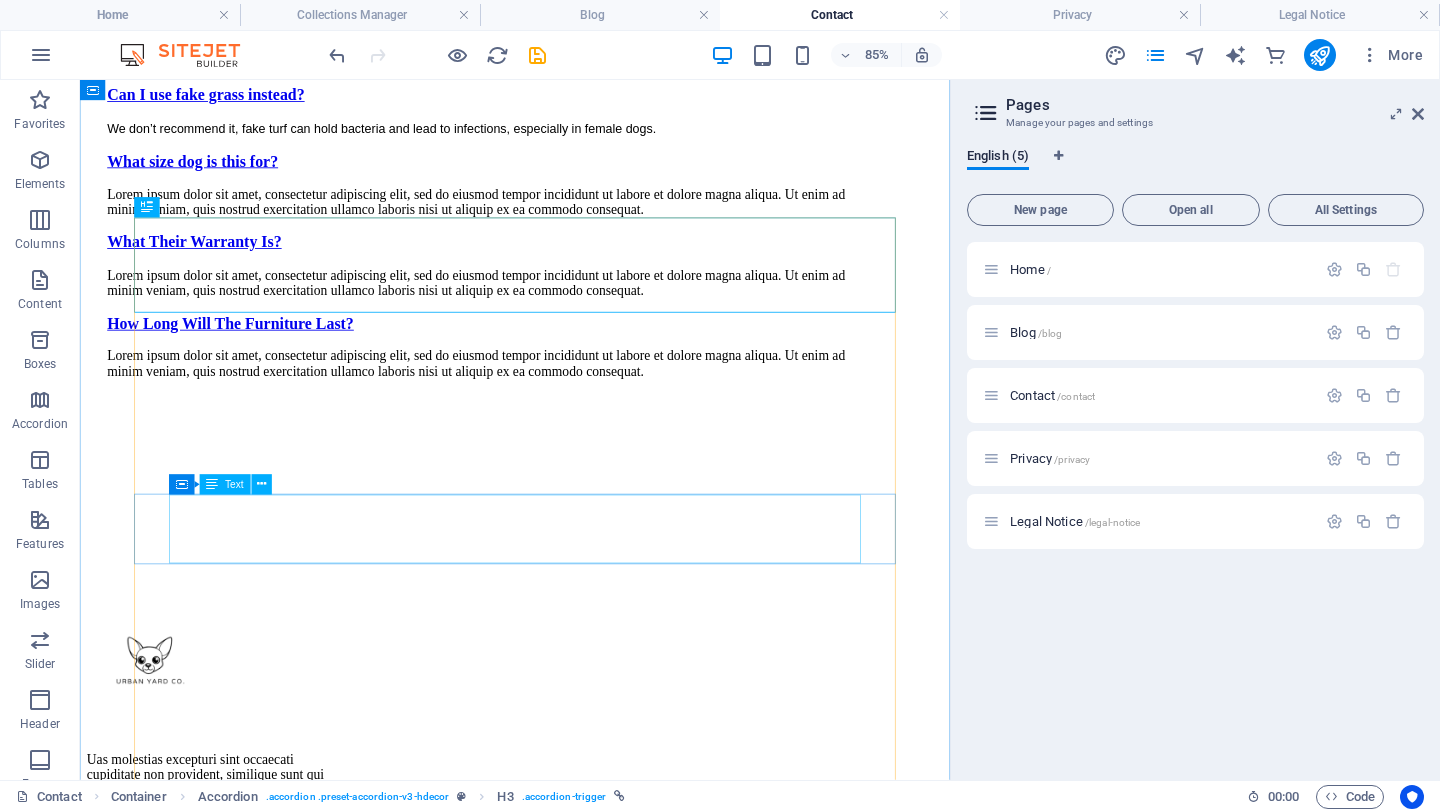 click on "Lorem ipsum dolor sit amet, consectetur adipiscing elit, sed do eiusmod tempor incididunt ut labore et dolore magna aliqua. Ut enim ad minim veniam, quis nostrud exercitation ullamco laboris nisi ut aliquip ex ea commodo consequat." at bounding box center (560, 224) 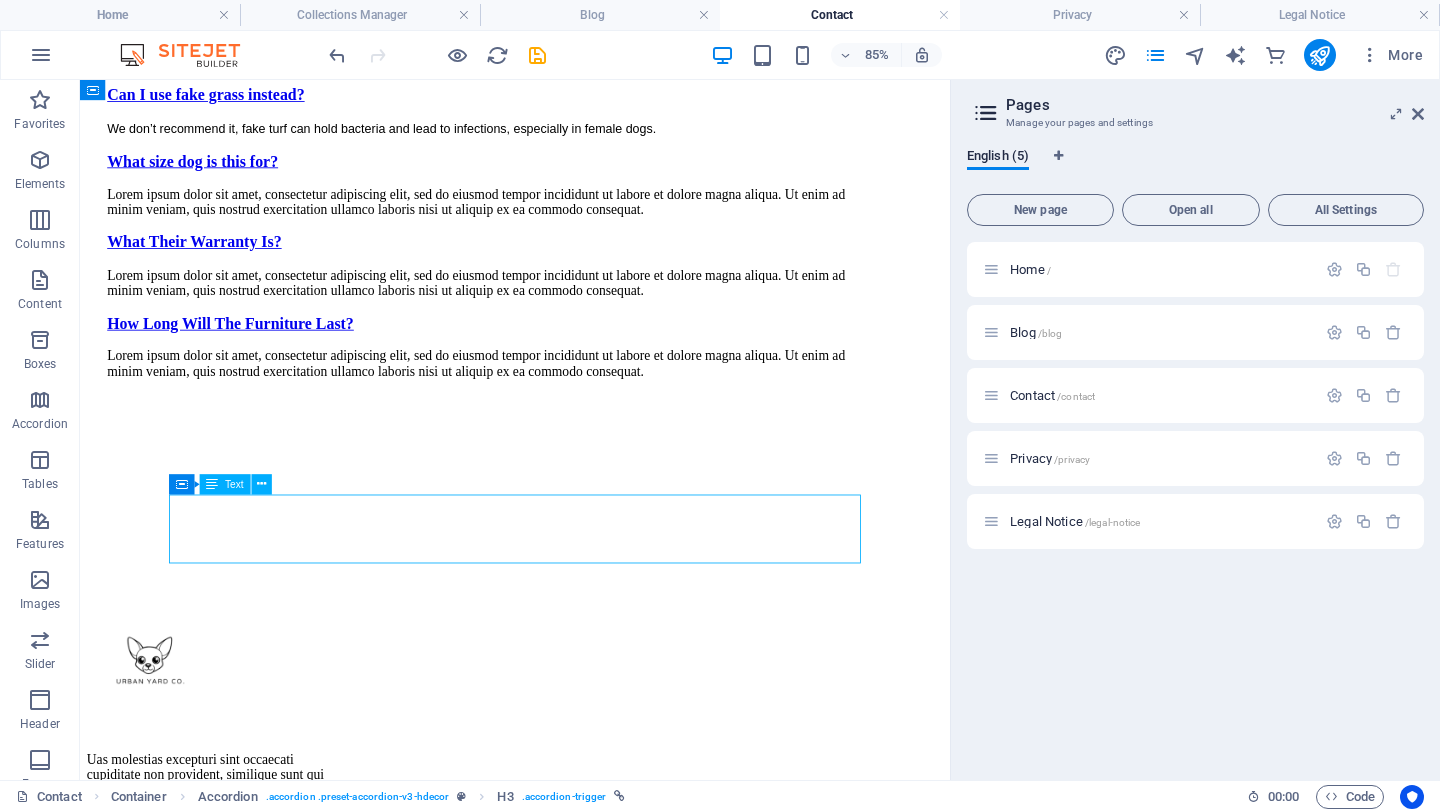 click on "Lorem ipsum dolor sit amet, consectetur adipiscing elit, sed do eiusmod tempor incididunt ut labore et dolore magna aliqua. Ut enim ad minim veniam, quis nostrud exercitation ullamco laboris nisi ut aliquip ex ea commodo consequat." at bounding box center [560, 224] 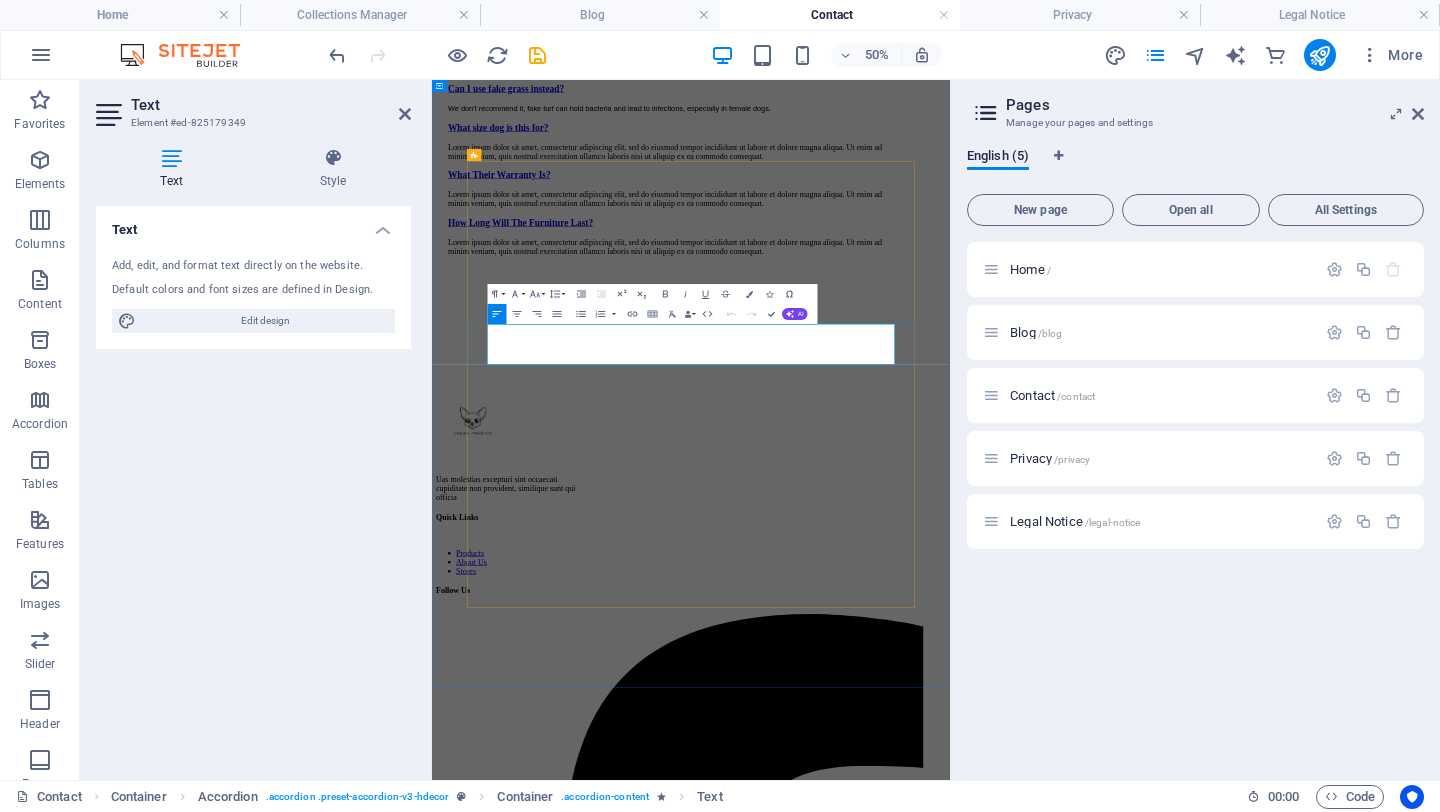 click on "Lorem ipsum dolor sit amet, consectetur adipiscing elit, sed do eiusmod tempor incididunt ut labore et dolore magna aliqua. Ut enim ad minim veniam, quis nostrud exercitation ullamco laboris nisi ut aliquip ex ea commodo consequat." at bounding box center [912, 224] 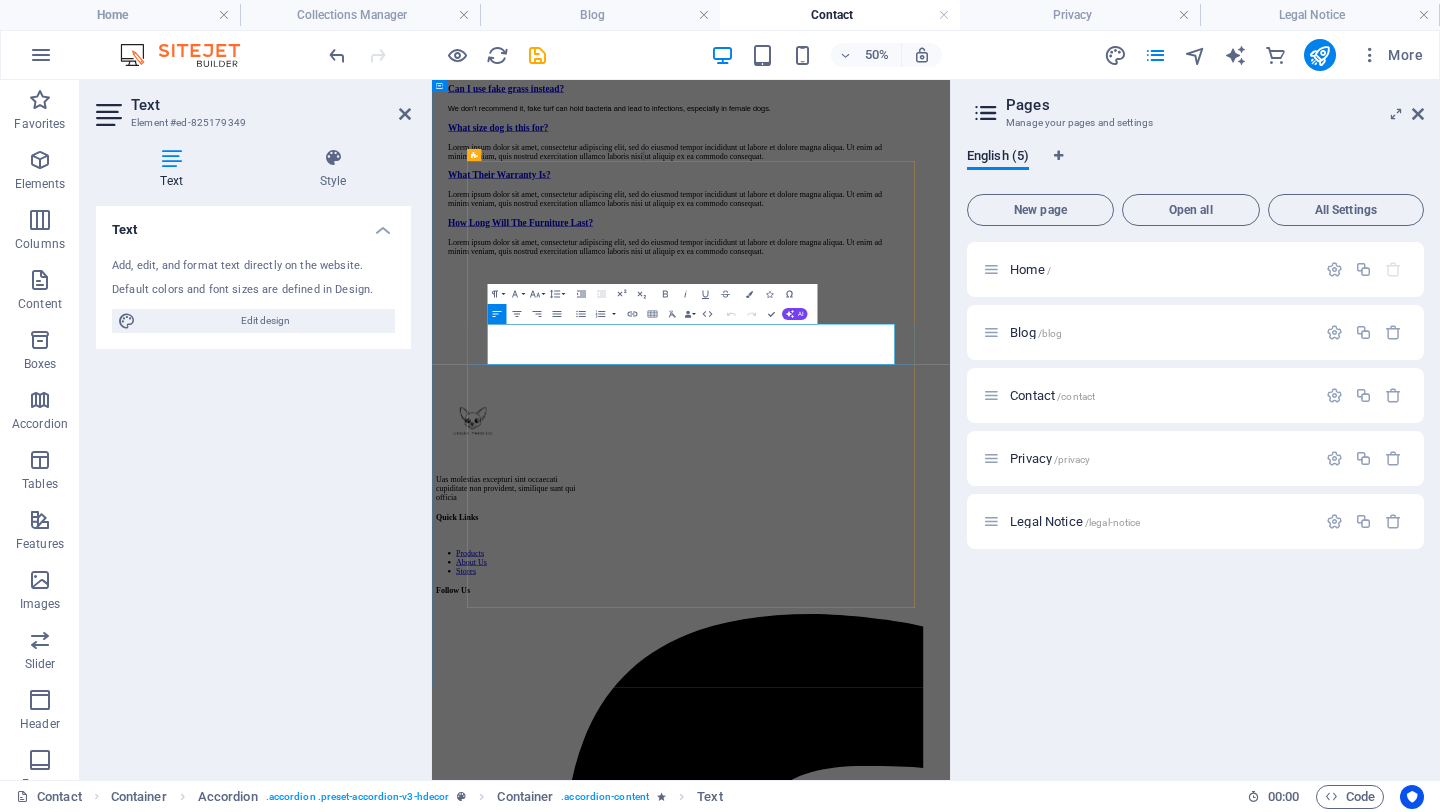 click on "Lorem ipsum dolor sit amet, consectetur adipiscing elit, sed do eiusmod tempor incididunt ut labore et dolore magna aliqua. Ut enim ad minim veniam, quis nostrud exercitation ullamco laboris nisi ut aliquip ex ea commodo consequat." at bounding box center [912, 224] 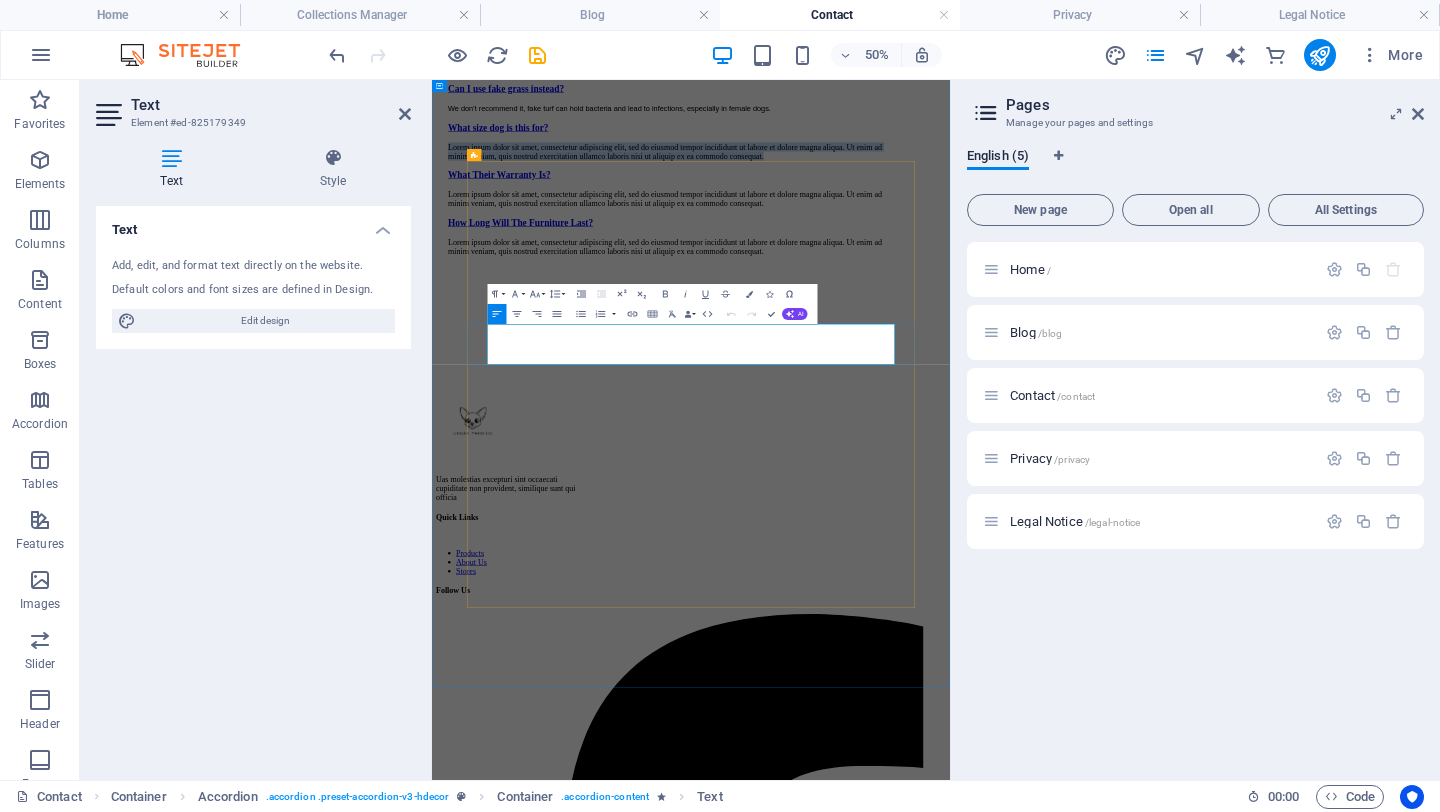 click on "Lorem ipsum dolor sit amet, consectetur adipiscing elit, sed do eiusmod tempor incididunt ut labore et dolore magna aliqua. Ut enim ad minim veniam, quis nostrud exercitation ullamco laboris nisi ut aliquip ex ea commodo consequat." at bounding box center [912, 224] 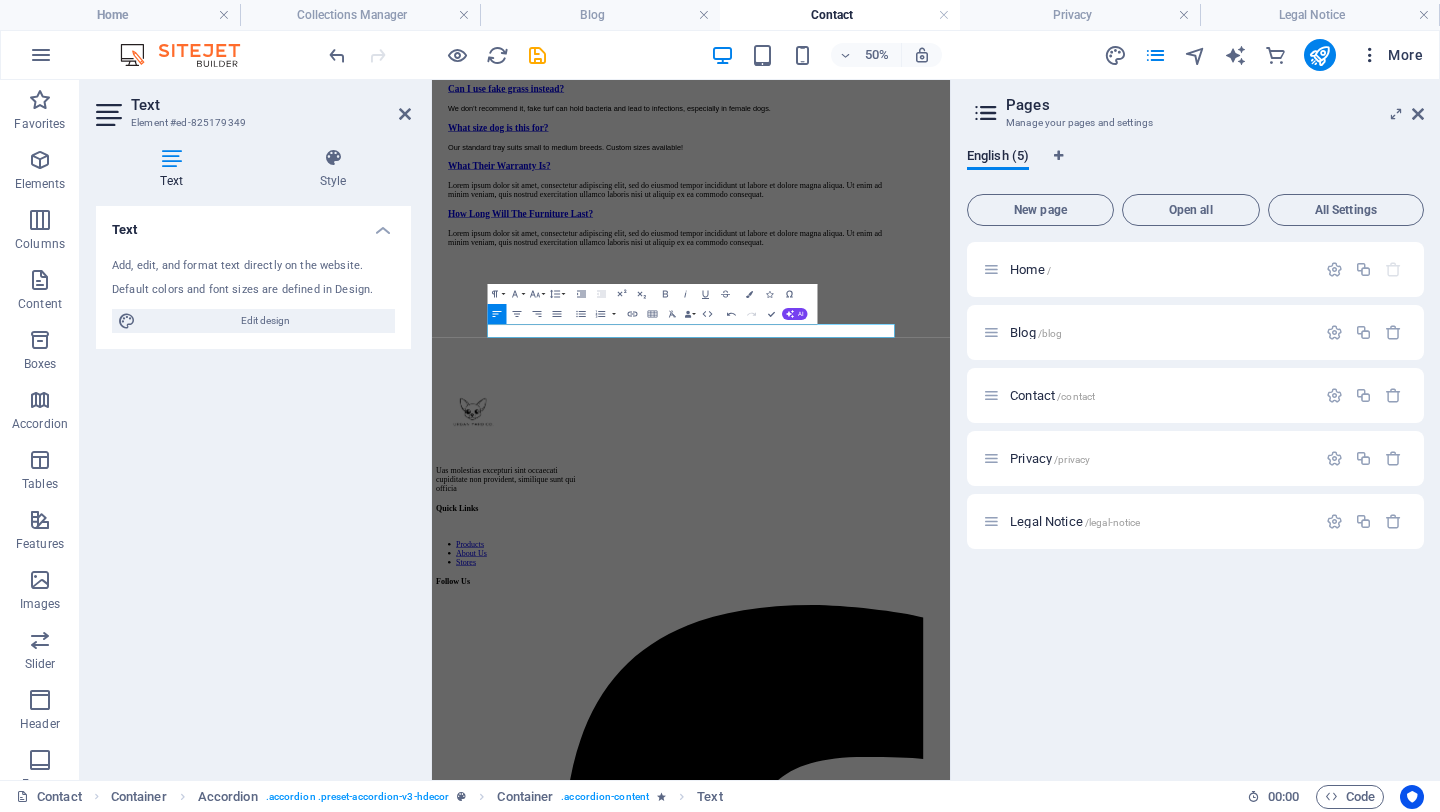 click on "More" at bounding box center [1391, 55] 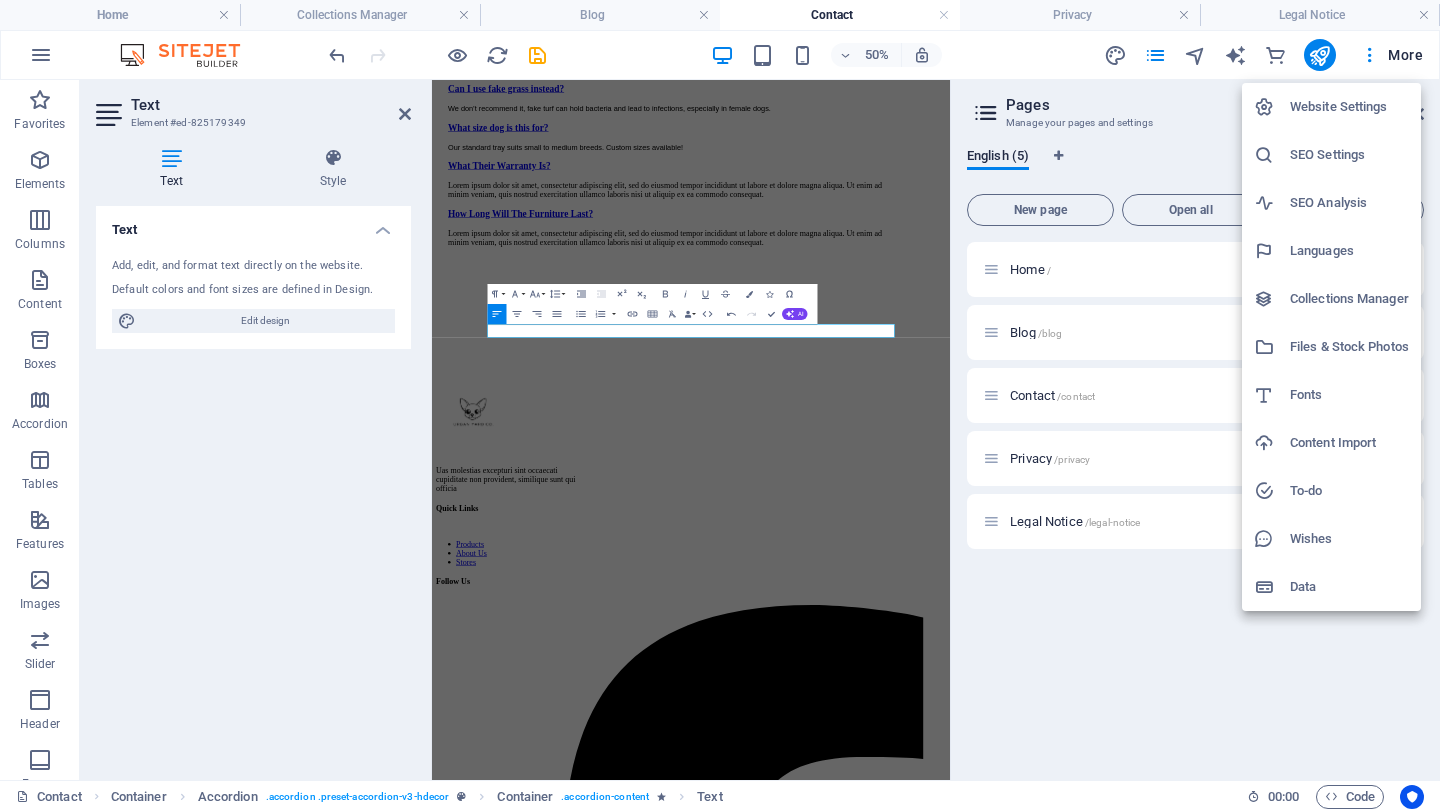 click at bounding box center [720, 406] 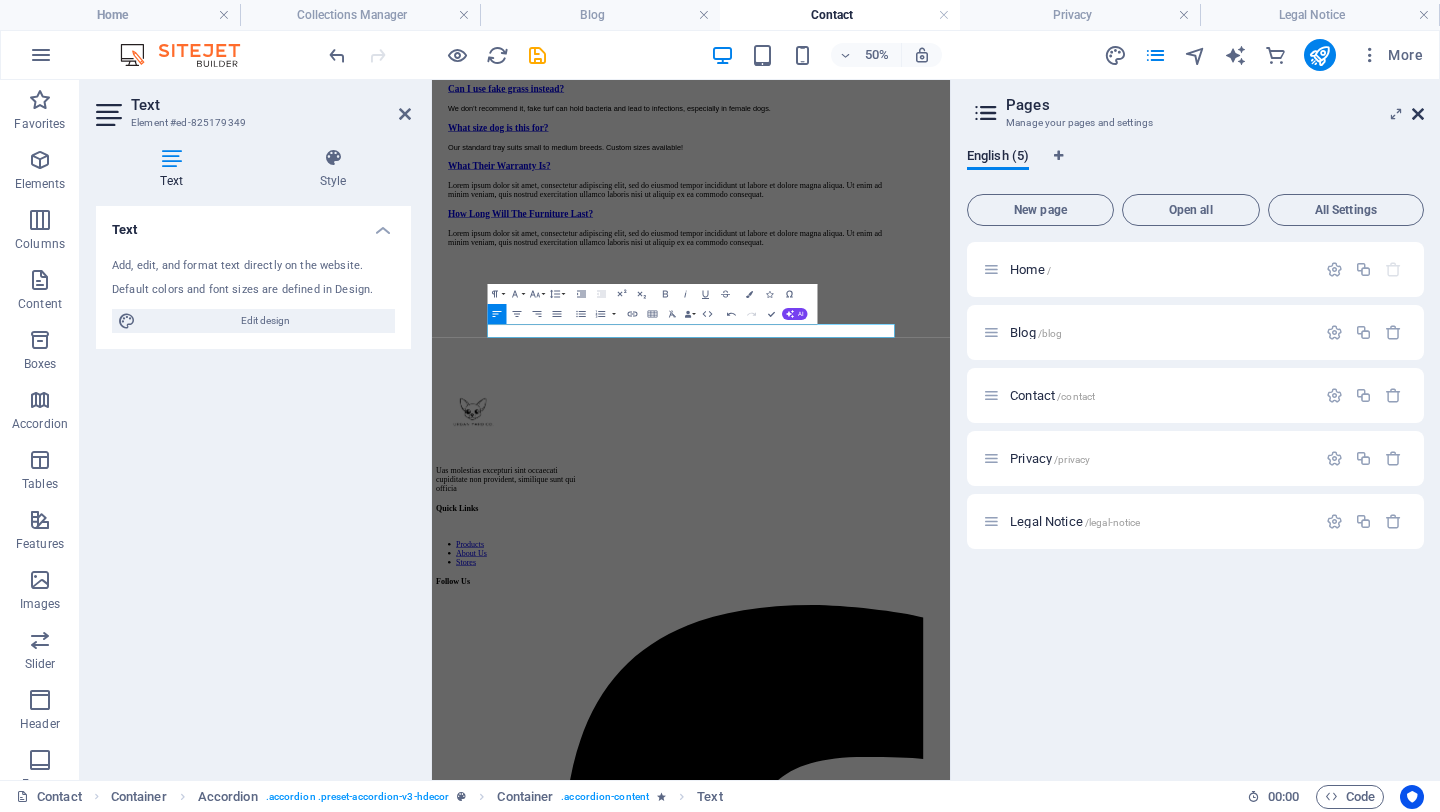 click at bounding box center (1418, 114) 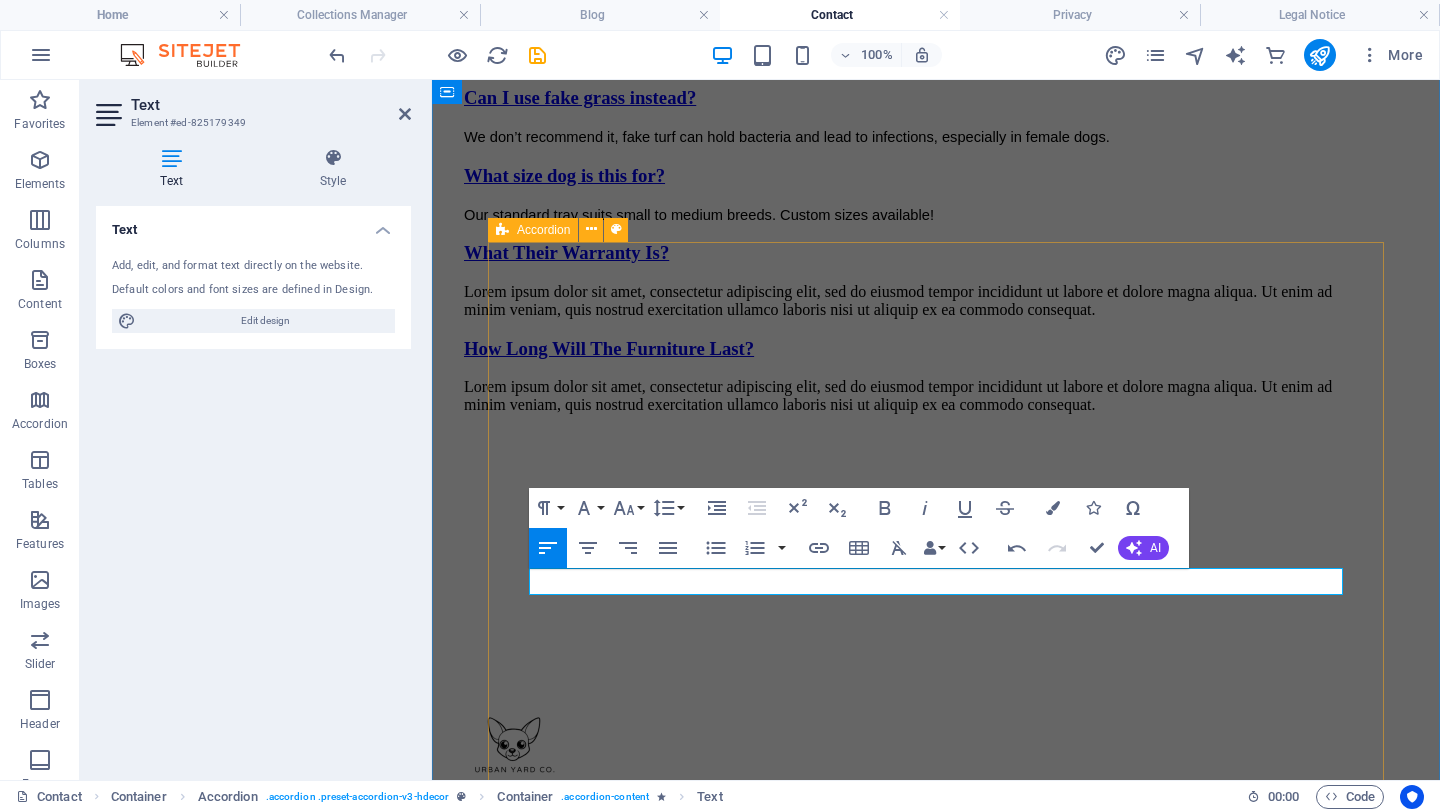 click on "We don’t recommend it, fake turf can hold bacteria and lead to infections, especially in female dogs." at bounding box center (912, 137) 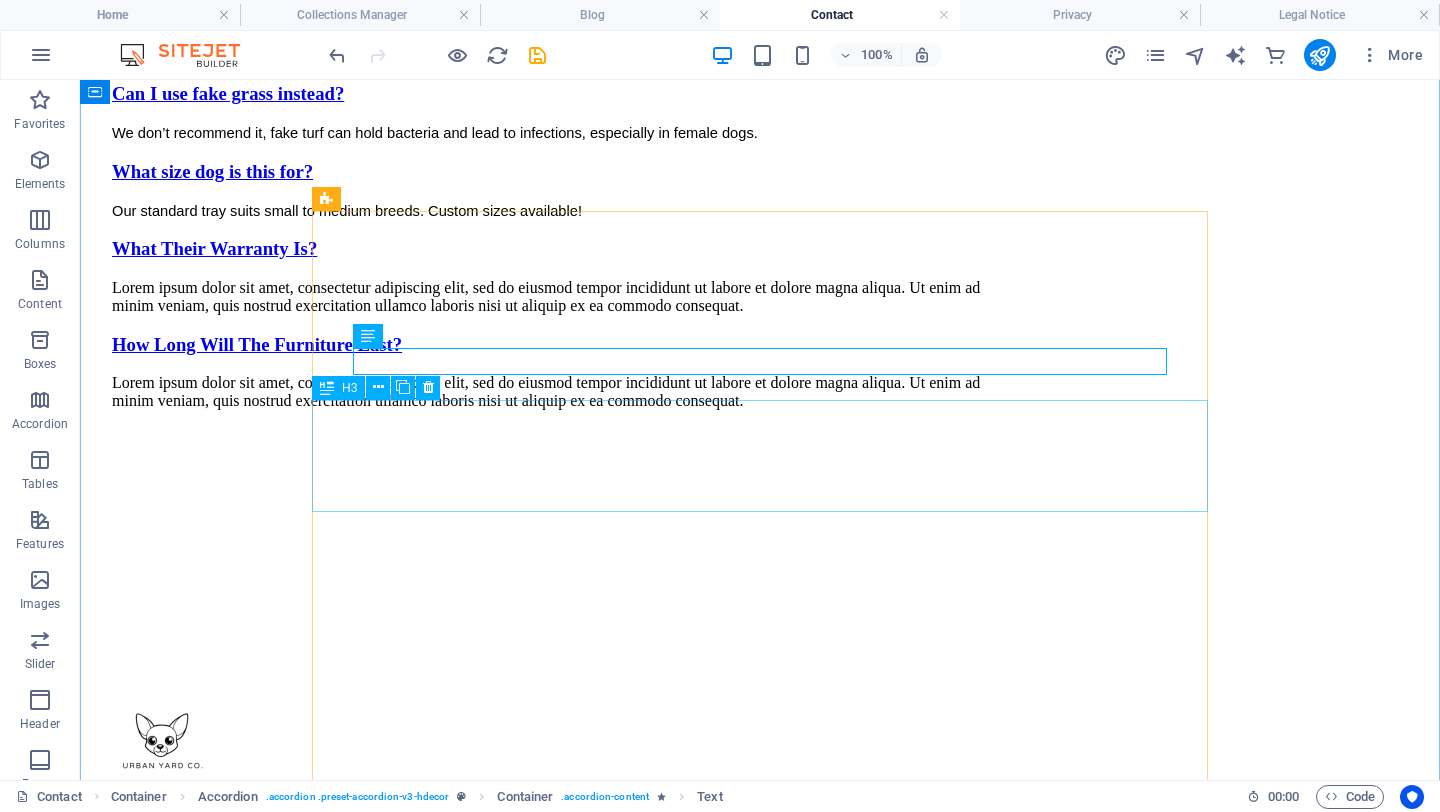 scroll, scrollTop: 1226, scrollLeft: 0, axis: vertical 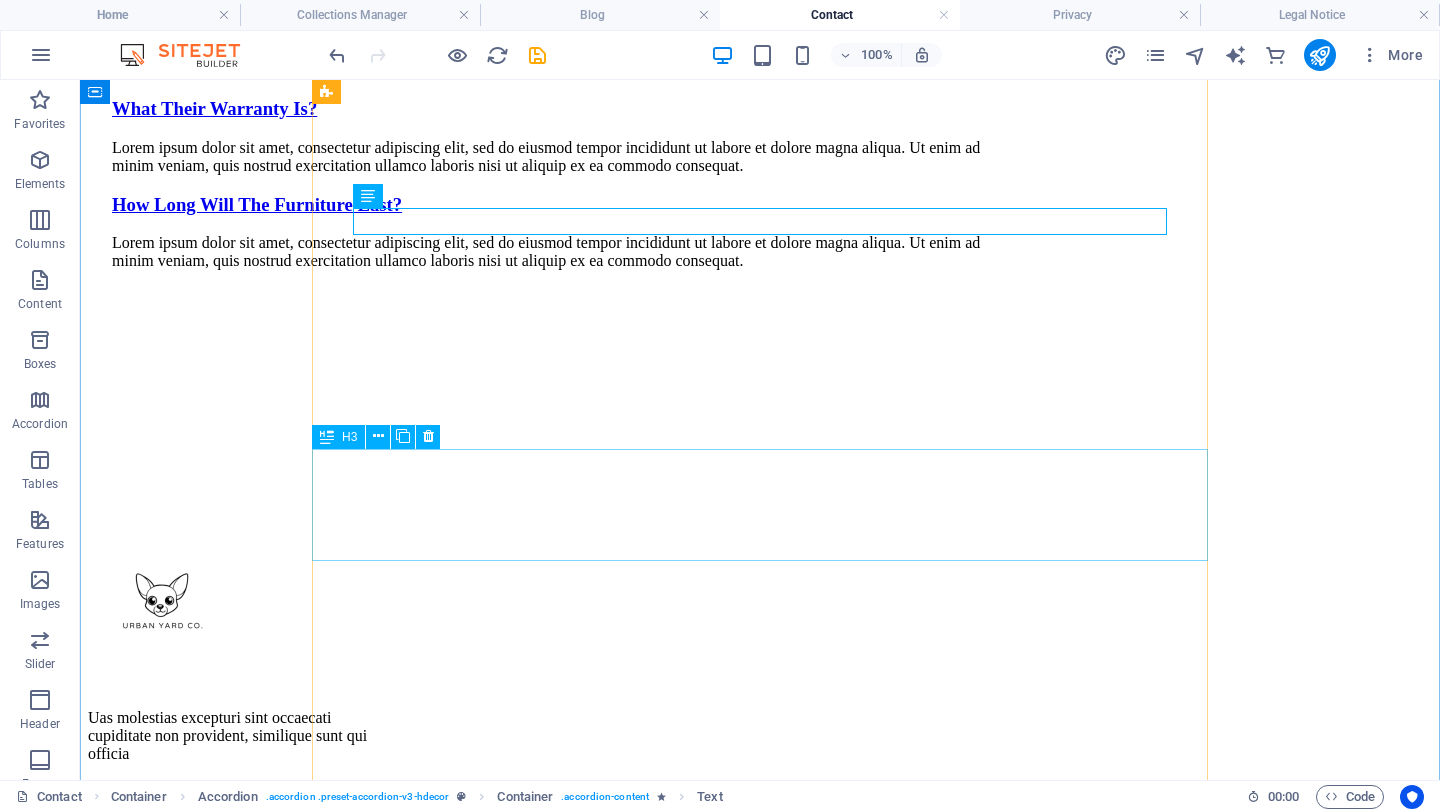 click on "What Their Warranty Is?" at bounding box center (560, 109) 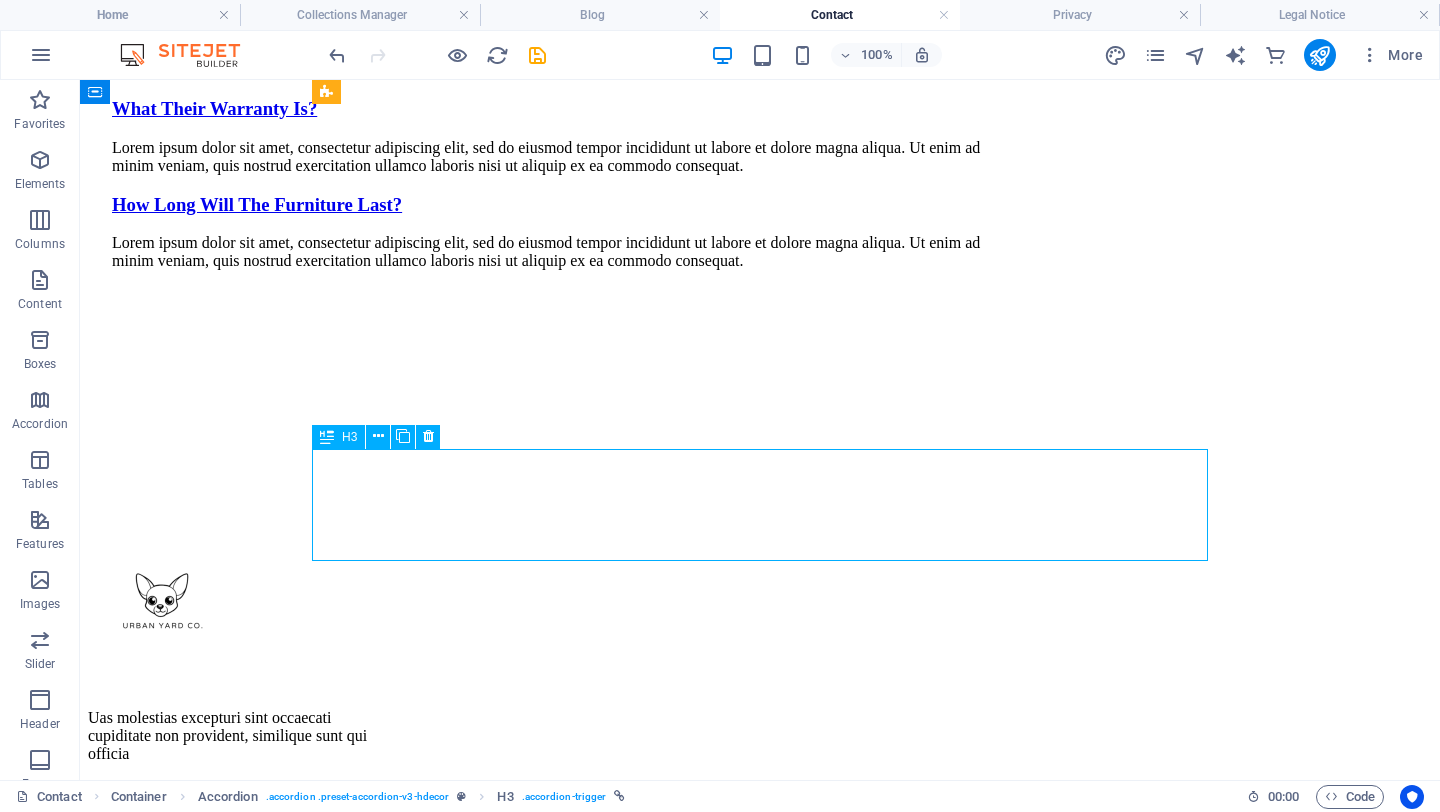click on "What Their Warranty Is?" at bounding box center (560, 109) 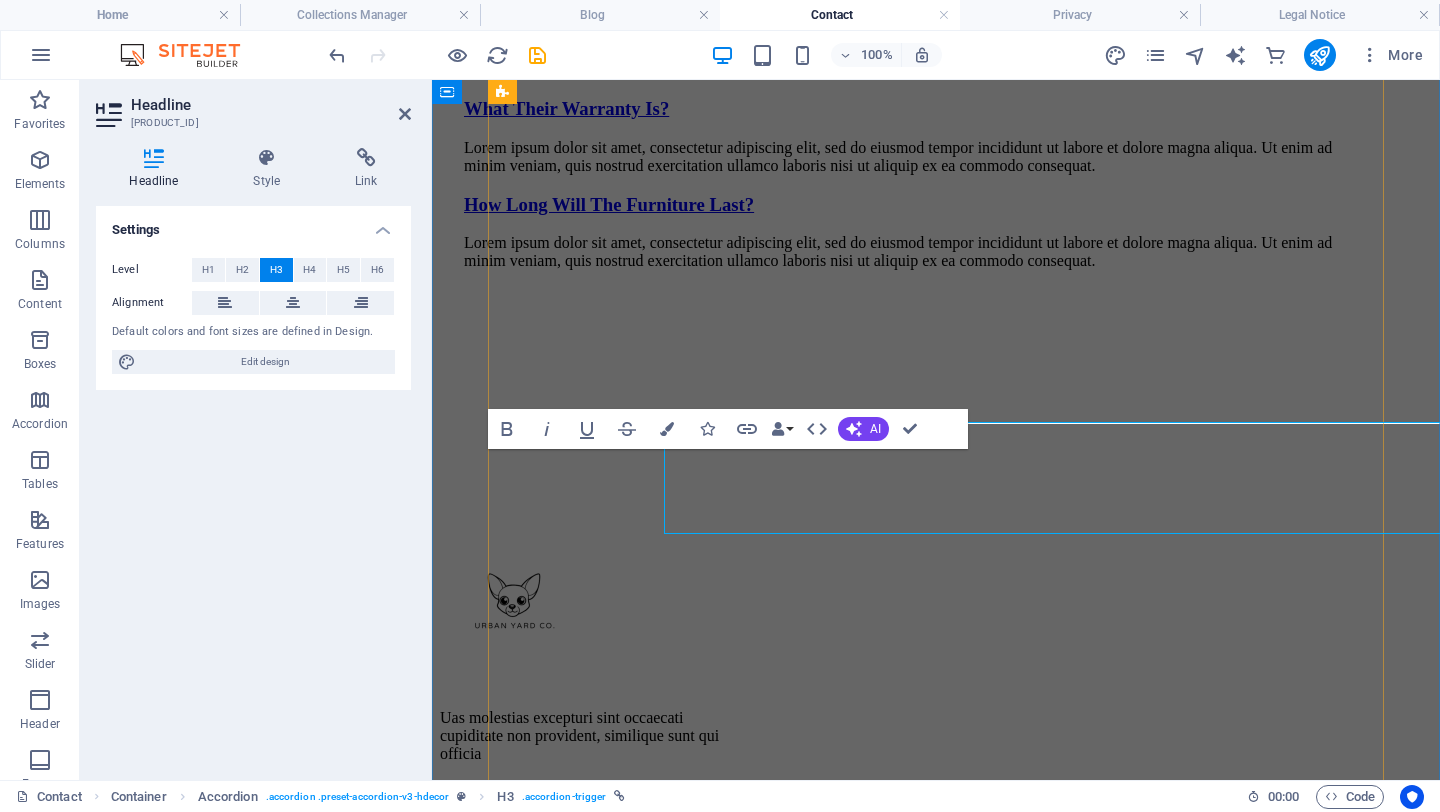 scroll, scrollTop: 1392, scrollLeft: 0, axis: vertical 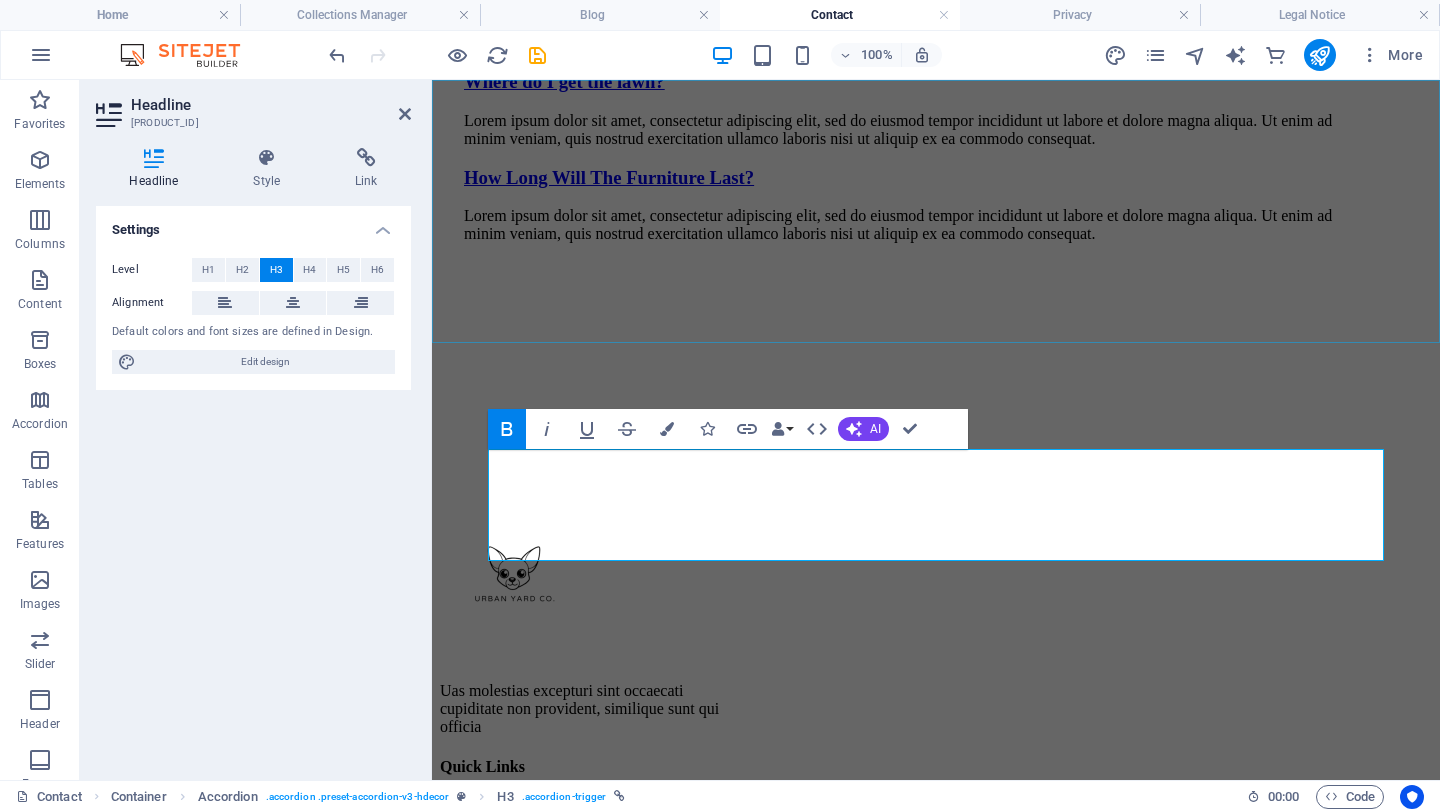 click on "About Us Products Blog Contact Shop now" at bounding box center [936, -1099] 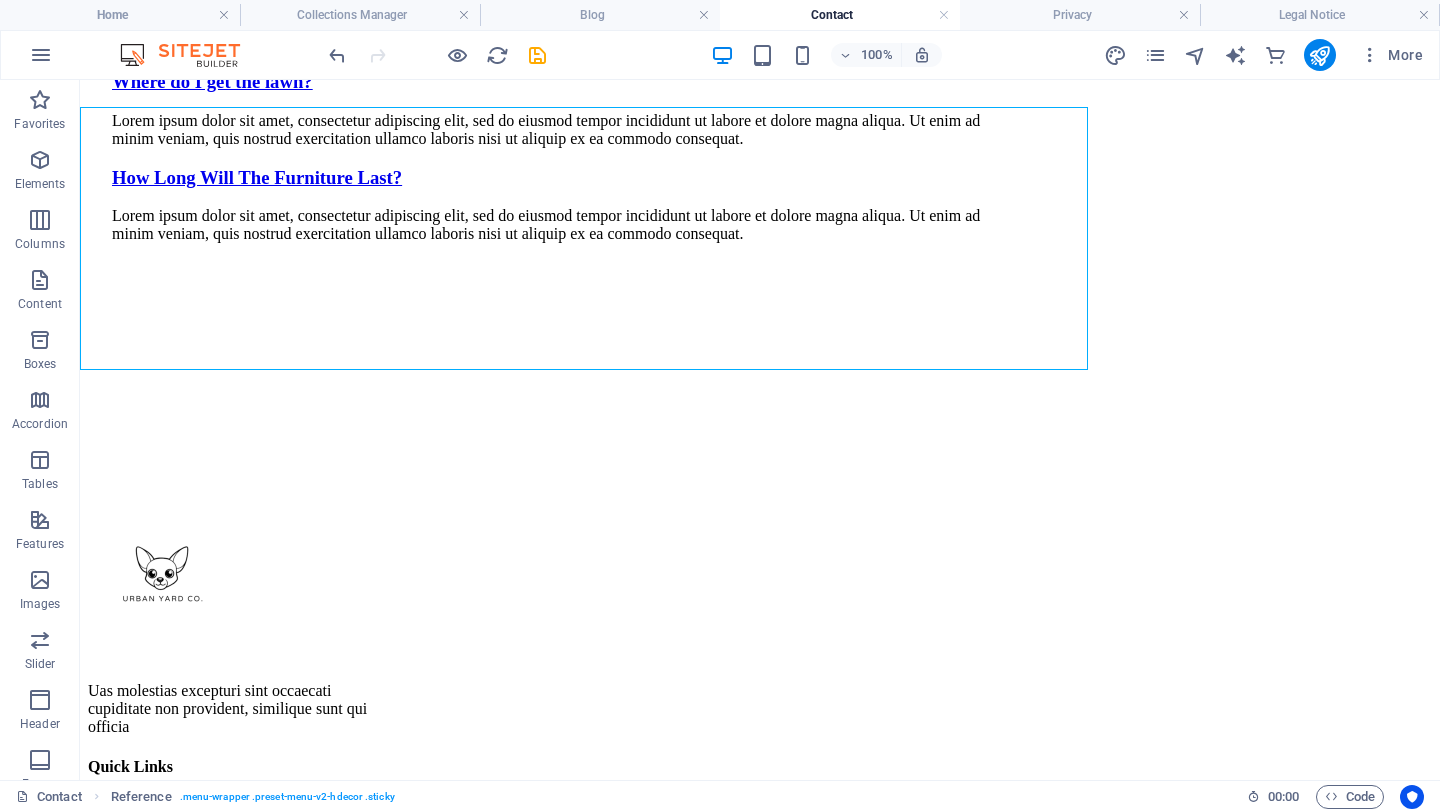 scroll, scrollTop: 1365, scrollLeft: 0, axis: vertical 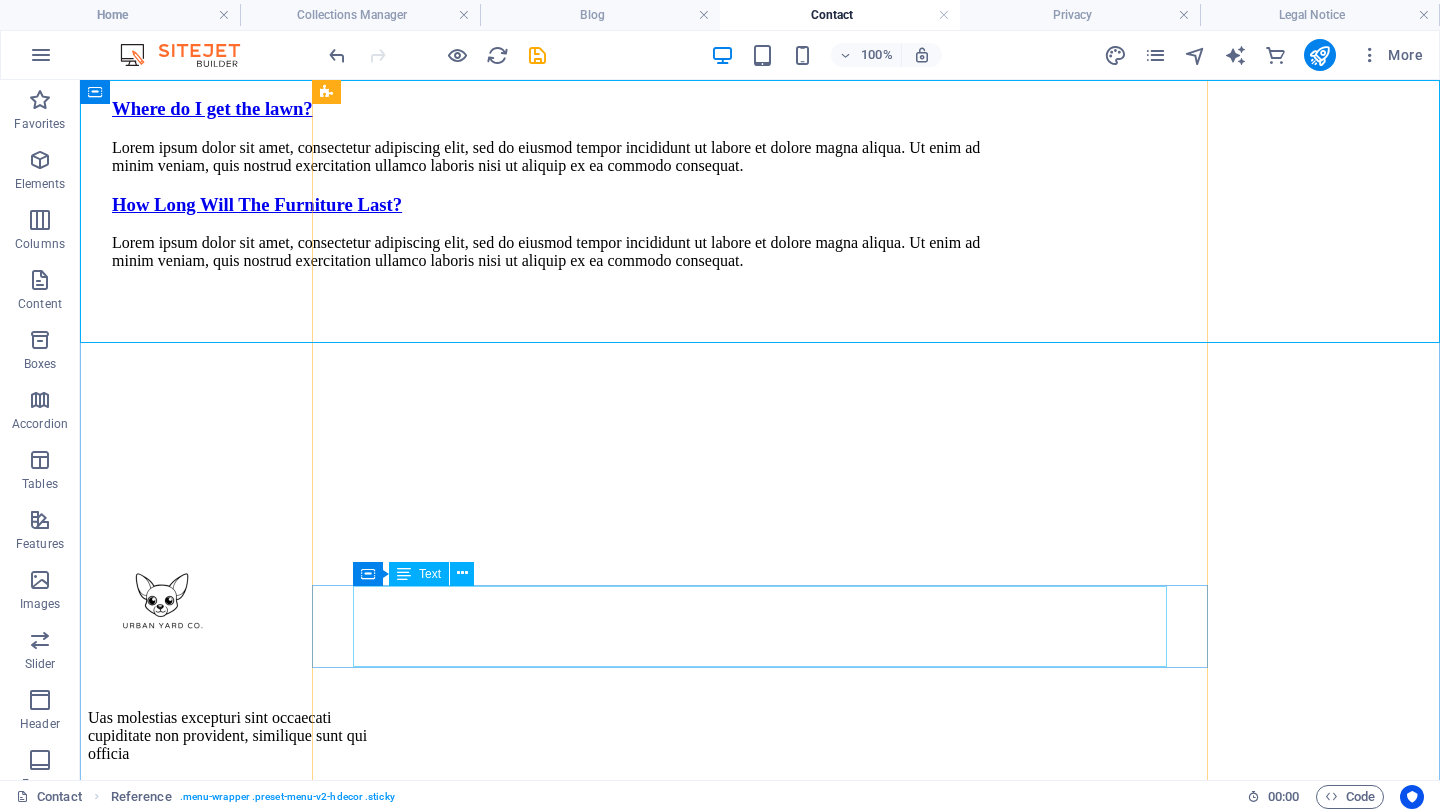 click on "Lorem ipsum dolor sit amet, consectetur adipiscing elit, sed do eiusmod tempor incididunt ut labore et dolore magna aliqua. Ut enim ad minim veniam, quis nostrud exercitation ullamco laboris nisi ut aliquip ex ea commodo consequat." at bounding box center [560, 157] 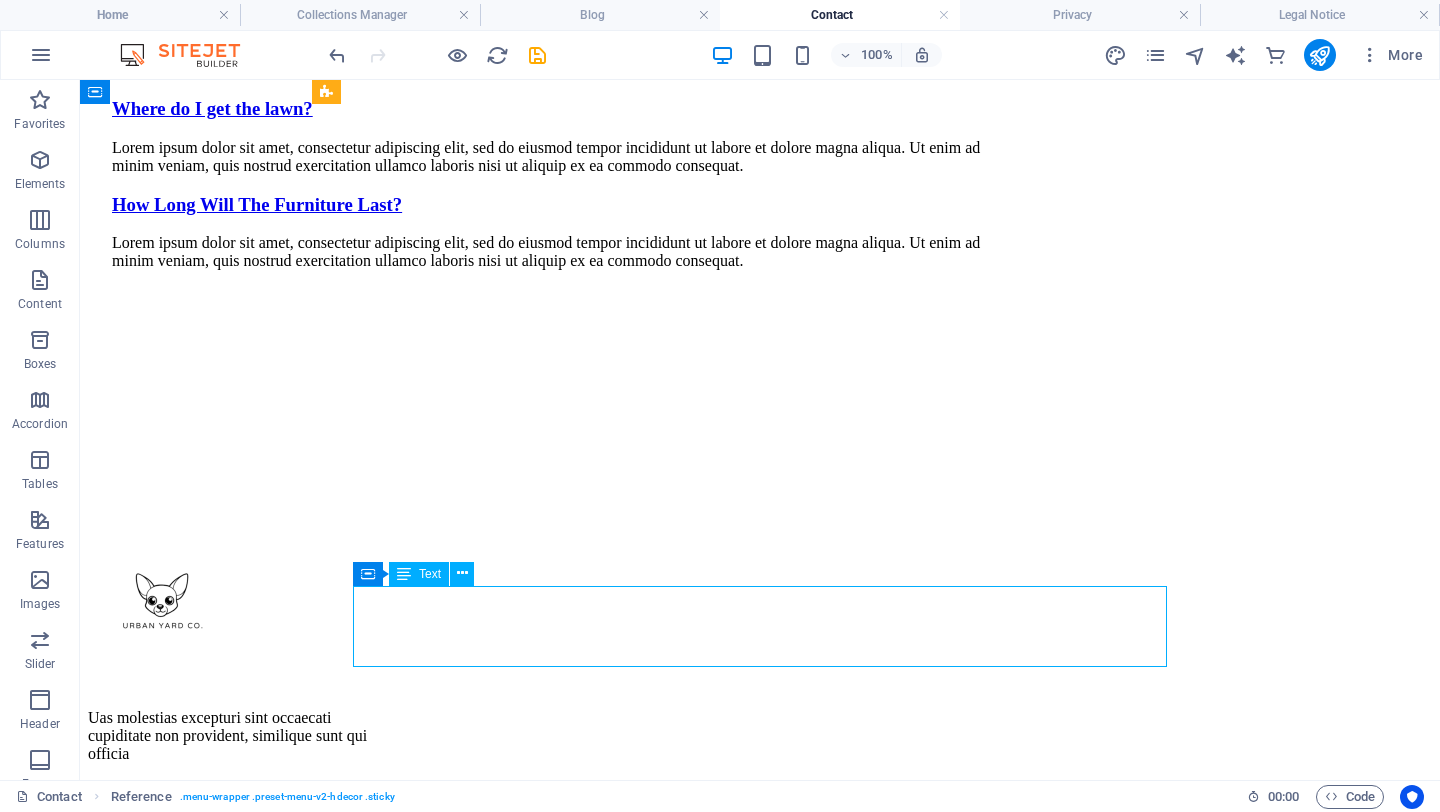 click on "Lorem ipsum dolor sit amet, consectetur adipiscing elit, sed do eiusmod tempor incididunt ut labore et dolore magna aliqua. Ut enim ad minim veniam, quis nostrud exercitation ullamco laboris nisi ut aliquip ex ea commodo consequat." at bounding box center [560, 157] 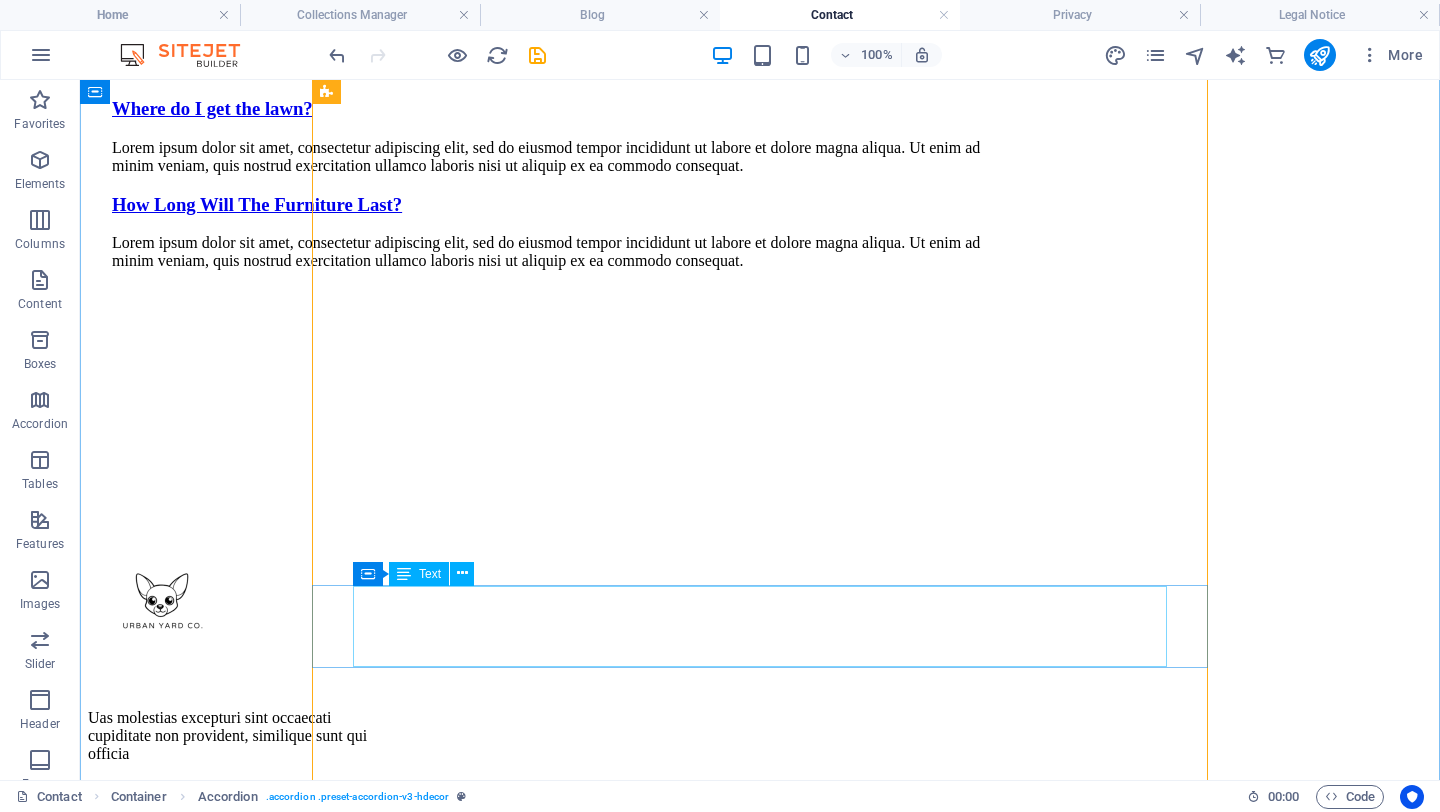 click on "Lorem ipsum dolor sit amet, consectetur adipiscing elit, sed do eiusmod tempor incididunt ut labore et dolore magna aliqua. Ut enim ad minim veniam, quis nostrud exercitation ullamco laboris nisi ut aliquip ex ea commodo consequat." at bounding box center (560, 157) 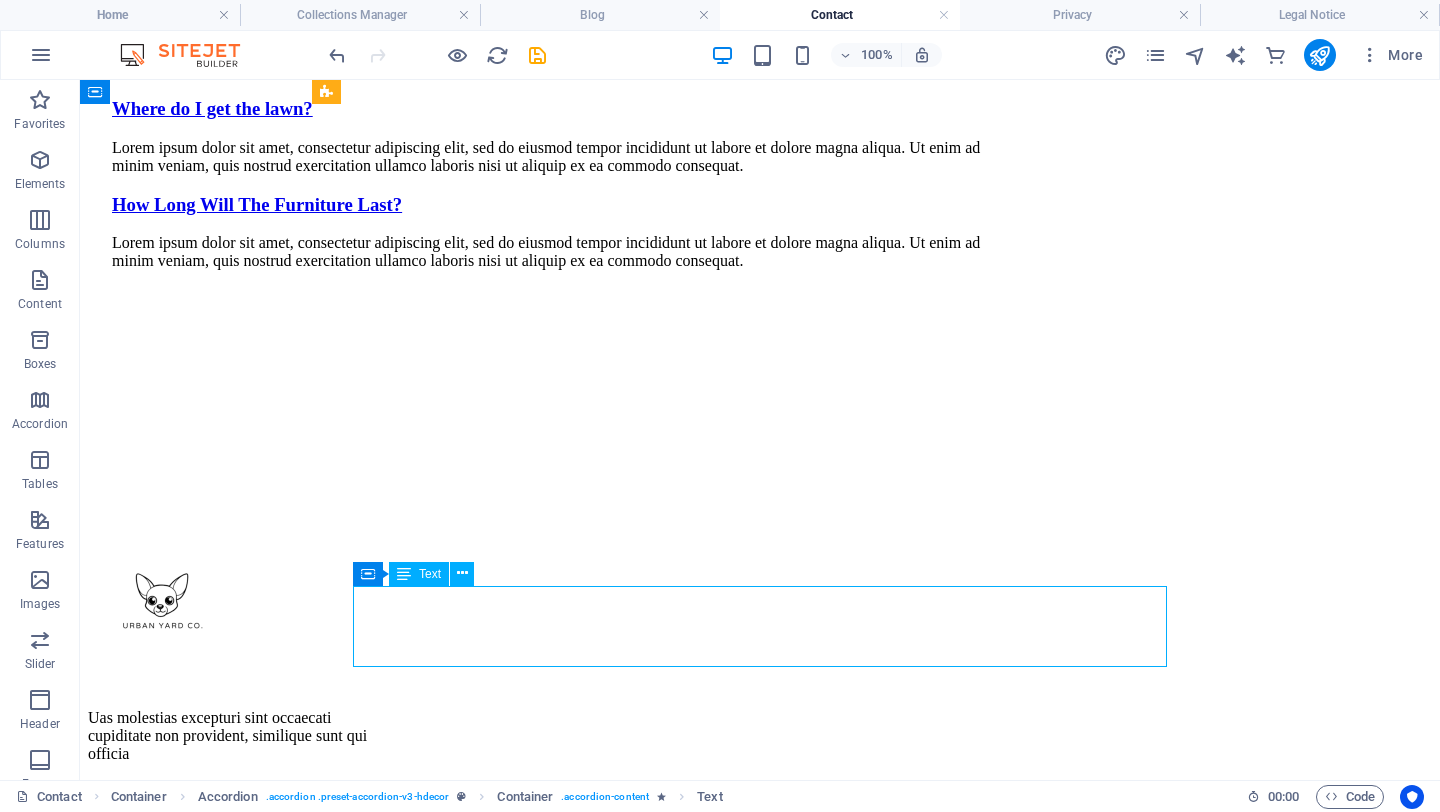 click on "Lorem ipsum dolor sit amet, consectetur adipiscing elit, sed do eiusmod tempor incididunt ut labore et dolore magna aliqua. Ut enim ad minim veniam, quis nostrud exercitation ullamco laboris nisi ut aliquip ex ea commodo consequat." at bounding box center (560, 157) 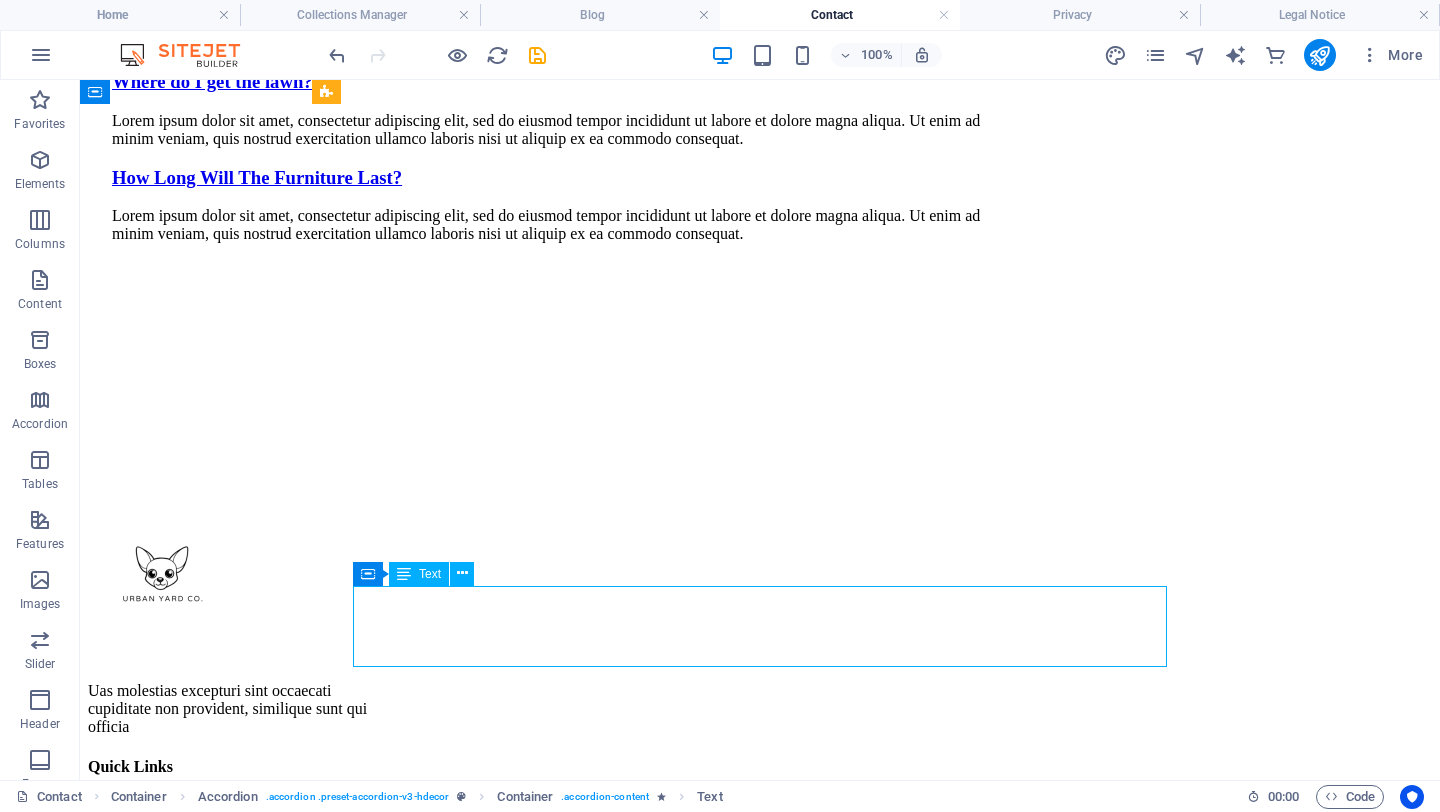 click on "Lorem ipsum dolor sit amet, consectetur adipiscing elit, sed do eiusmod tempor incididunt ut labore et dolore magna aliqua. Ut enim ad minim veniam, quis nostrud exercitation ullamco laboris nisi ut aliquip ex ea commodo consequat." at bounding box center (560, 130) 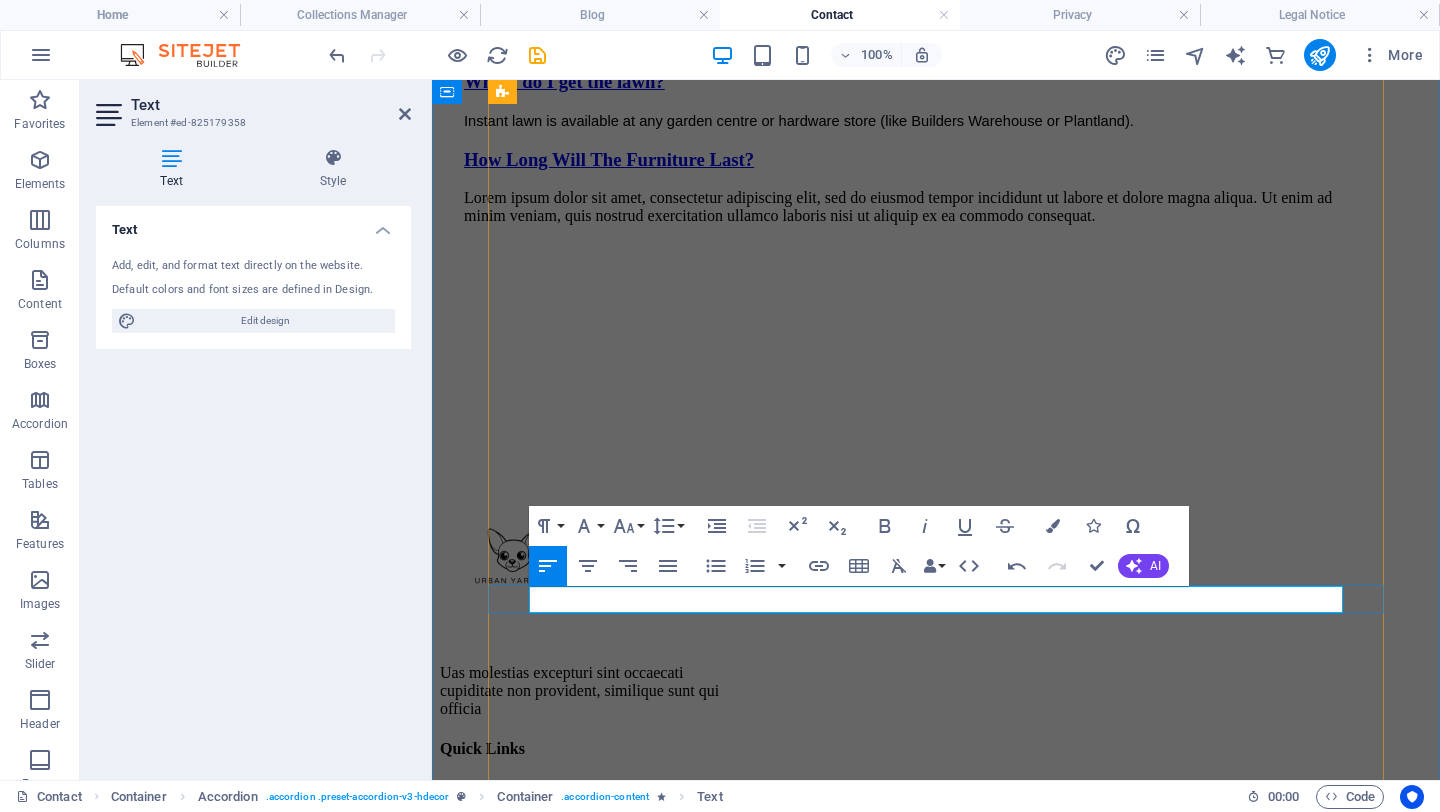 click on "Instant lawn is available at any garden centre or hardware store (like Builders Warehouse or Plantland)." at bounding box center (912, 121) 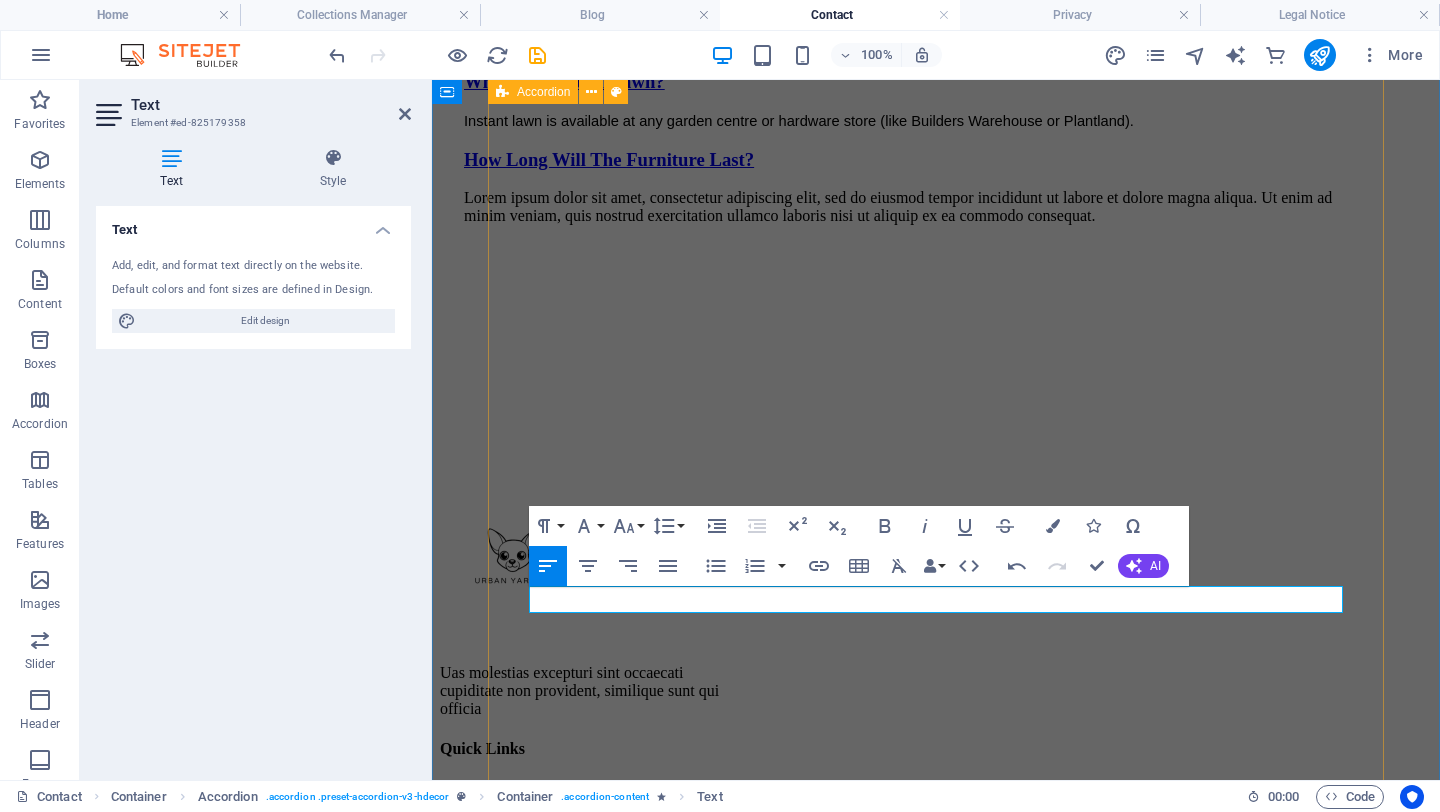 click on "Can I use fake grass instead? We don’t recommend it, fake turf can hold bacteria and lead to infections, especially in female dogs. What size dog is this for? Our standard tray suits small to medium breeds. Custom sizes available! Where do I get the lawn? Instant lawn is available at any garden centre or hardware store (like Builders Warehouse or Plantland). How Long Will The Furniture Last? Lorem ipsum dolor sit amet, consectetur adipiscing elit, sed do eiusmod tempor incididunt ut labore et dolore magna aliqua. Ut enim ad minim veniam, quis nostrud exercitation ullamco laboris nisi ut aliquip ex ea commodo consequat." at bounding box center (912, 70) 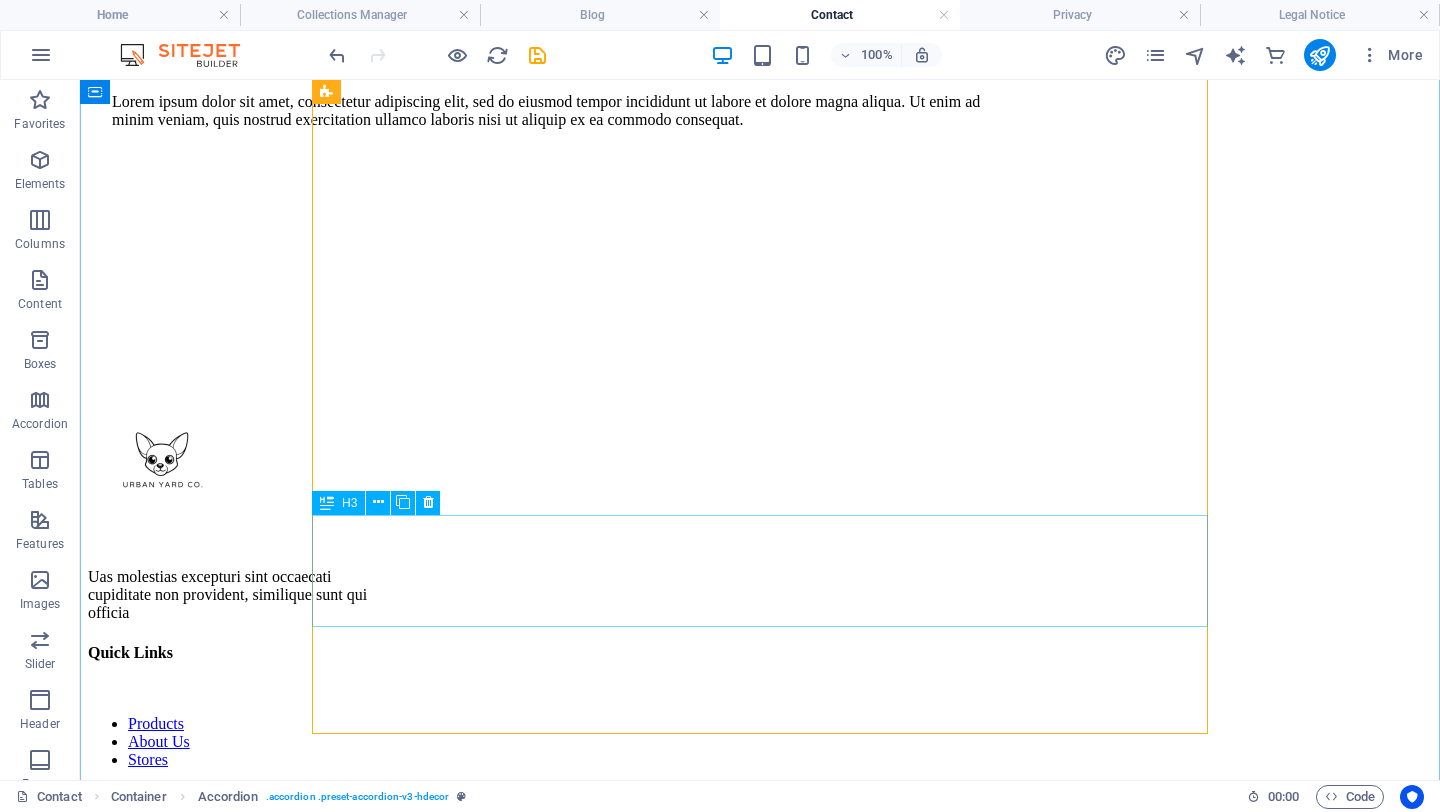 scroll, scrollTop: 1485, scrollLeft: 0, axis: vertical 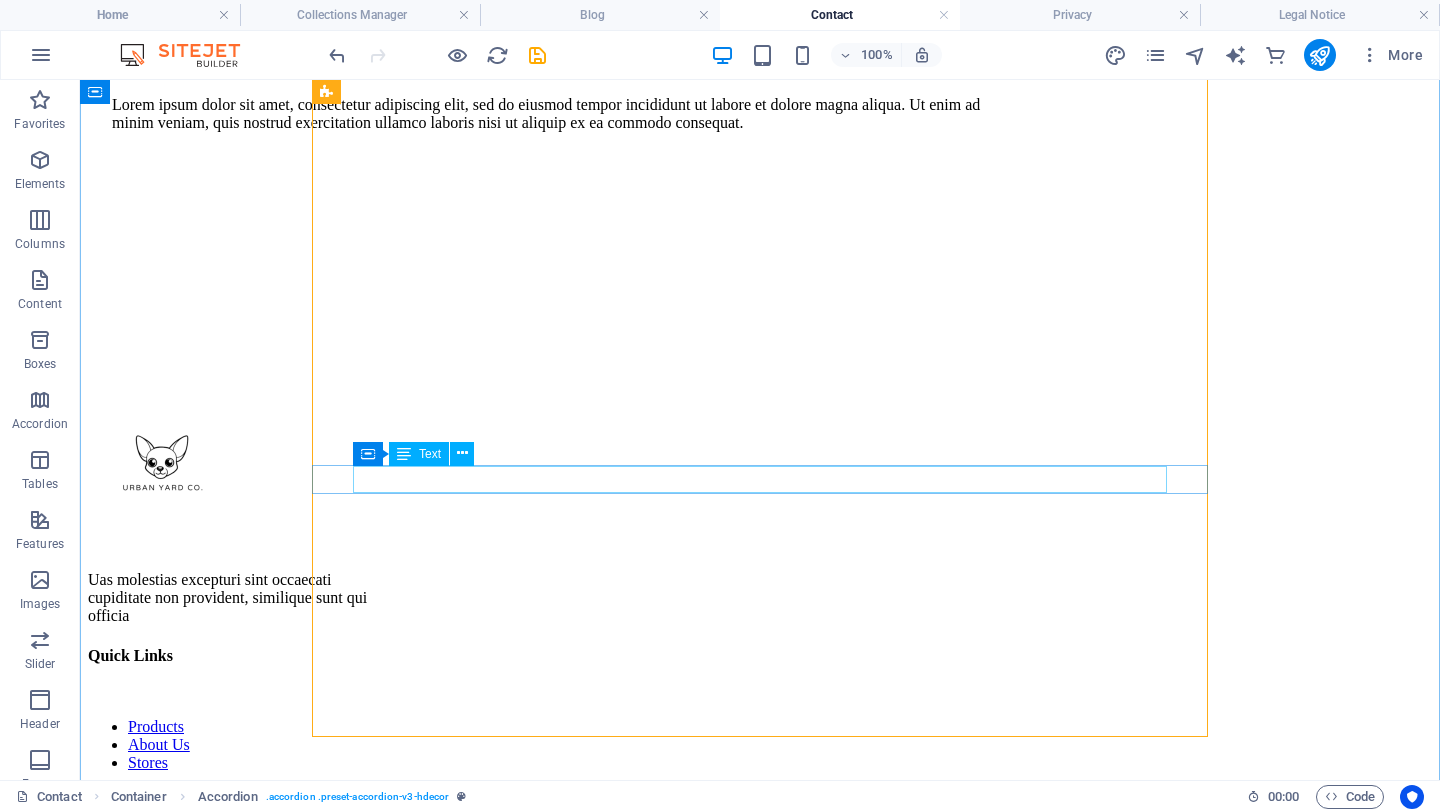 click on "Instant lawn is available at any garden centre or hardware store (like Builders Warehouse or Plantland)." at bounding box center (560, 28) 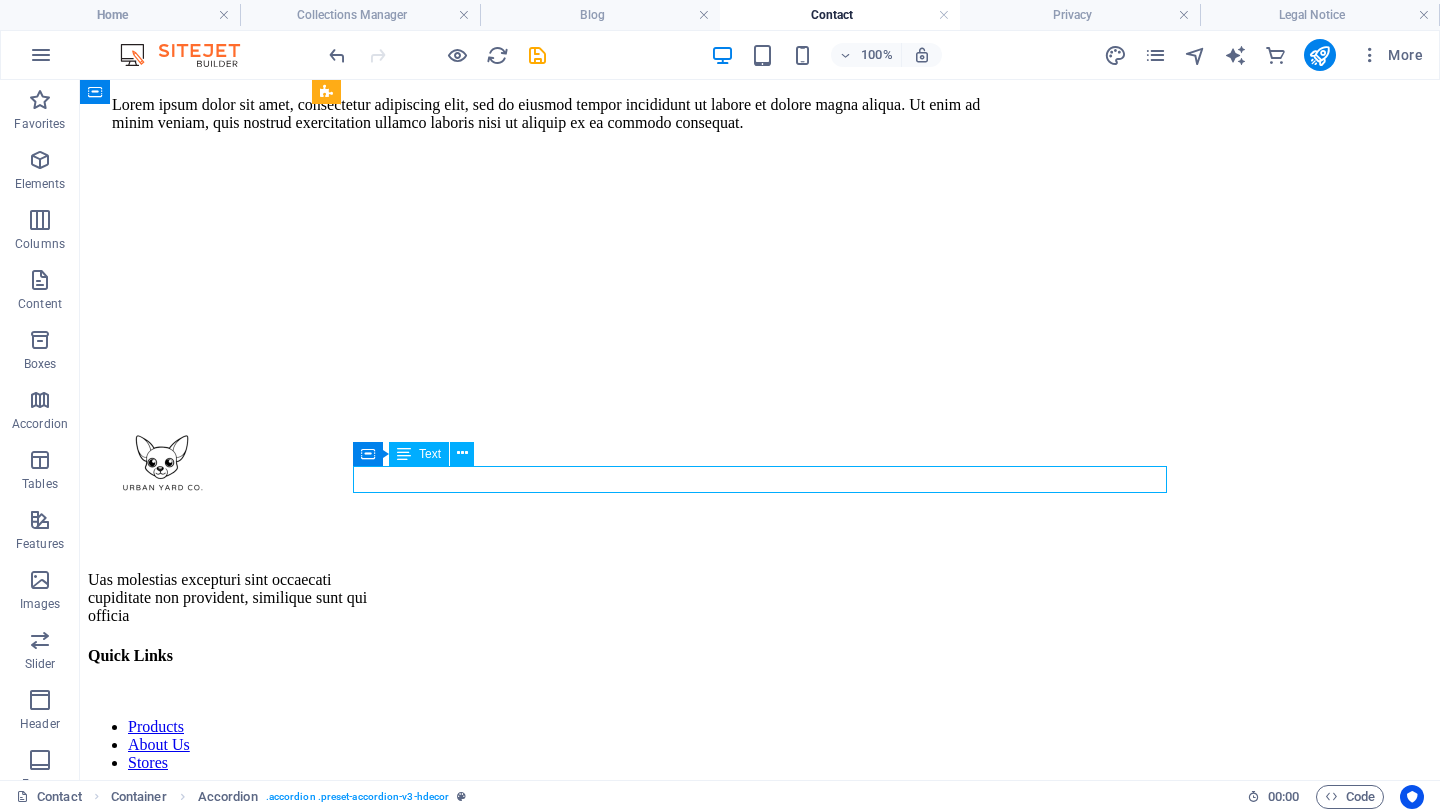 click on "Instant lawn is available at any garden centre or hardware store (like Builders Warehouse or Plantland)." at bounding box center [560, 28] 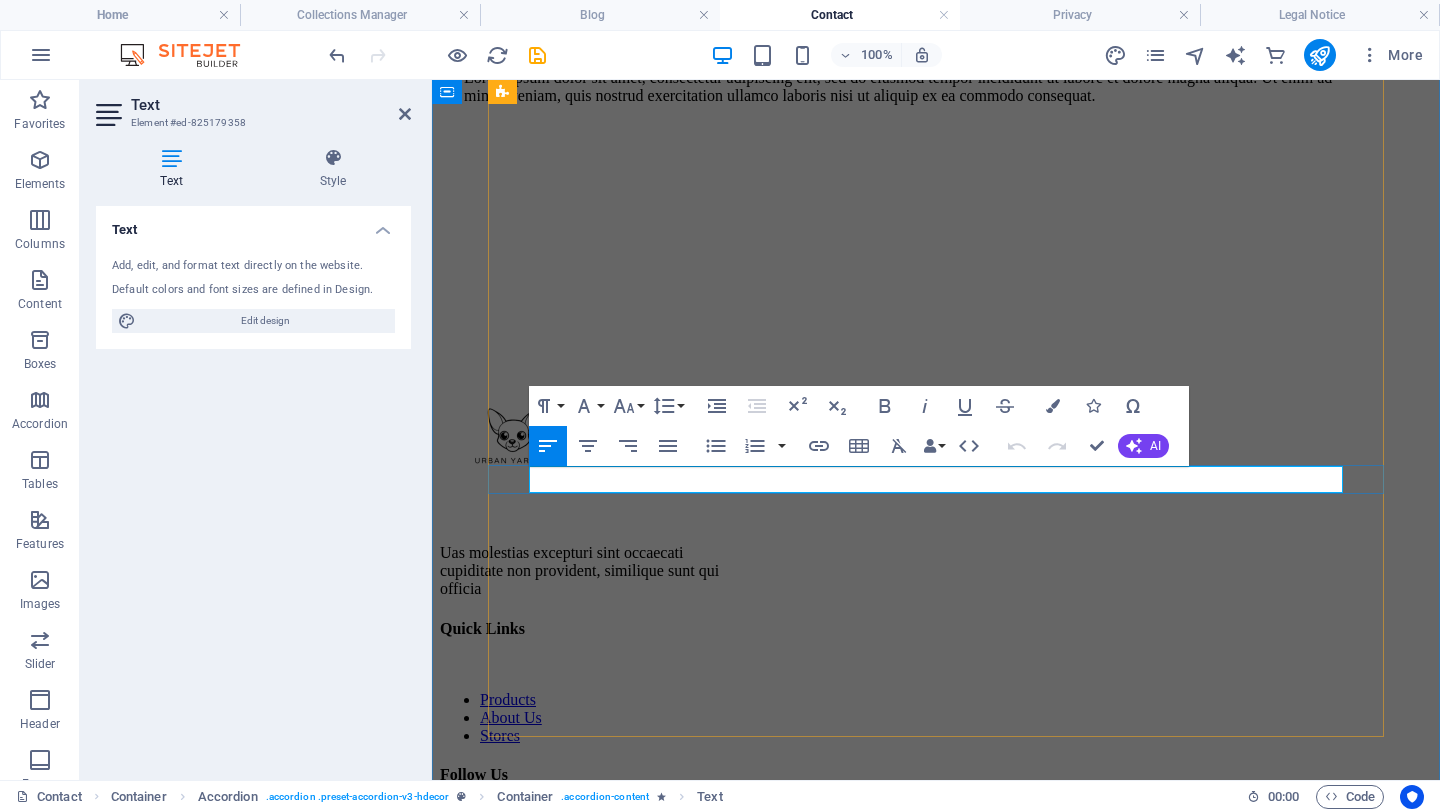 click on "Instant lawn is available at any garden centre or hardware store (like Builders Warehouse or Plantland)." at bounding box center [912, 1] 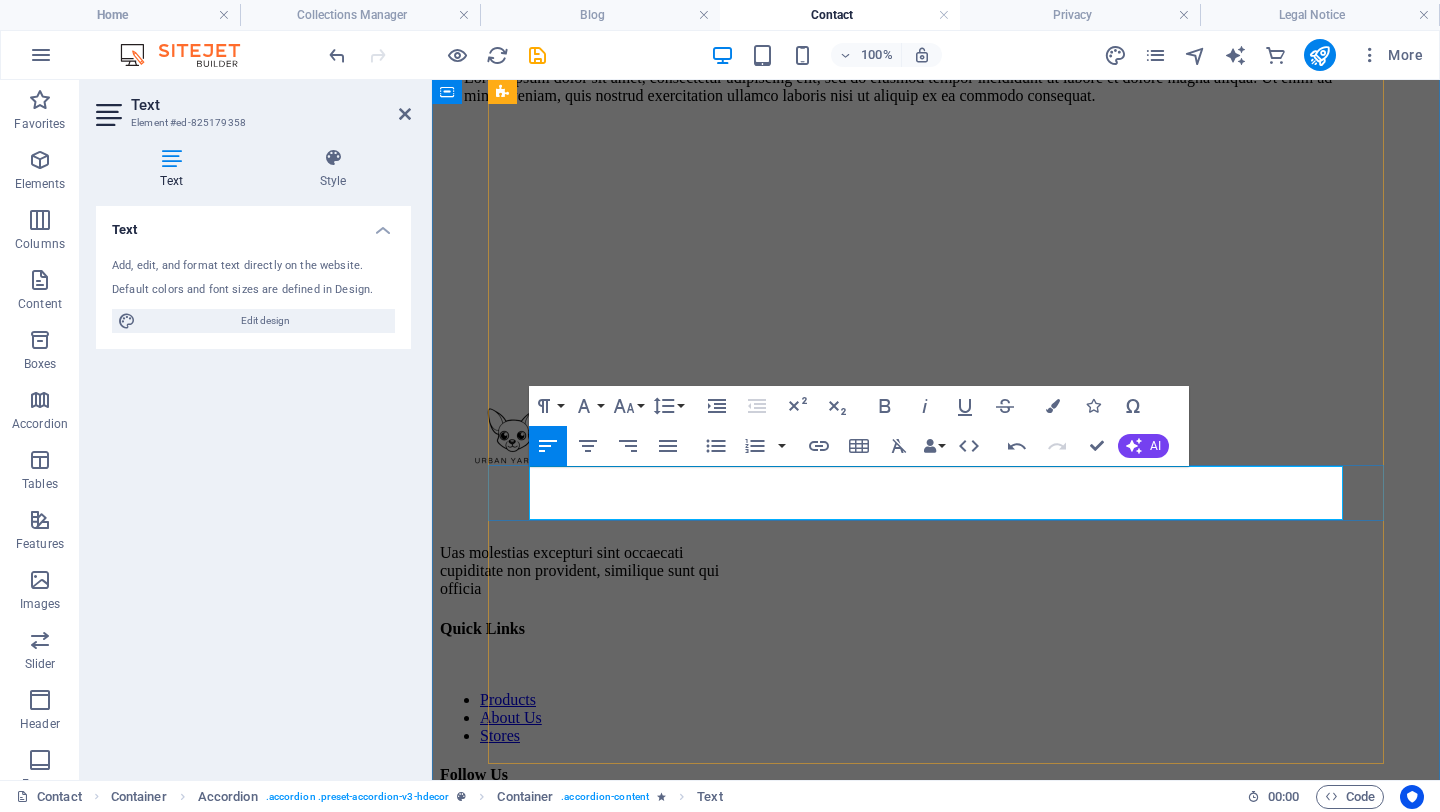 click on "Support the local grass vendors Instant lawn is available at any garden centre or hardware store (like Builders Warehouse or Plantland)." at bounding box center (904, 1) 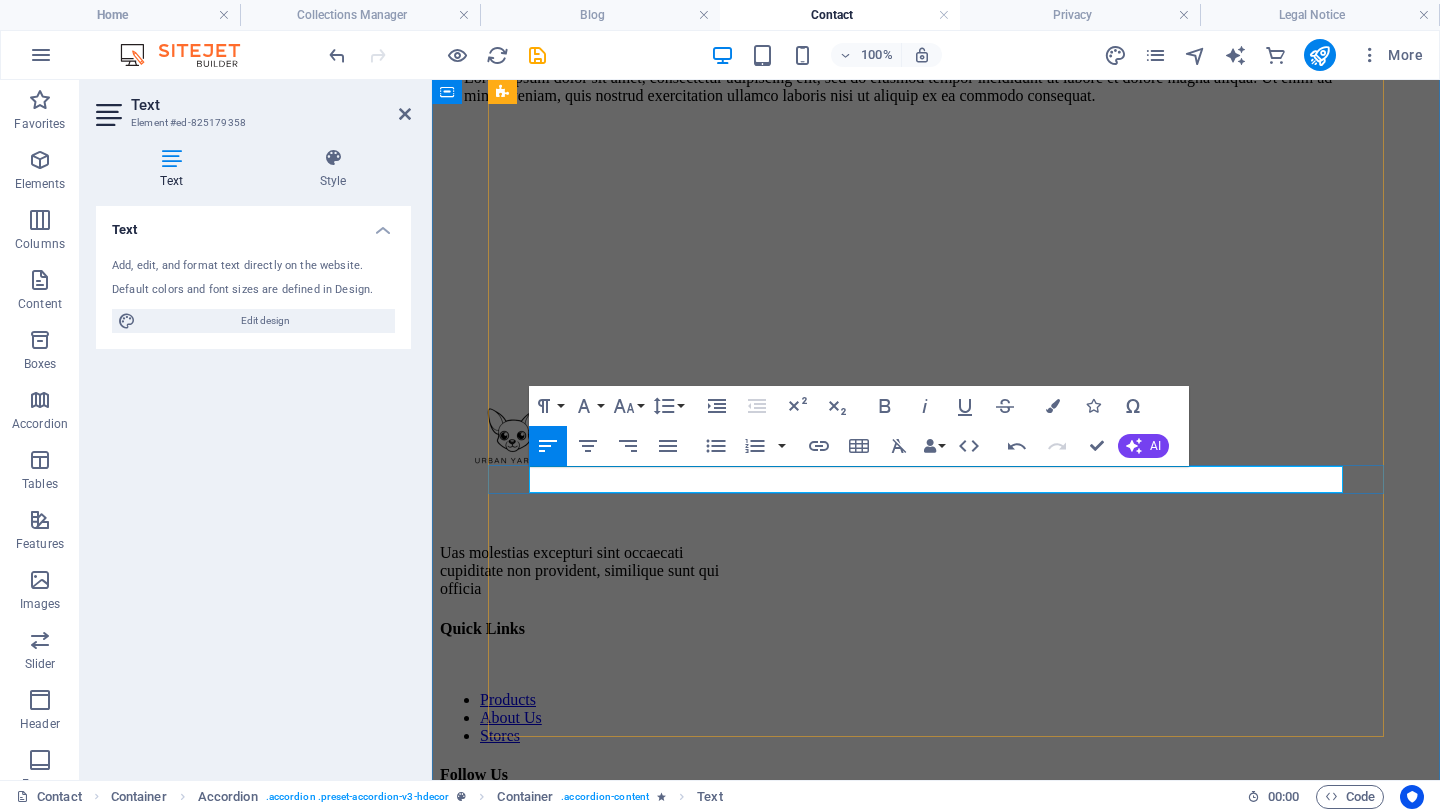 click on "Support local grass vendors Instant lawn is available at any" at bounding box center (912, 1) 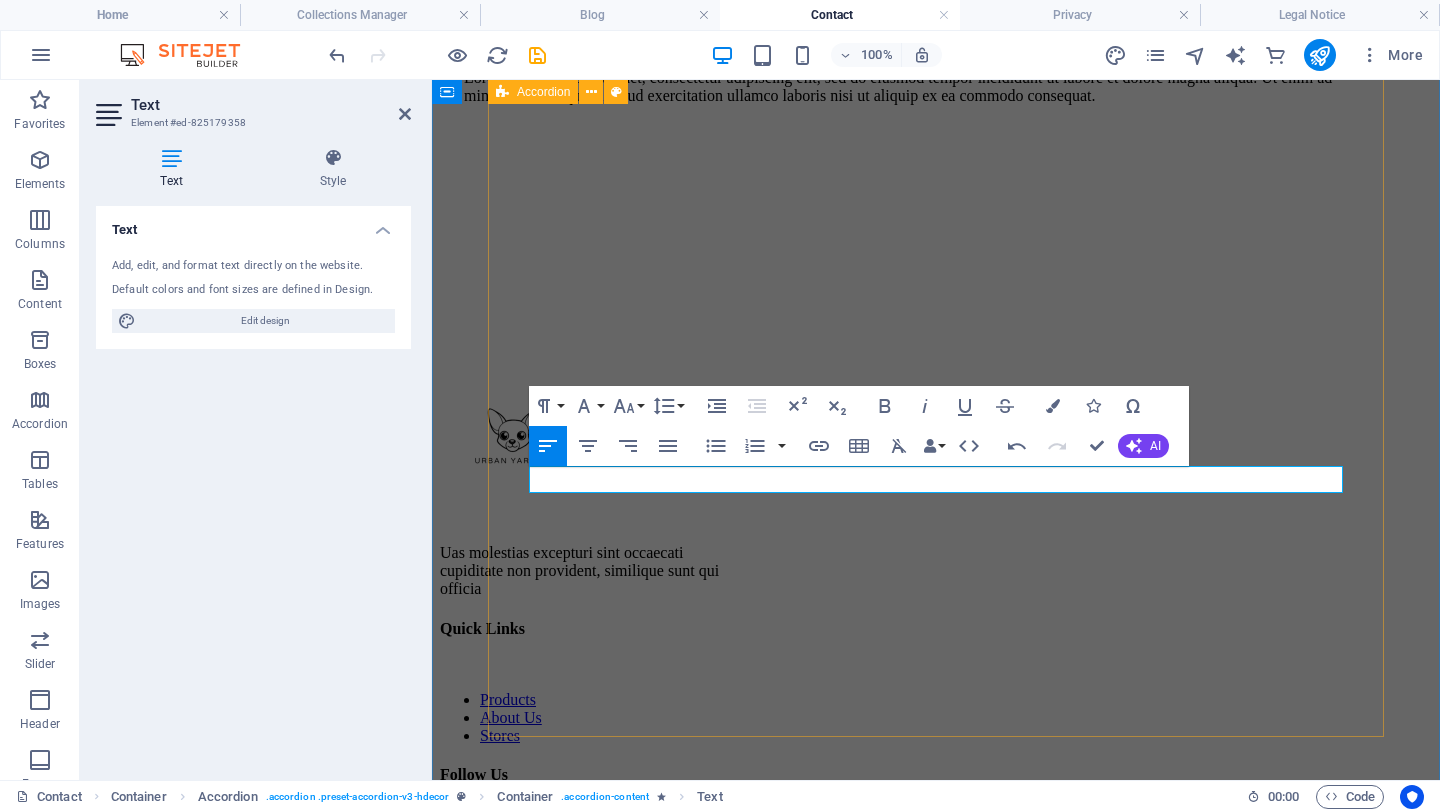 click on "Can I use fake grass instead? We don’t recommend it, fake turf can hold bacteria and lead to infections, especially in female dogs. What size dog is this for? Our standard tray suits small to medium breeds. Custom sizes available! Where do I get the lawn? Support our  local grass vendors How Long Will The Furniture Last? Lorem ipsum dolor sit amet, consectetur adipiscing elit, sed do eiusmod tempor incididunt ut labore et dolore magna aliqua. Ut enim ad minim veniam, quis nostrud exercitation ullamco laboris nisi ut aliquip ex ea commodo consequat." at bounding box center [912, -50] 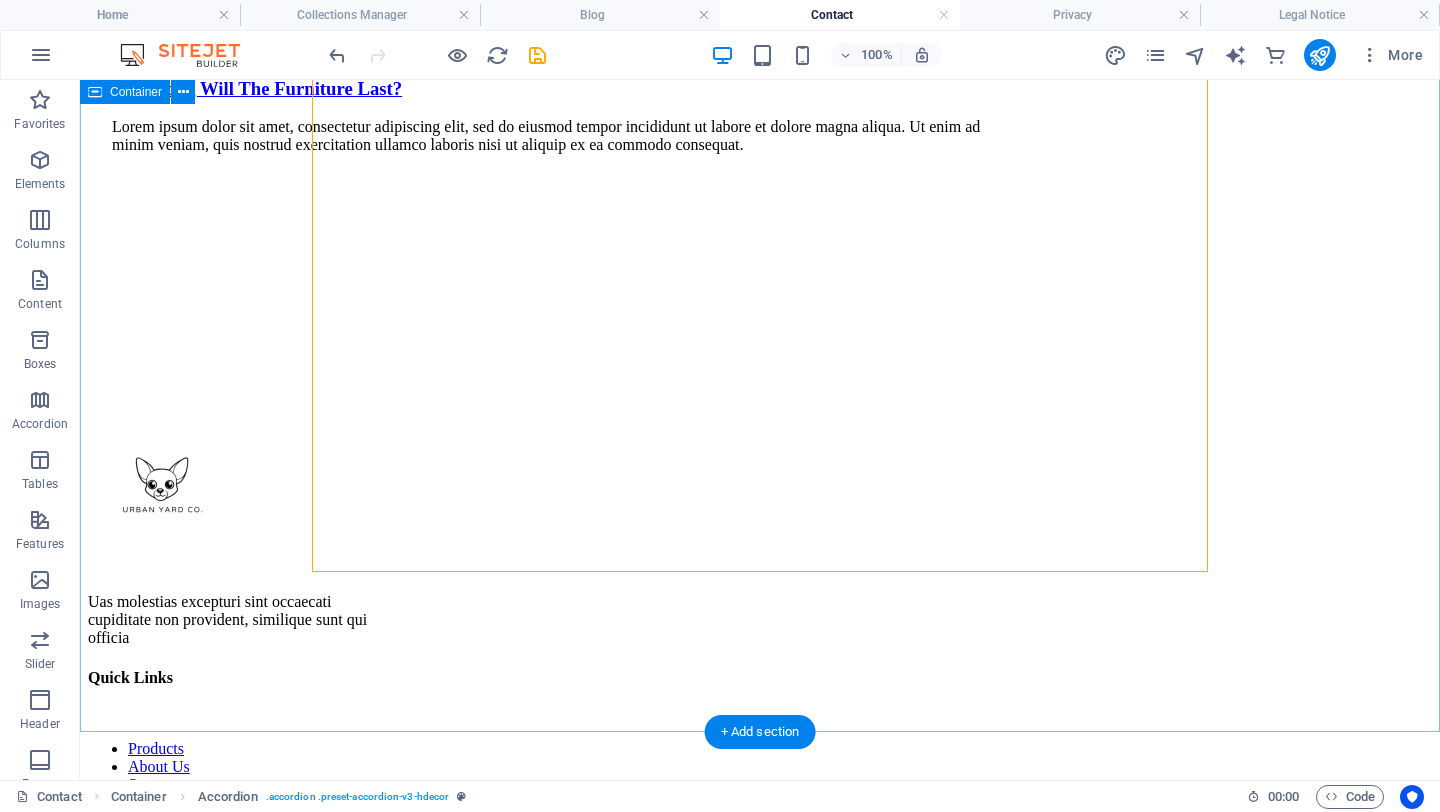 scroll, scrollTop: 1429, scrollLeft: 0, axis: vertical 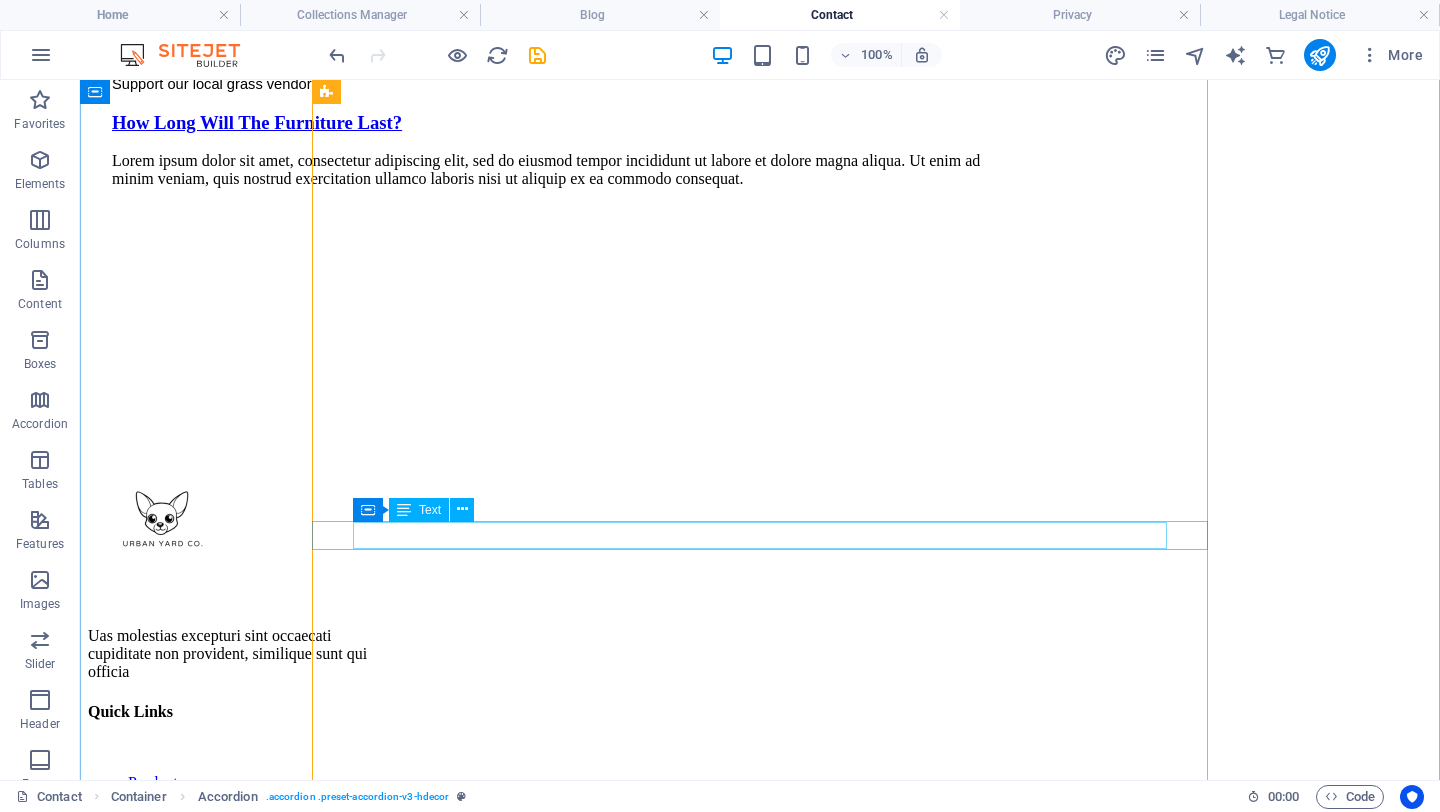 click on "Support our local grass vendors" at bounding box center (560, 84) 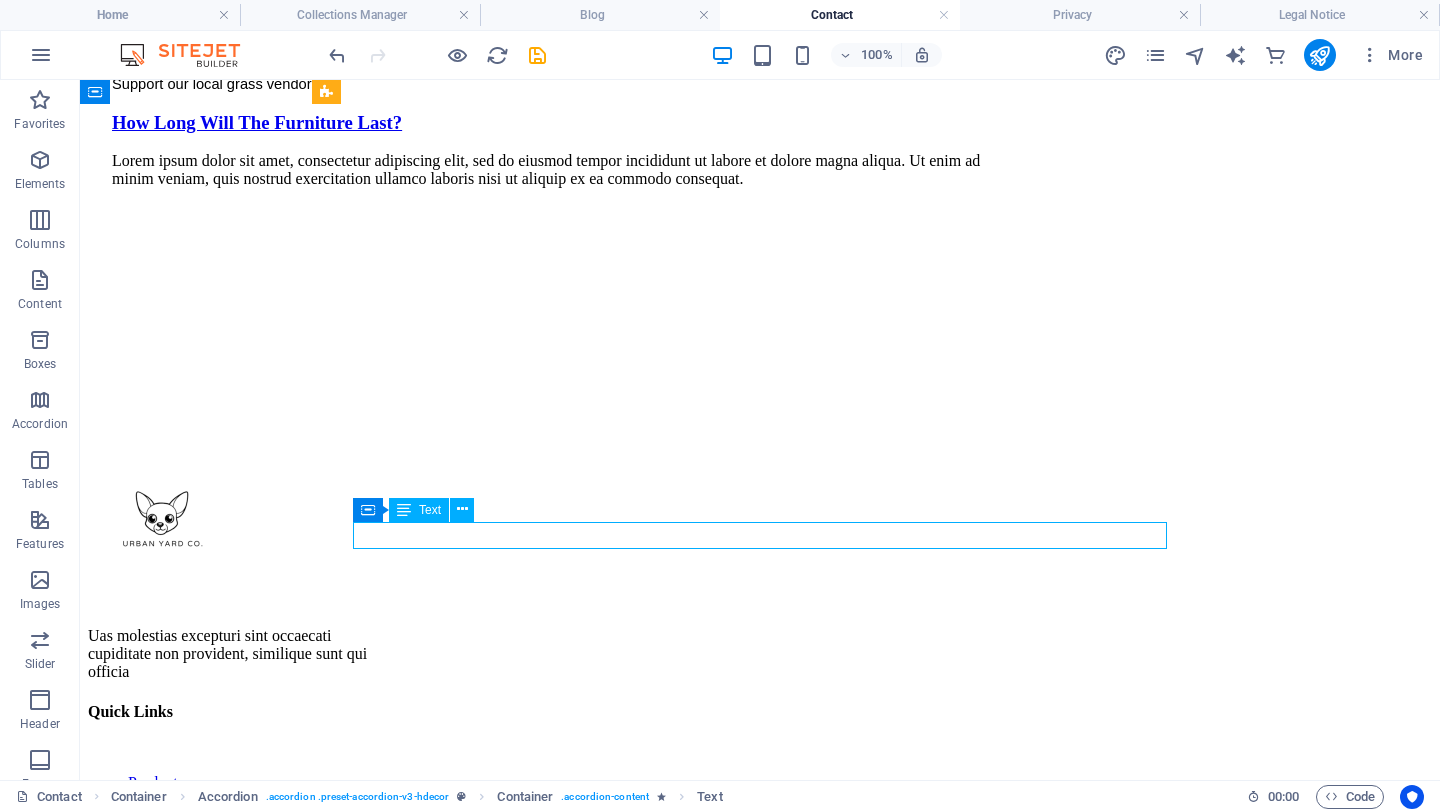 click on "Support our local grass vendors" at bounding box center [560, 84] 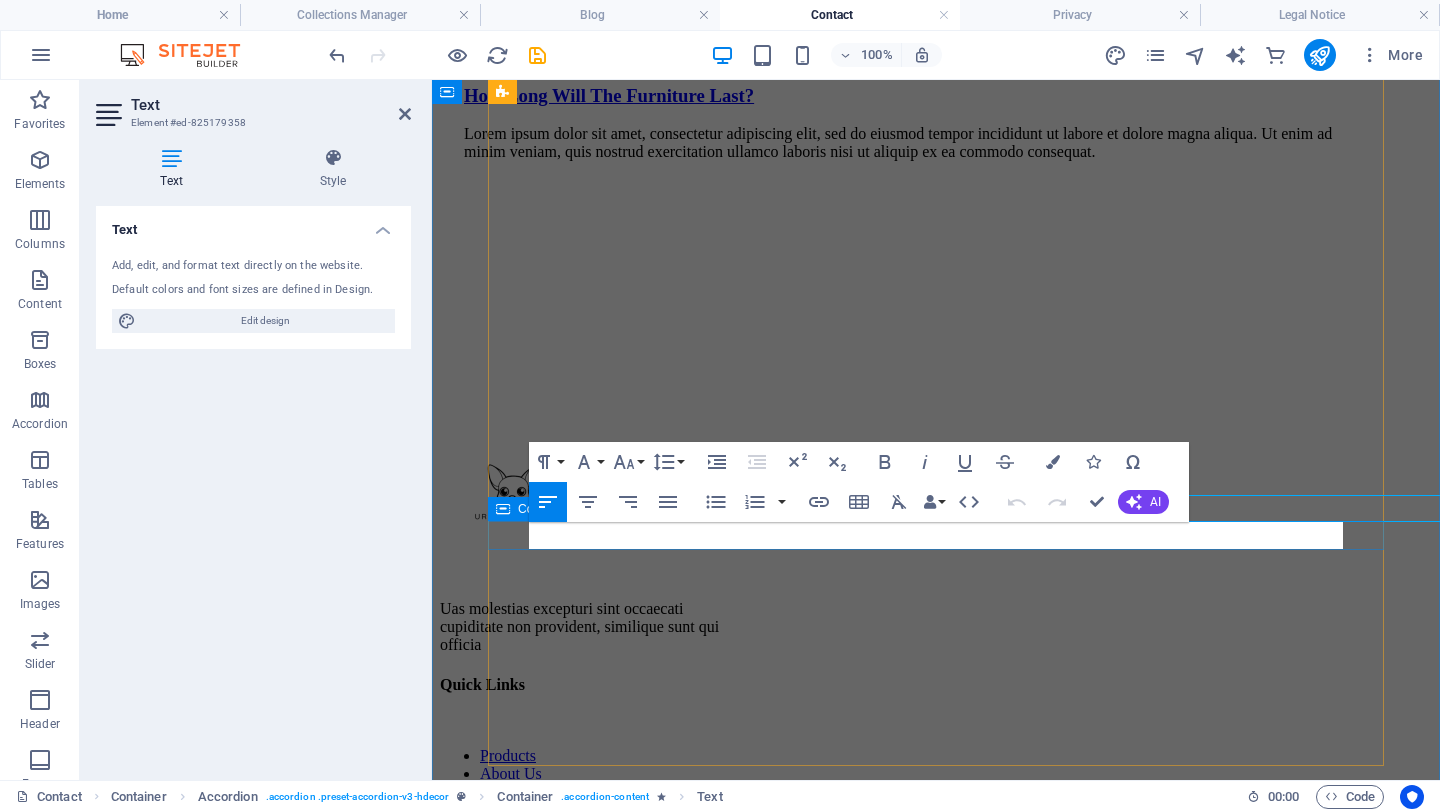 click on "Support our local grass vendors" at bounding box center [912, 57] 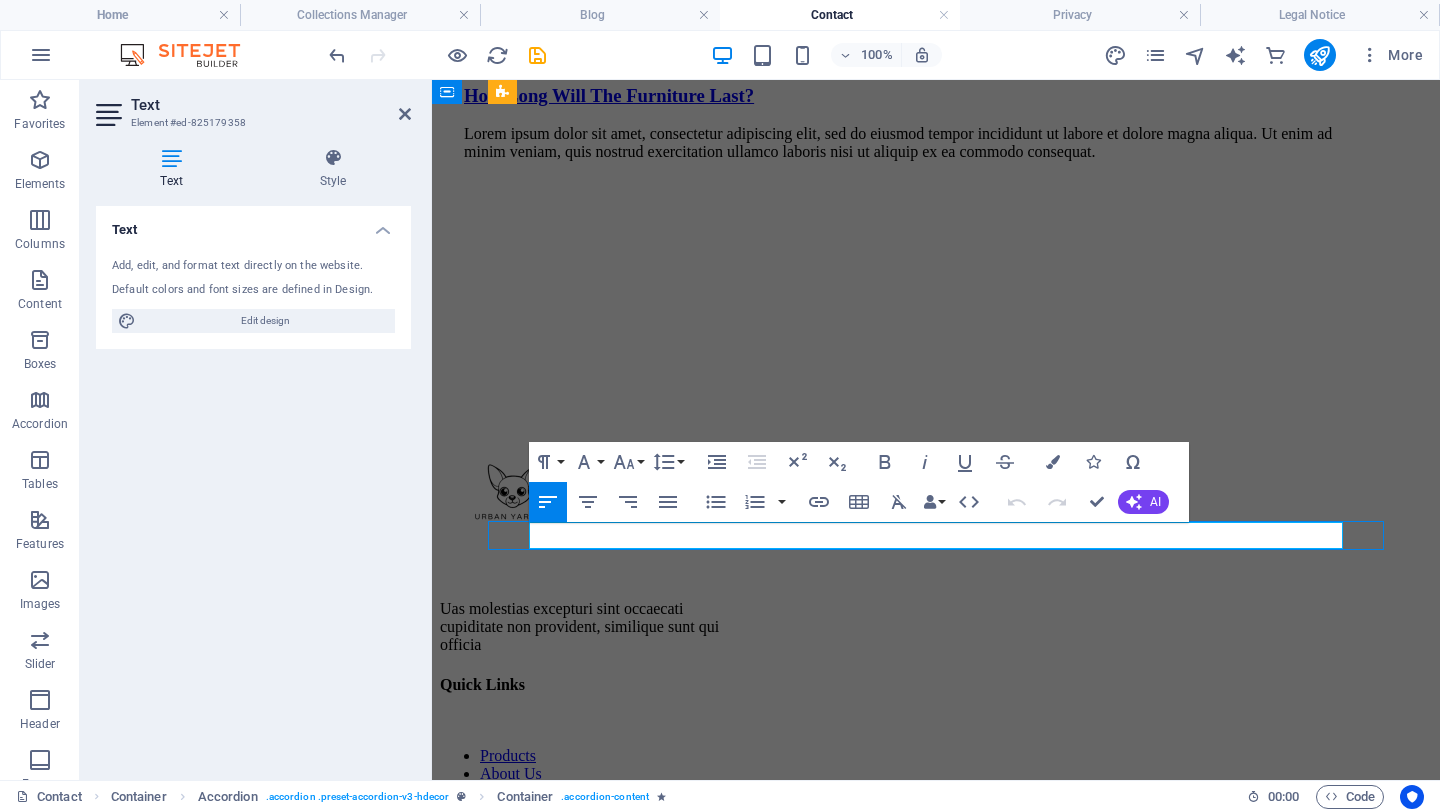 scroll, scrollTop: 1429, scrollLeft: 0, axis: vertical 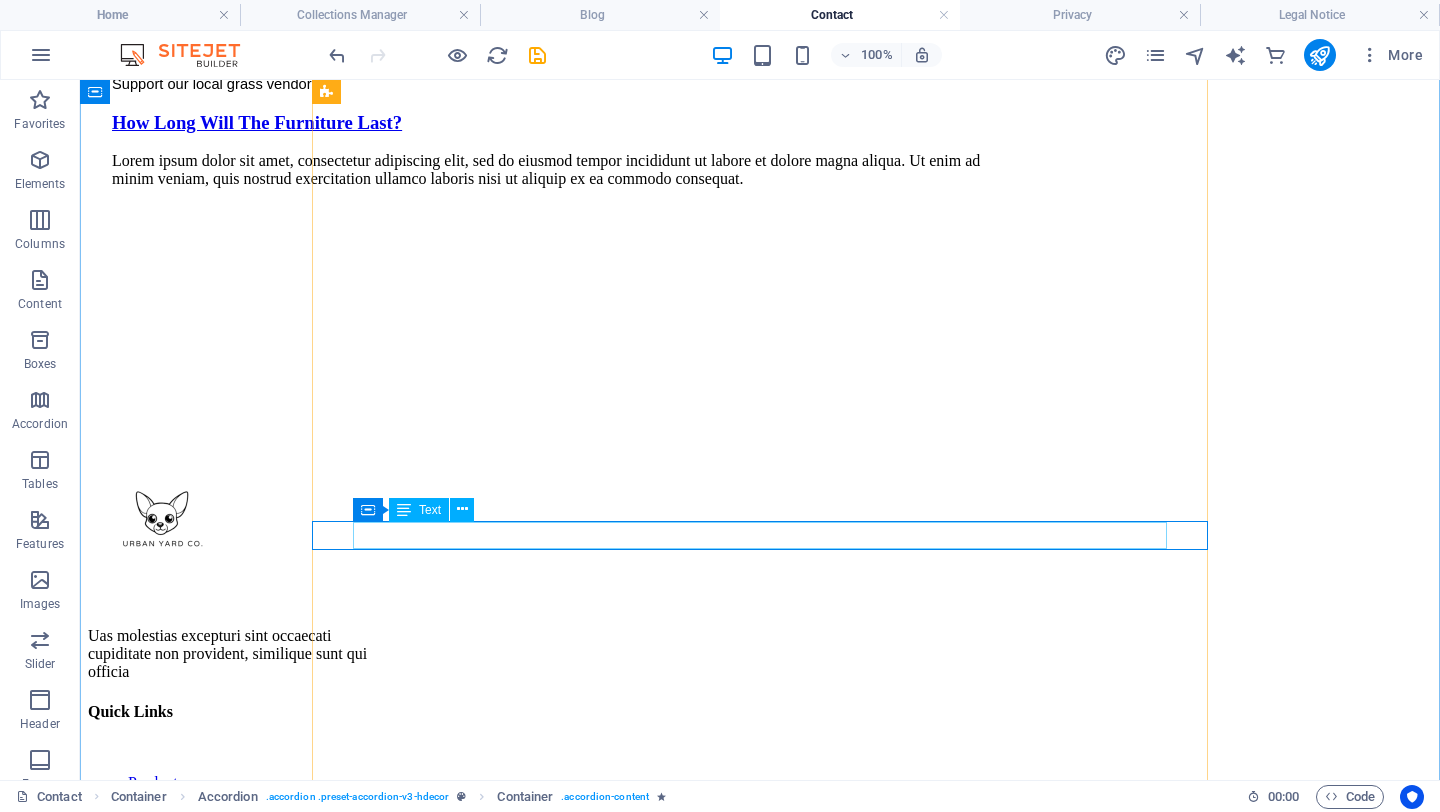 click on "Support our local grass vendors" at bounding box center [560, 84] 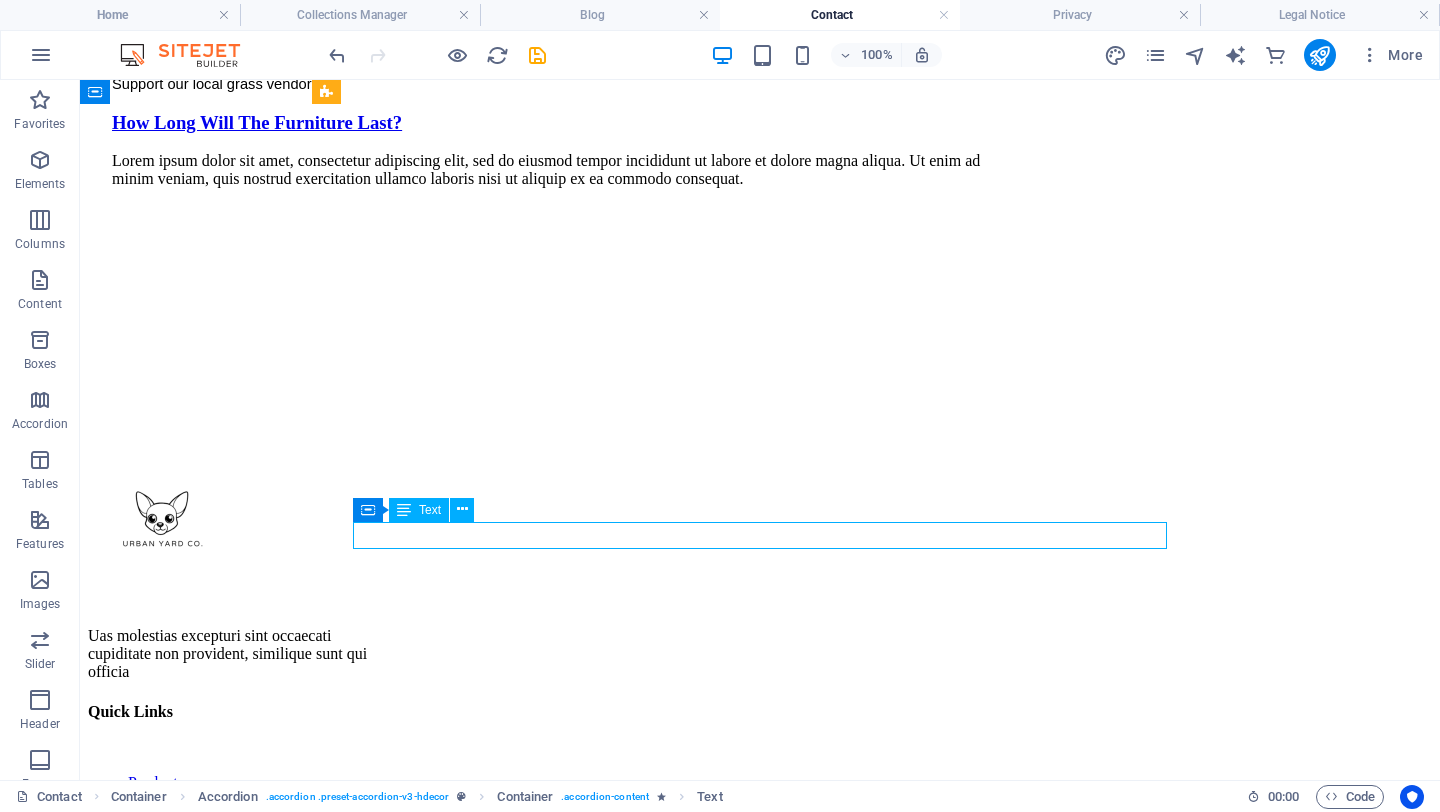 click on "Support our local grass vendors" at bounding box center [560, 84] 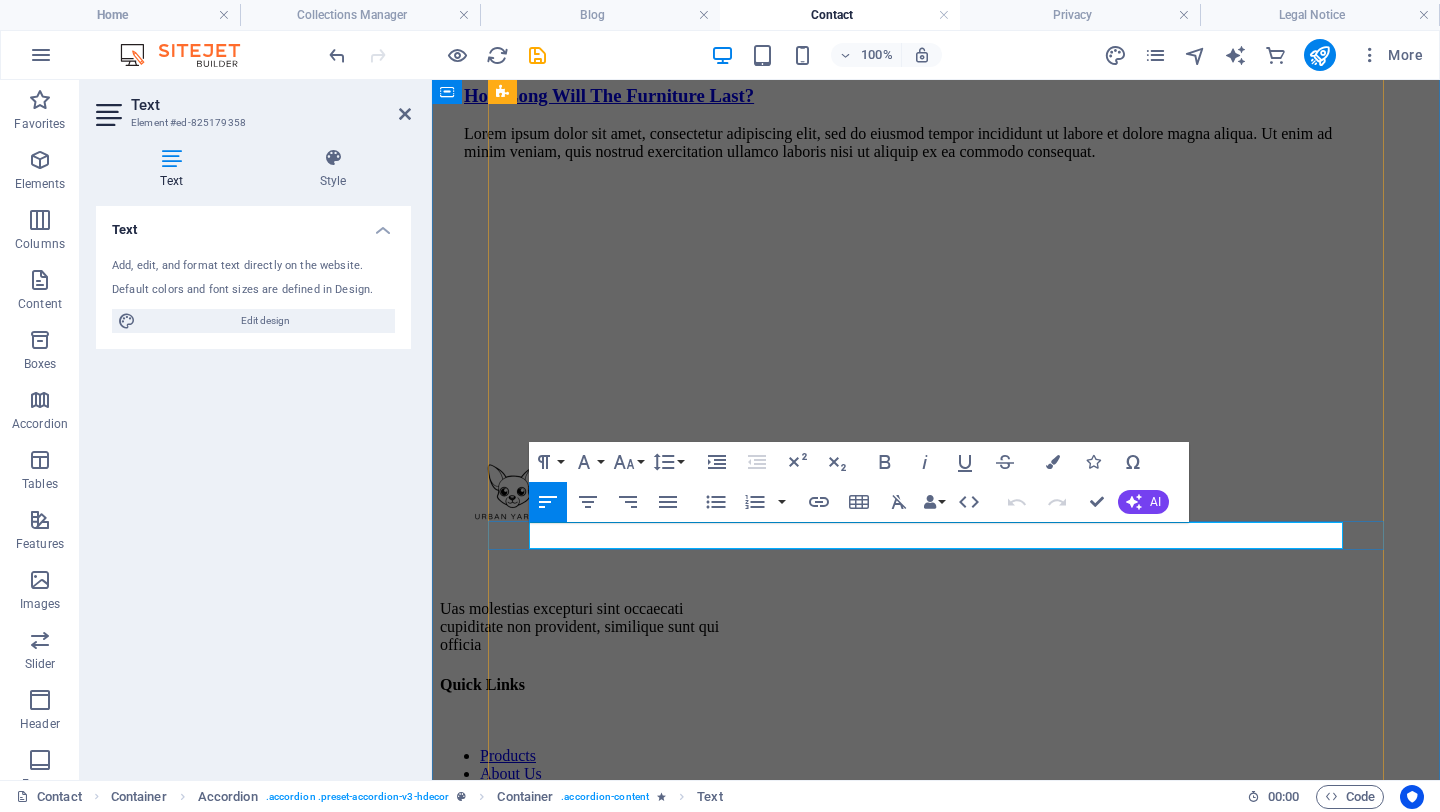 click on "Support our local grass vendors" at bounding box center [567, 57] 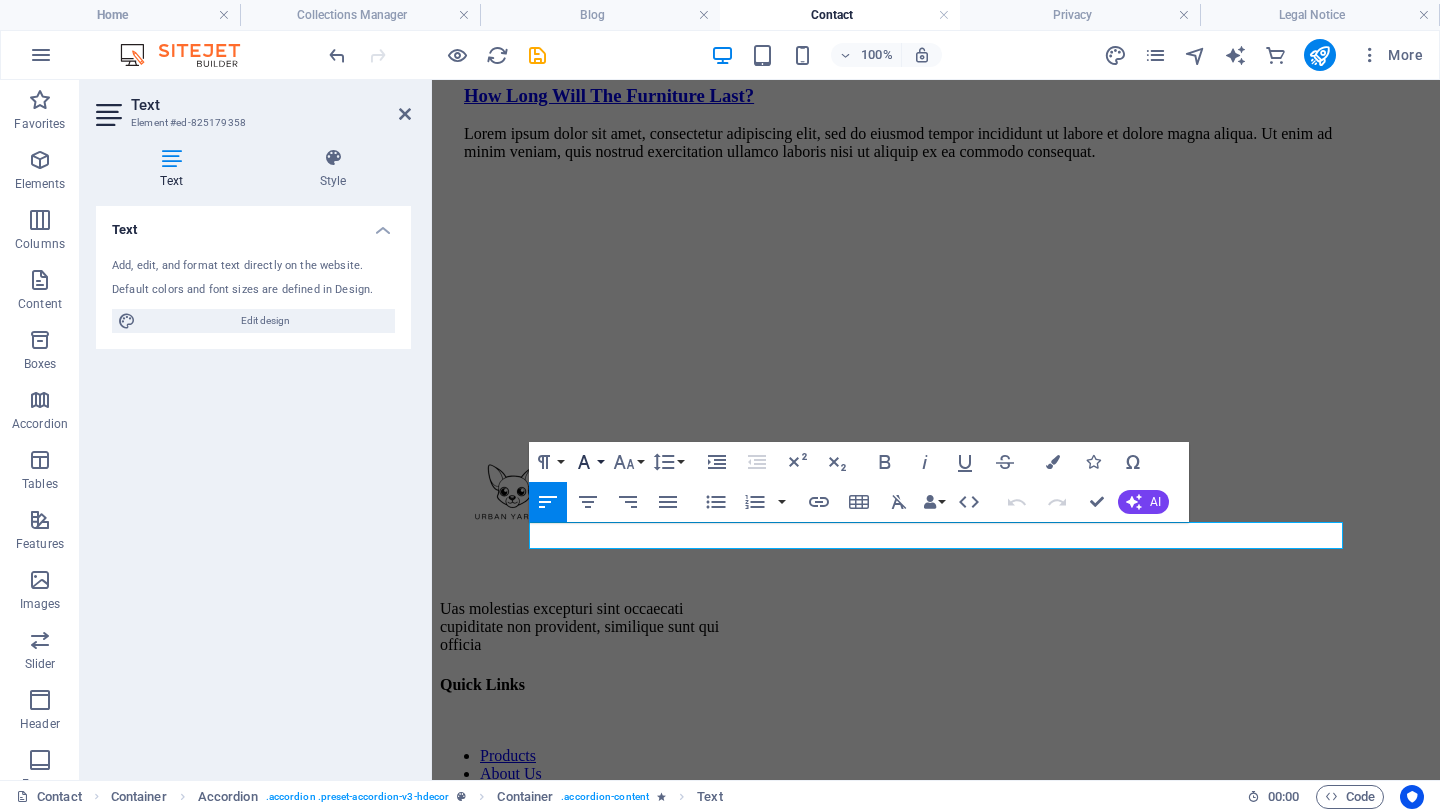 click 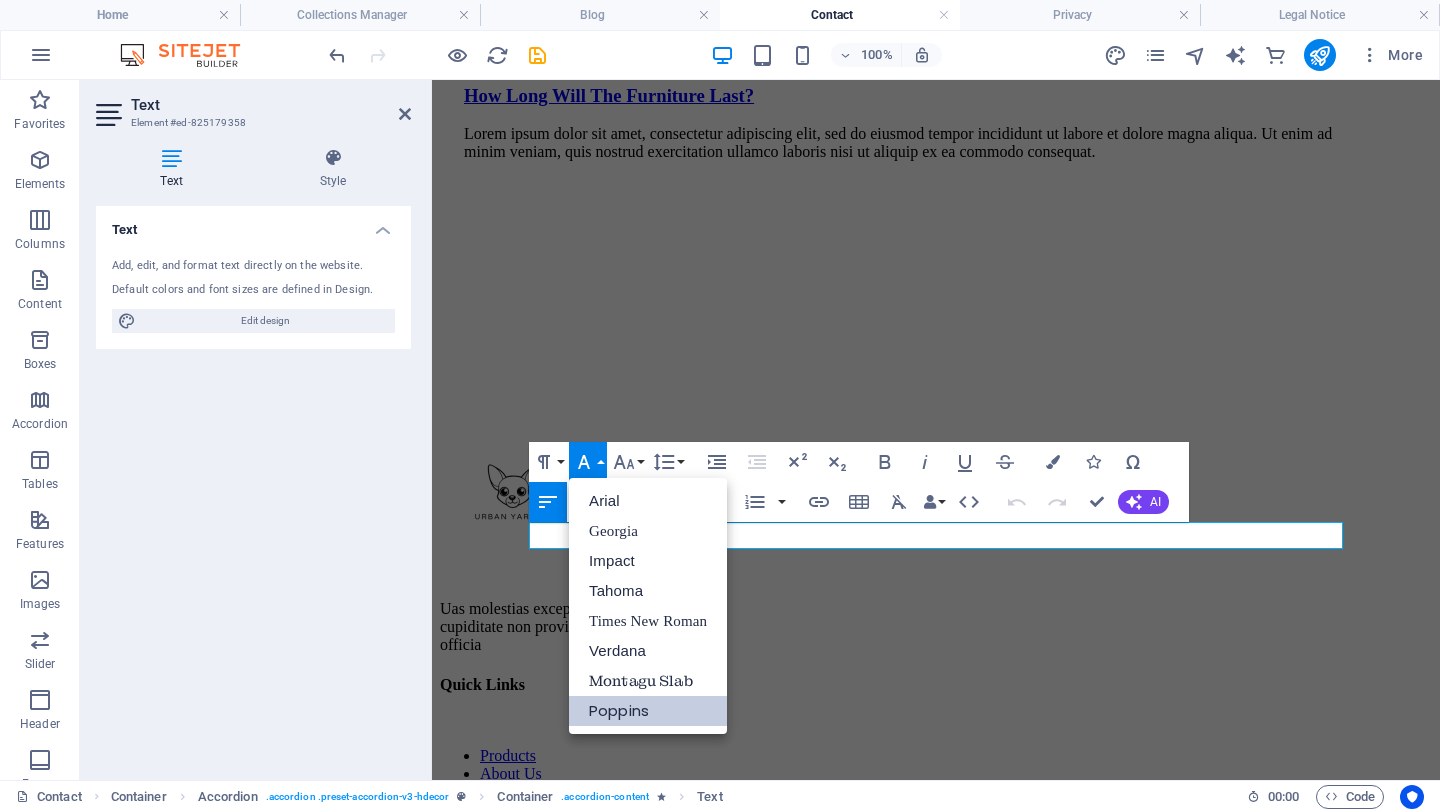 click on "Poppins" at bounding box center (648, 711) 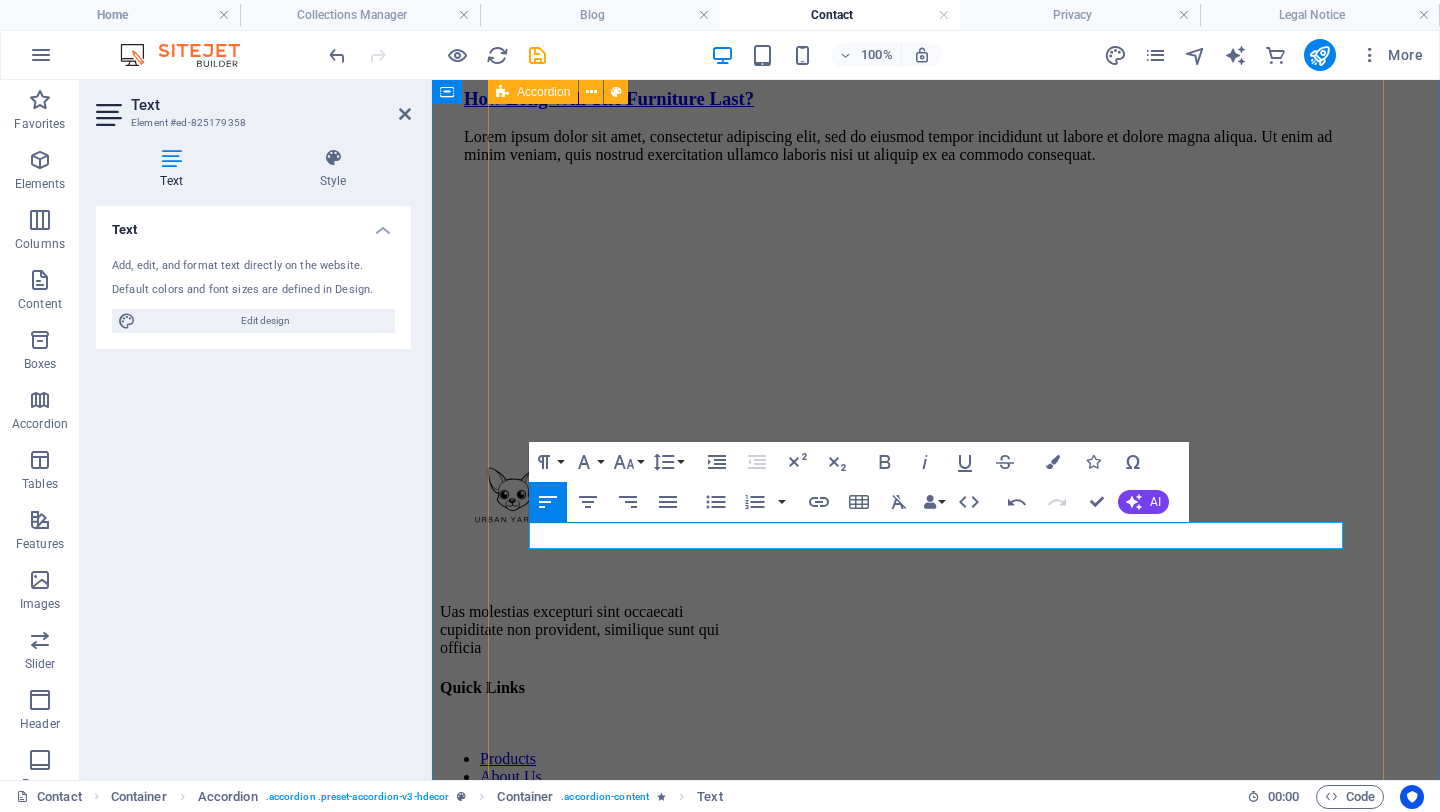 click on "Can I use fake grass instead? We don’t recommend it, fake turf can hold bacteria and lead to infections, especially in female dogs. What size dog is this for? Our standard tray suits small to medium breeds. Custom sizes available! Where do I get the lawn? Support our local grass vendors How often do I need to change the grass? We recommend changing the grass every 3-4 months for light to moderate use, or every  1-2 months  if your dog uses it frequently or if you have more than one pet. This will vary depending on the size and the breed. What kind of soil should I use? Use  organic potting soil  with good drainage. Avoid chemically treated soil or anything with added fertilisers keep it natural and pet-safe. What kind of soil should I use? Use  organic potting soil  with good drainage. Avoid chemically treated soil or anything with added fertilisers keep it natural and pet-safe." at bounding box center [912, 8] 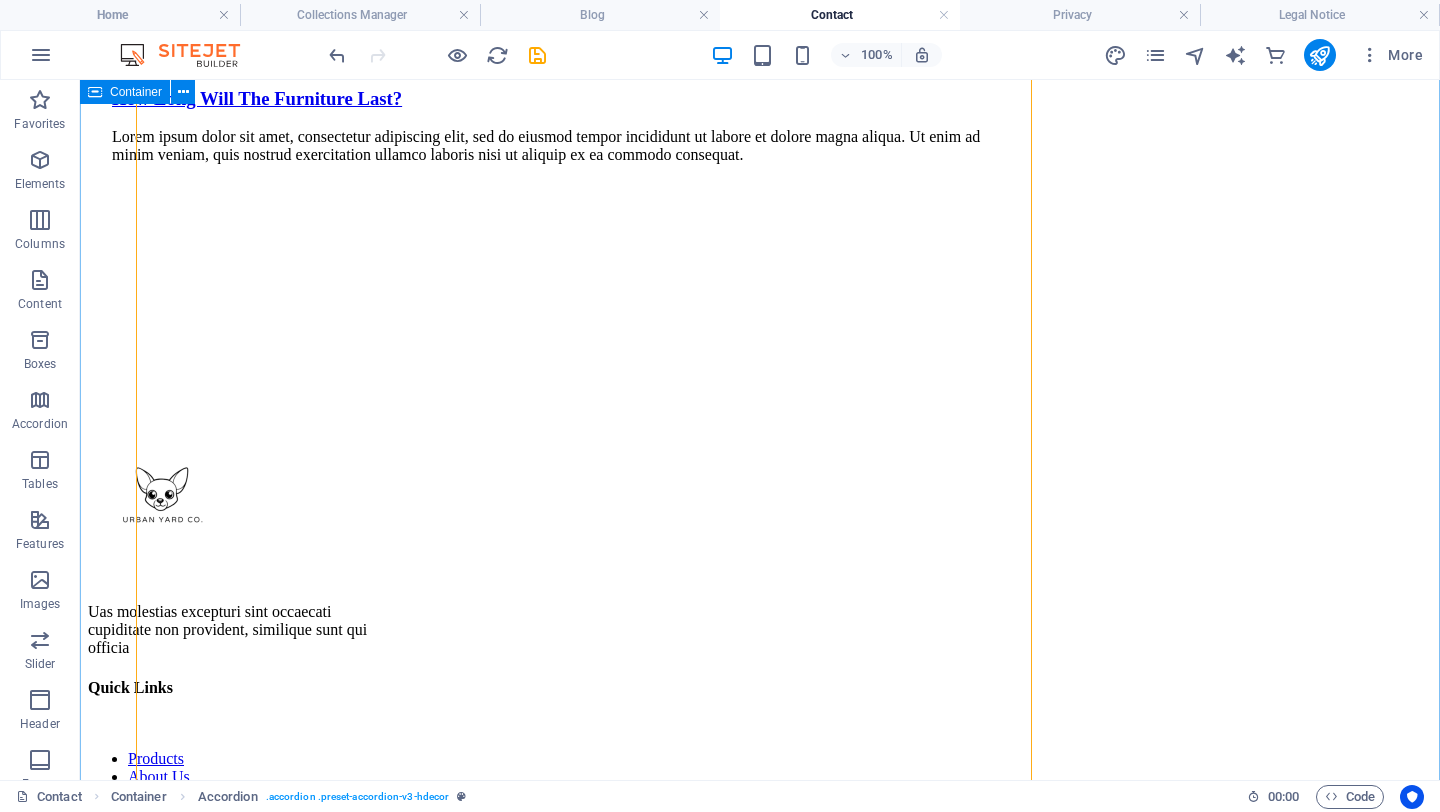 scroll, scrollTop: 1429, scrollLeft: 0, axis: vertical 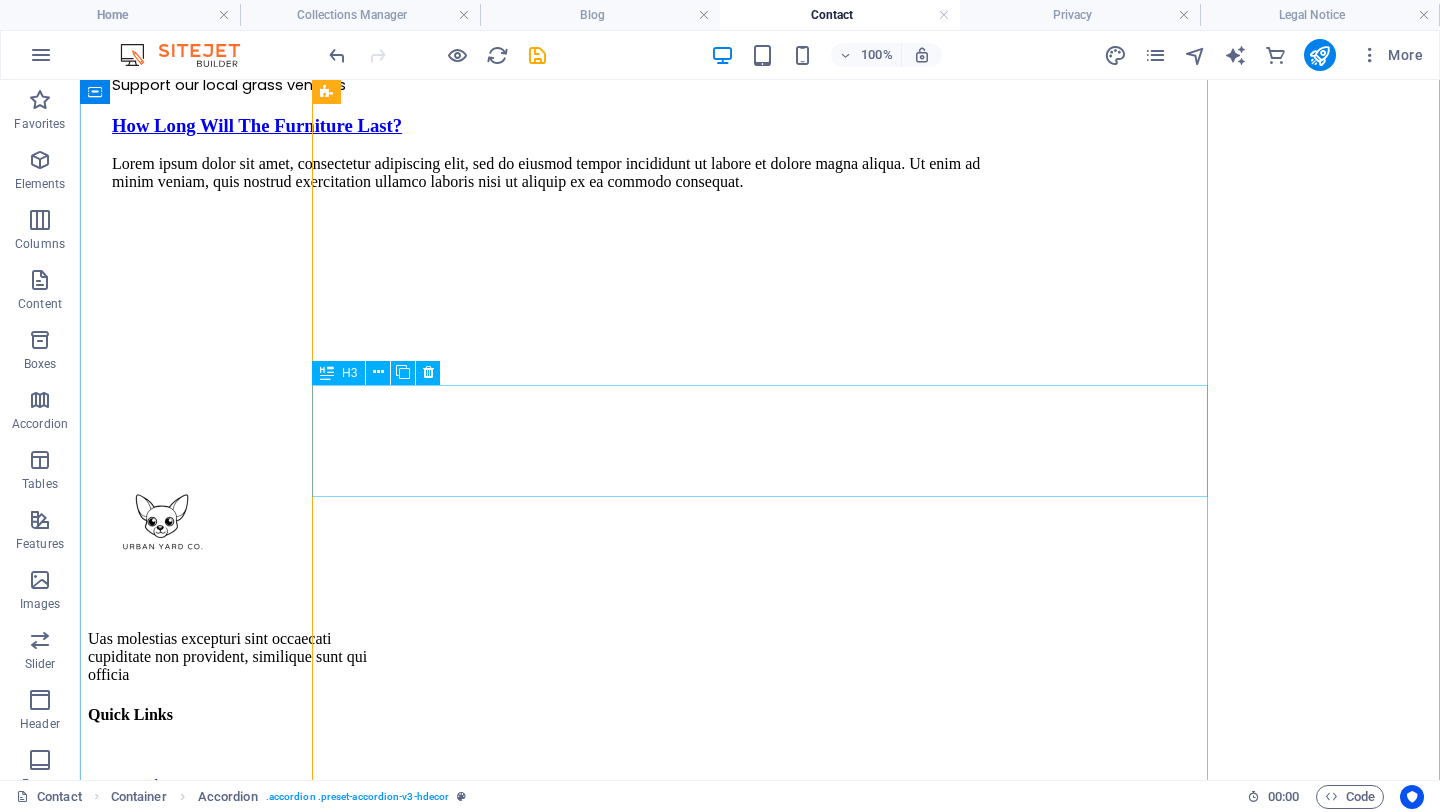 click on "Where do I get the lawn?" at bounding box center [560, 45] 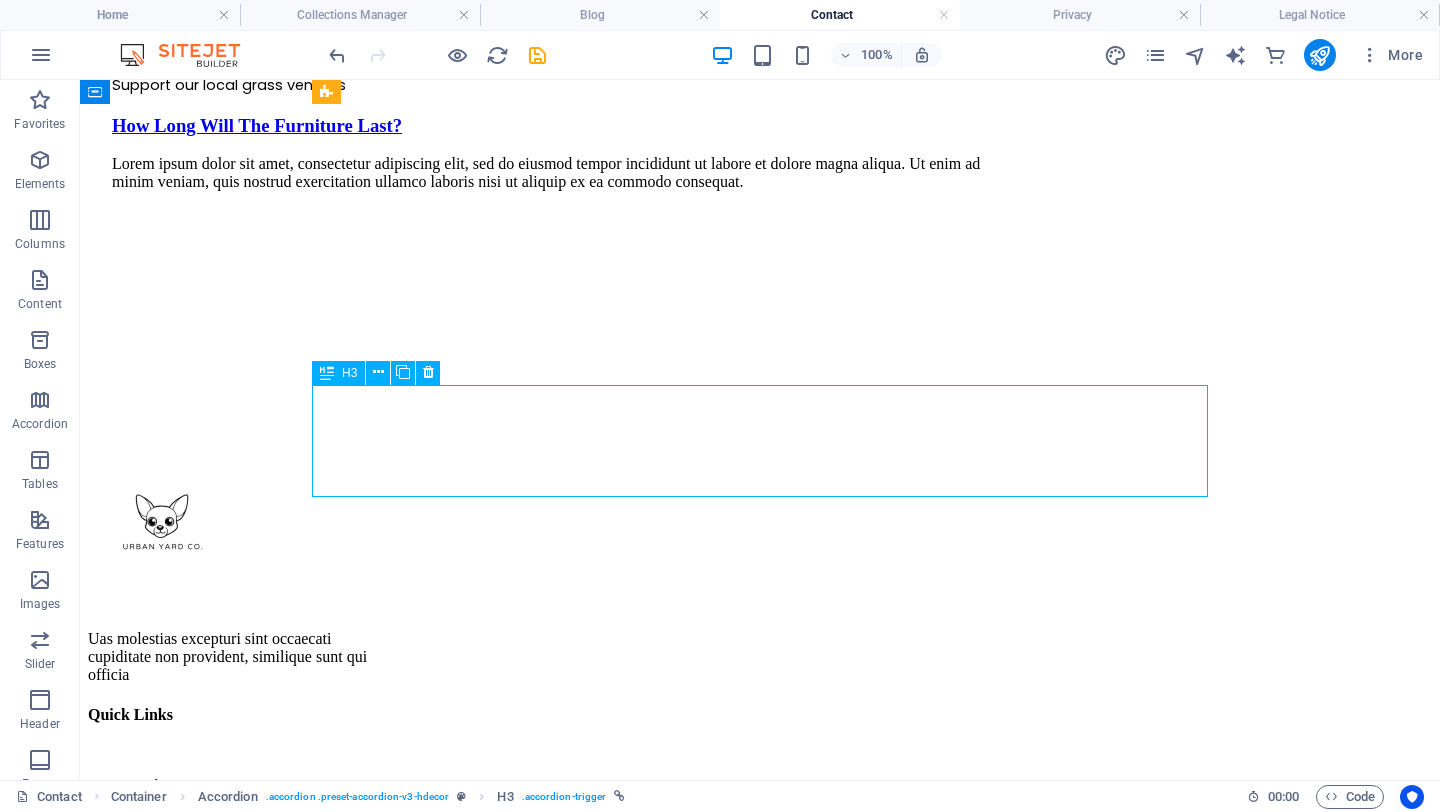 click on "Where do I get the lawn?" at bounding box center (560, 45) 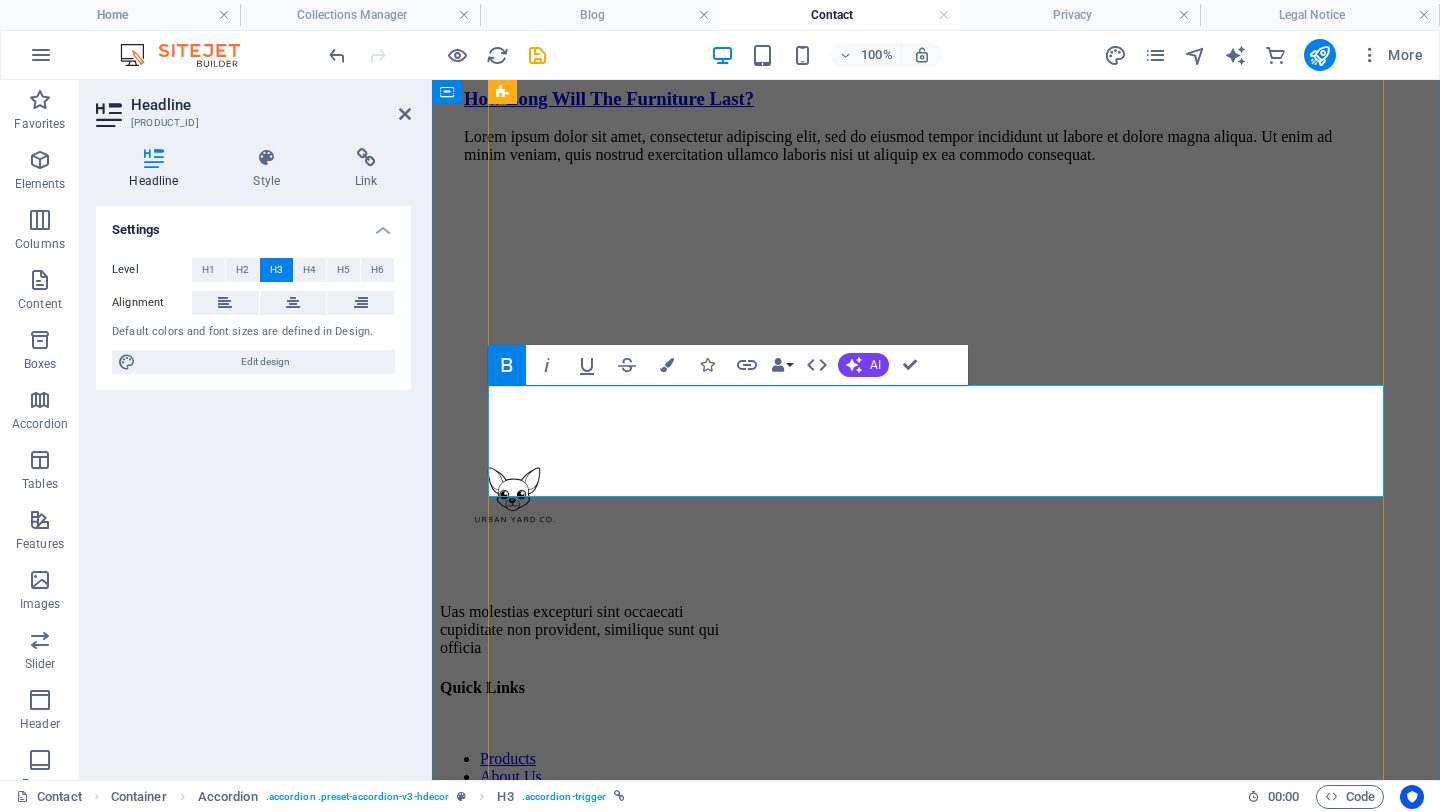 click on "Where do I get the lawn?" at bounding box center (564, 17) 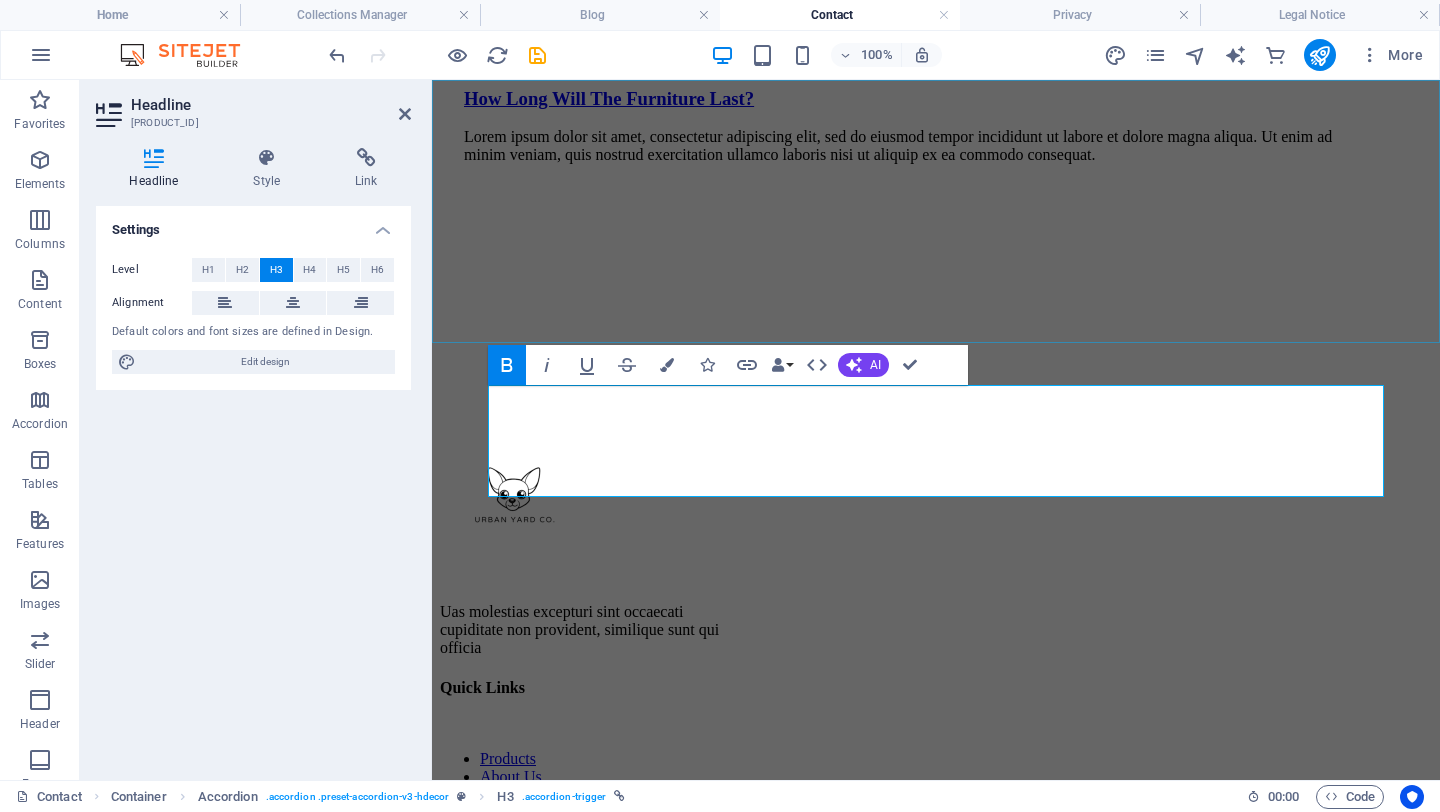 click on "About Us Products Blog Contact Shop now" at bounding box center (936, -1163) 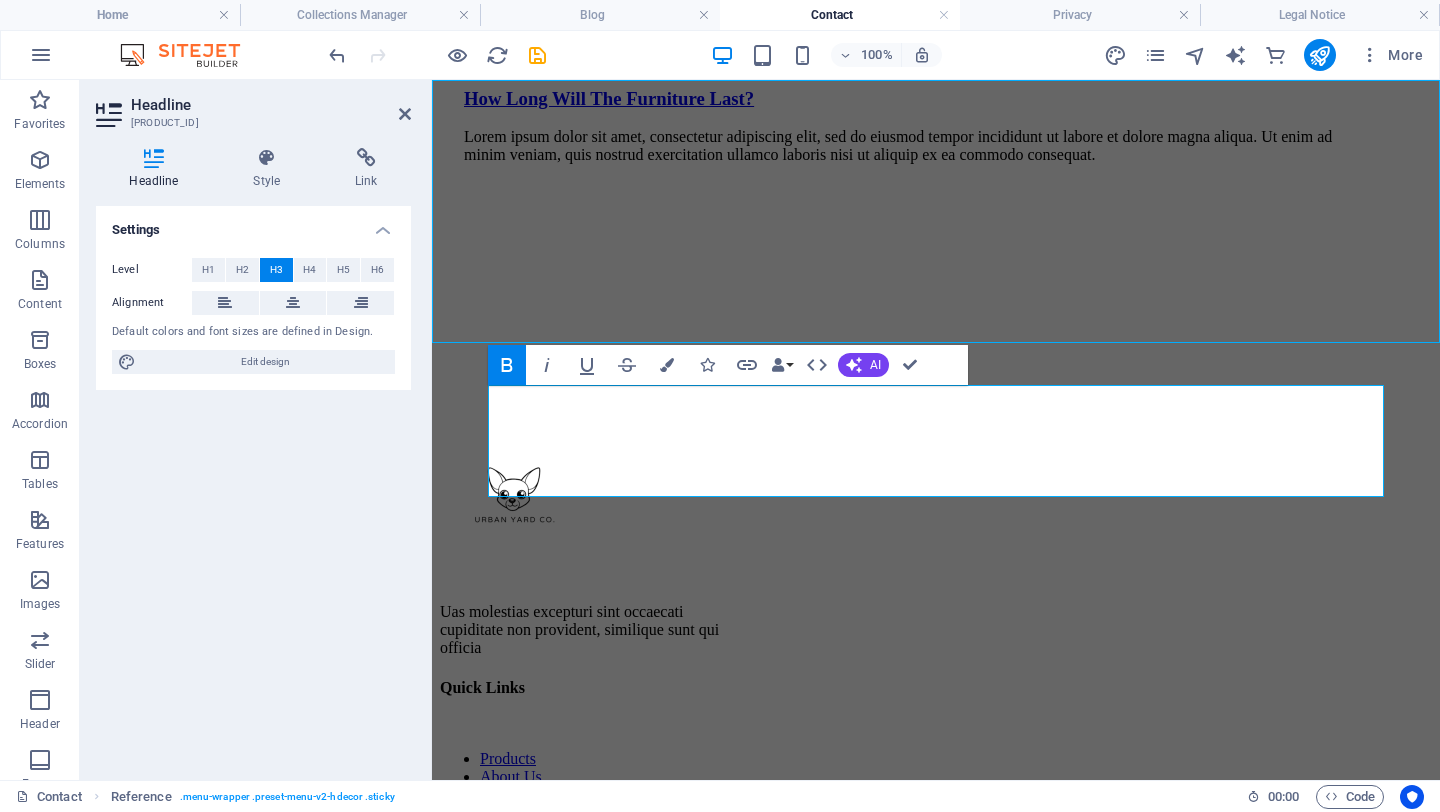 scroll, scrollTop: 1429, scrollLeft: 0, axis: vertical 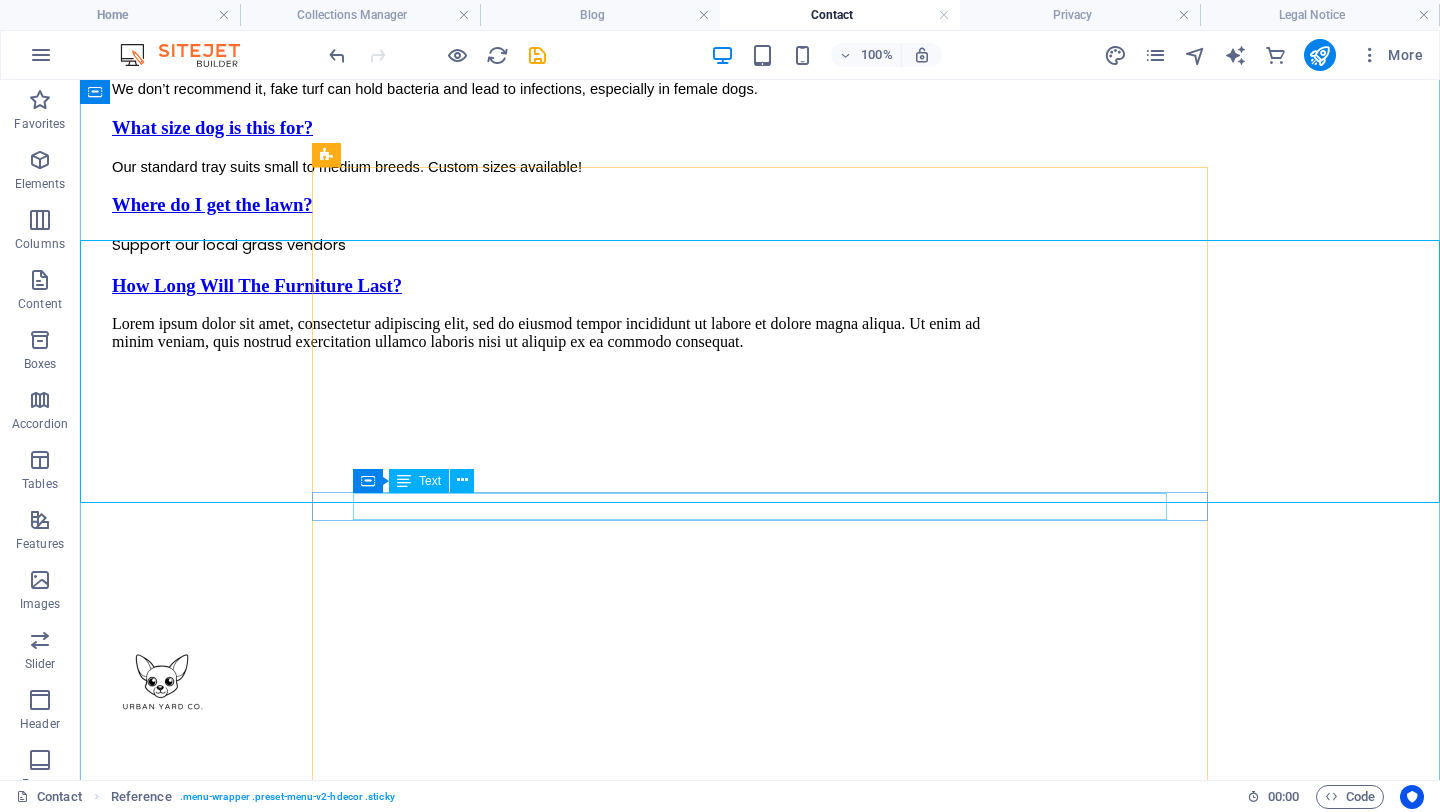 click on "Our standard tray suits small to medium breeds. Custom sizes available!" at bounding box center (560, 167) 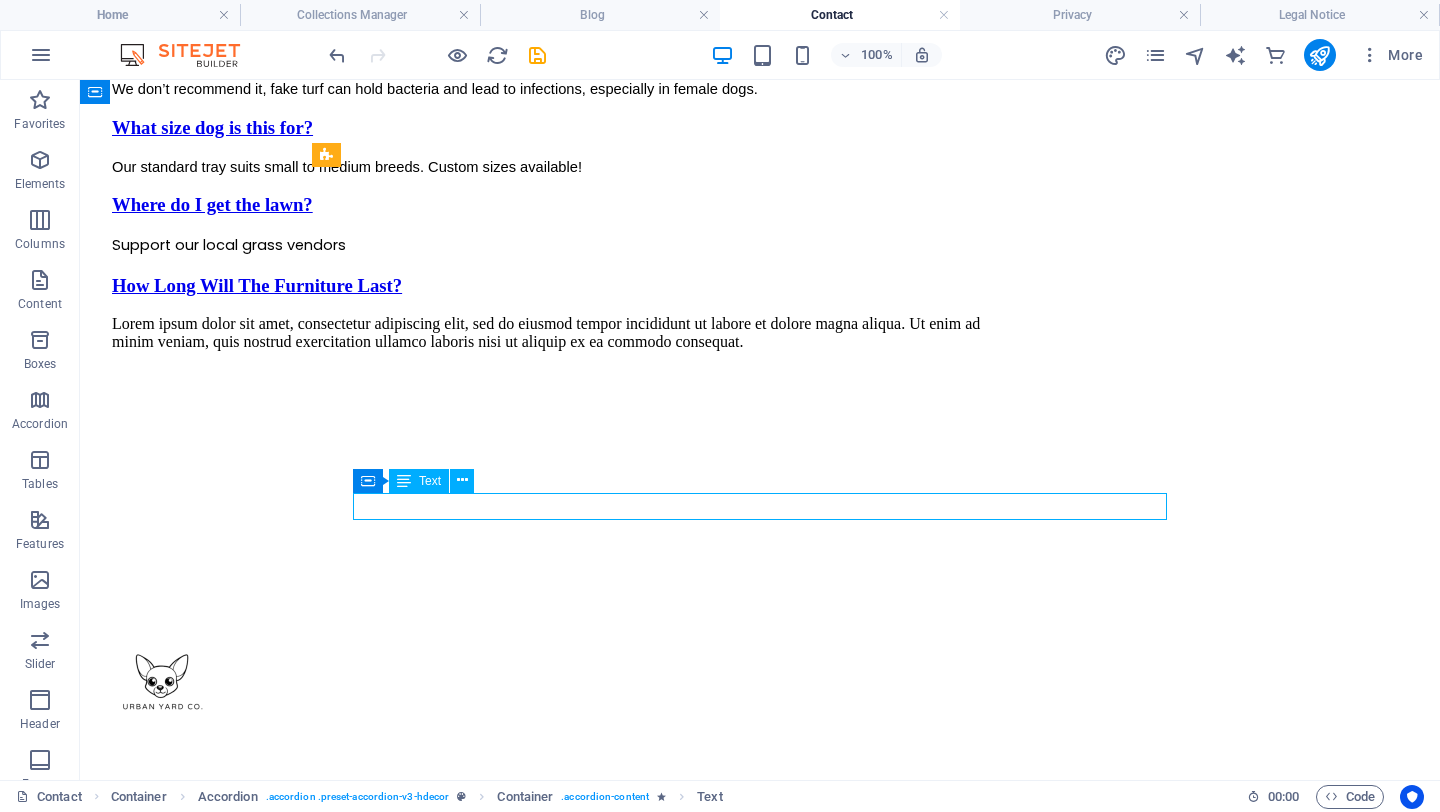 click on "Our standard tray suits small to medium breeds. Custom sizes available!" at bounding box center [560, 167] 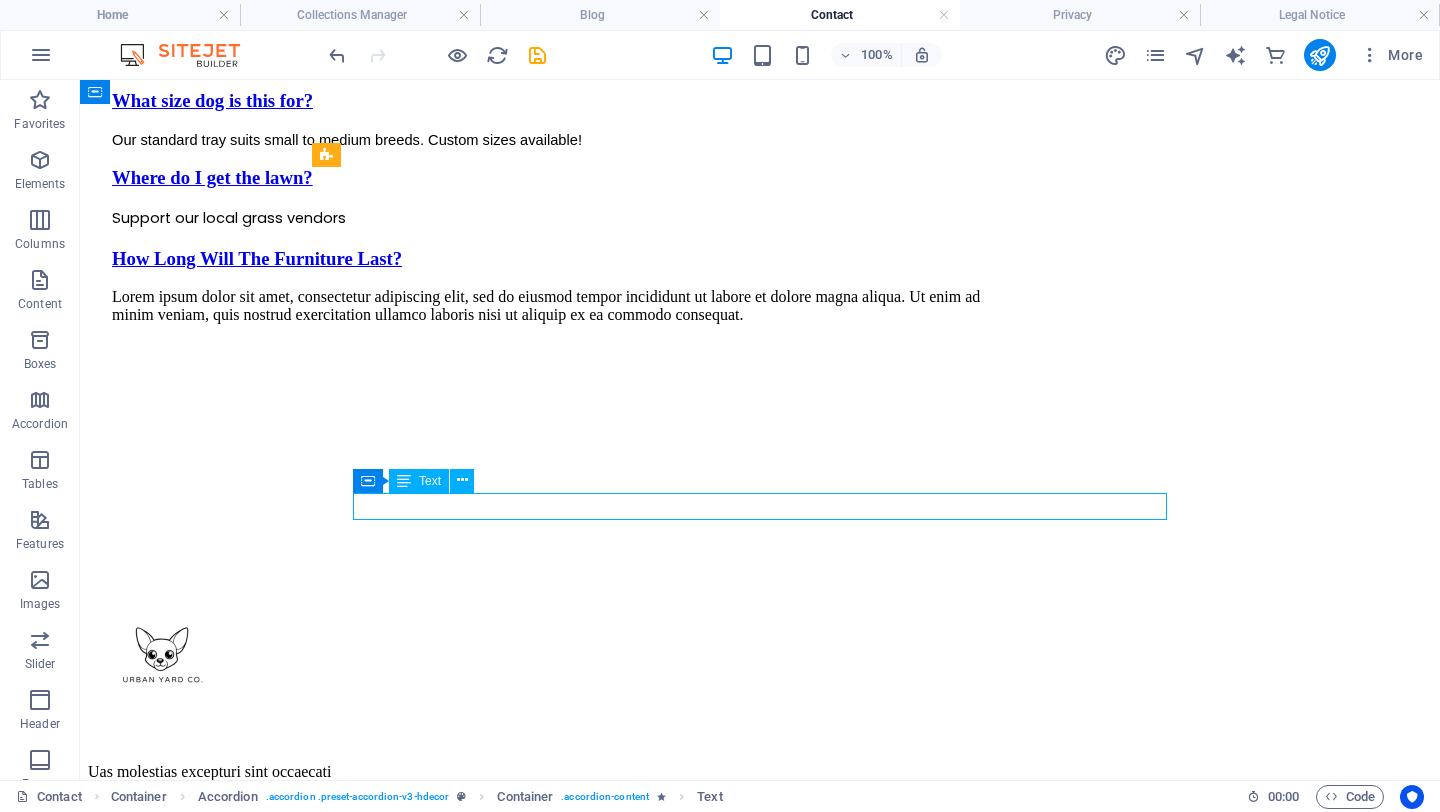 click on "Our standard tray suits small to medium breeds. Custom sizes available!" at bounding box center (560, 140) 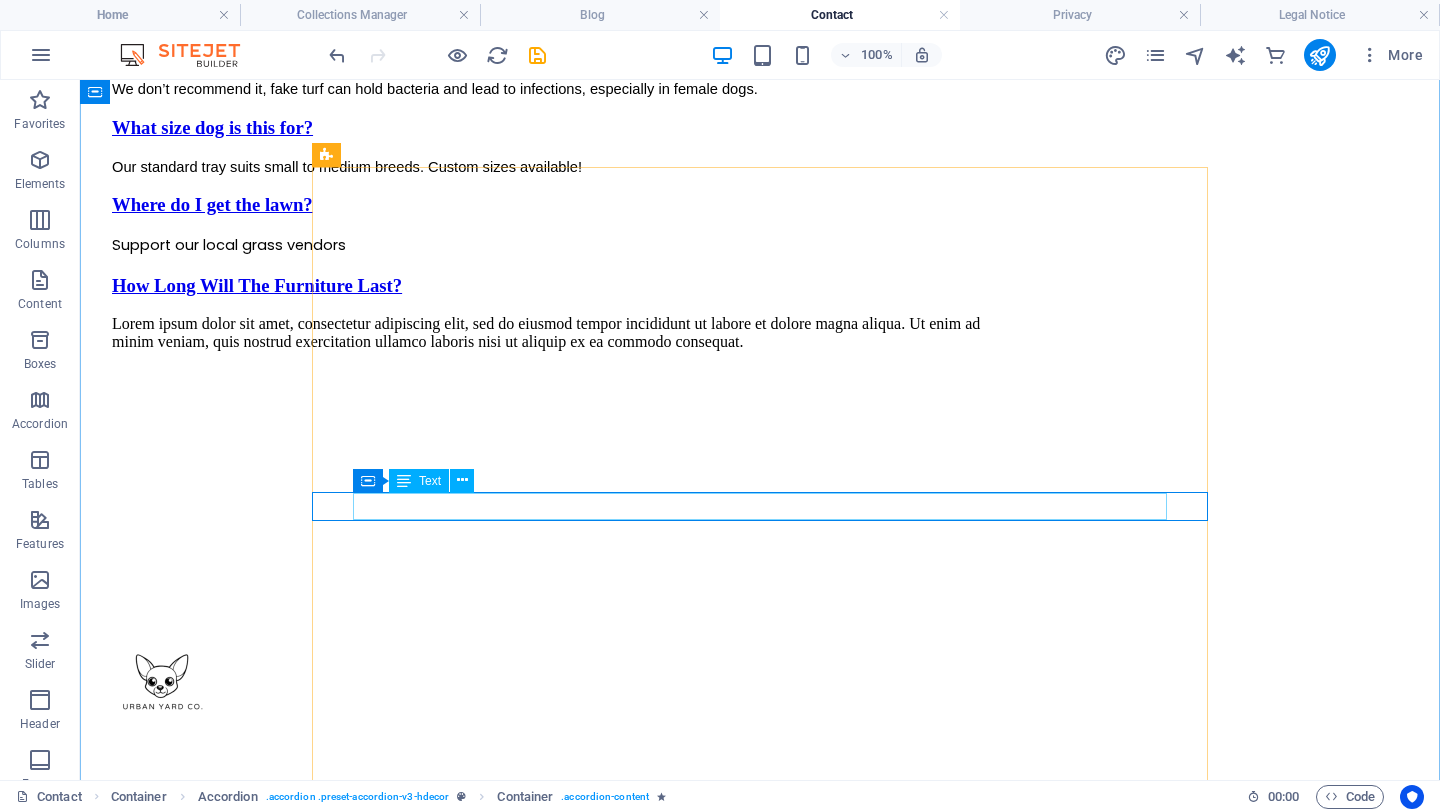 click on "Our standard tray suits small to medium breeds. Custom sizes available!" at bounding box center (560, 167) 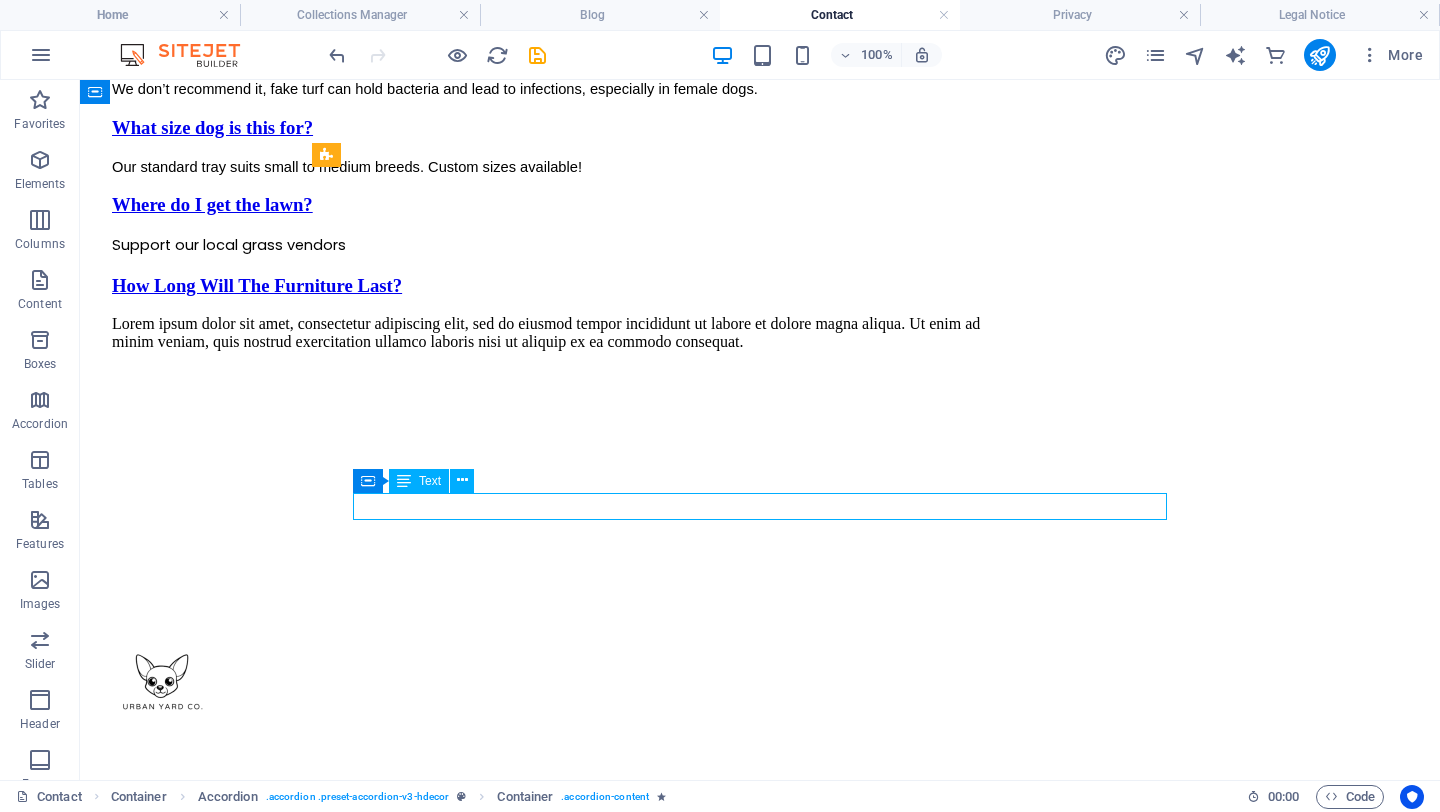 click on "Our standard tray suits small to medium breeds. Custom sizes available!" at bounding box center [560, 167] 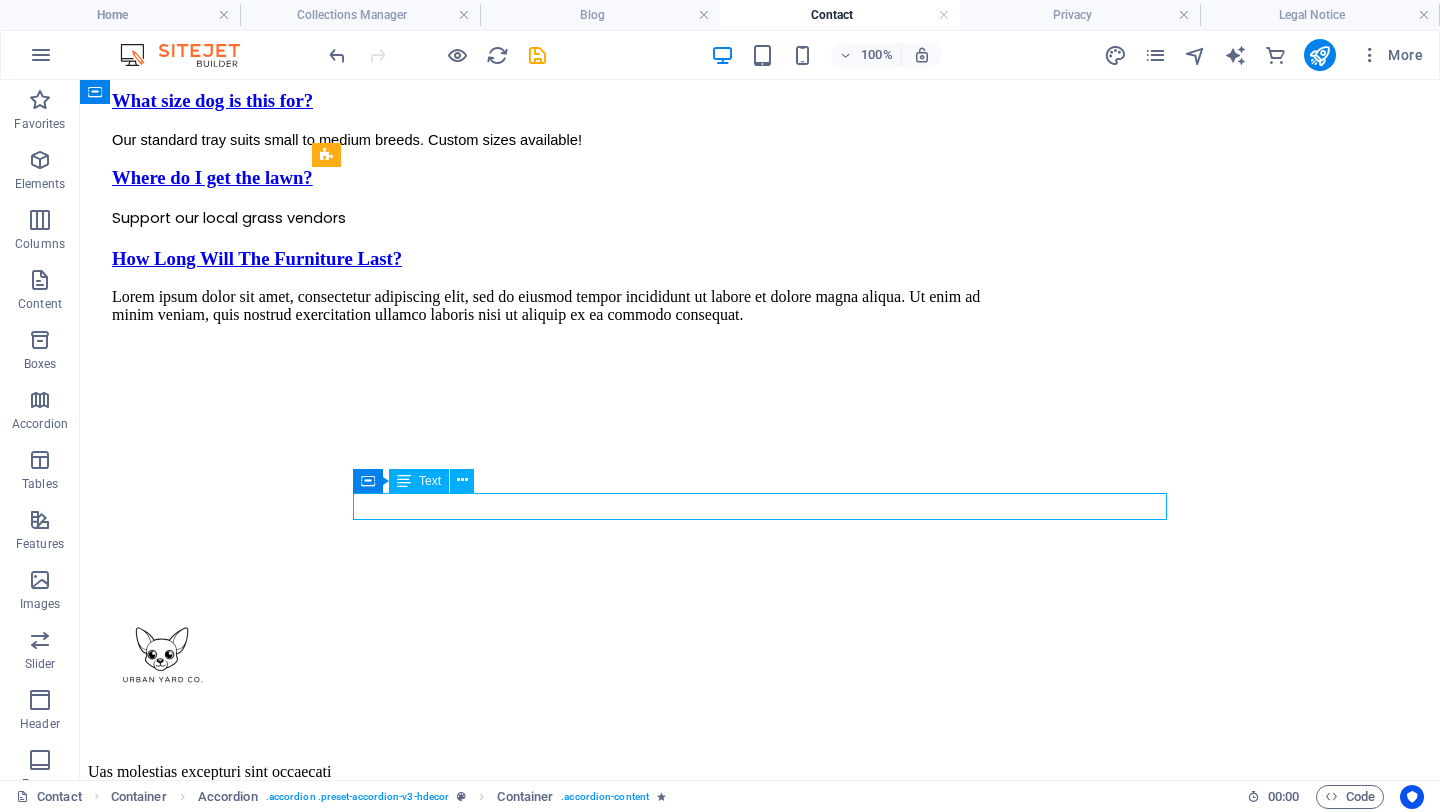 click on "Our standard tray suits small to medium breeds. Custom sizes available!" at bounding box center (347, 140) 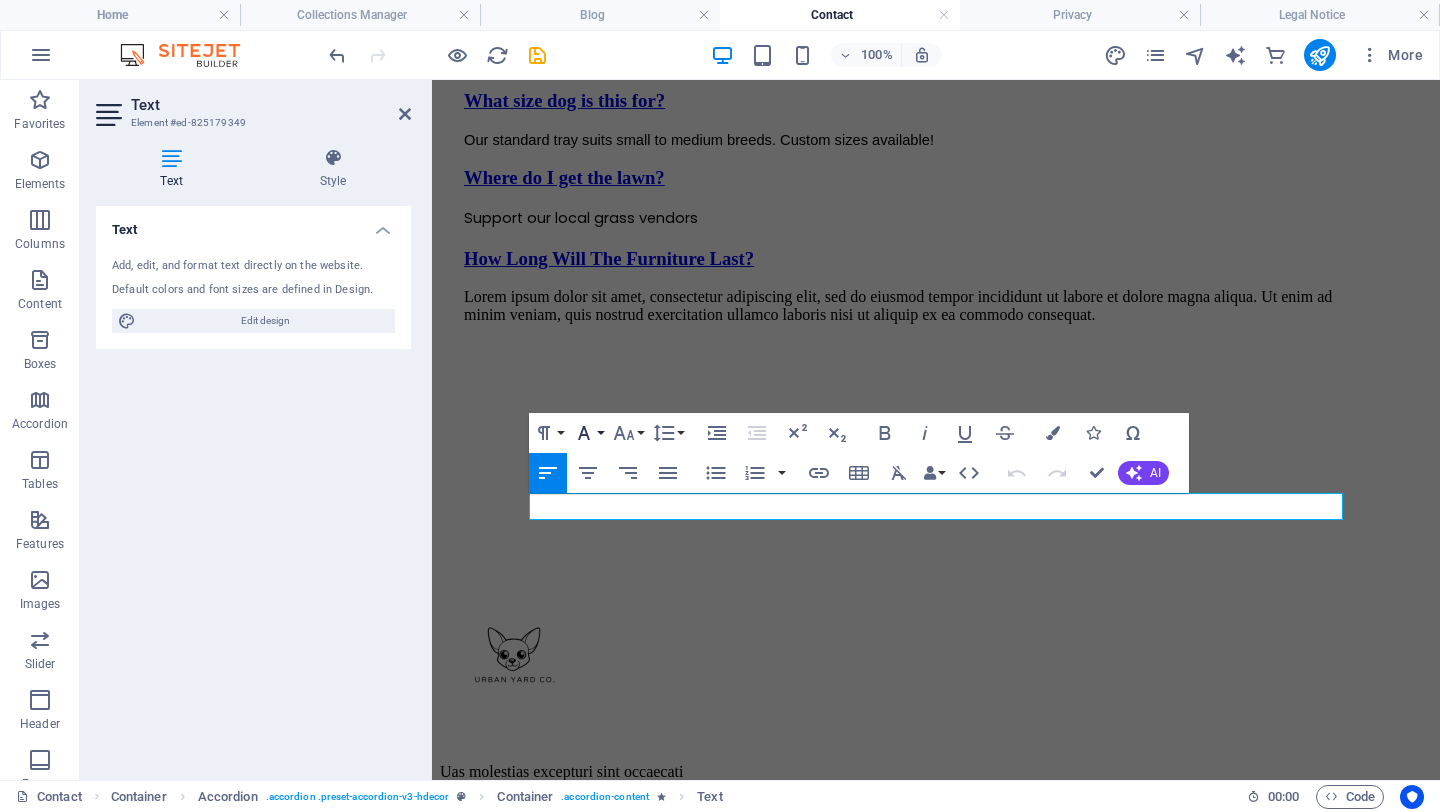 click 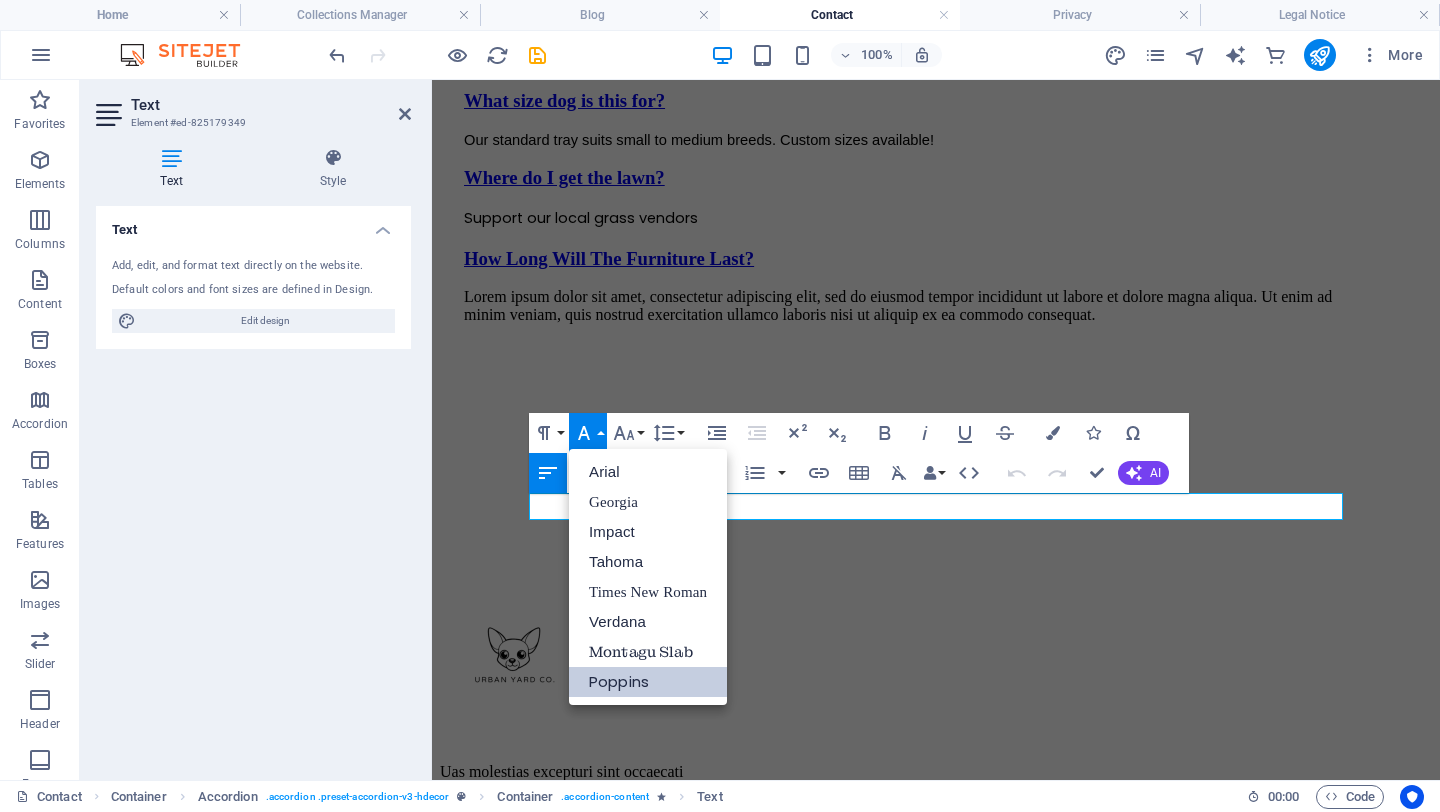 click on "Poppins" at bounding box center [648, 682] 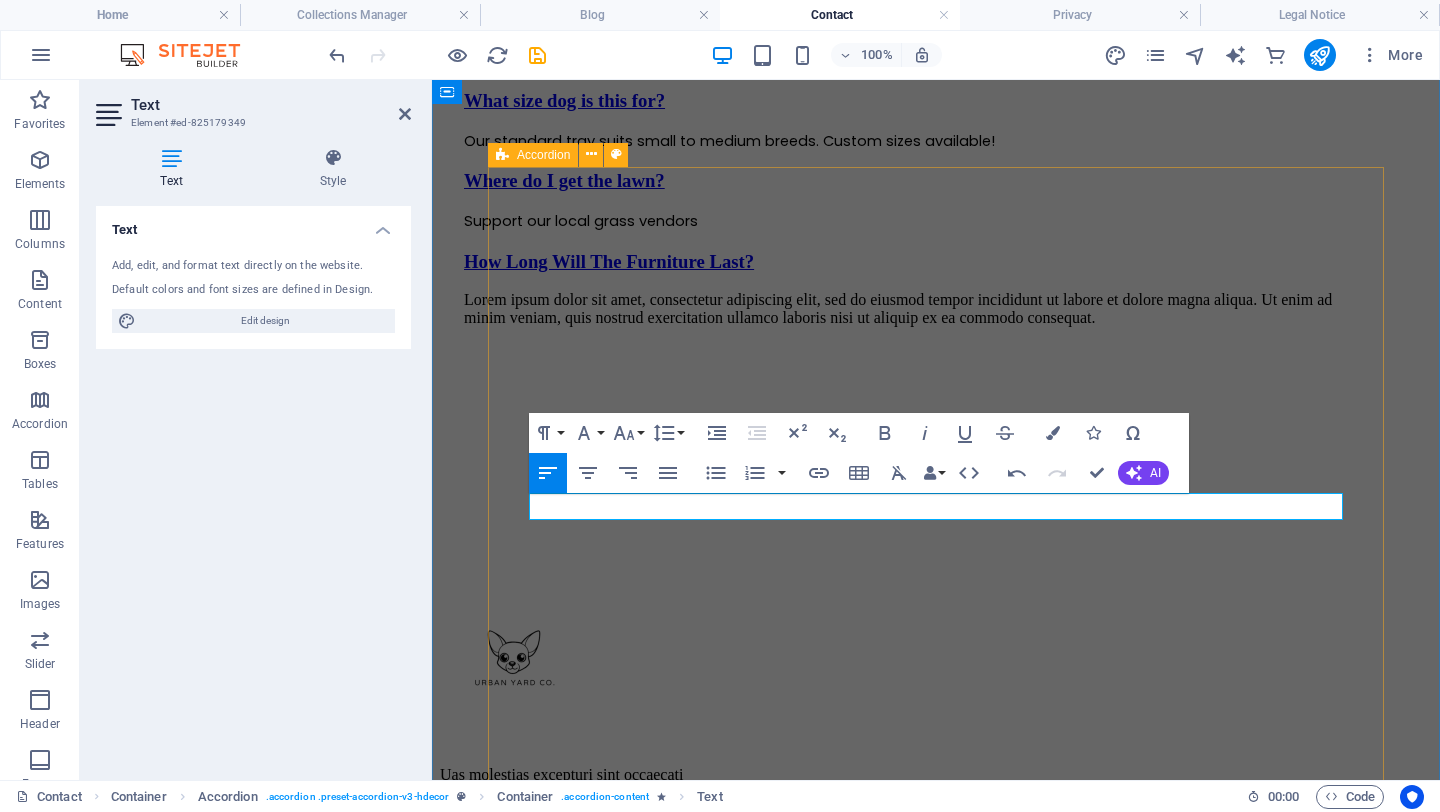 click on "About Us Products Blog Contact Shop now" at bounding box center [936, -1003] 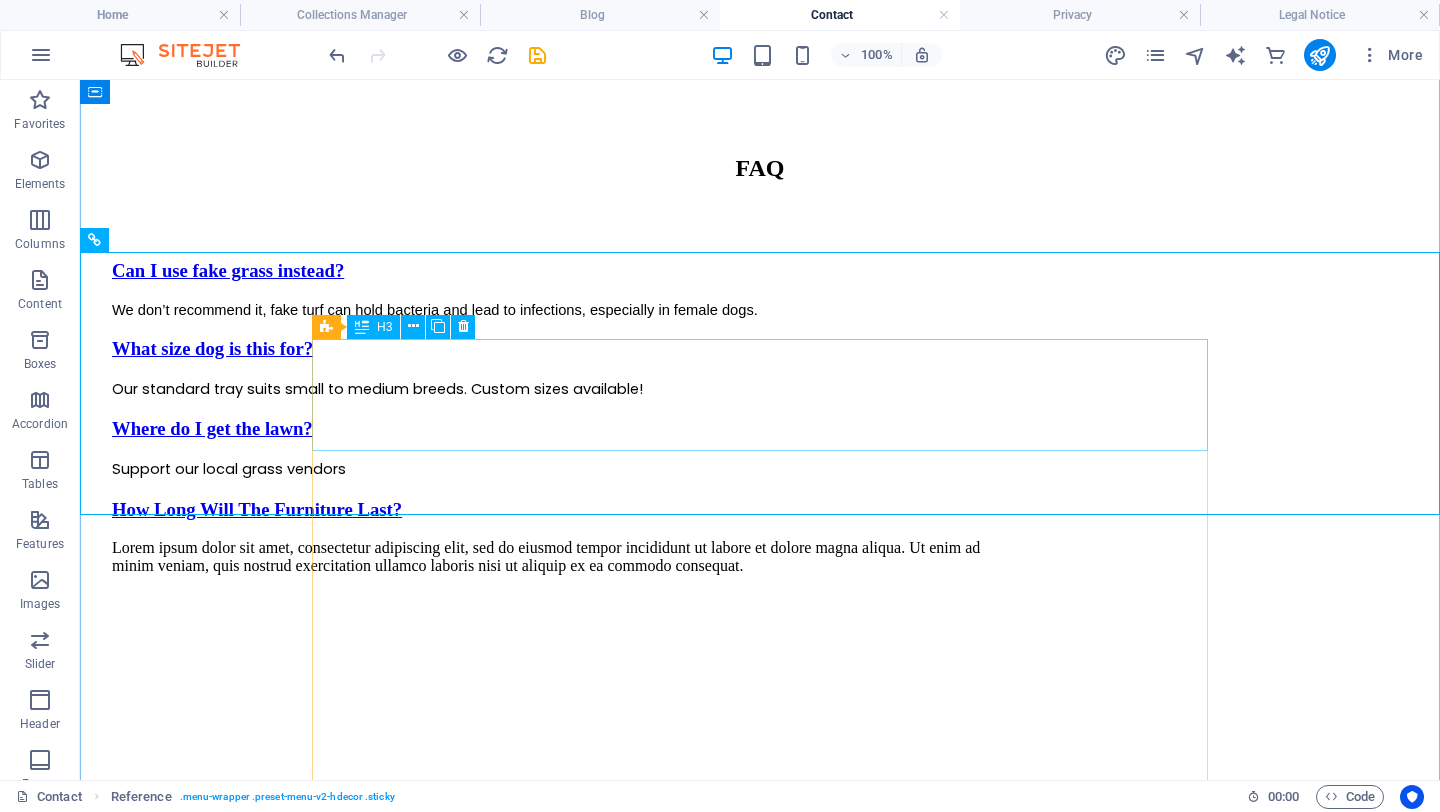 scroll, scrollTop: 1041, scrollLeft: 0, axis: vertical 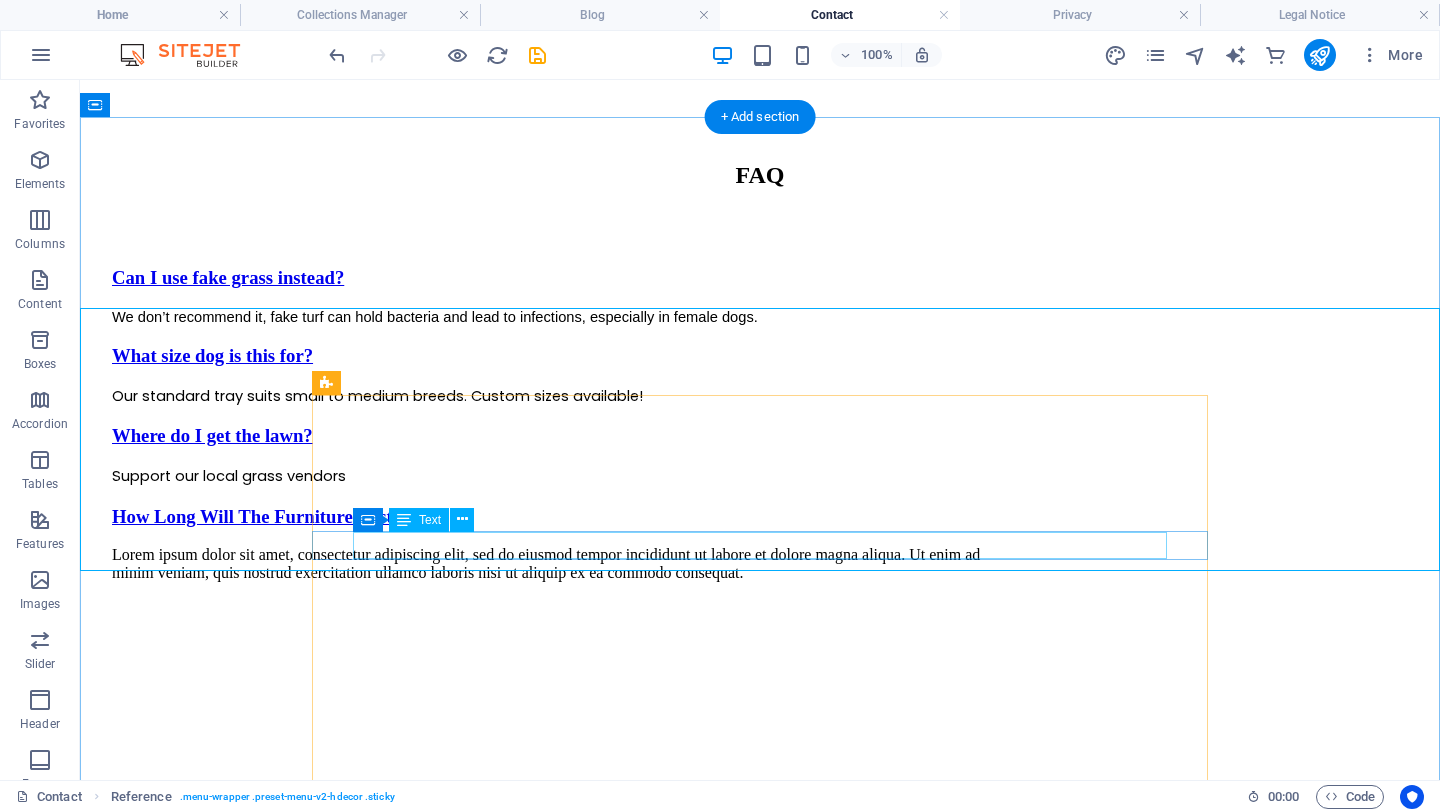 click on "We don’t recommend it, fake turf can hold bacteria and lead to infections, especially in female dogs." at bounding box center (560, 317) 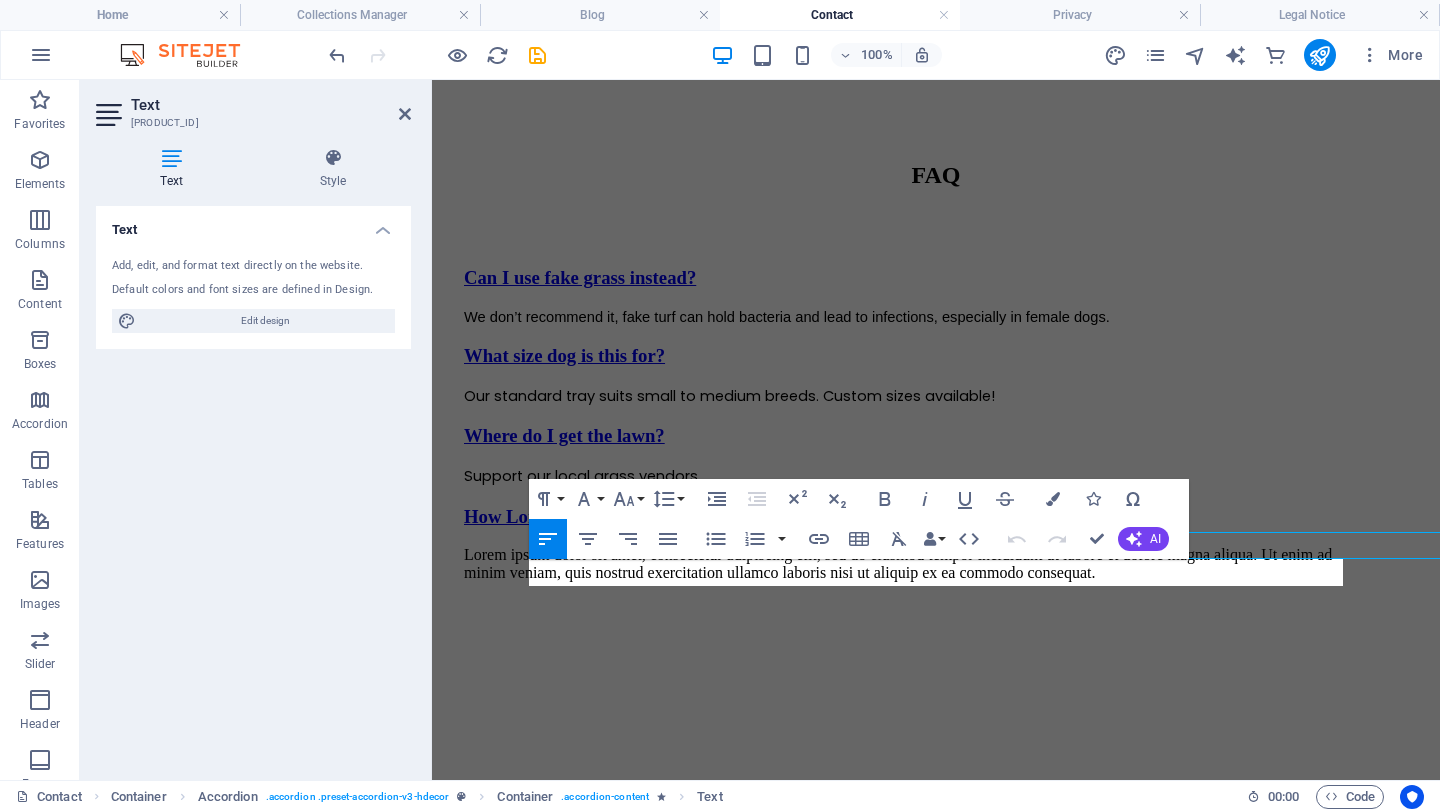 click 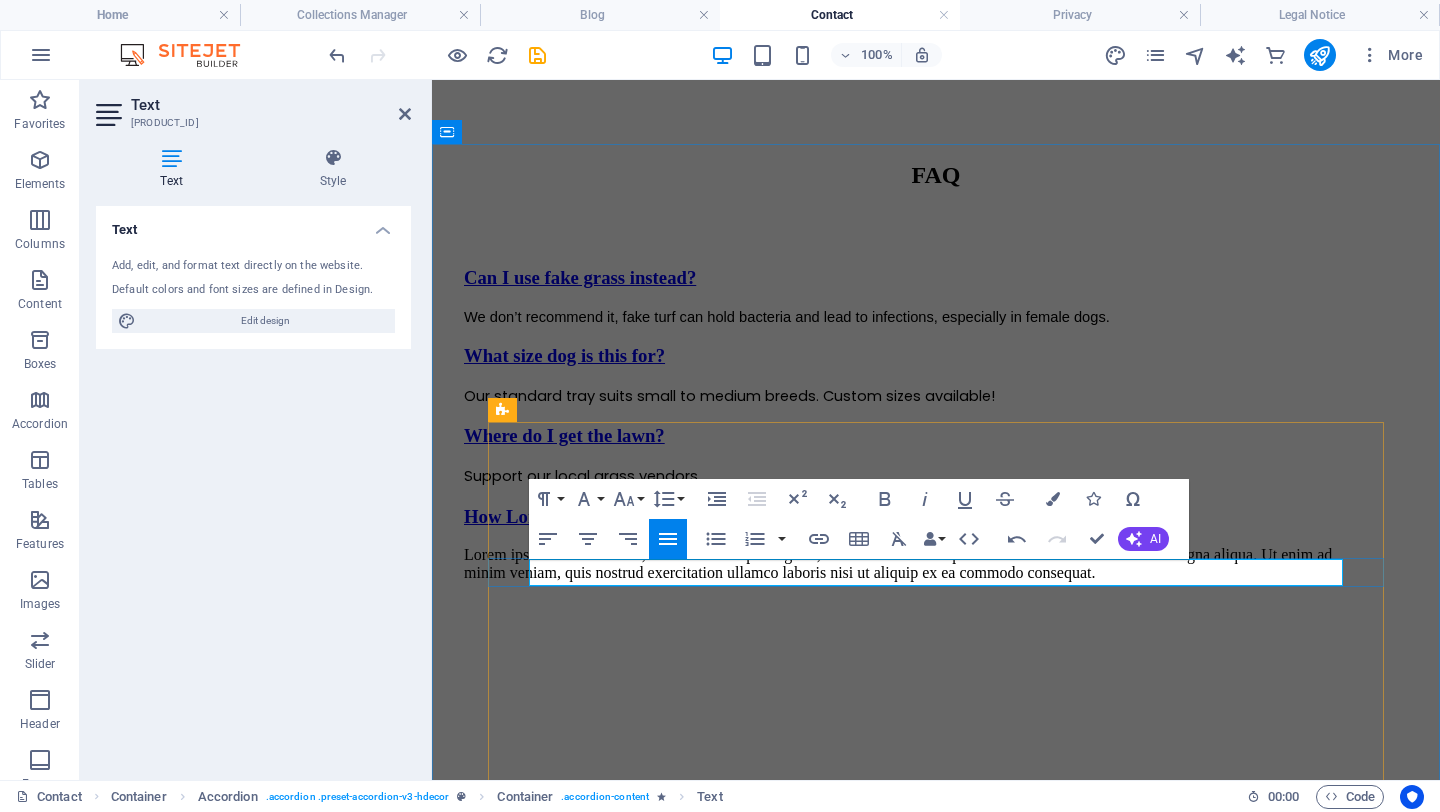 click on "We don’t recommend it, fake turf can hold bacteria and lead to infections, especially in female dogs." at bounding box center [787, 317] 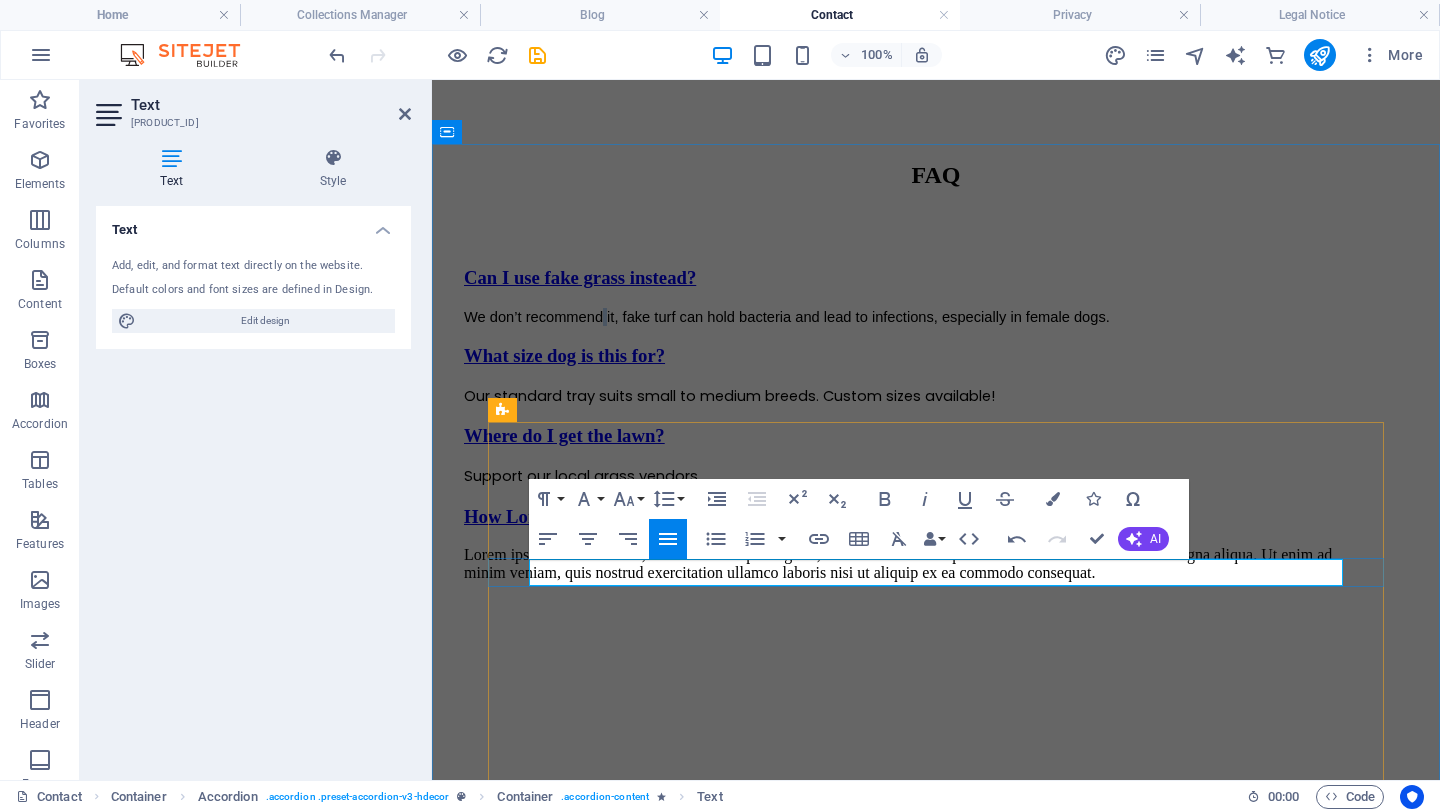 click on "We don’t recommend it, fake turf can hold bacteria and lead to infections, especially in female dogs." at bounding box center [787, 317] 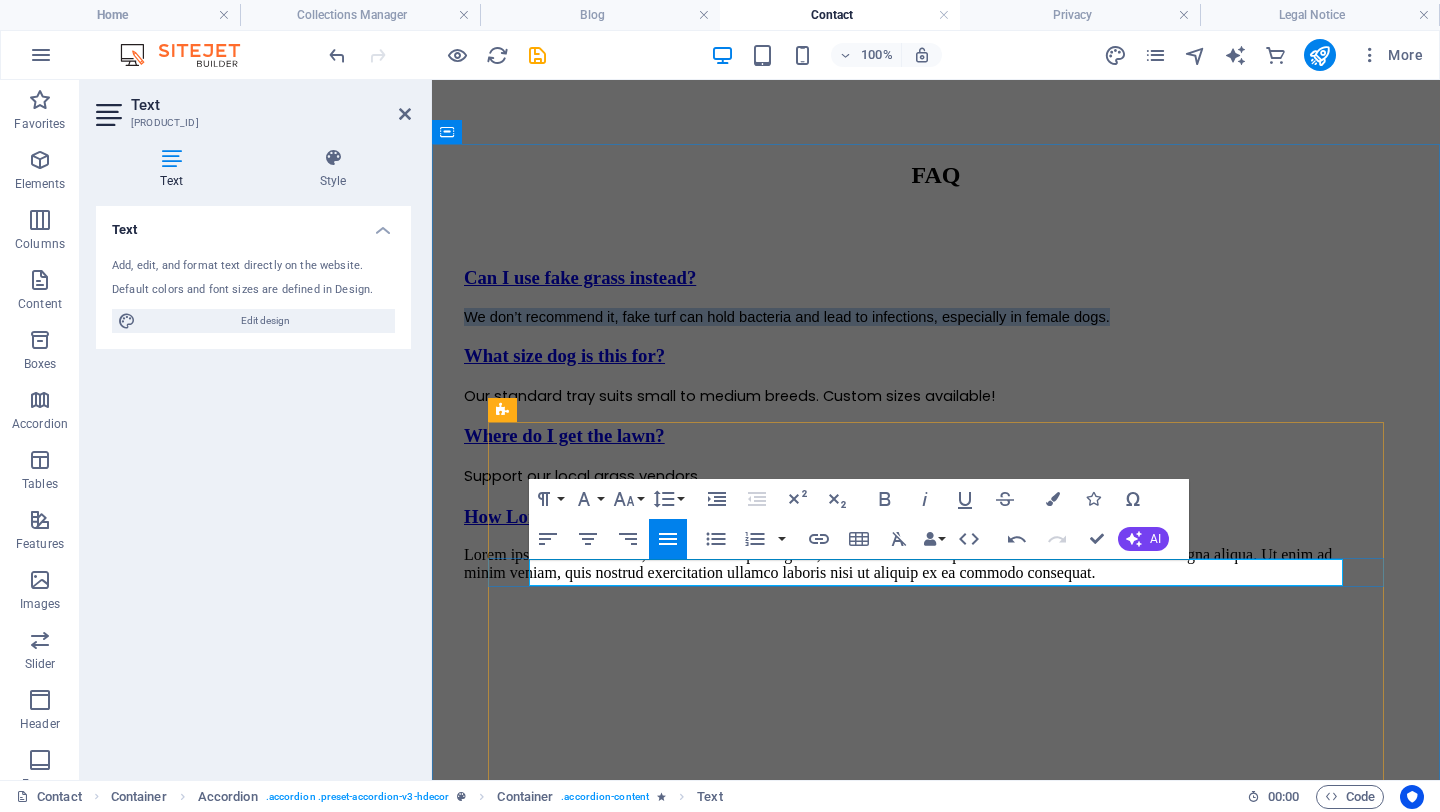 click on "We don’t recommend it, fake turf can hold bacteria and lead to infections, especially in female dogs." at bounding box center [787, 317] 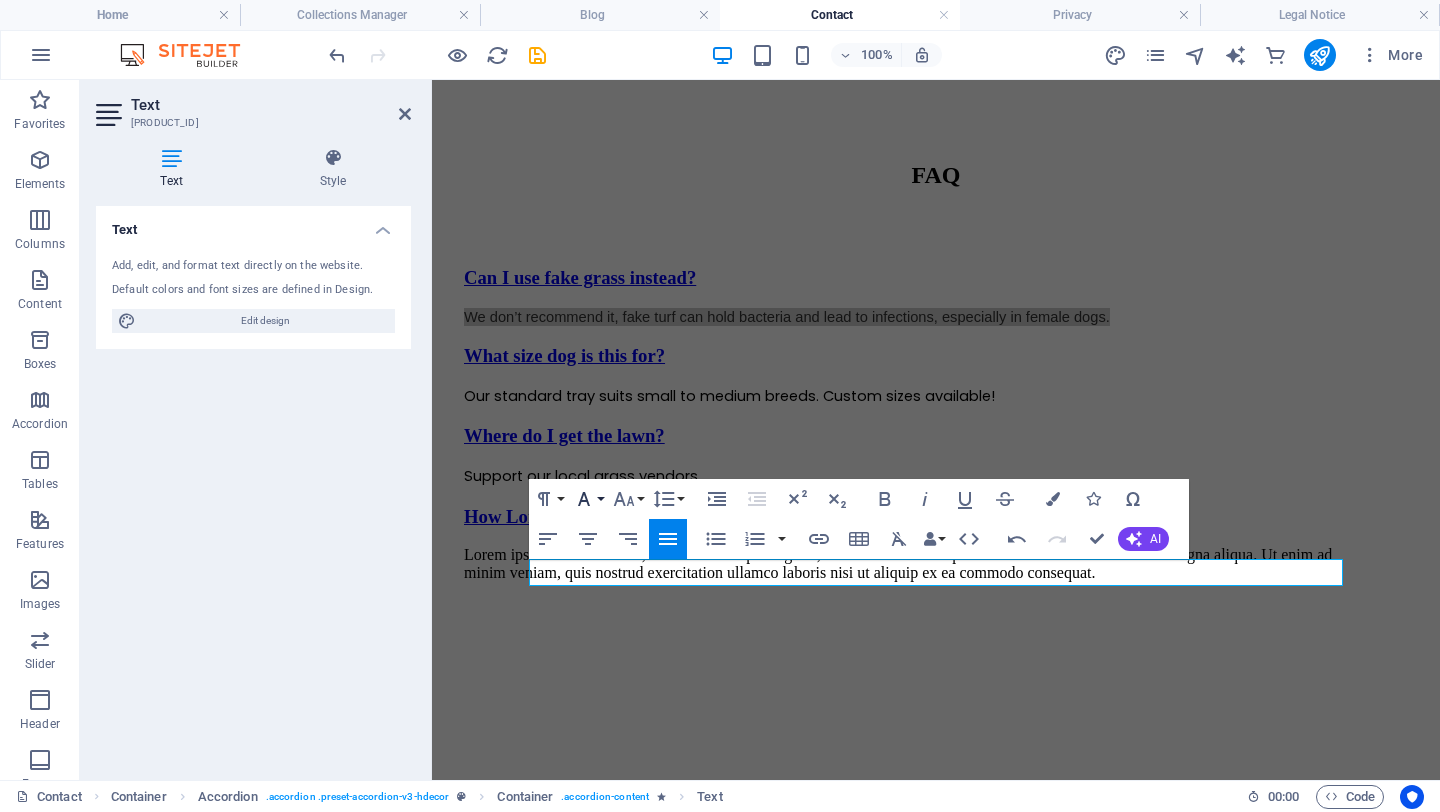 click 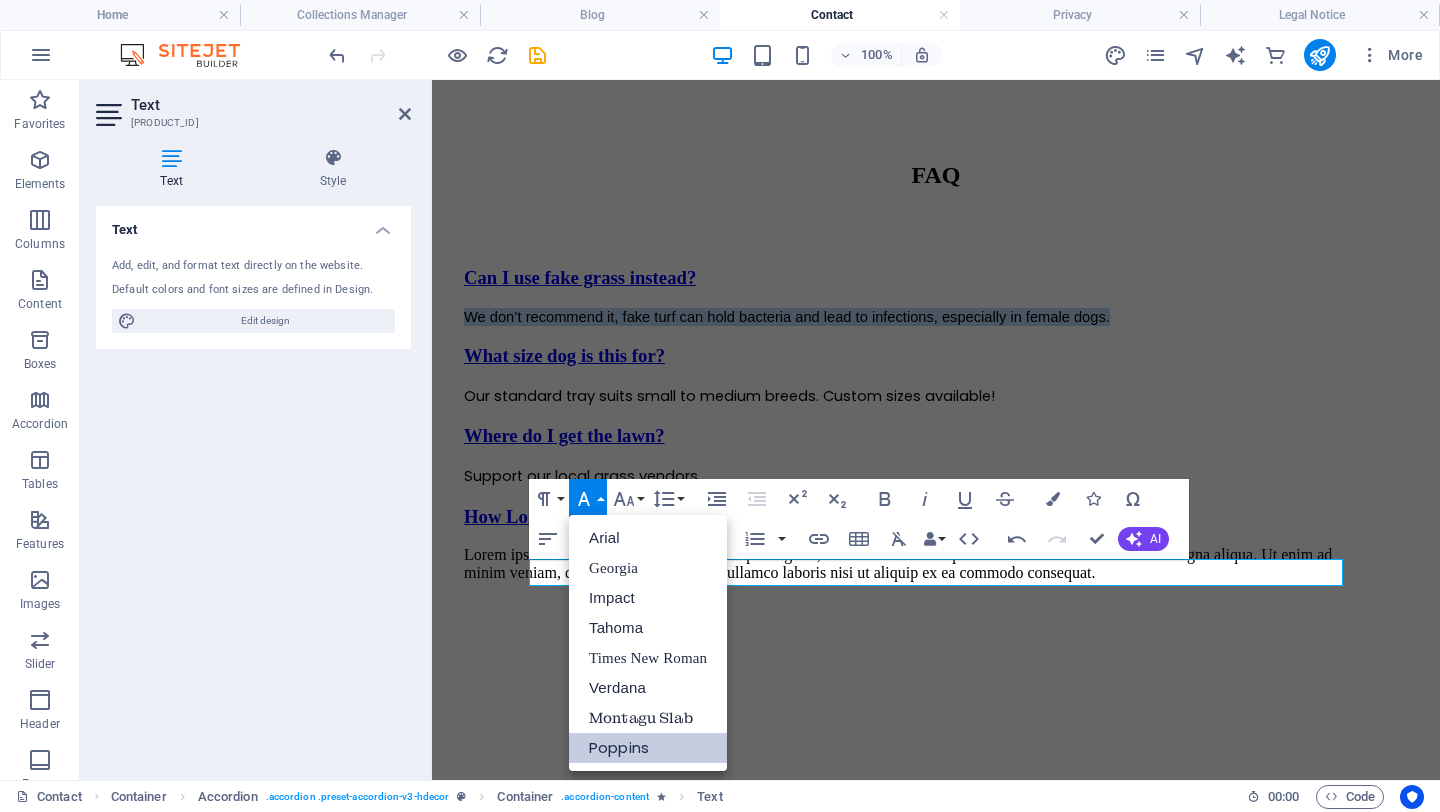 click on "Poppins" at bounding box center [648, 748] 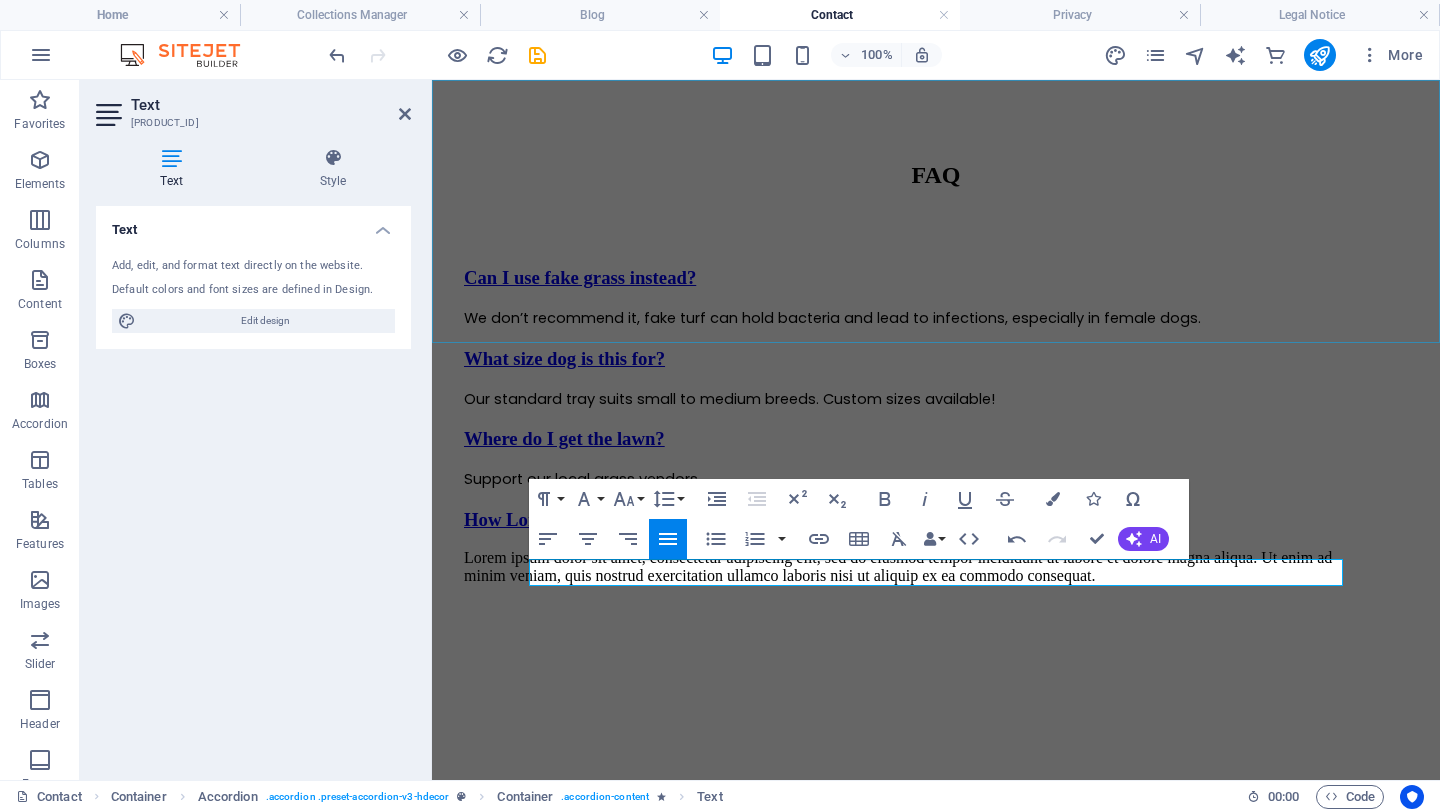 click on "About Us Products Blog Contact Shop now" at bounding box center (936, -748) 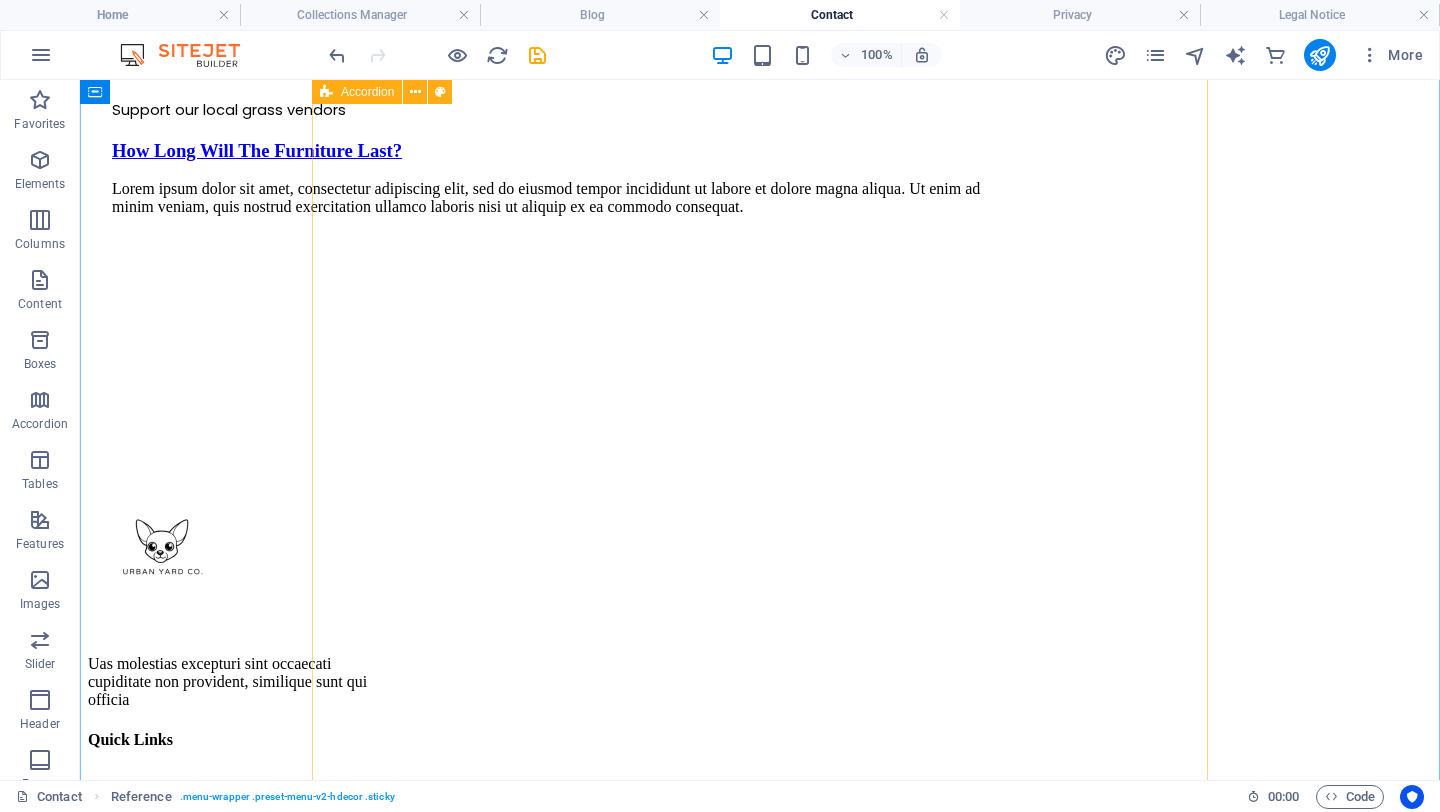 scroll, scrollTop: 1412, scrollLeft: 0, axis: vertical 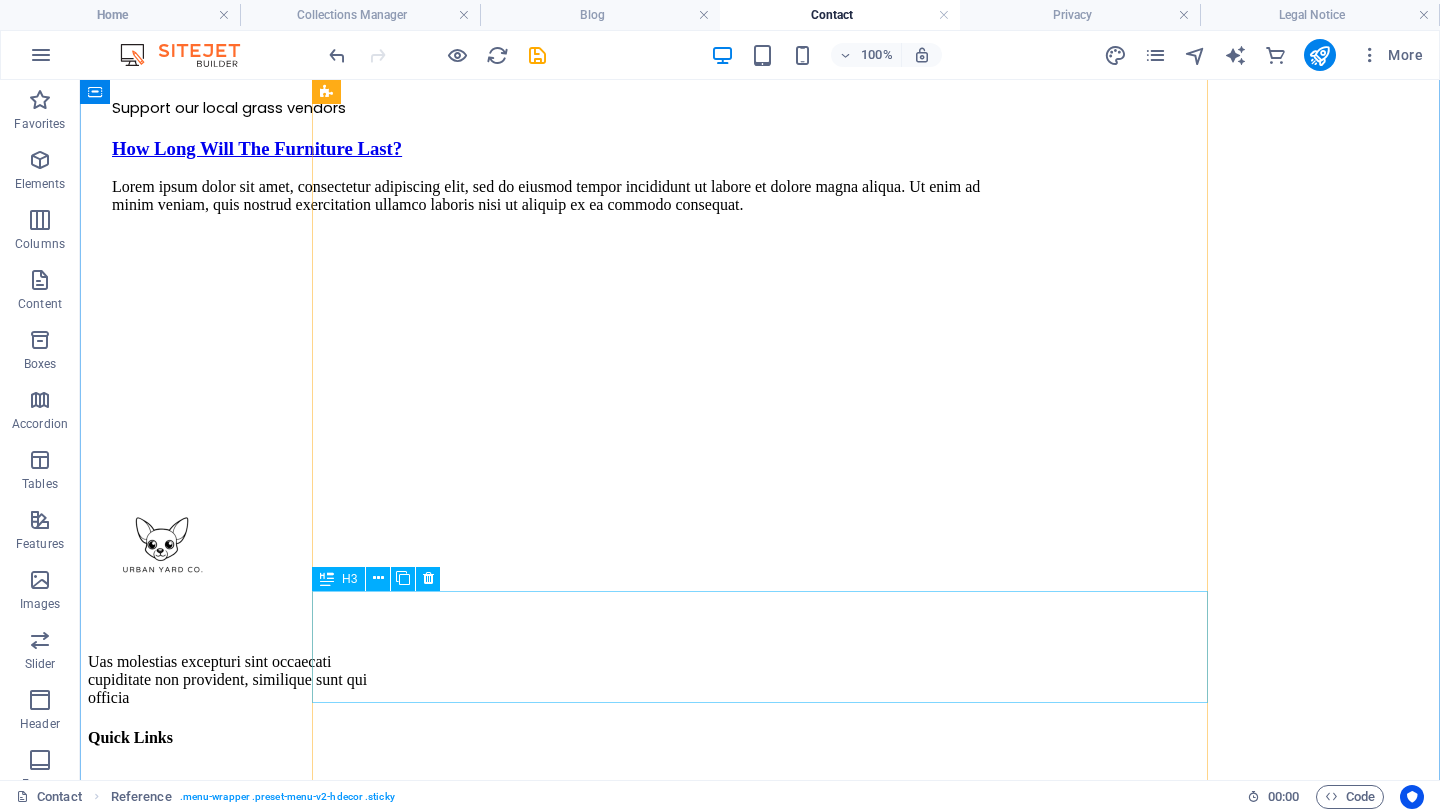 click on "How Long Will The Furniture Last?" at bounding box center (560, 149) 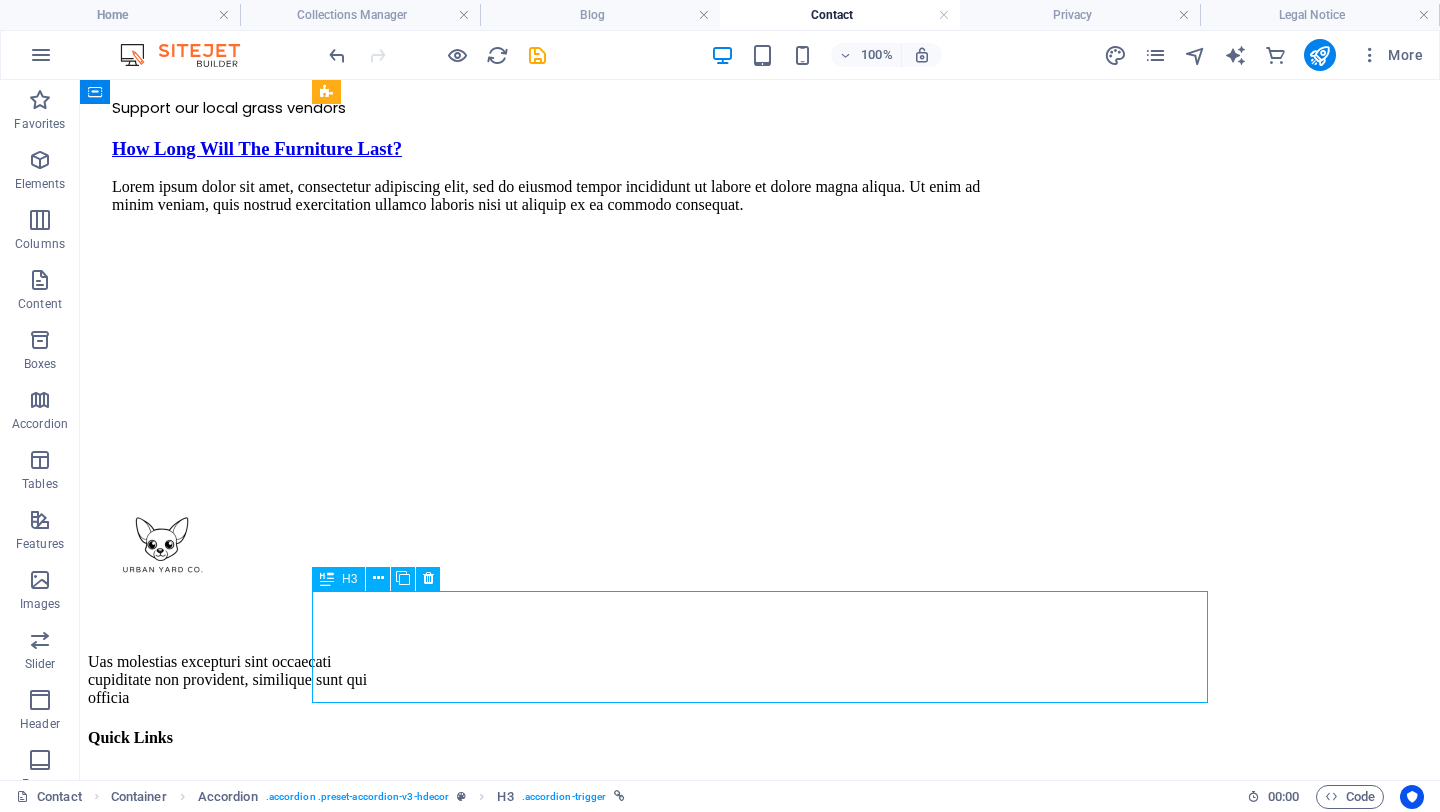 click on "How Long Will The Furniture Last?" at bounding box center (560, 149) 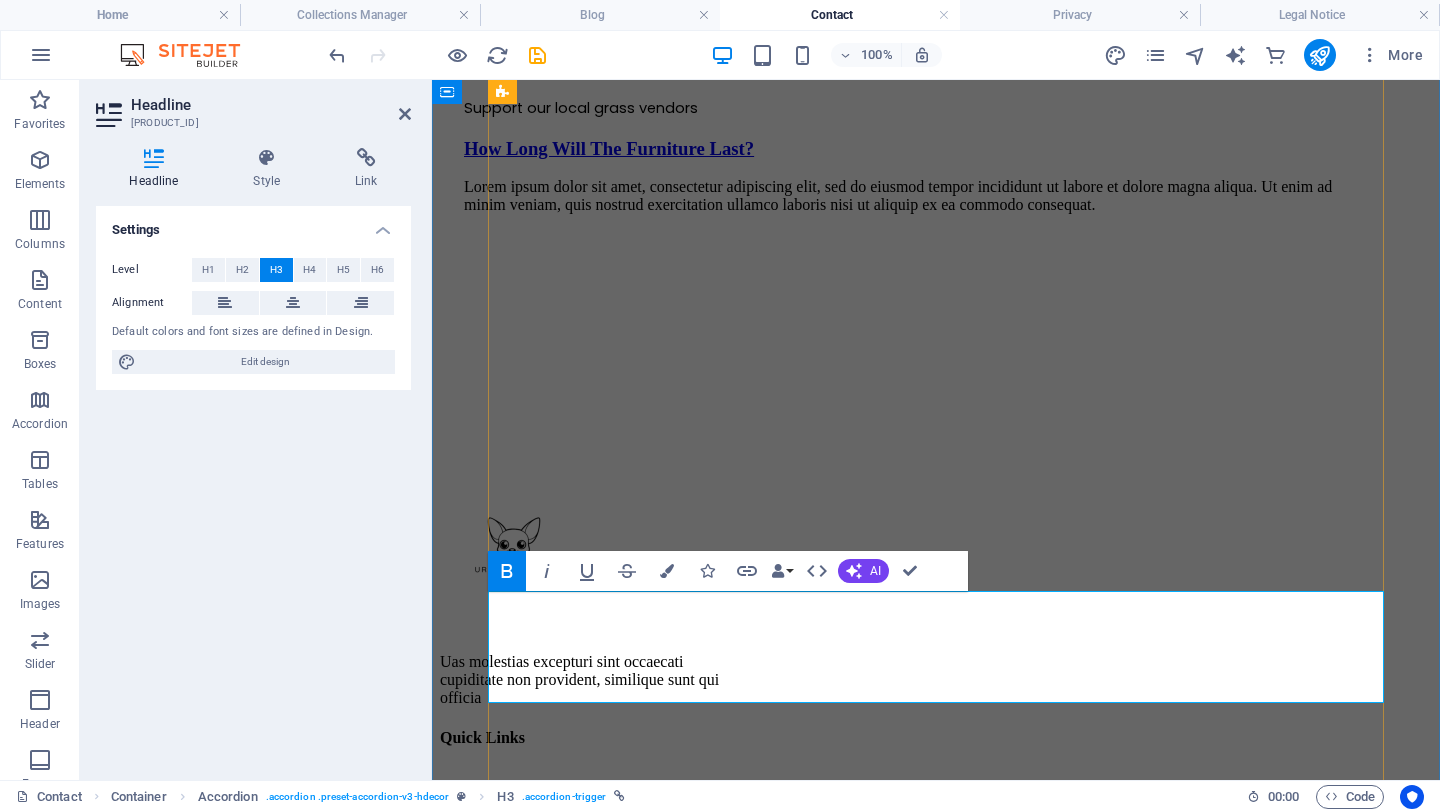 scroll, scrollTop: 1439, scrollLeft: 0, axis: vertical 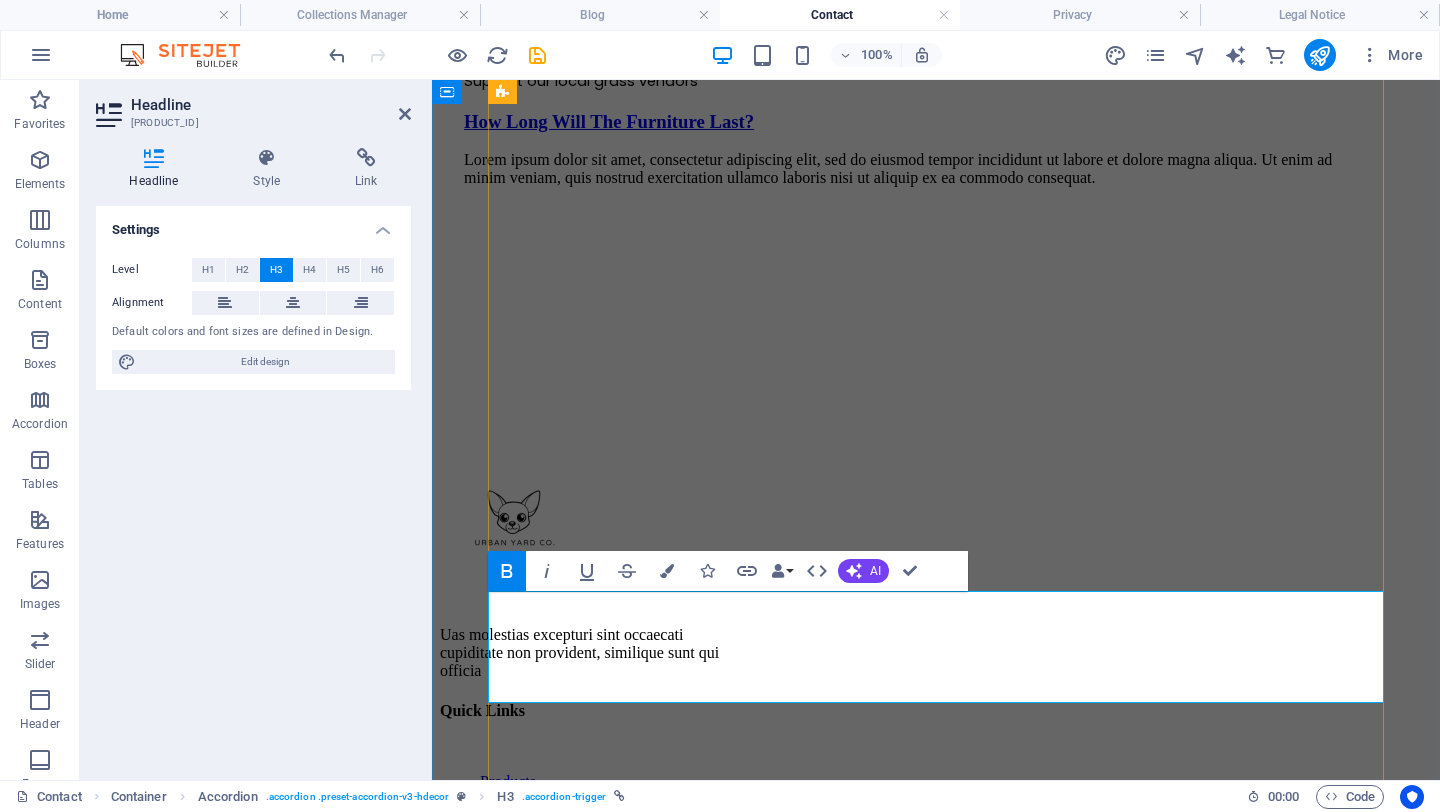 click on "How Long Will The Furniture Last?" at bounding box center (609, 121) 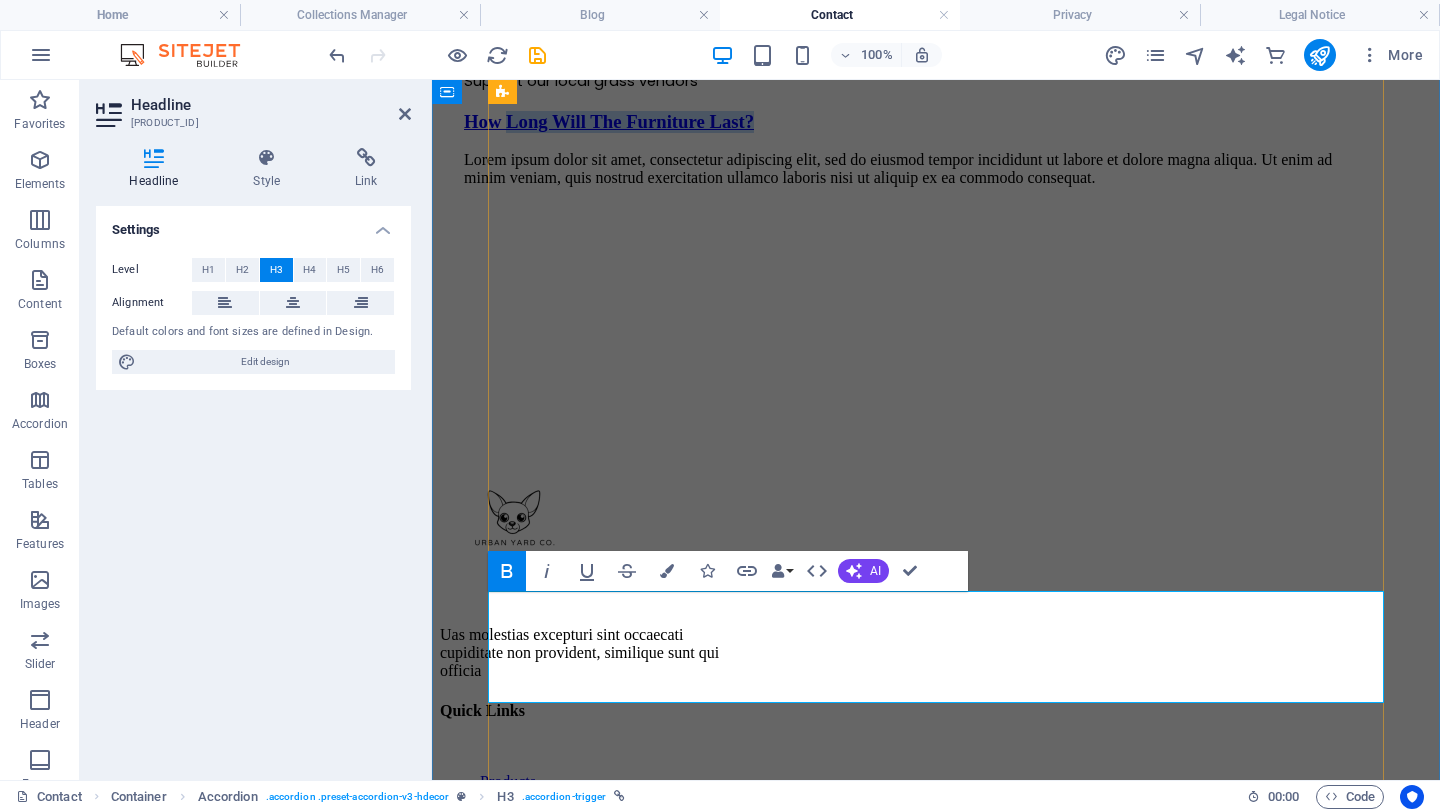 drag, startPoint x: 879, startPoint y: 646, endPoint x: 579, endPoint y: 649, distance: 300.015 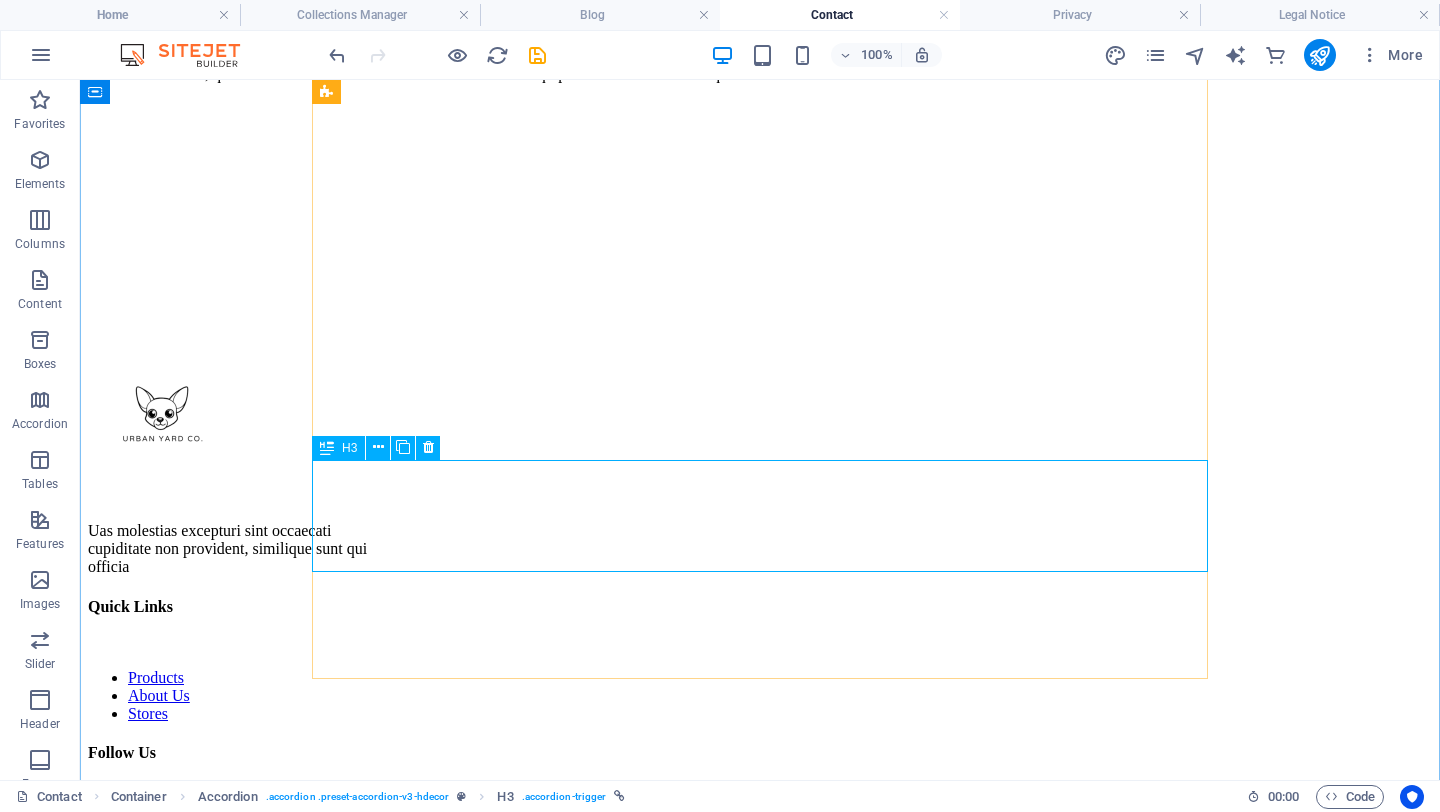 scroll, scrollTop: 1547, scrollLeft: 0, axis: vertical 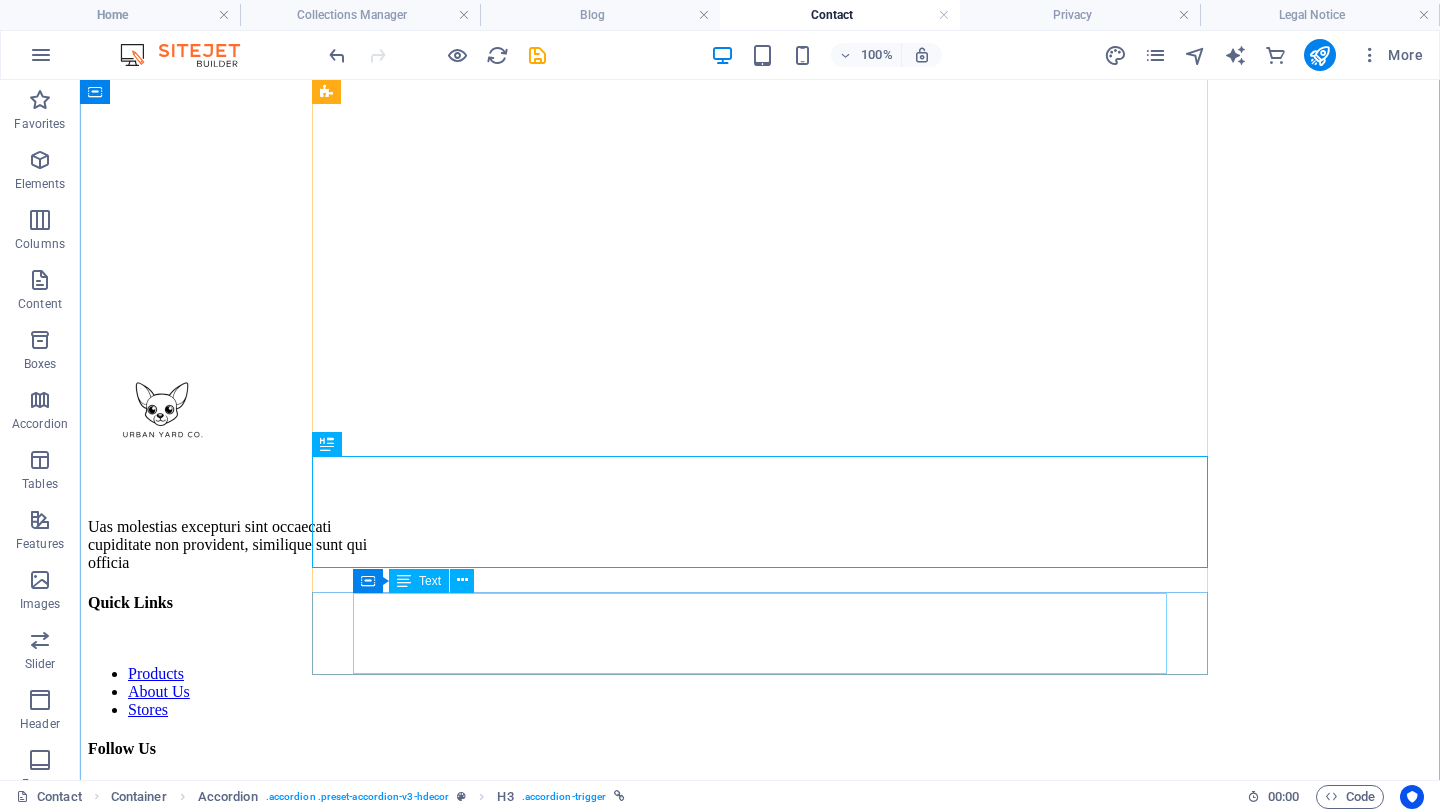 click on "Lorem ipsum dolor sit amet, consectetur adipiscing elit, sed do eiusmod tempor incididunt ut labore et dolore magna aliqua. Ut enim ad minim veniam, quis nostrud exercitation ullamco laboris nisi ut aliquip ex ea commodo consequat." at bounding box center [560, 61] 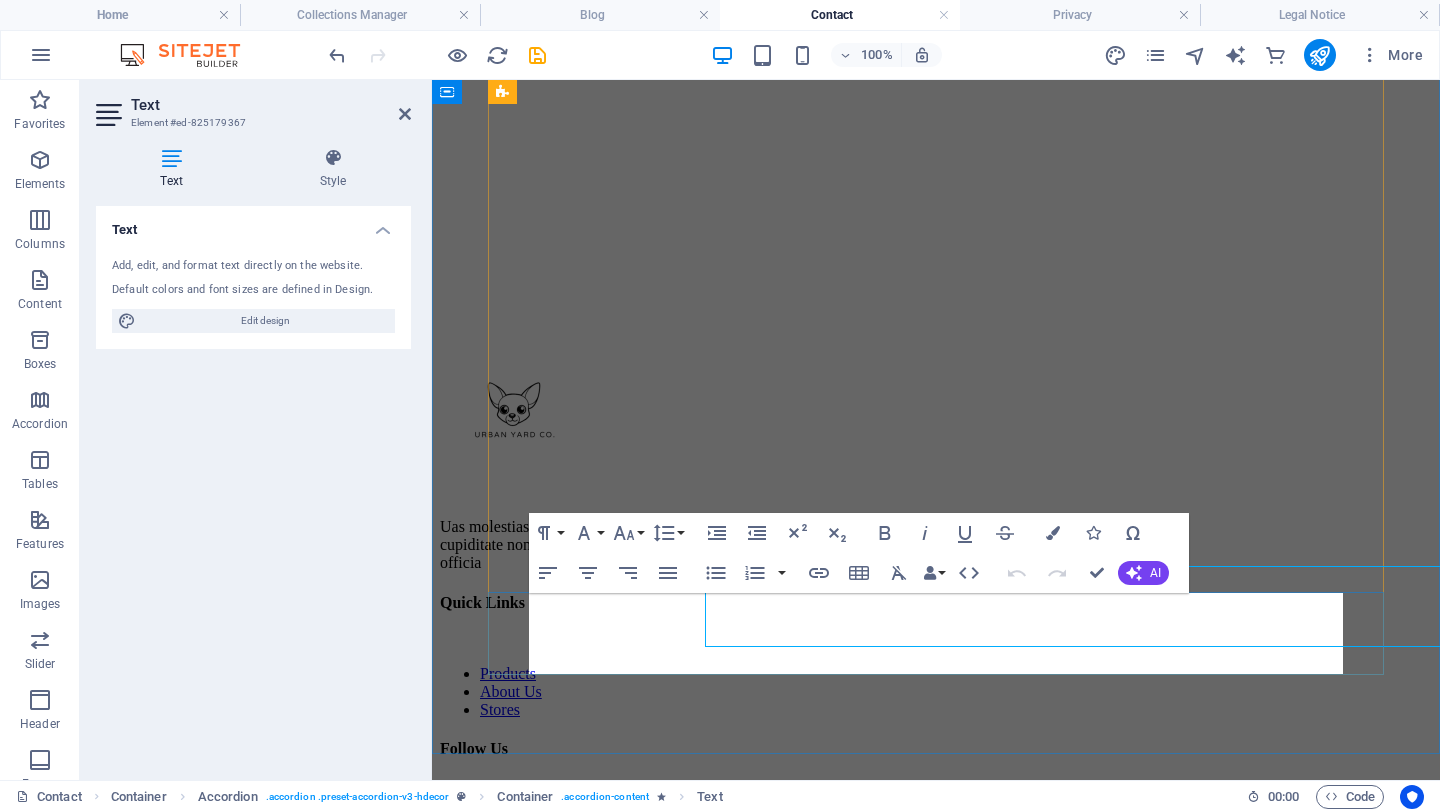 scroll, scrollTop: 1574, scrollLeft: 0, axis: vertical 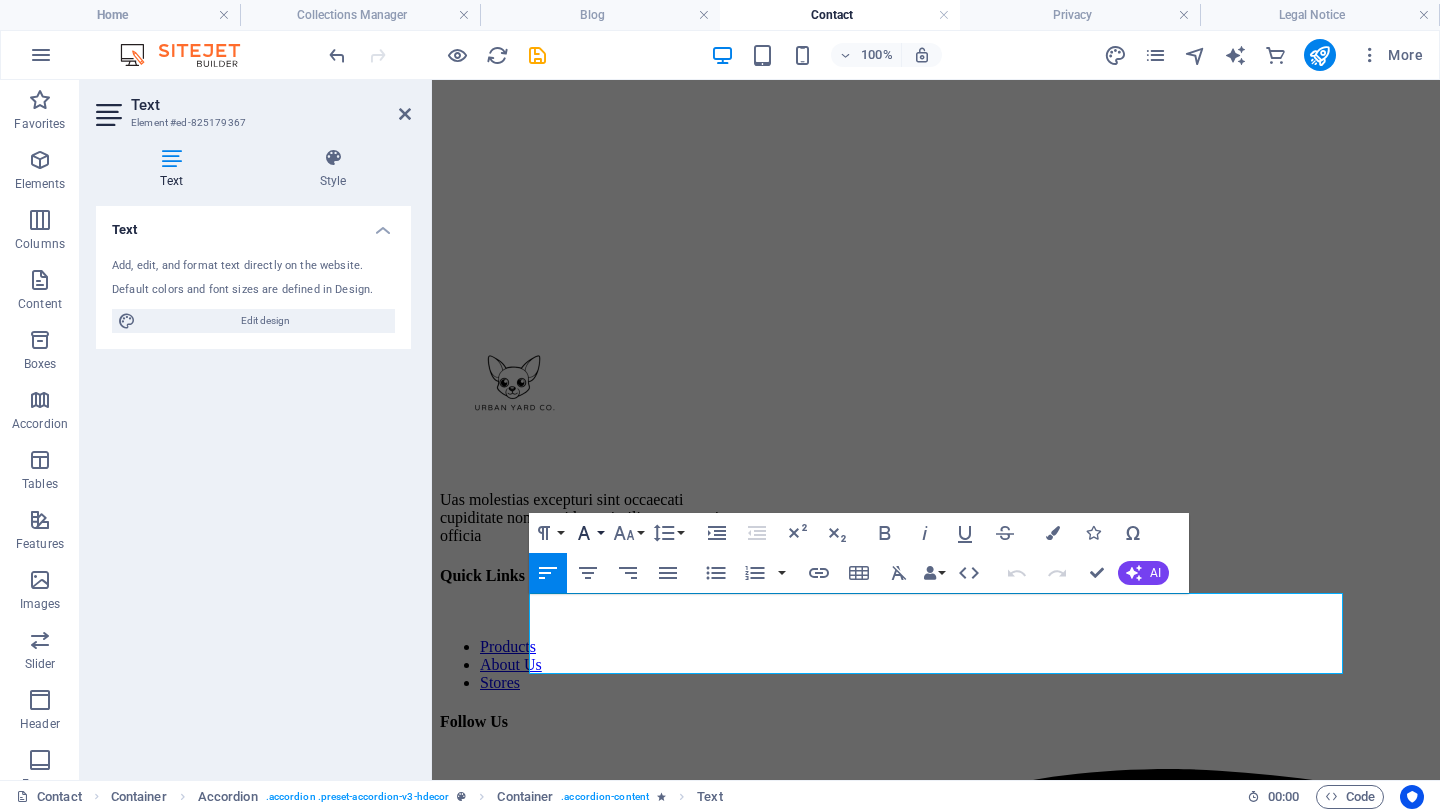 click 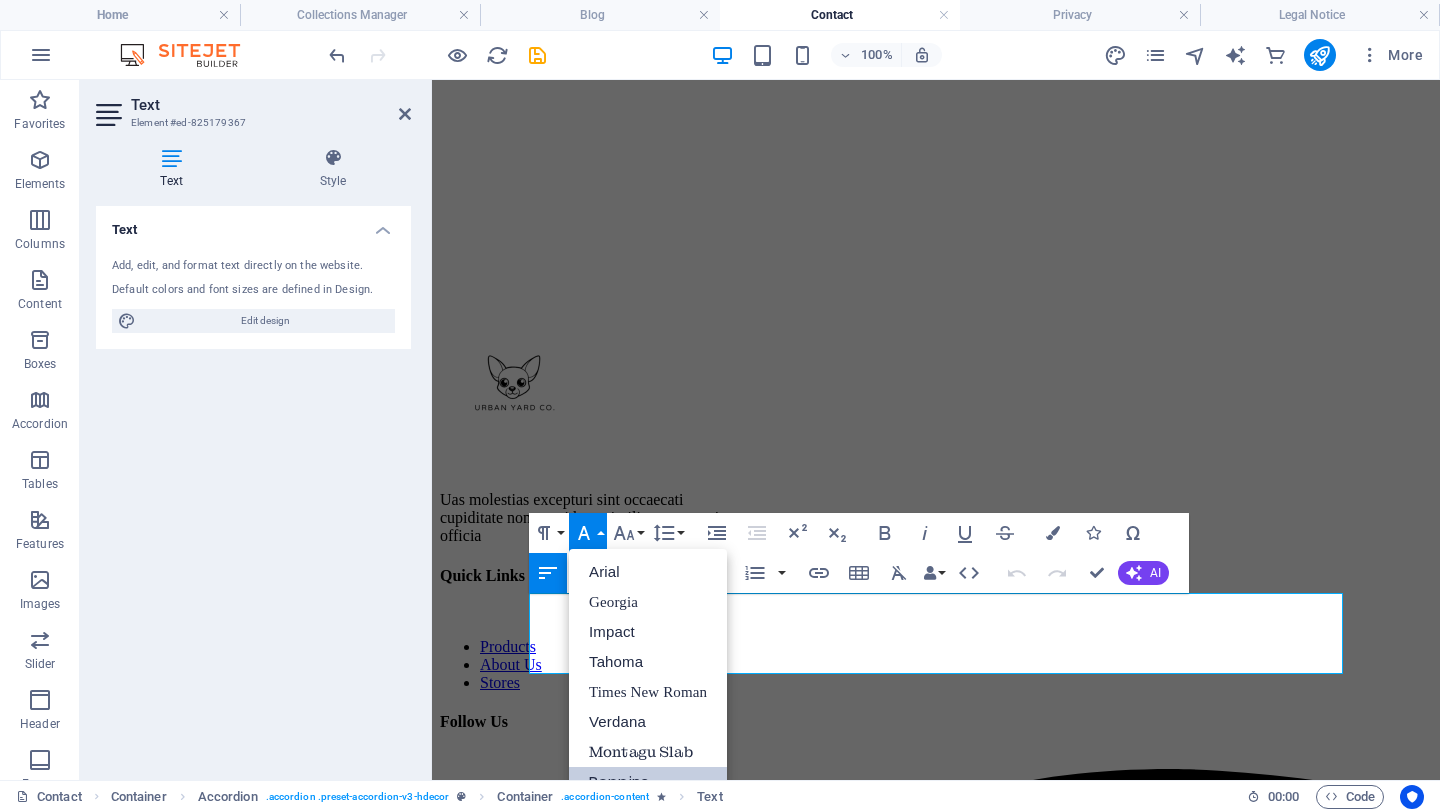 scroll, scrollTop: 0, scrollLeft: 0, axis: both 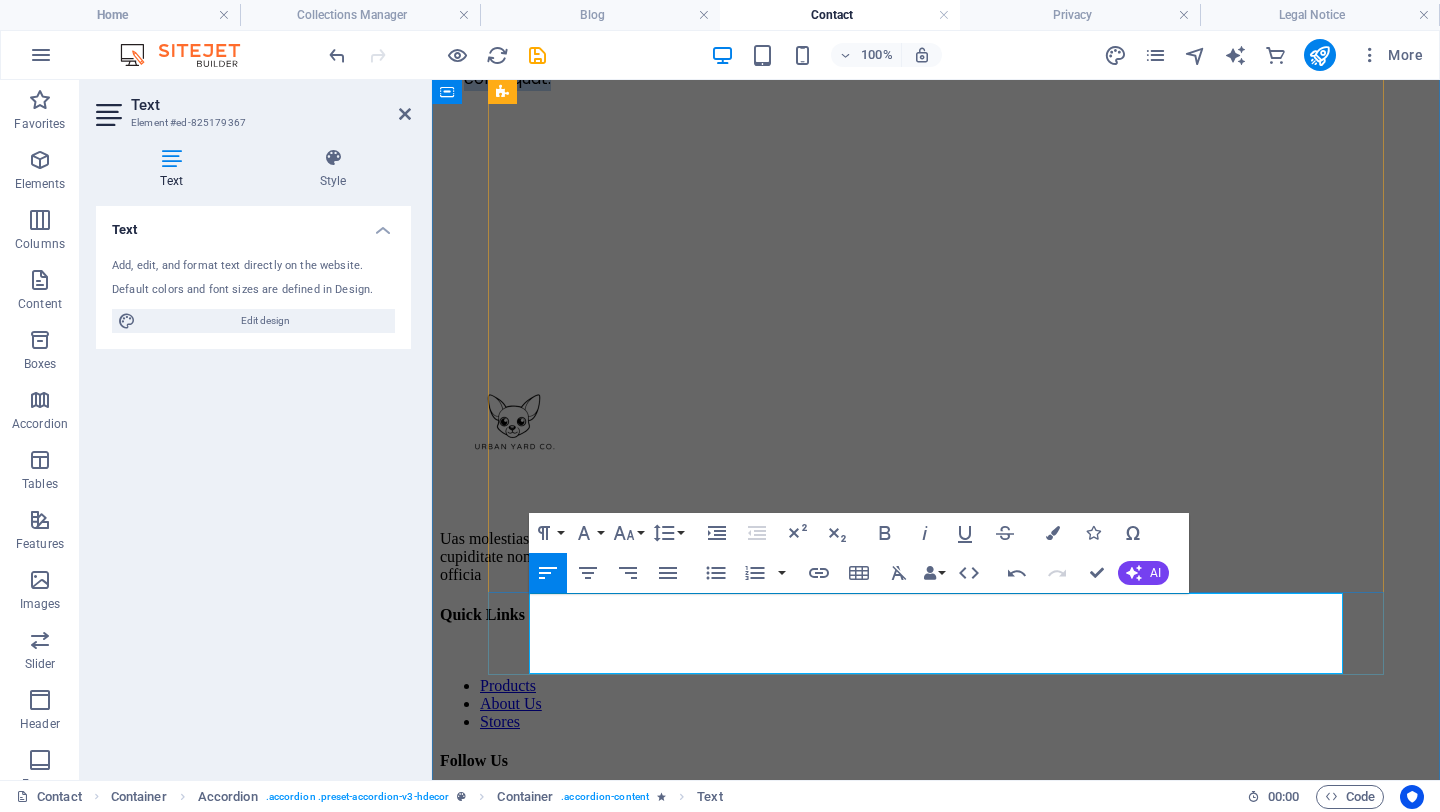 type 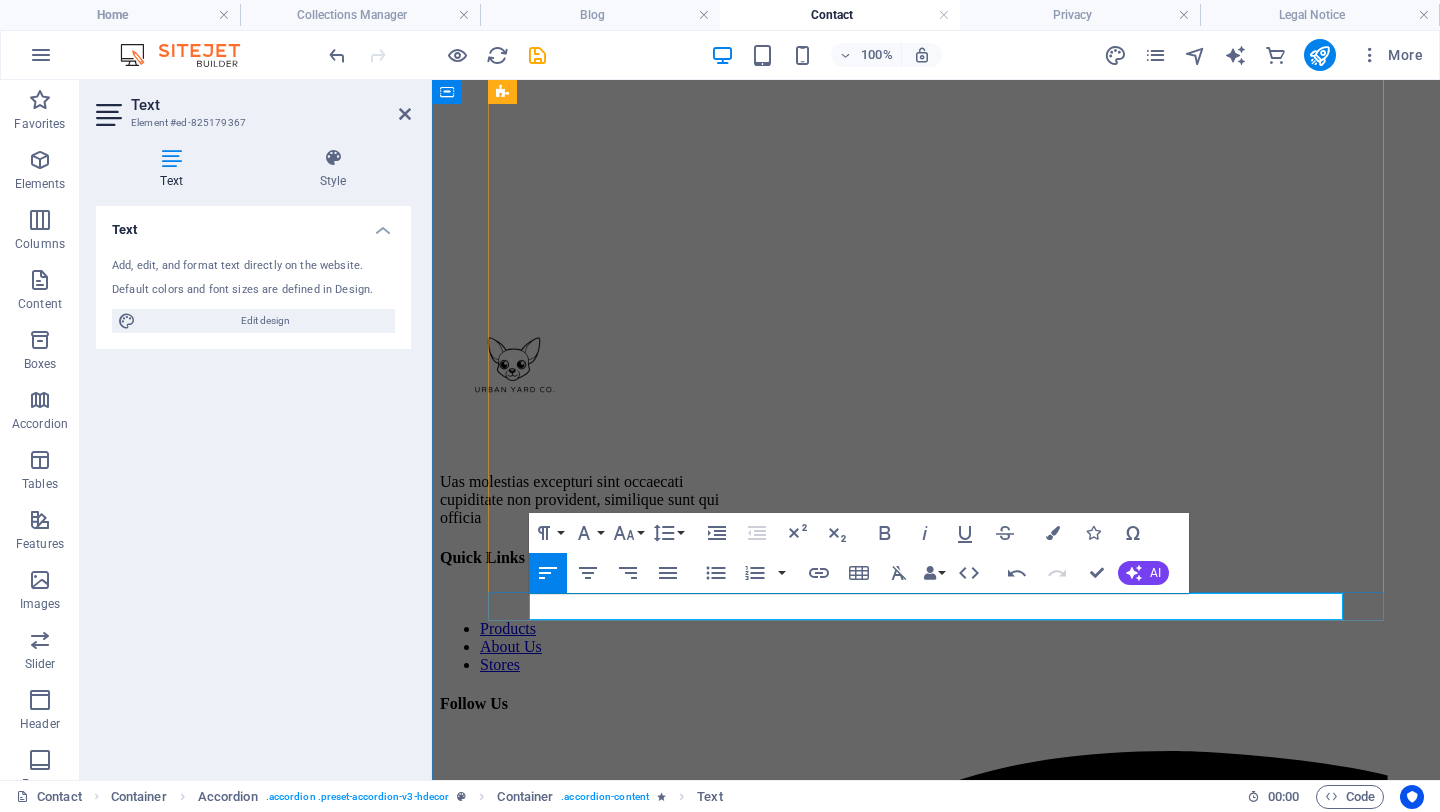 click at bounding box center (912, 25) 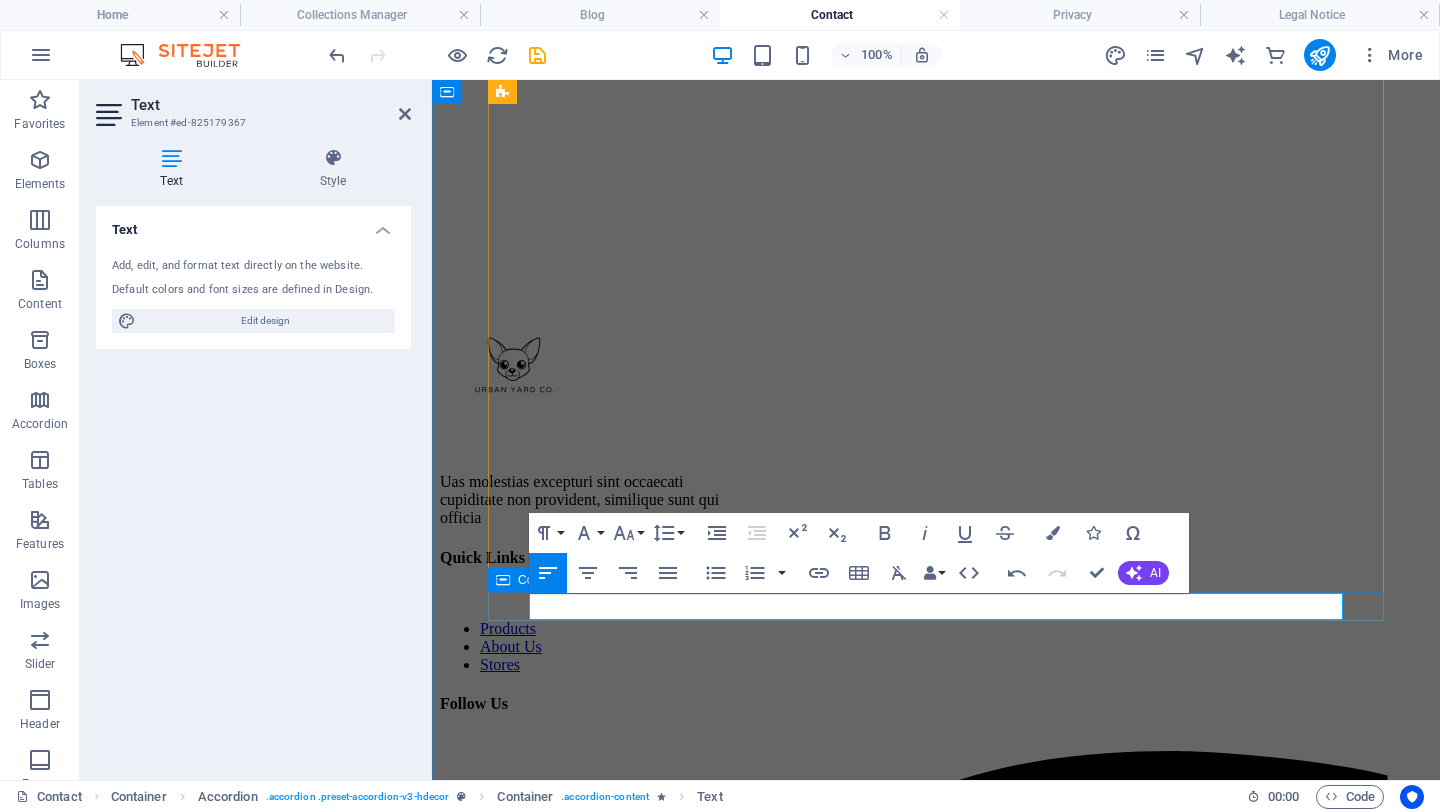 click at bounding box center [912, 25] 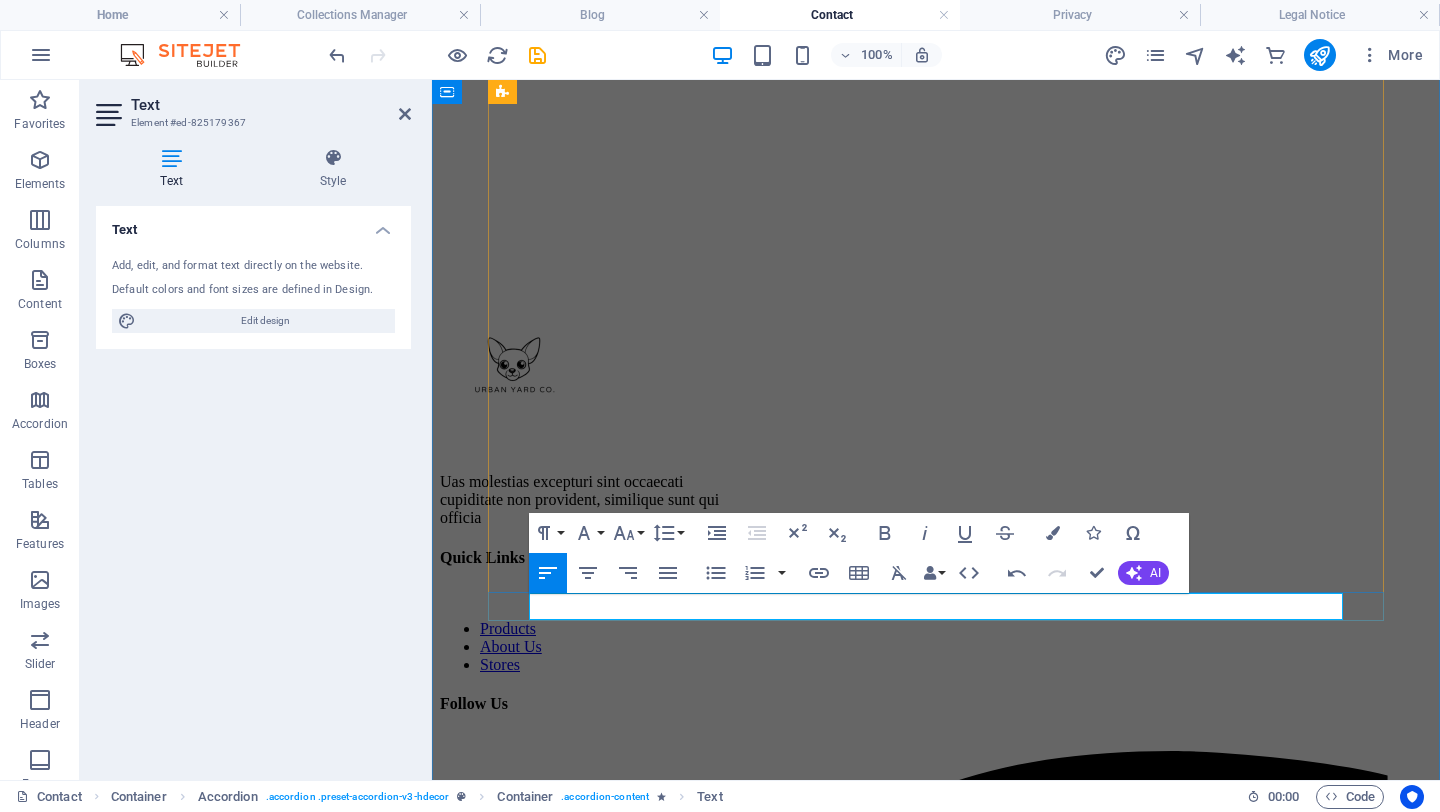 click at bounding box center [912, 25] 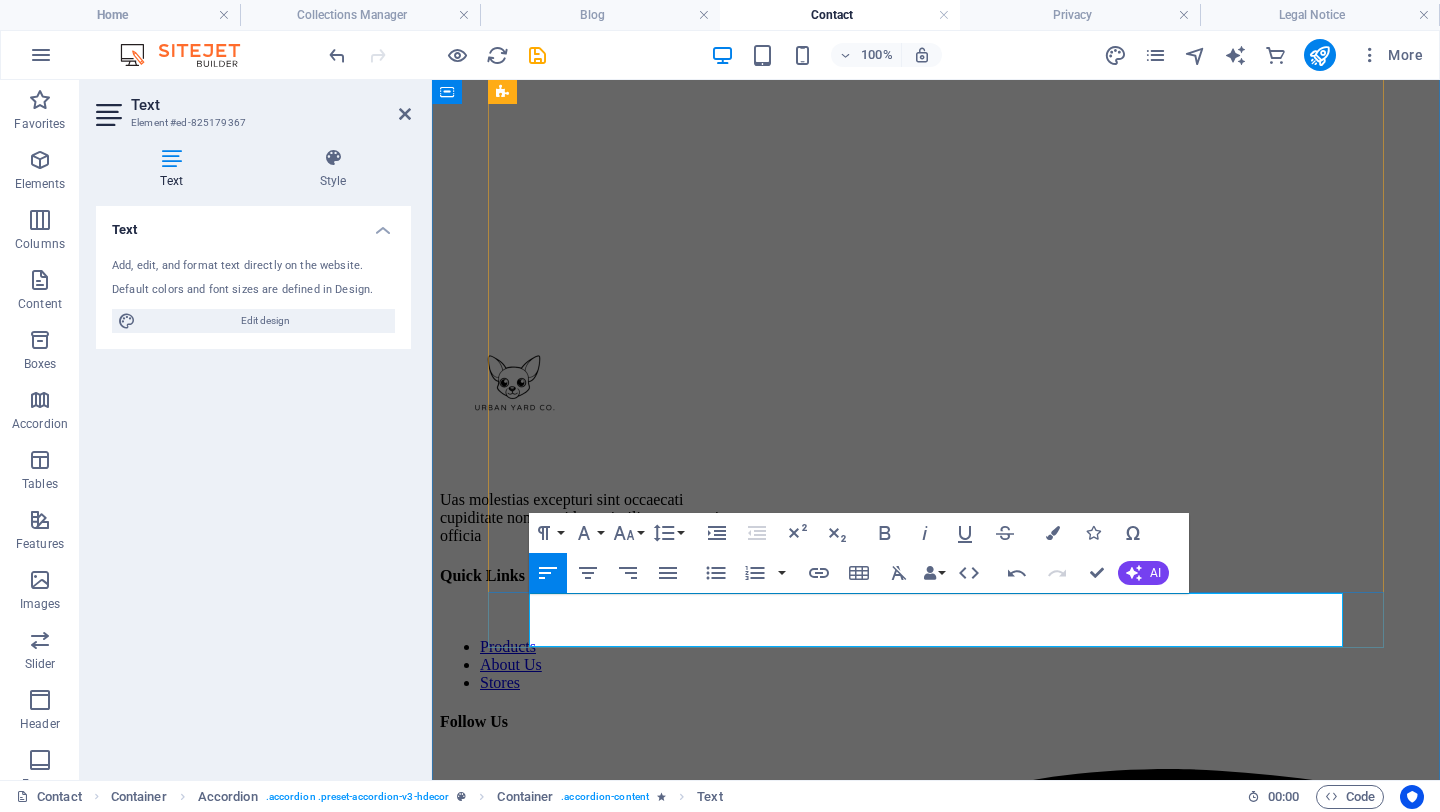 drag, startPoint x: 1013, startPoint y: 606, endPoint x: 913, endPoint y: 603, distance: 100.04499 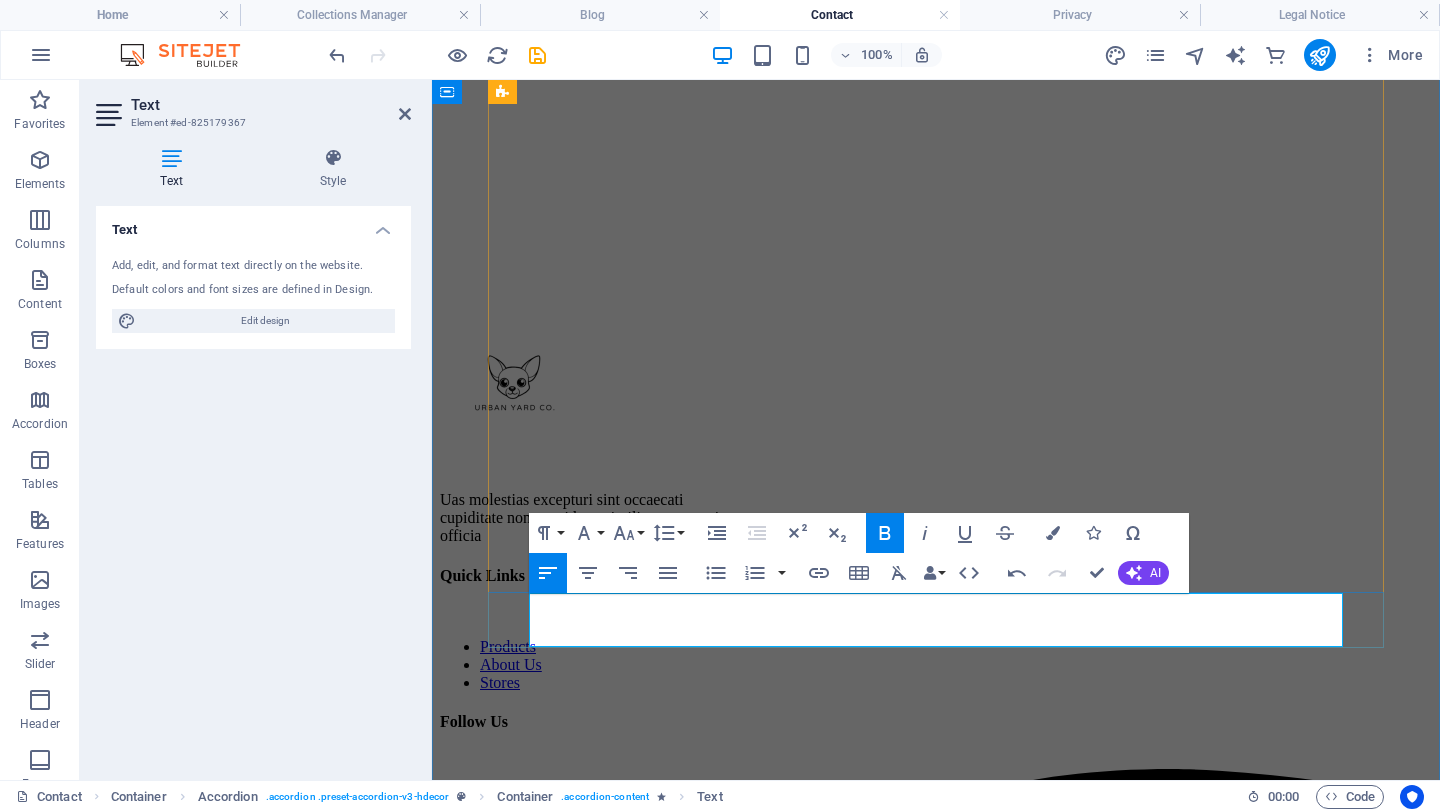 click on "We recommend changing the grass every 3-4 for light to moderate use, or every  1-2 months  if your dog uses it frequently or if you have more than one pet." at bounding box center [912, 34] 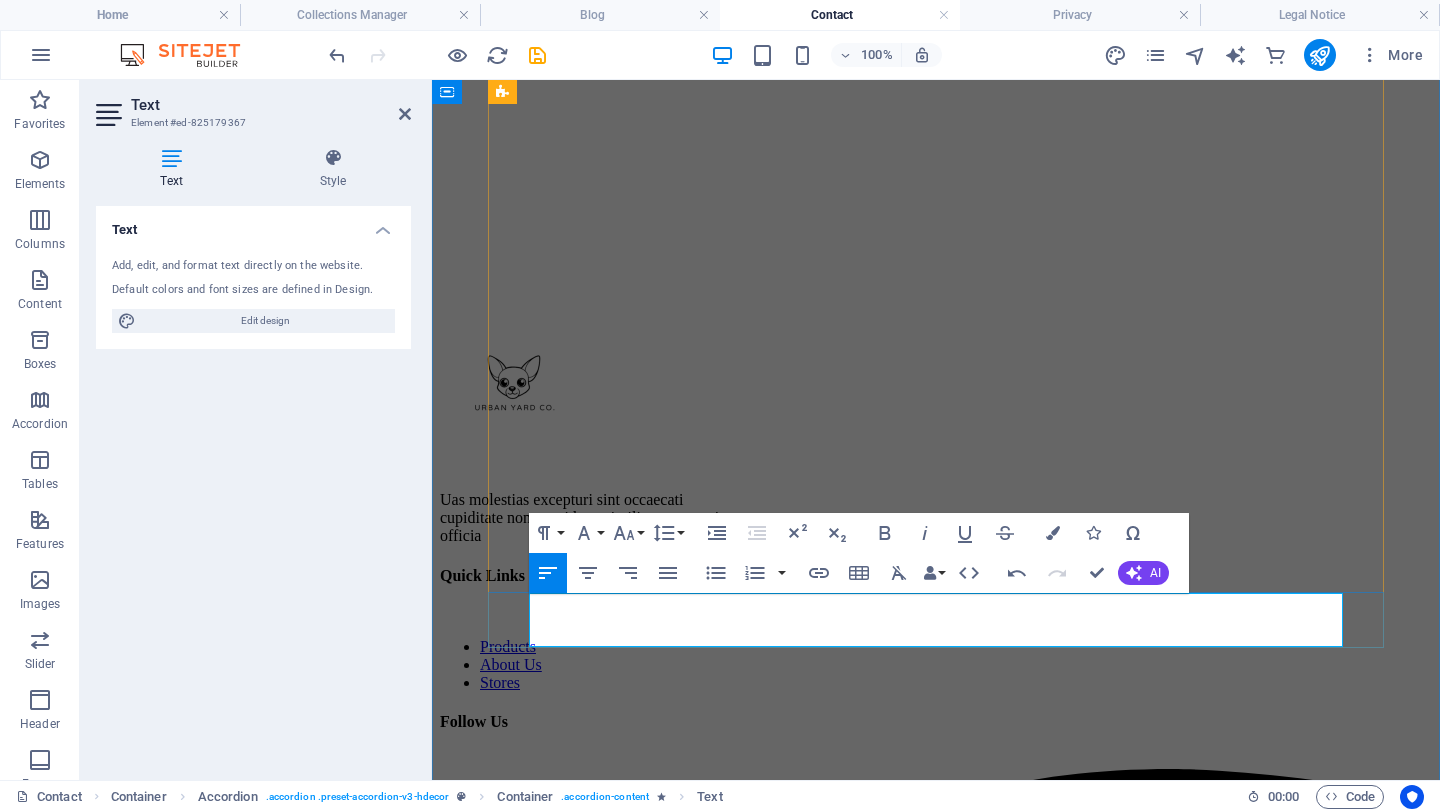 click on "We recommend changing the grass every 3-4 months  for light to moderate use, or every  1-2 months  if your dog uses it frequently or if you have more than one pet." at bounding box center [912, 34] 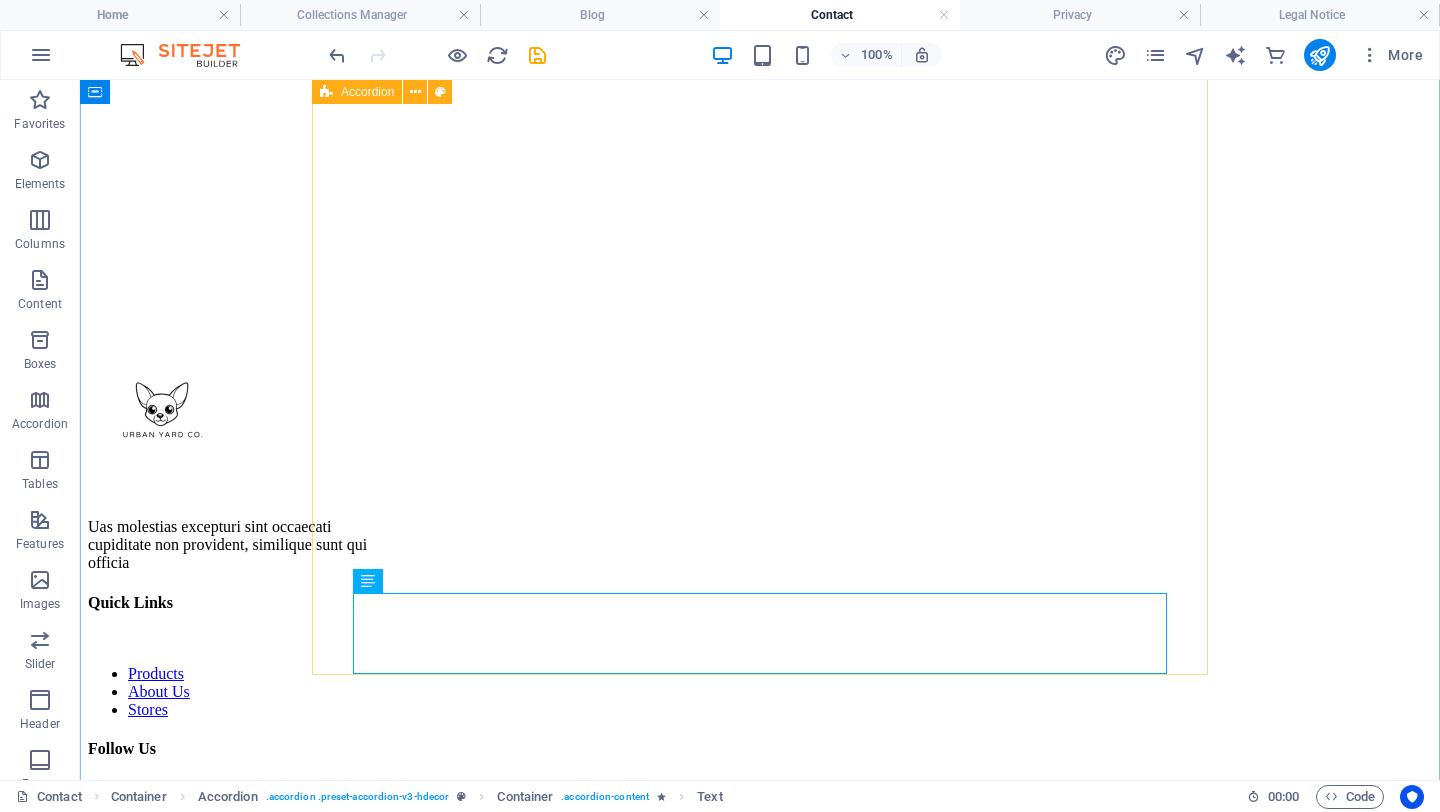 scroll, scrollTop: 1531, scrollLeft: 0, axis: vertical 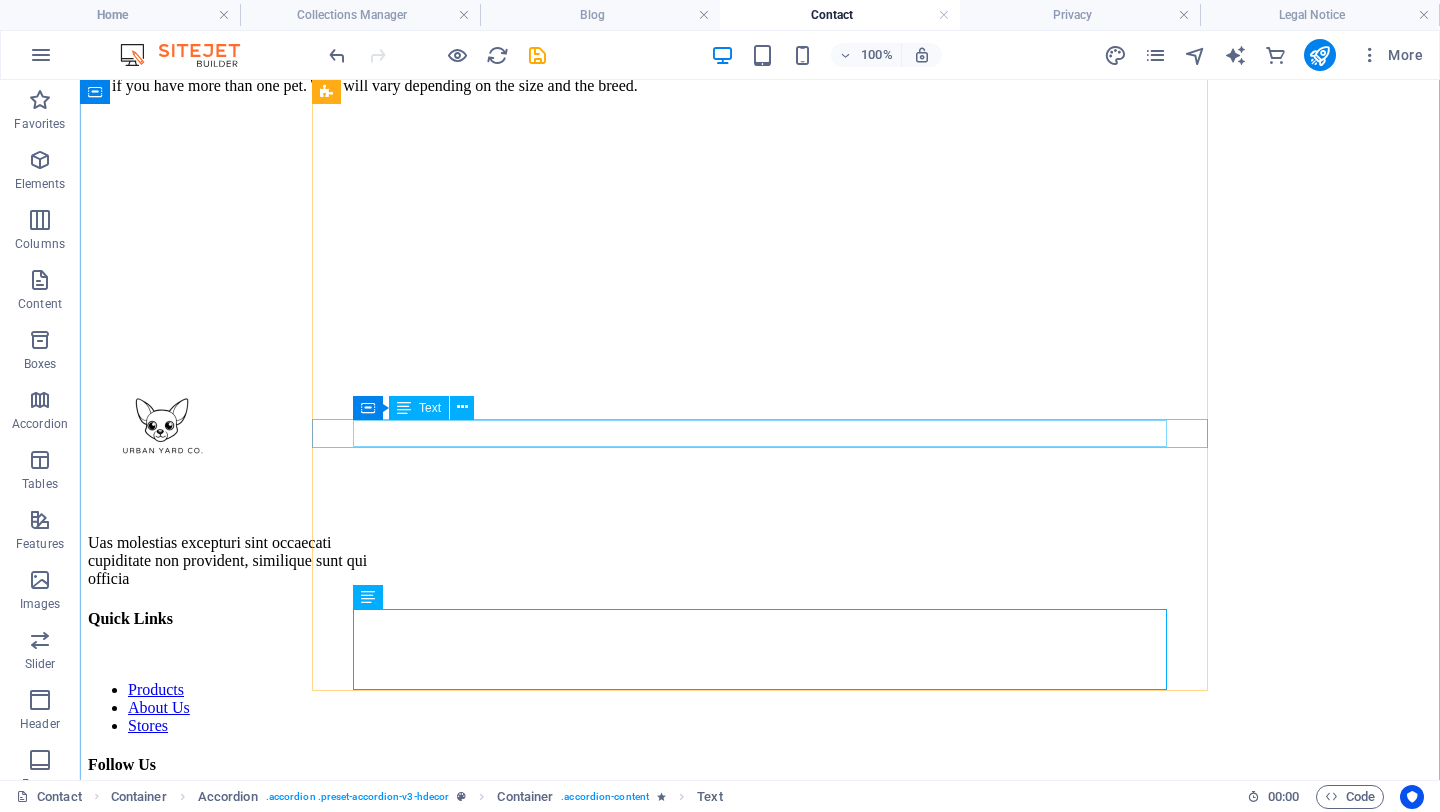 click on "Support our local grass vendors" at bounding box center [560, -11] 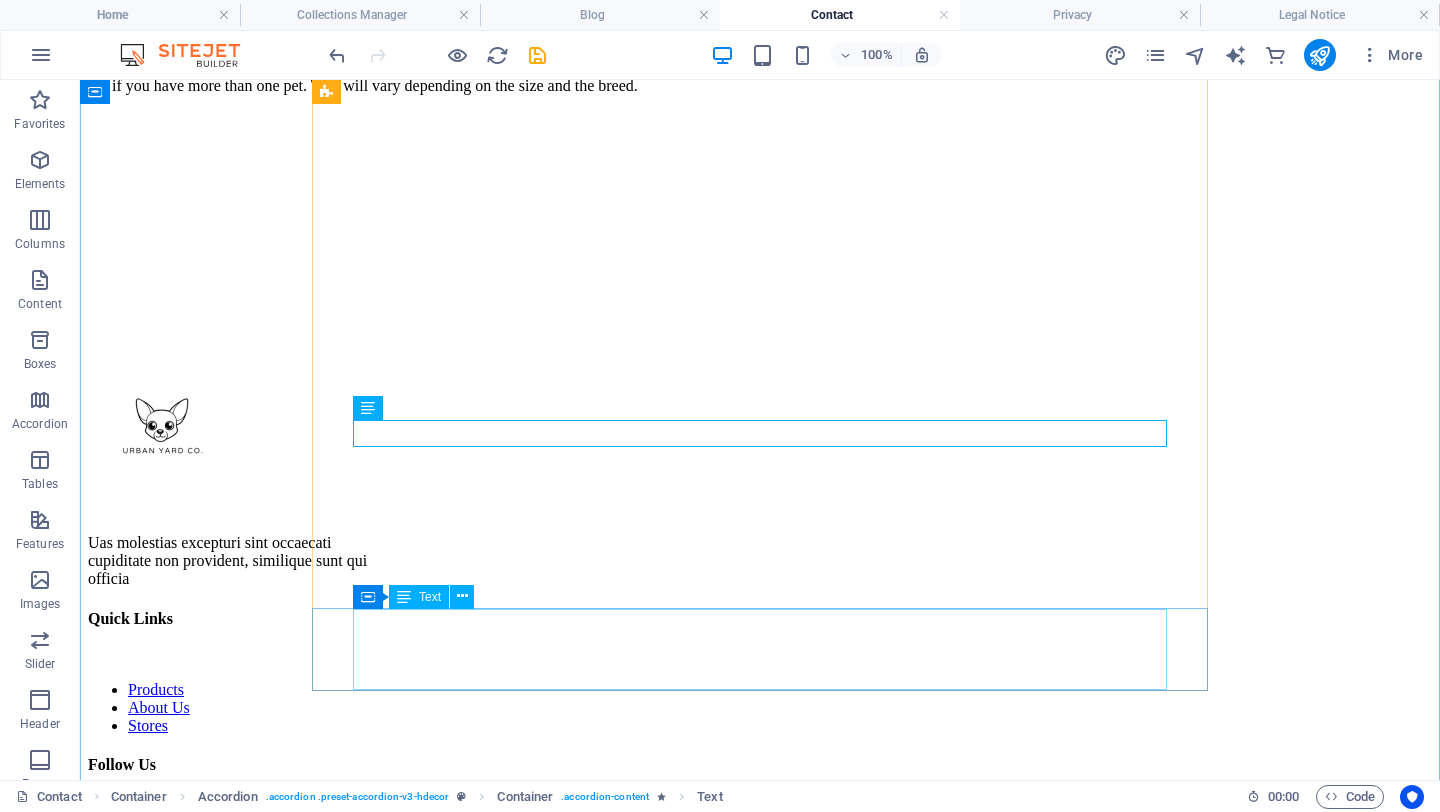 click on "We recommend changing the grass every 3-4 months for light to moderate use, or every  1-2 months  if your dog uses it frequently or if you have more than one pet. This will vary depending on the size and the breed." at bounding box center (560, 77) 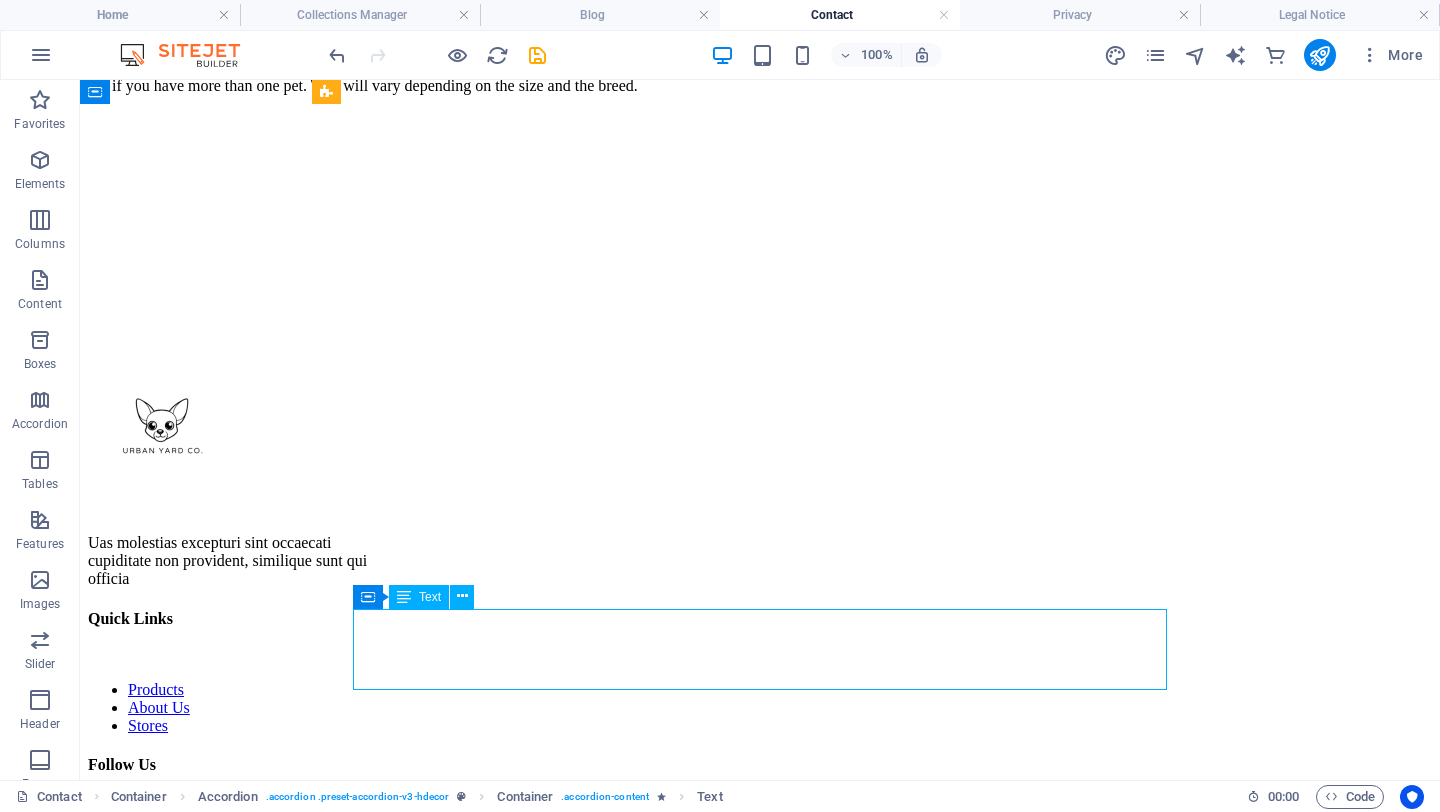 click on "We recommend changing the grass every 3-4 months for light to moderate use, or every  1-2 months  if your dog uses it frequently or if you have more than one pet. This will vary depending on the size and the breed." at bounding box center [560, 77] 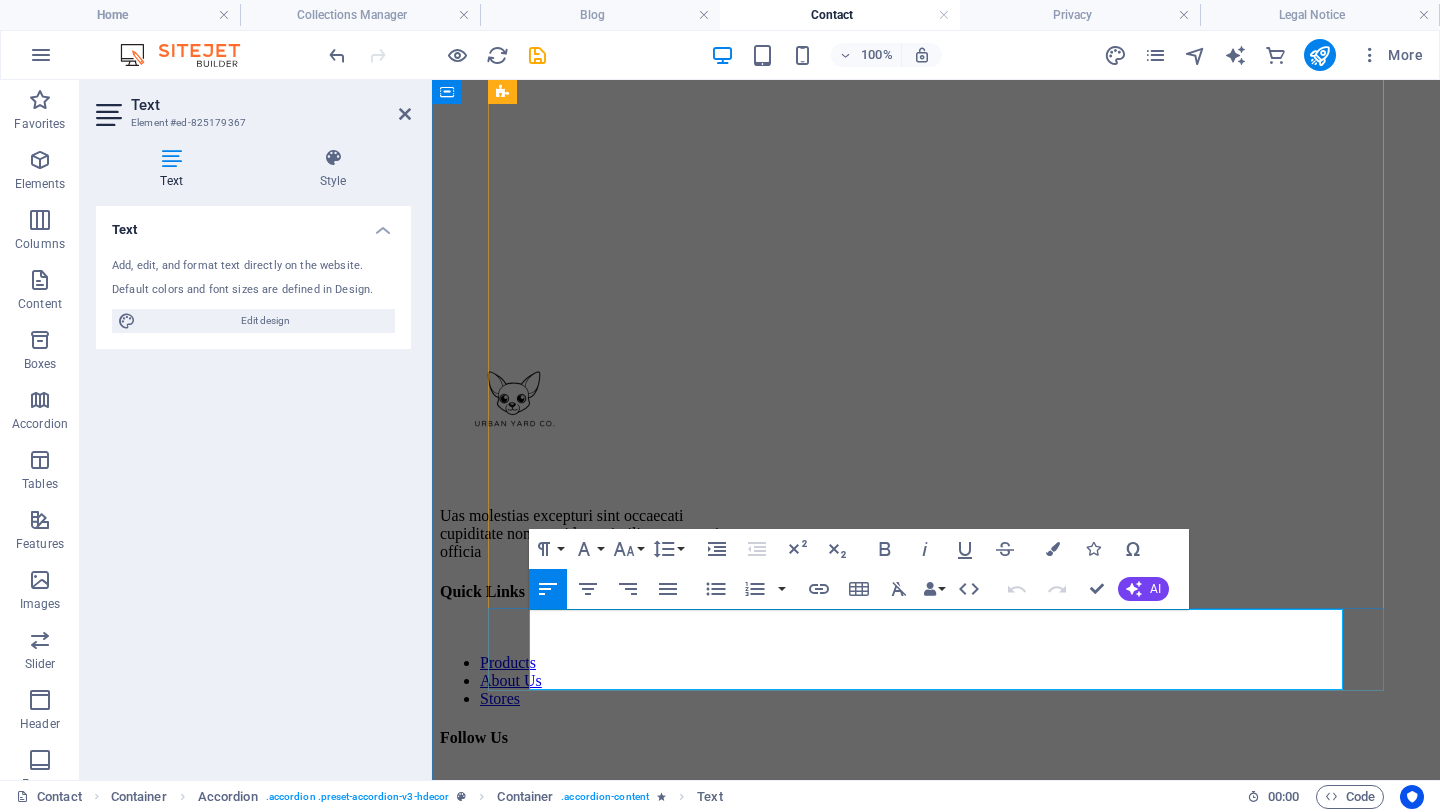 click on "[TIME_PERIOD]" 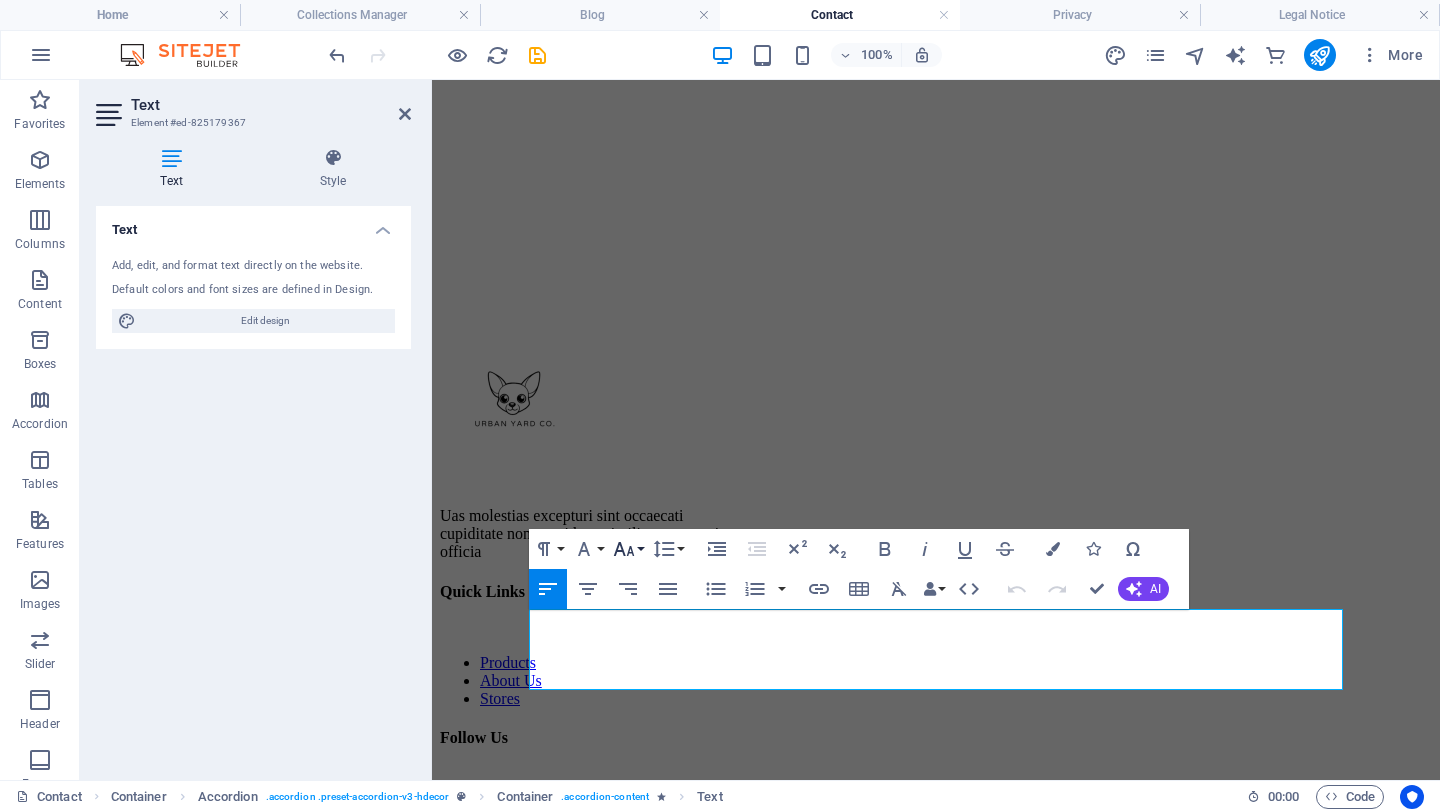 click 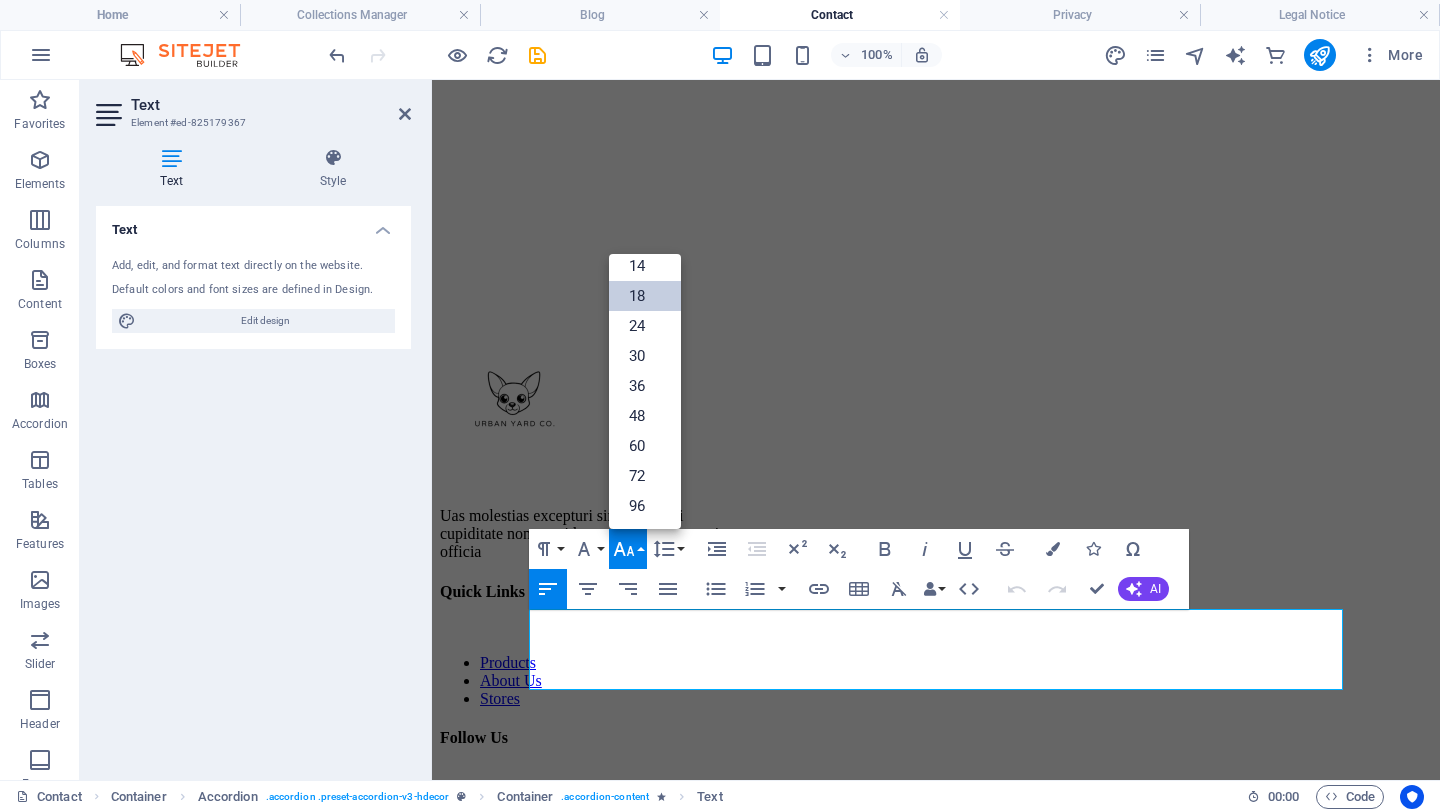 scroll, scrollTop: 161, scrollLeft: 0, axis: vertical 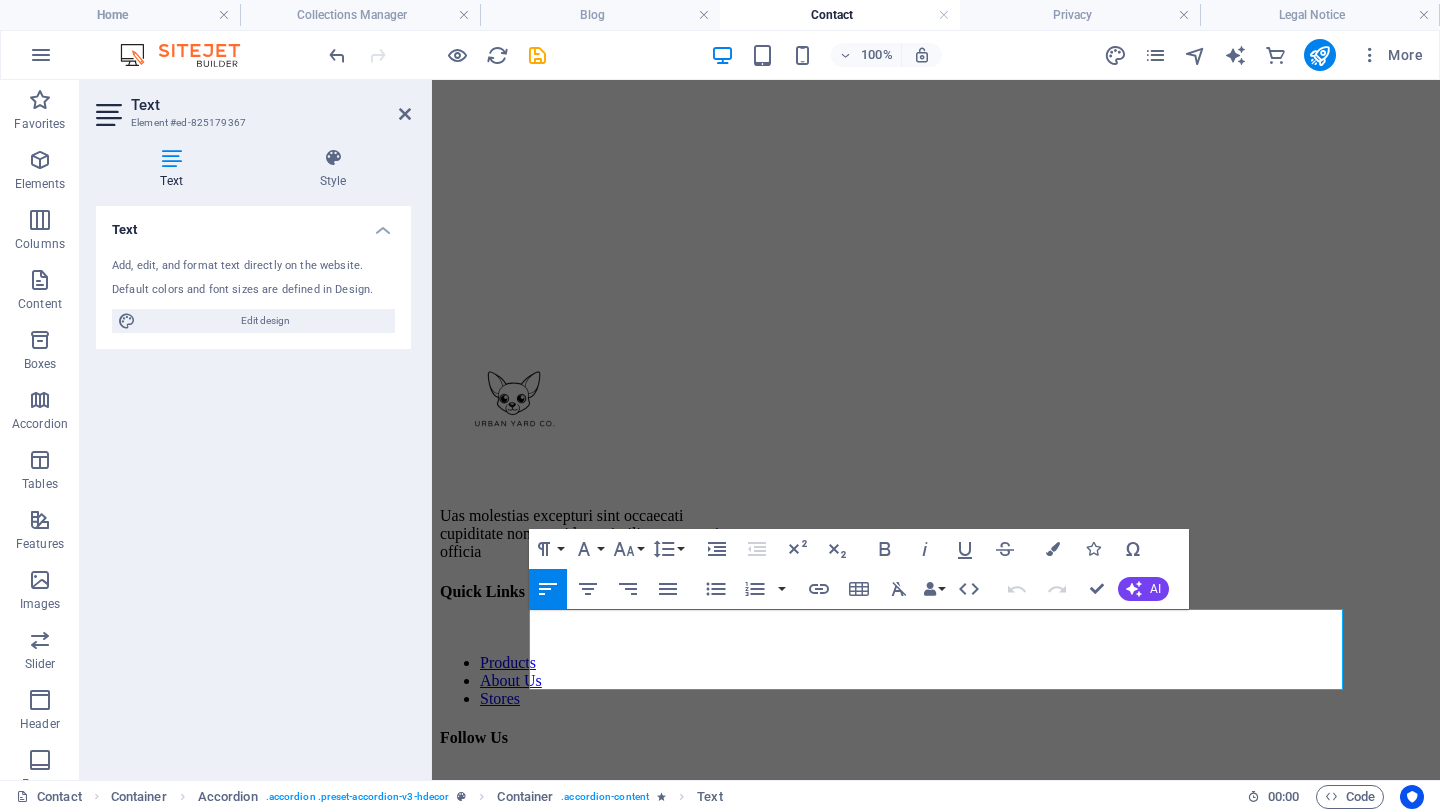 click at bounding box center [481, 796] 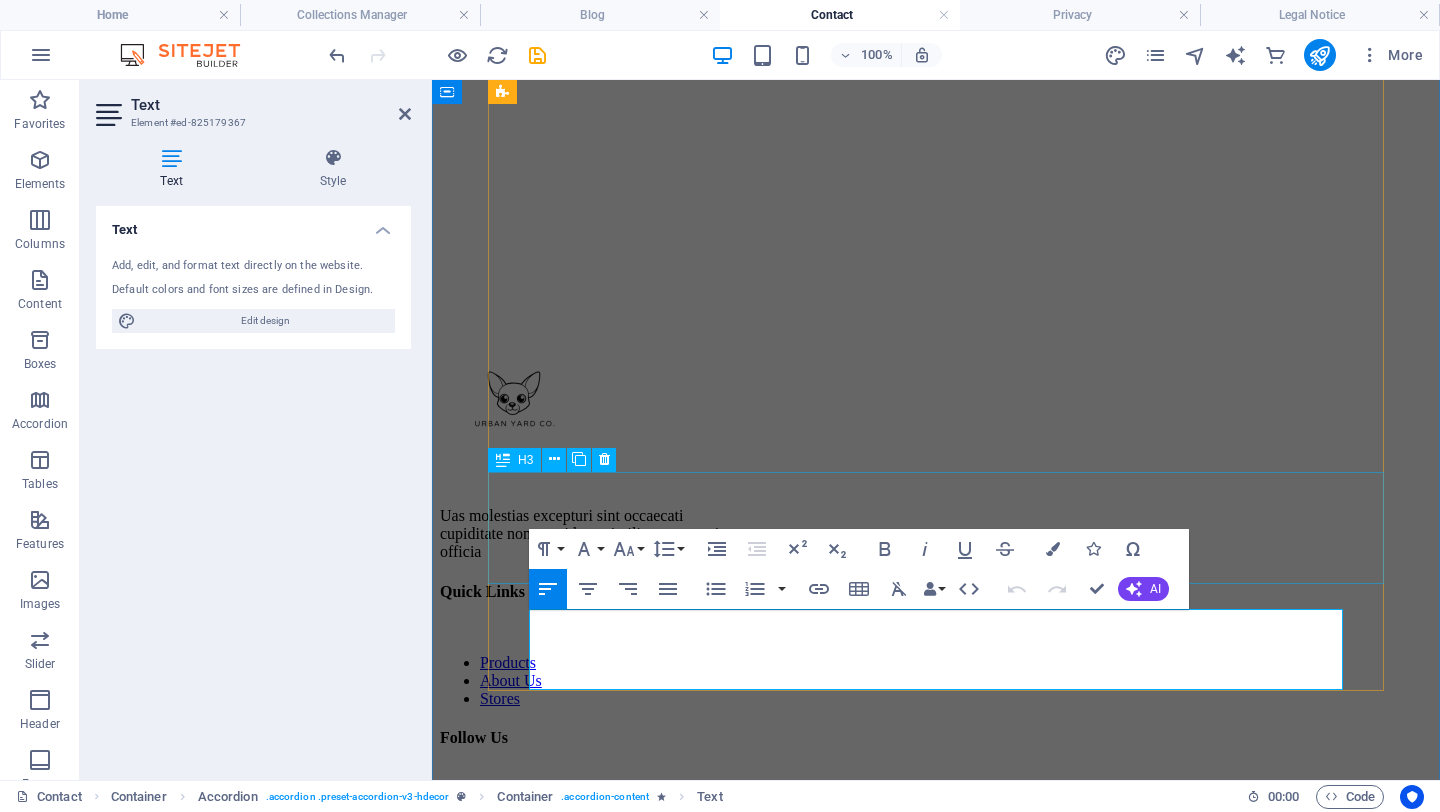click on "How often do I need to change the grass?" at bounding box center [912, 3] 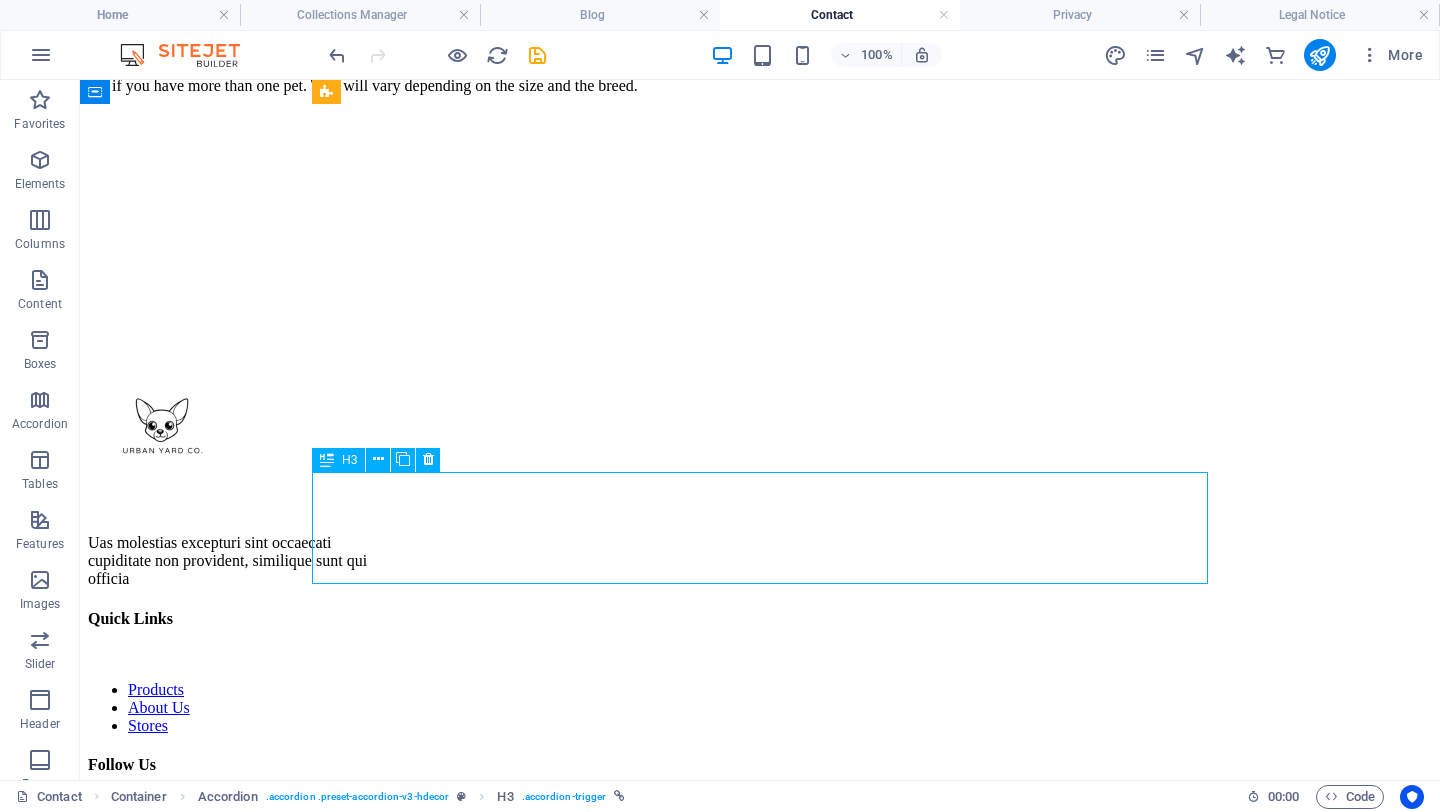 scroll, scrollTop: 1439, scrollLeft: 0, axis: vertical 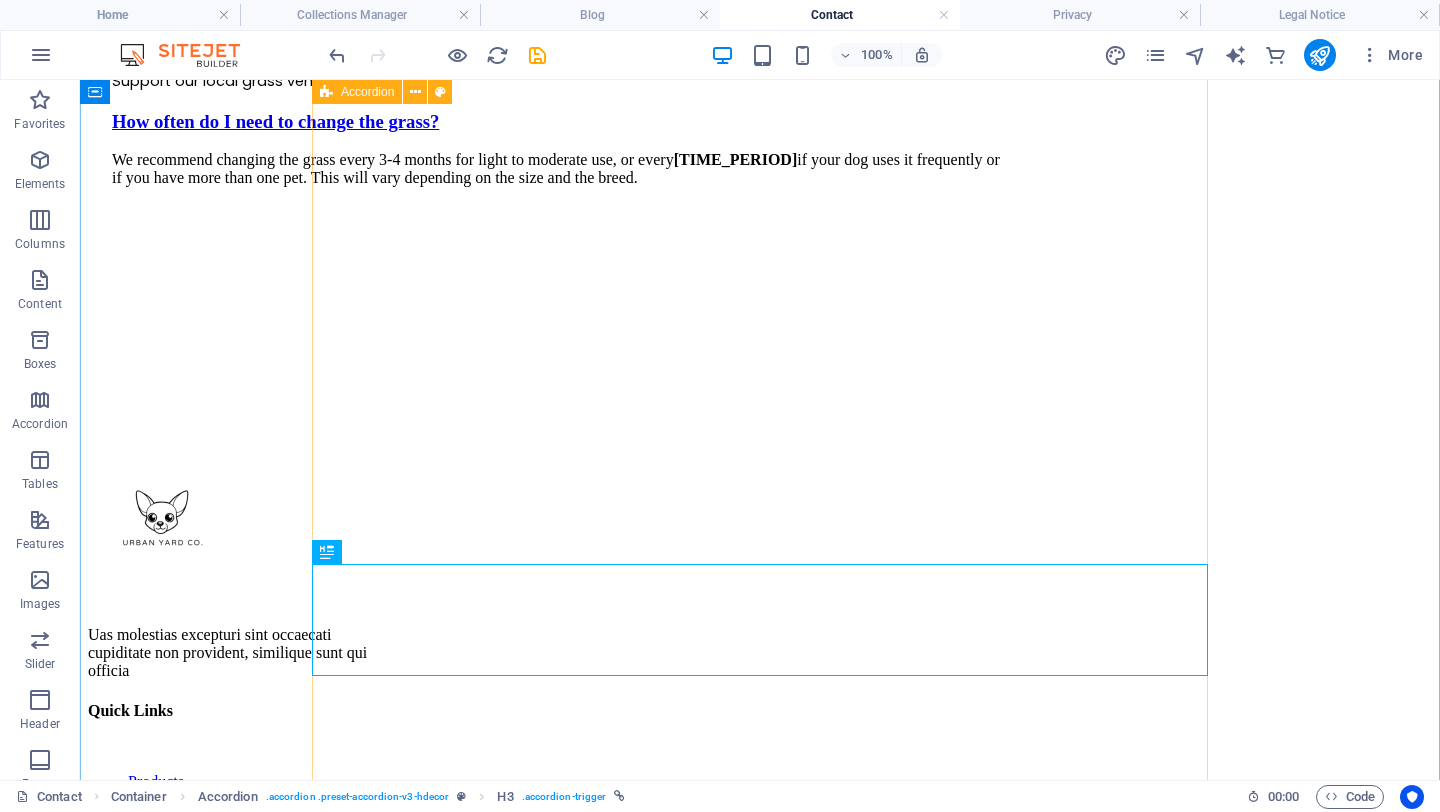 click on "Can I use fake grass instead? We don’t recommend it, fake turf can hold bacteria and lead to infections, especially in female dogs. What size dog is this for? Our standard tray suits small to medium breeds. Custom sizes available! Where do I get the lawn? Support our local grass vendors How often do I need to change the grass? We recommend changing the grass every 3-4 months for light to moderate use, or every  1-2 months  if your dog uses it frequently or if you have more than one pet. This will vary depending on the size and the breed. What kind of soil should I use? Use  organic potting soil  with good drainage. Avoid chemically treated soil or anything with added fertilisers keep it natural and pet-safe." at bounding box center [560, 28] 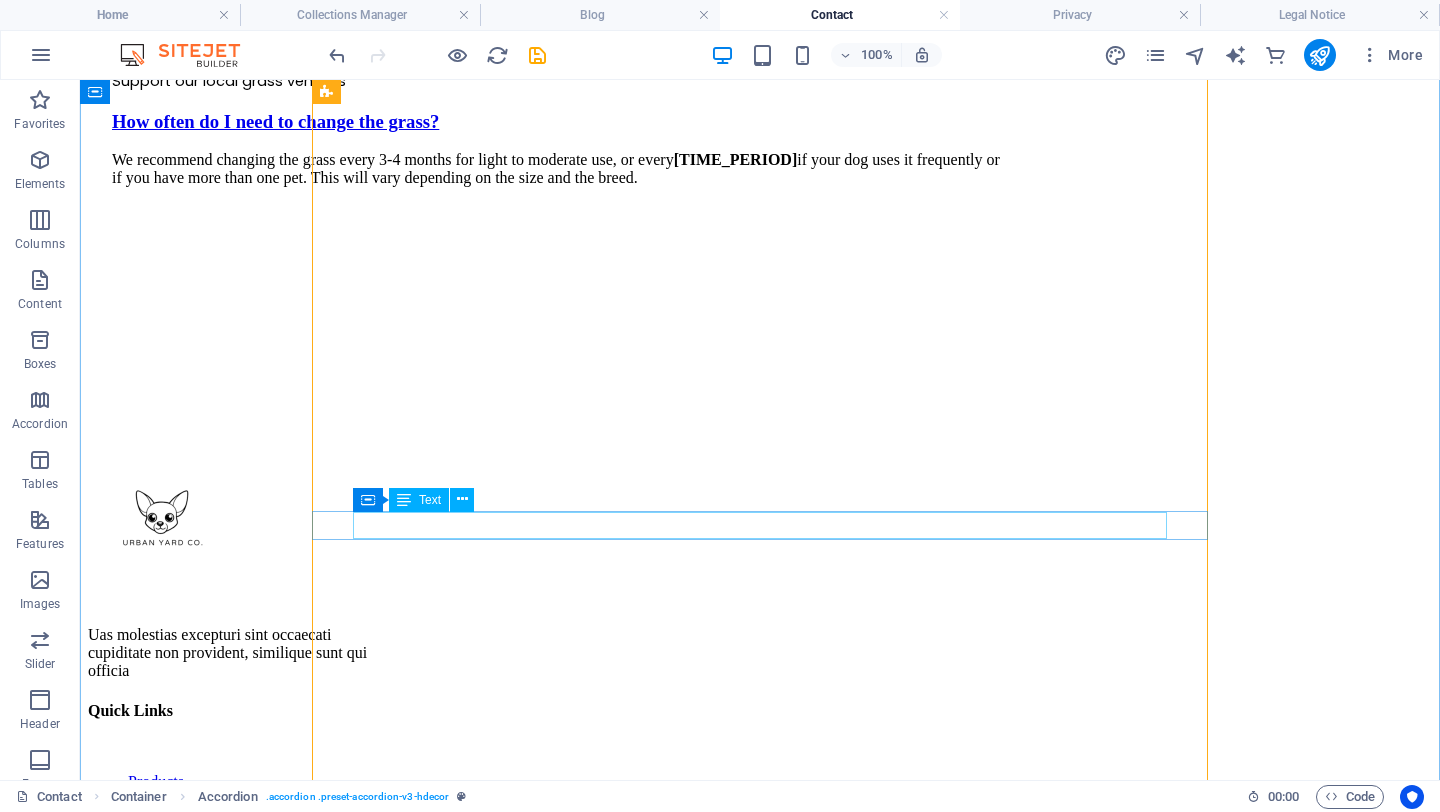 click on "Support our local grass vendors" at bounding box center (560, 81) 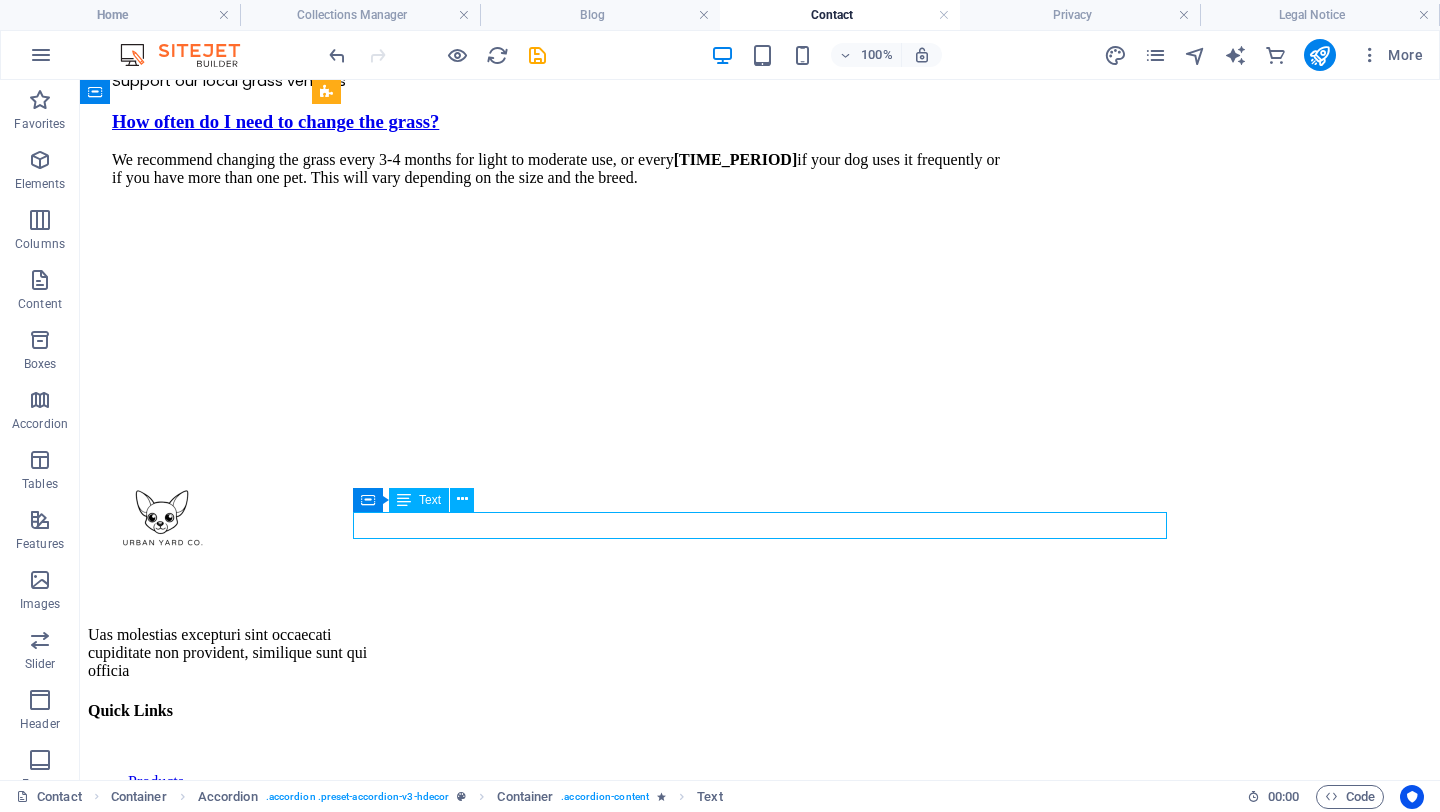 click on "Support our local grass vendors" at bounding box center [560, 81] 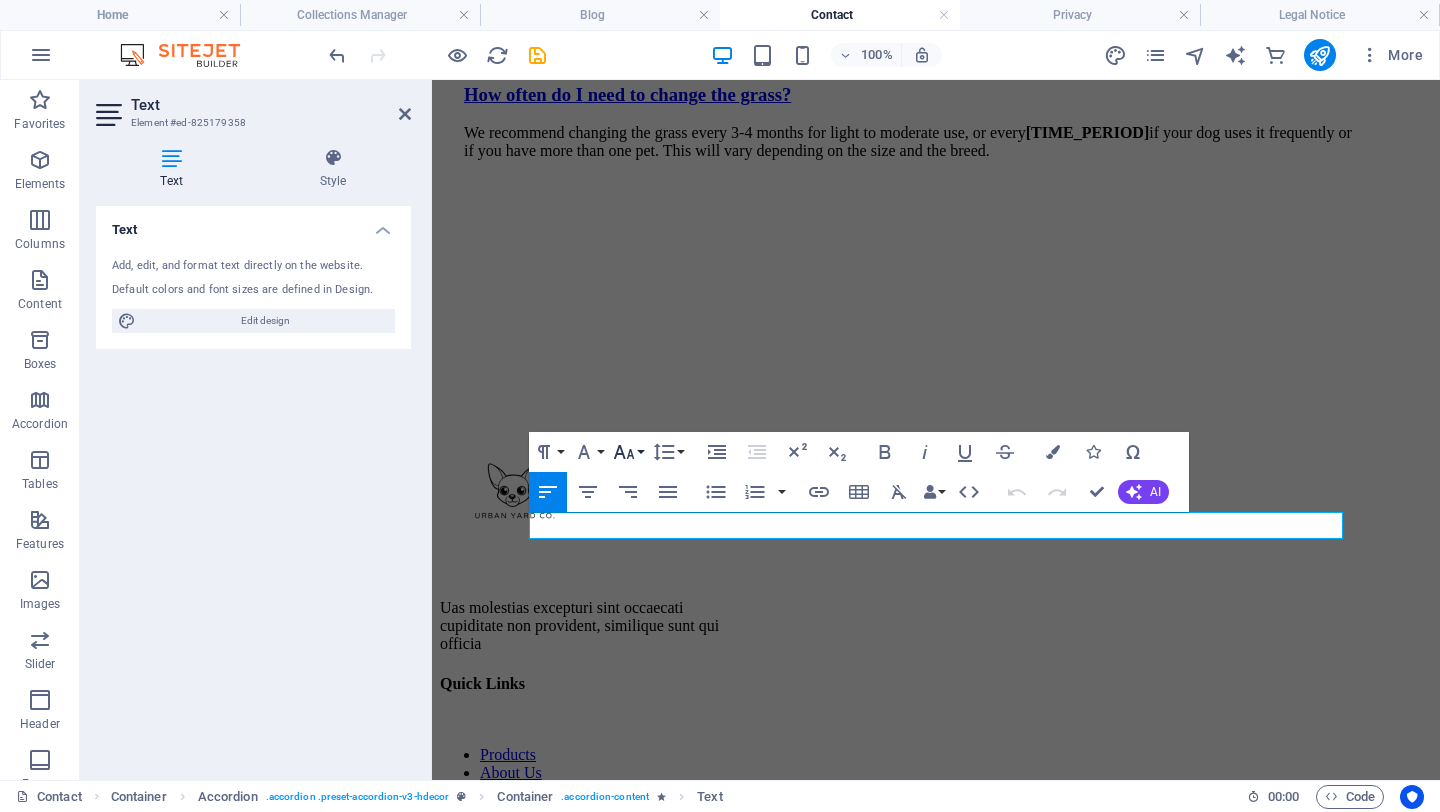 click 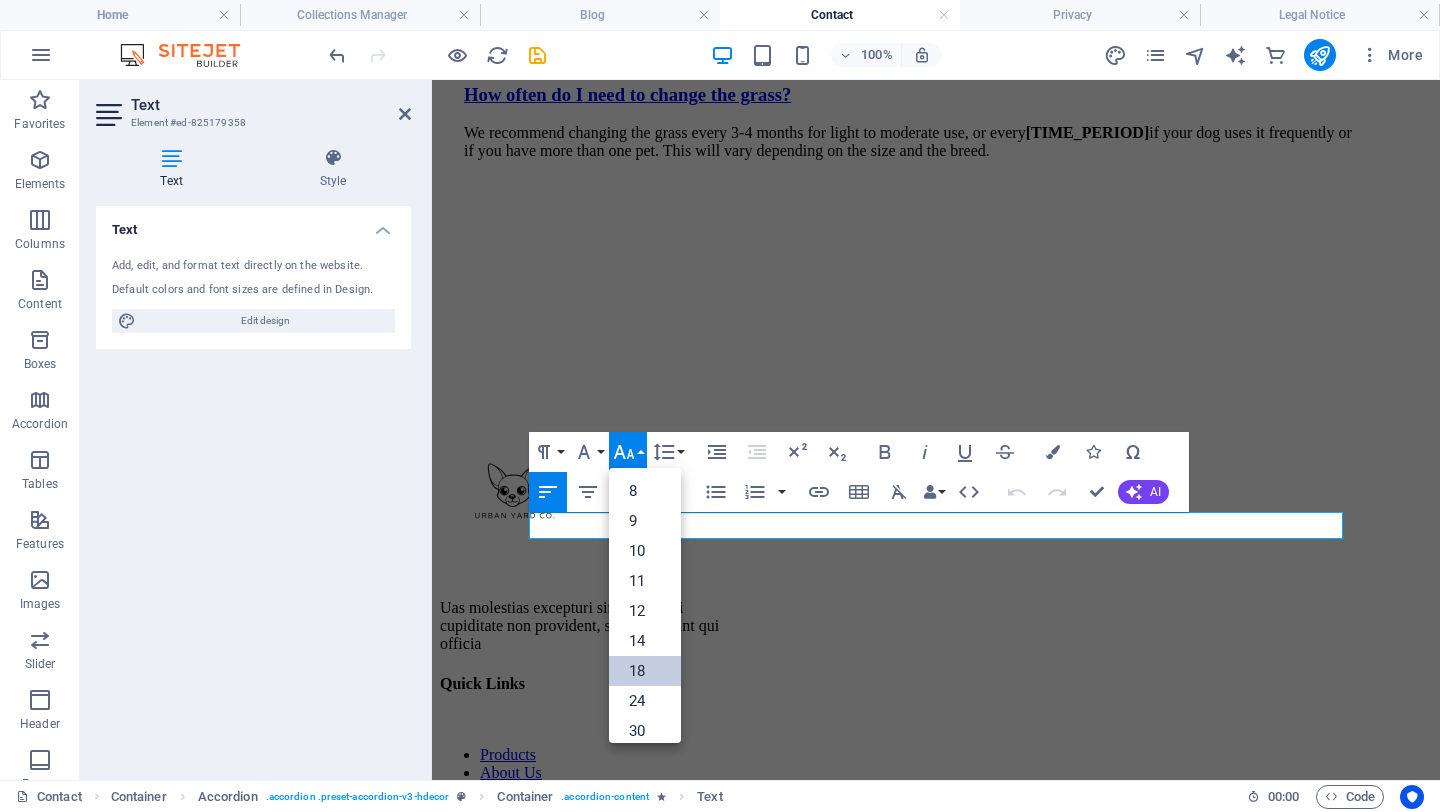 click on "18" at bounding box center [645, 671] 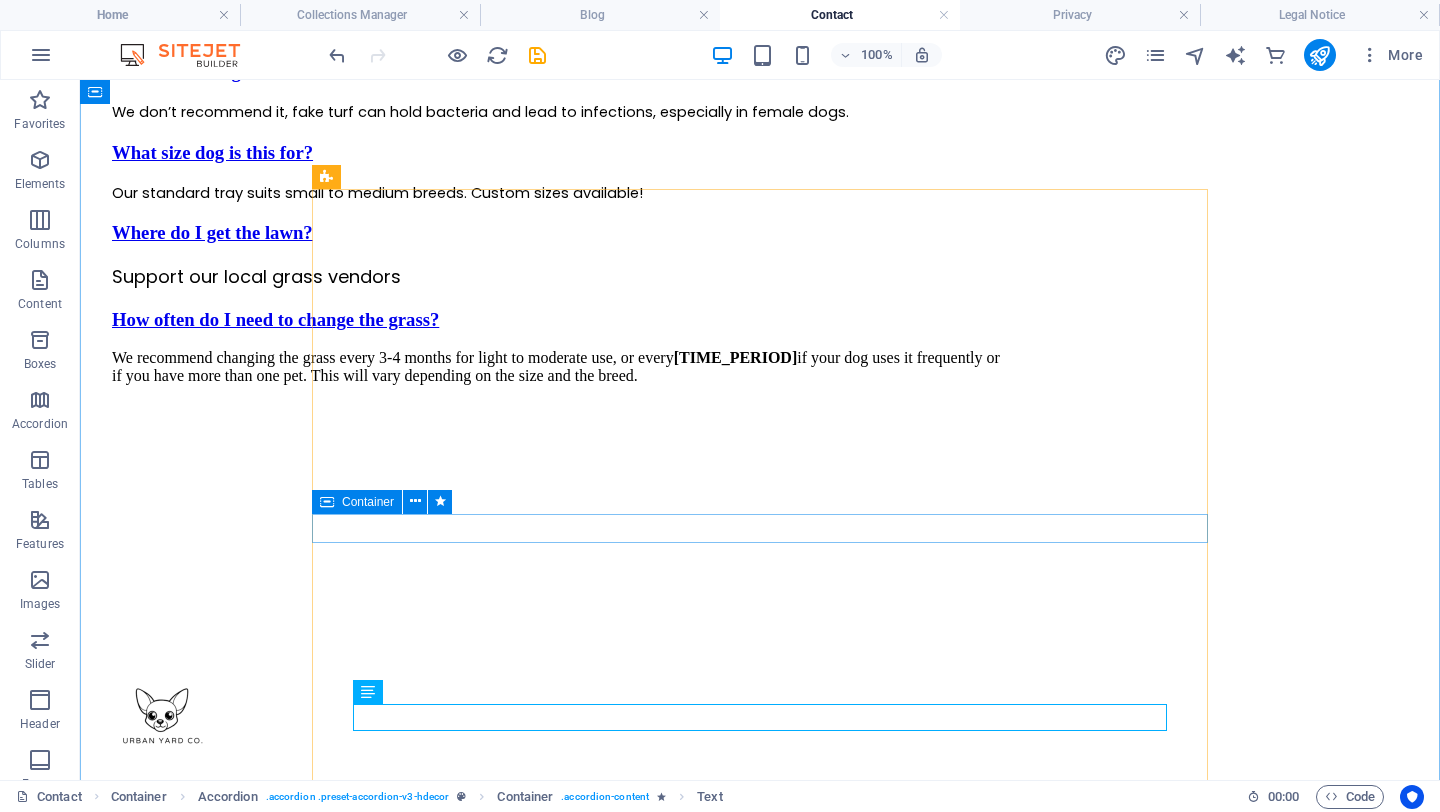 click on "Our standard tray suits small to medium breeds. Custom sizes available!" at bounding box center [560, 193] 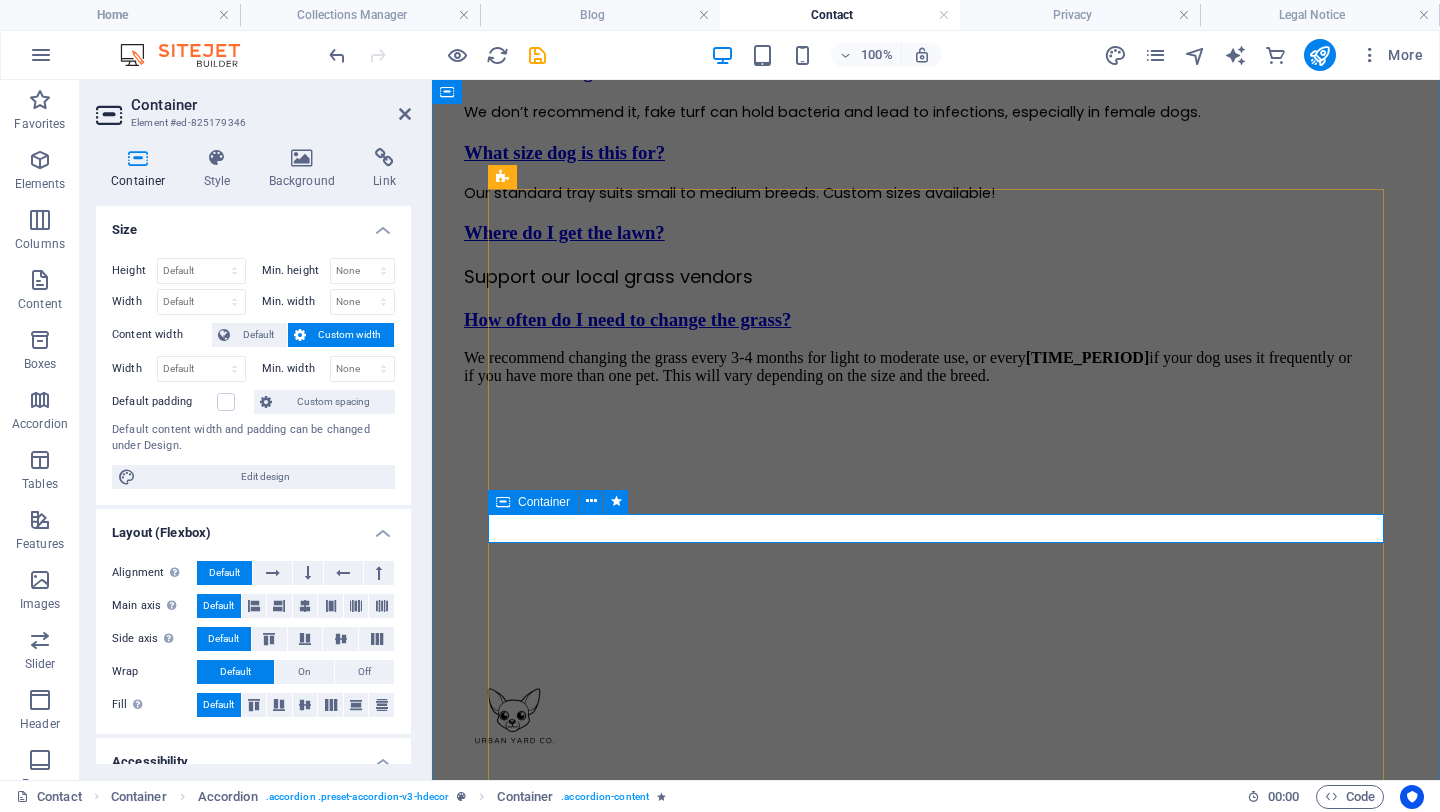 scroll, scrollTop: 1274, scrollLeft: 0, axis: vertical 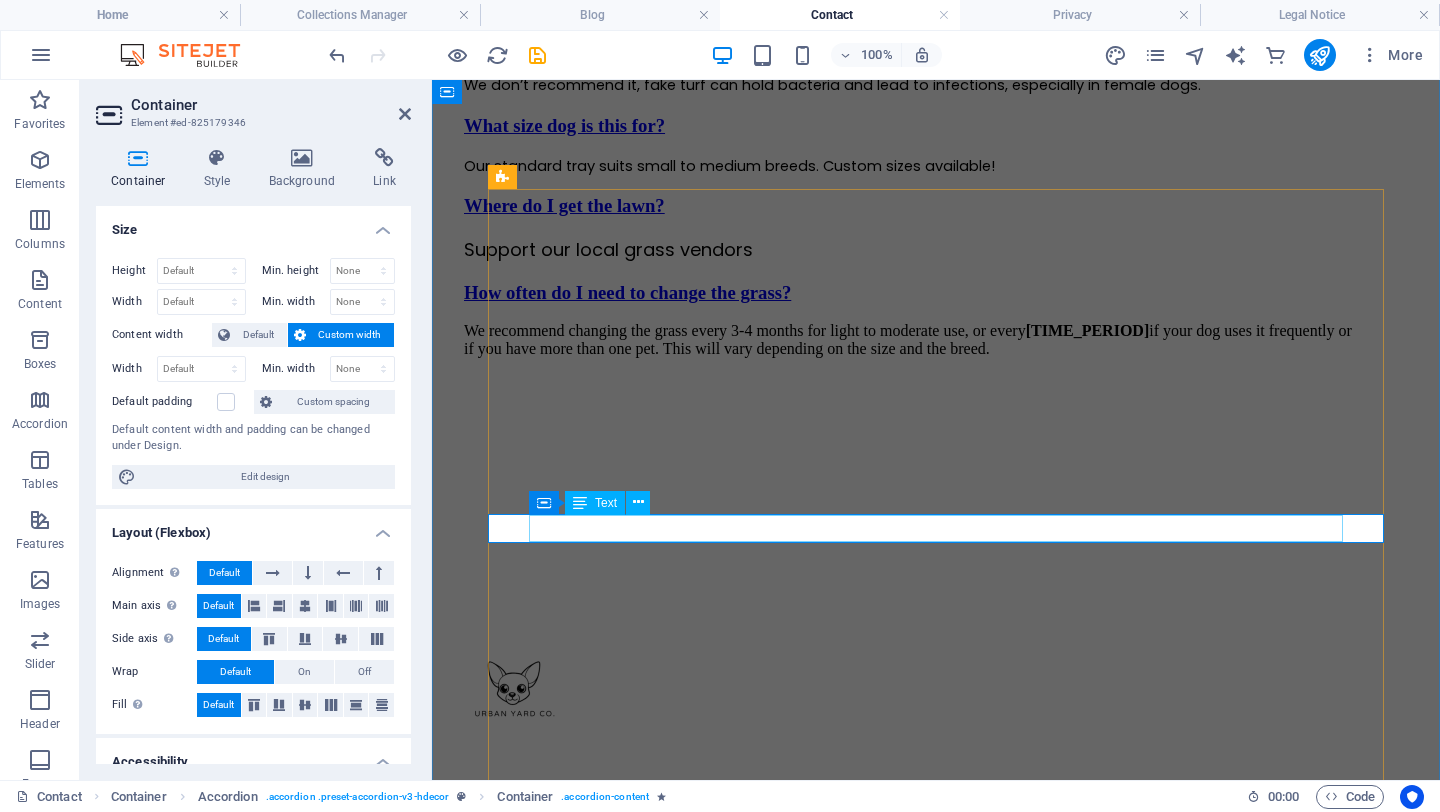 click on "Our standard tray suits small to medium breeds. Custom sizes available!" at bounding box center [912, 166] 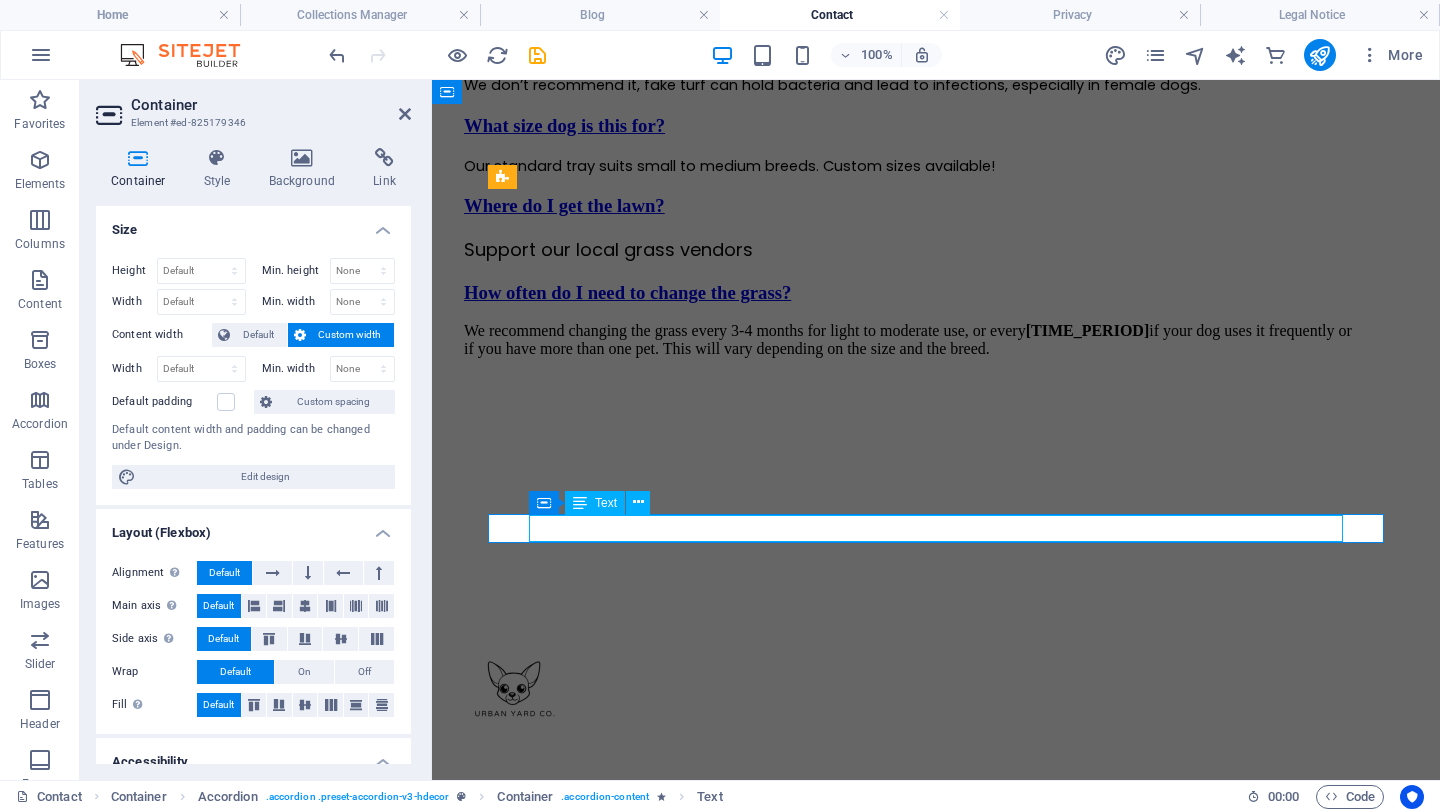 click on "Our standard tray suits small to medium breeds. Custom sizes available!" at bounding box center (912, 166) 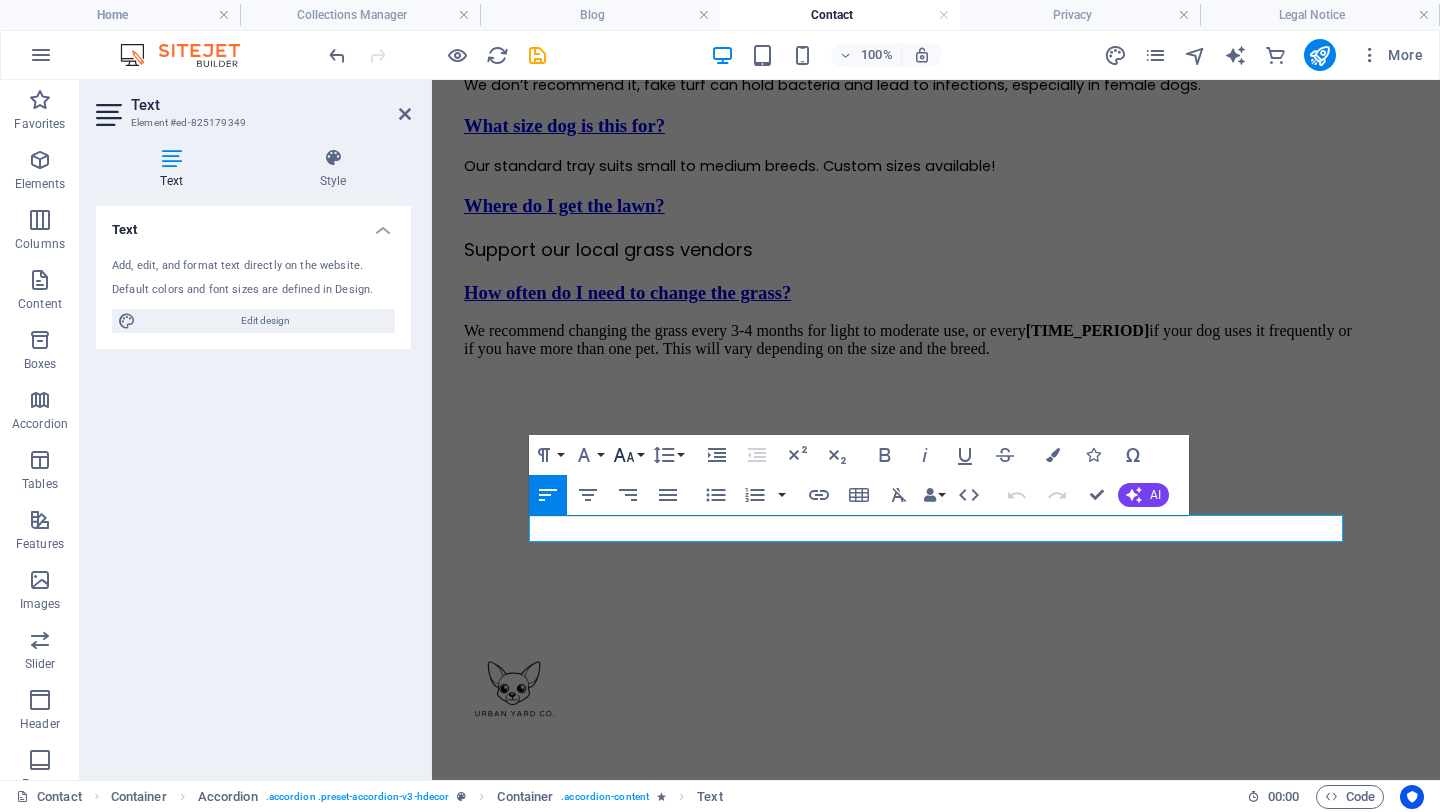click 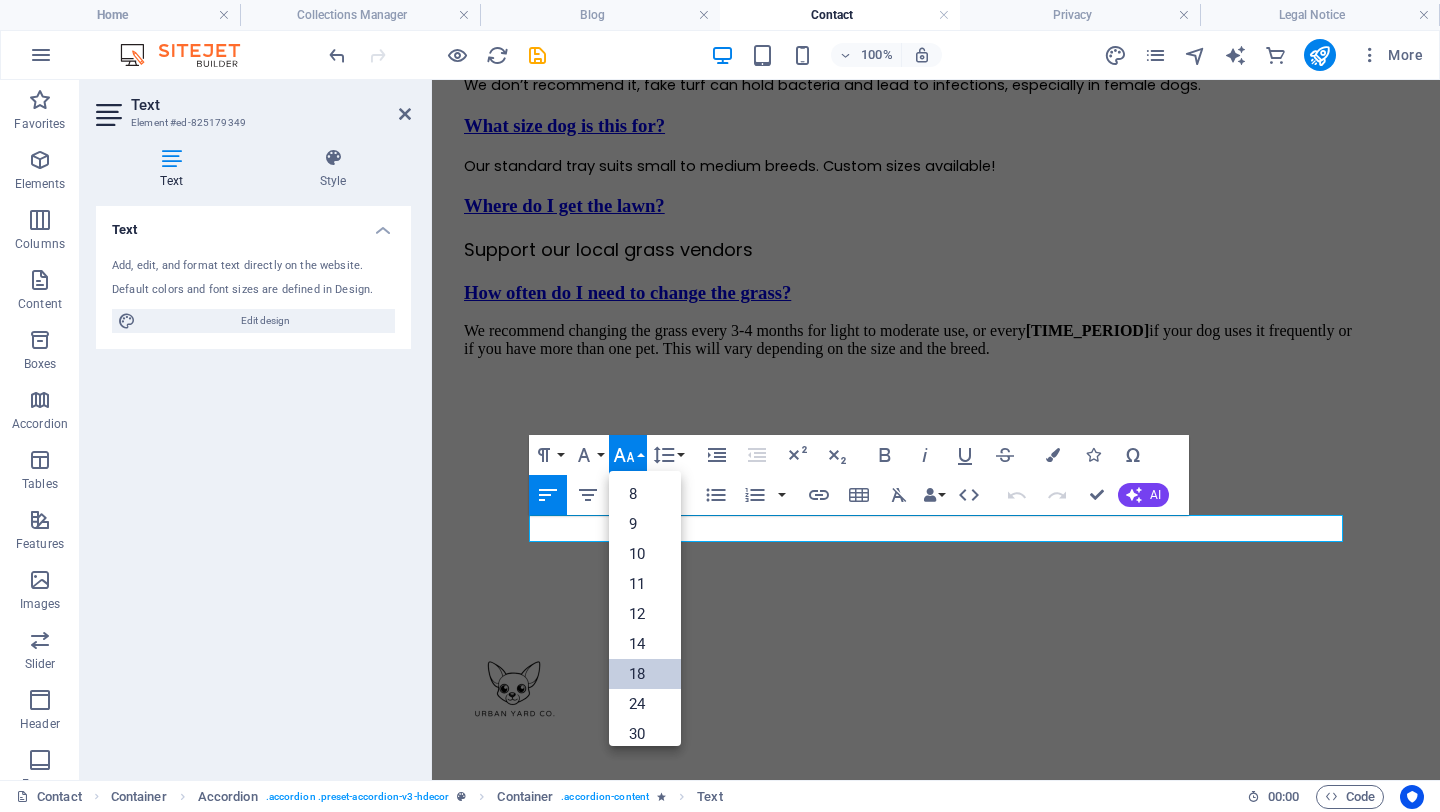 click on "18" at bounding box center (645, 674) 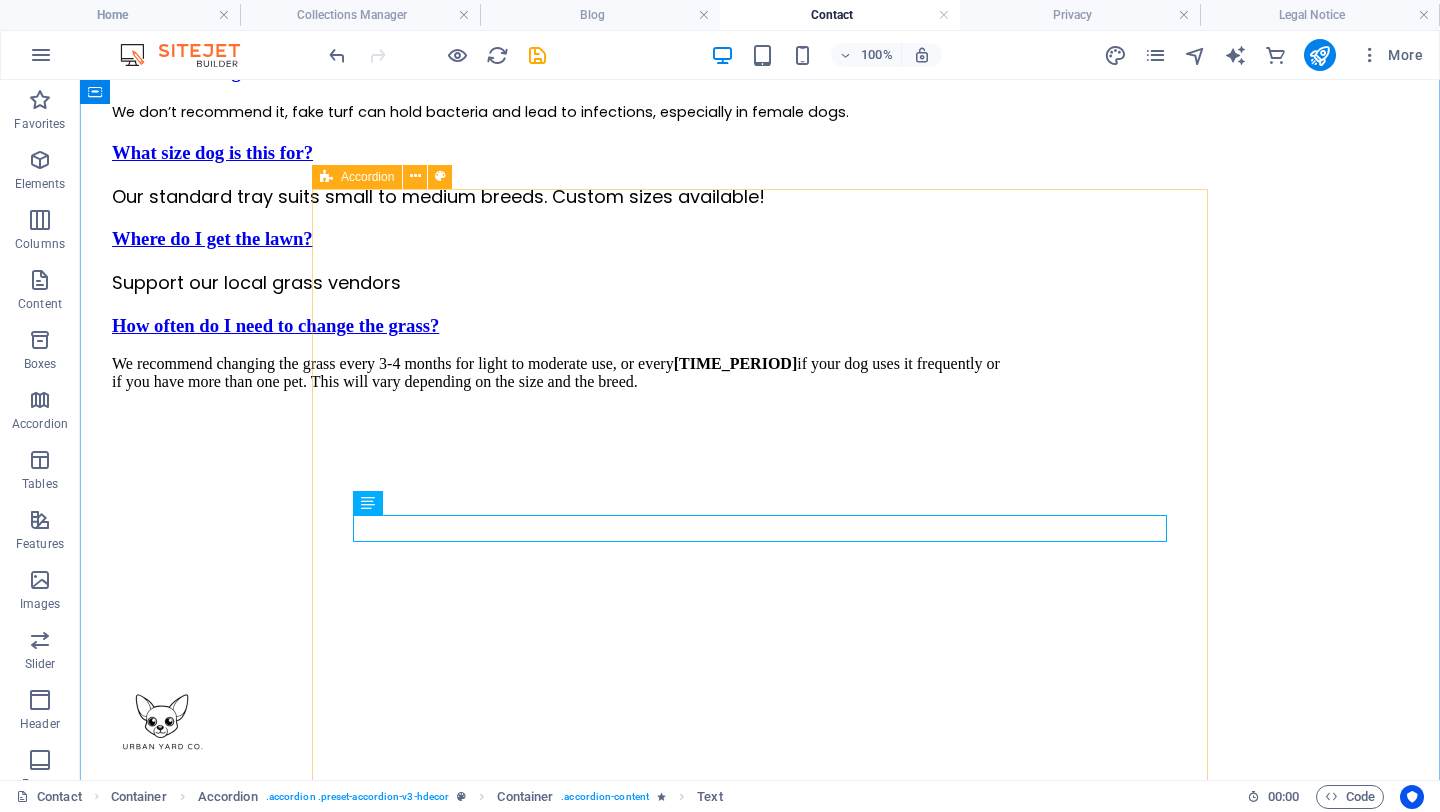 scroll, scrollTop: 987, scrollLeft: 0, axis: vertical 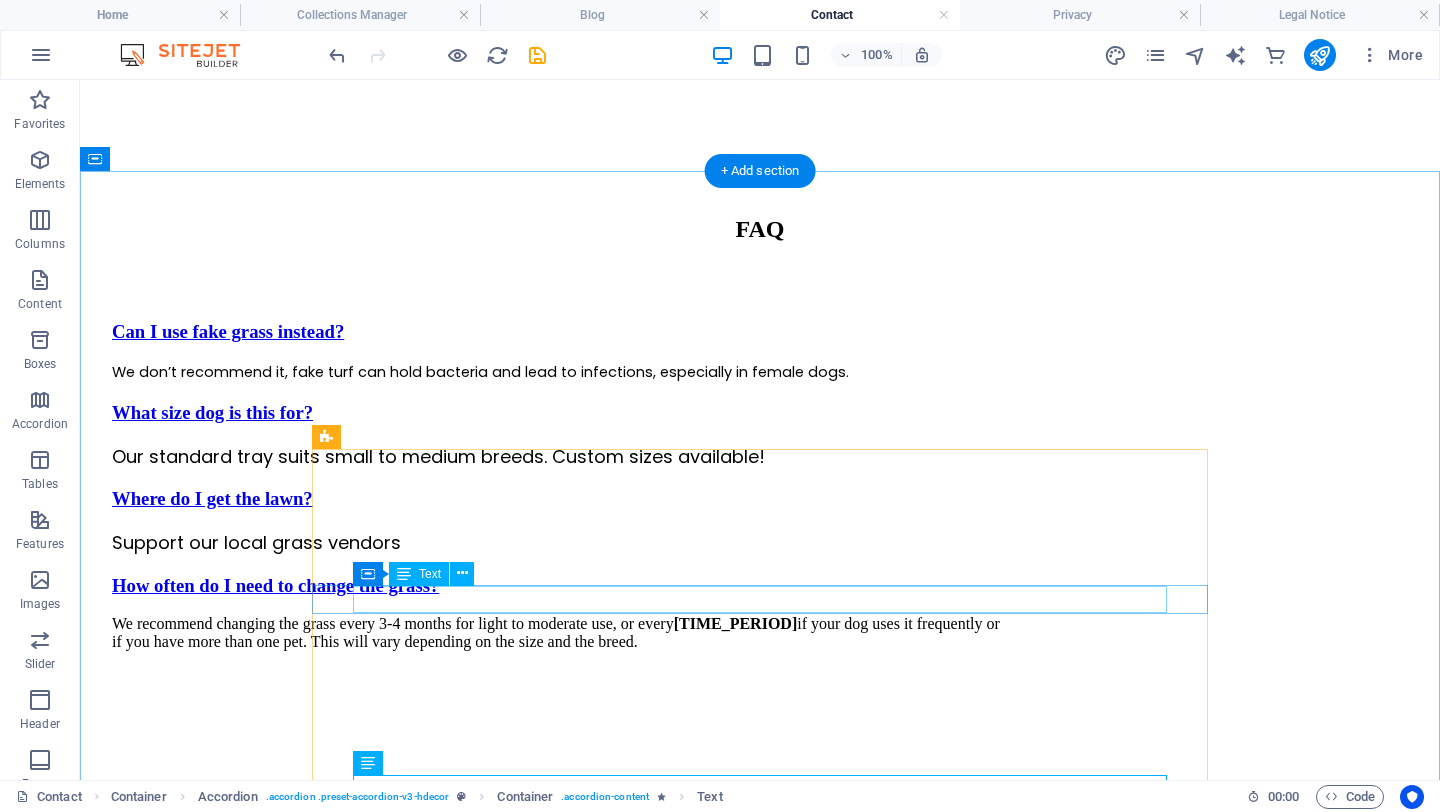 click on "We don’t recommend it, fake turf can hold bacteria and lead to infections, especially in female dogs." at bounding box center [560, 372] 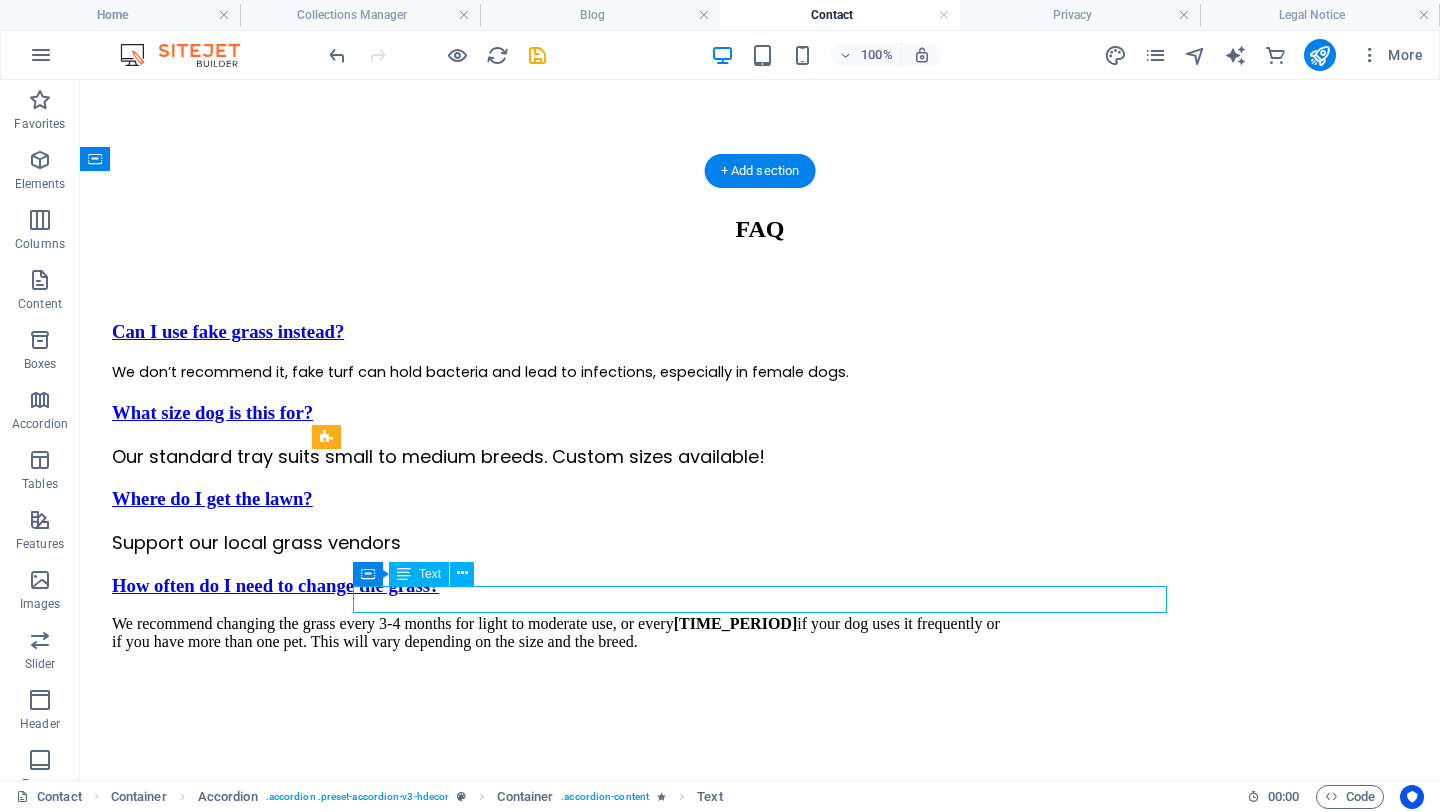 click on "We don’t recommend it, fake turf can hold bacteria and lead to infections, especially in female dogs." at bounding box center (560, 372) 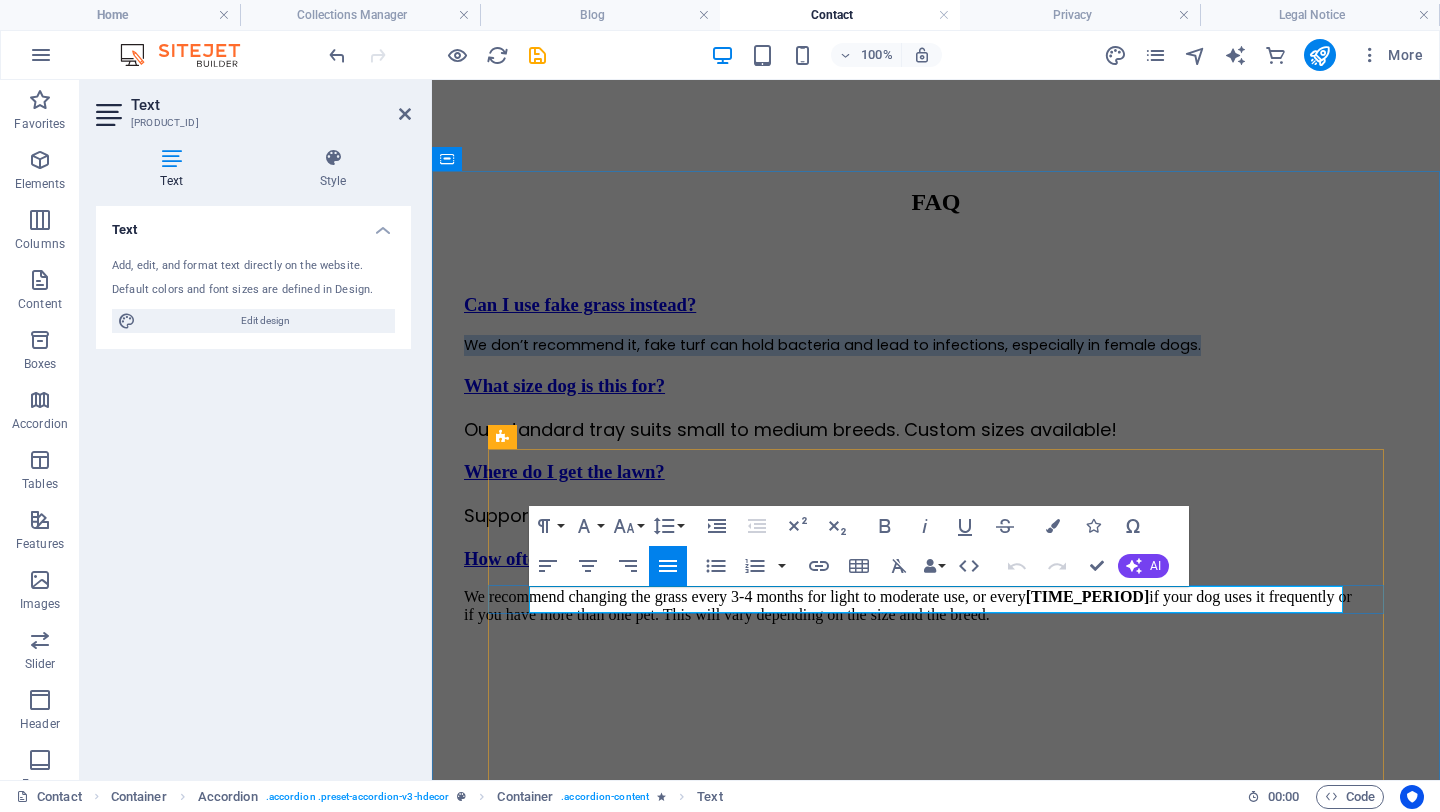 click on "We don’t recommend it, fake turf can hold bacteria and lead to infections, especially in female dogs." at bounding box center (832, 345) 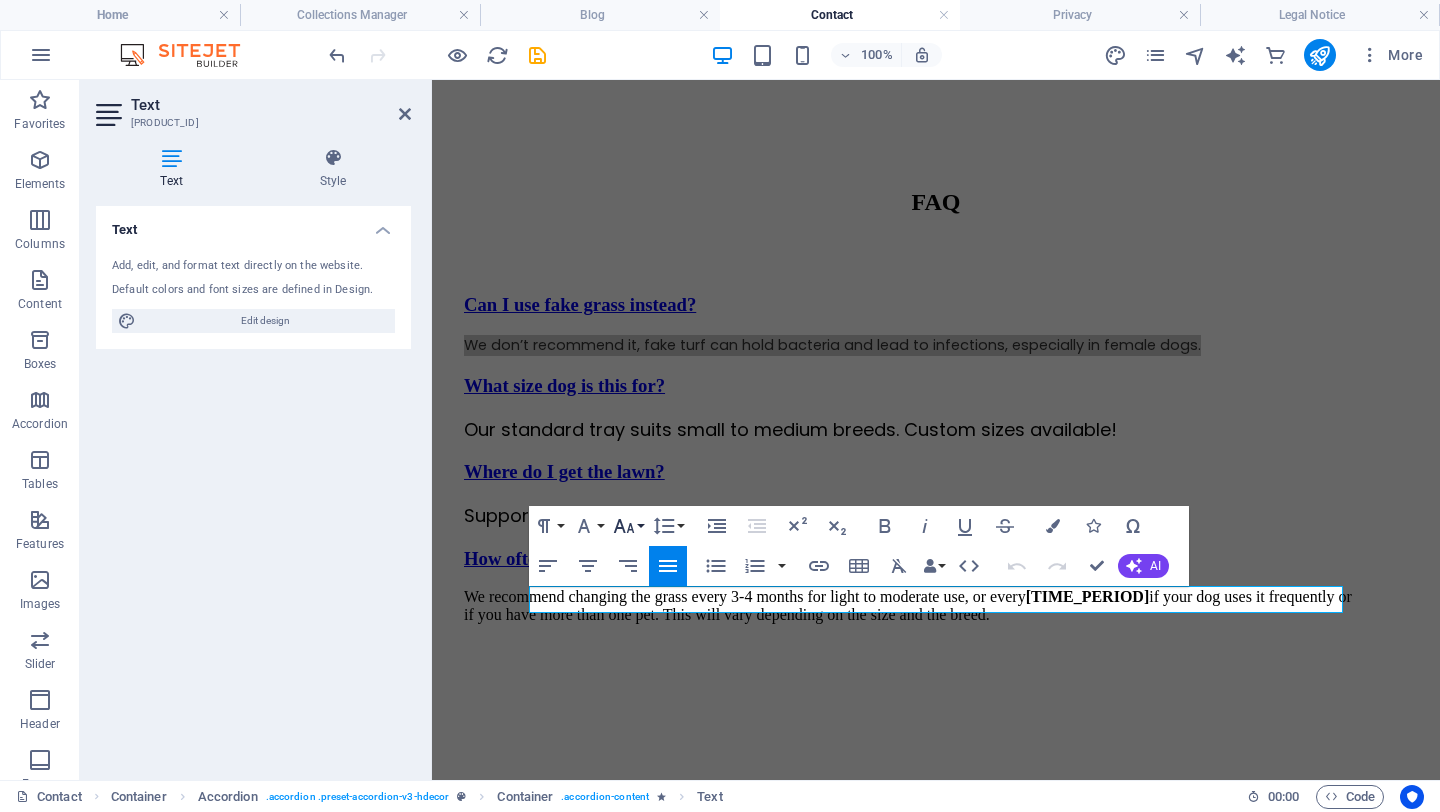 click 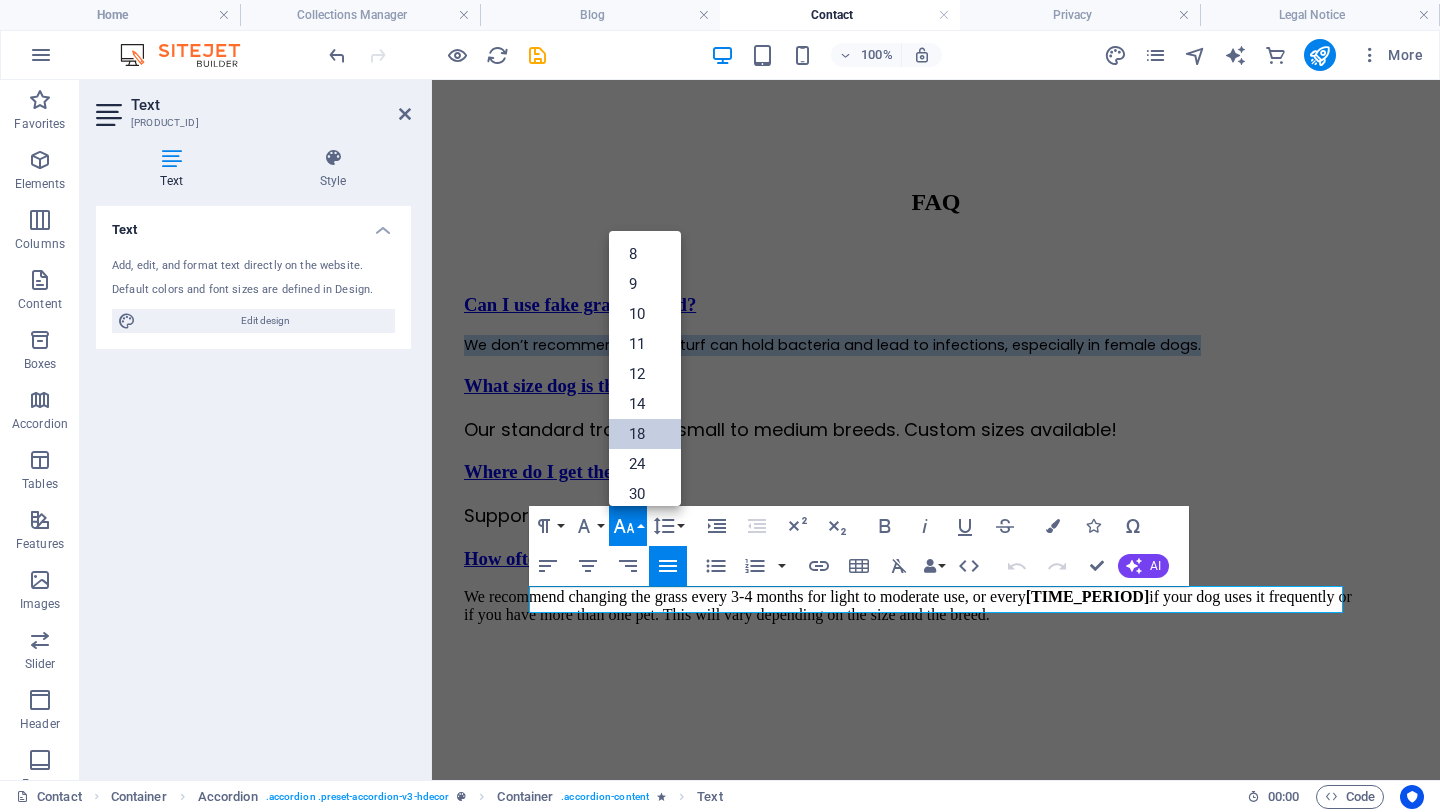 click on "18" at bounding box center (645, 434) 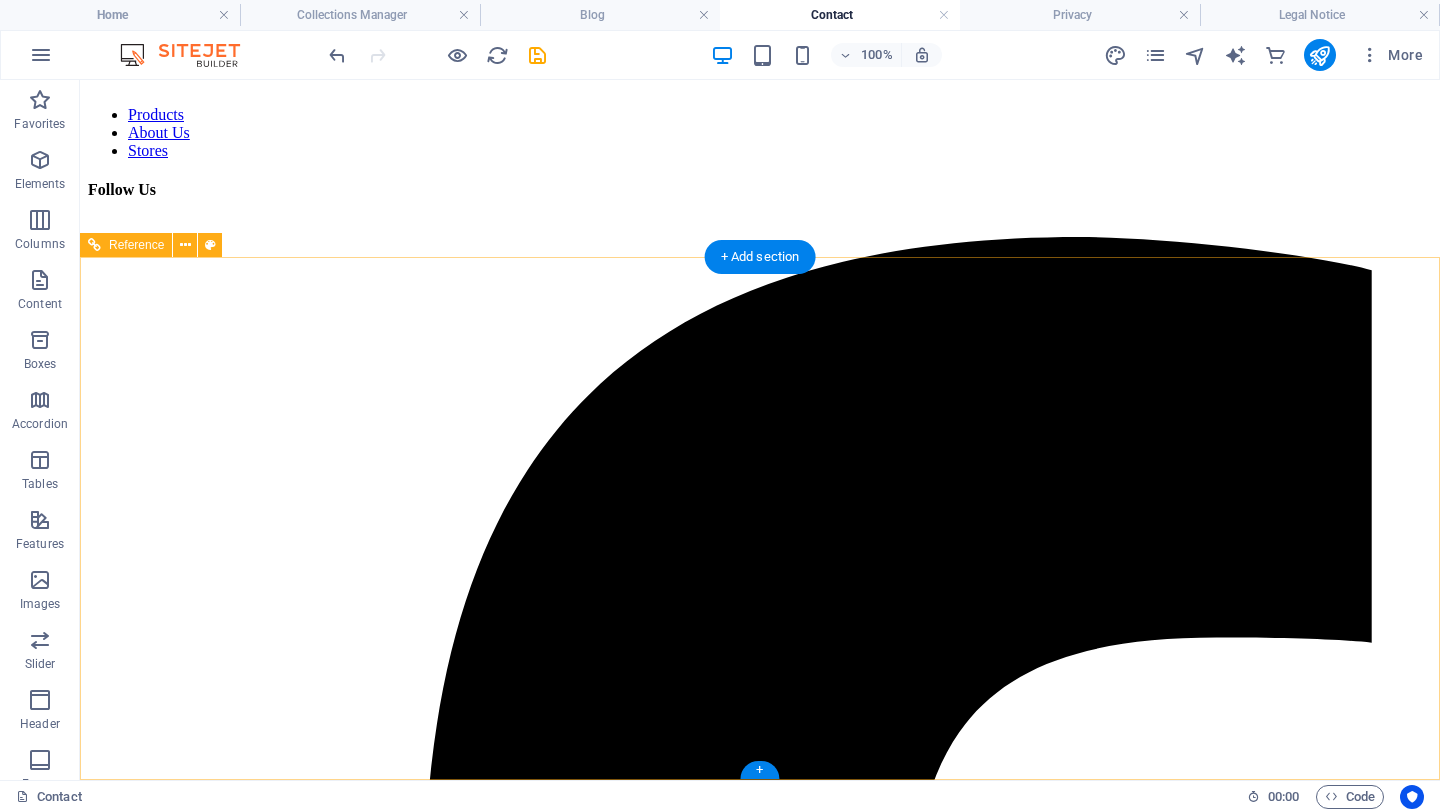 scroll, scrollTop: 1680, scrollLeft: 0, axis: vertical 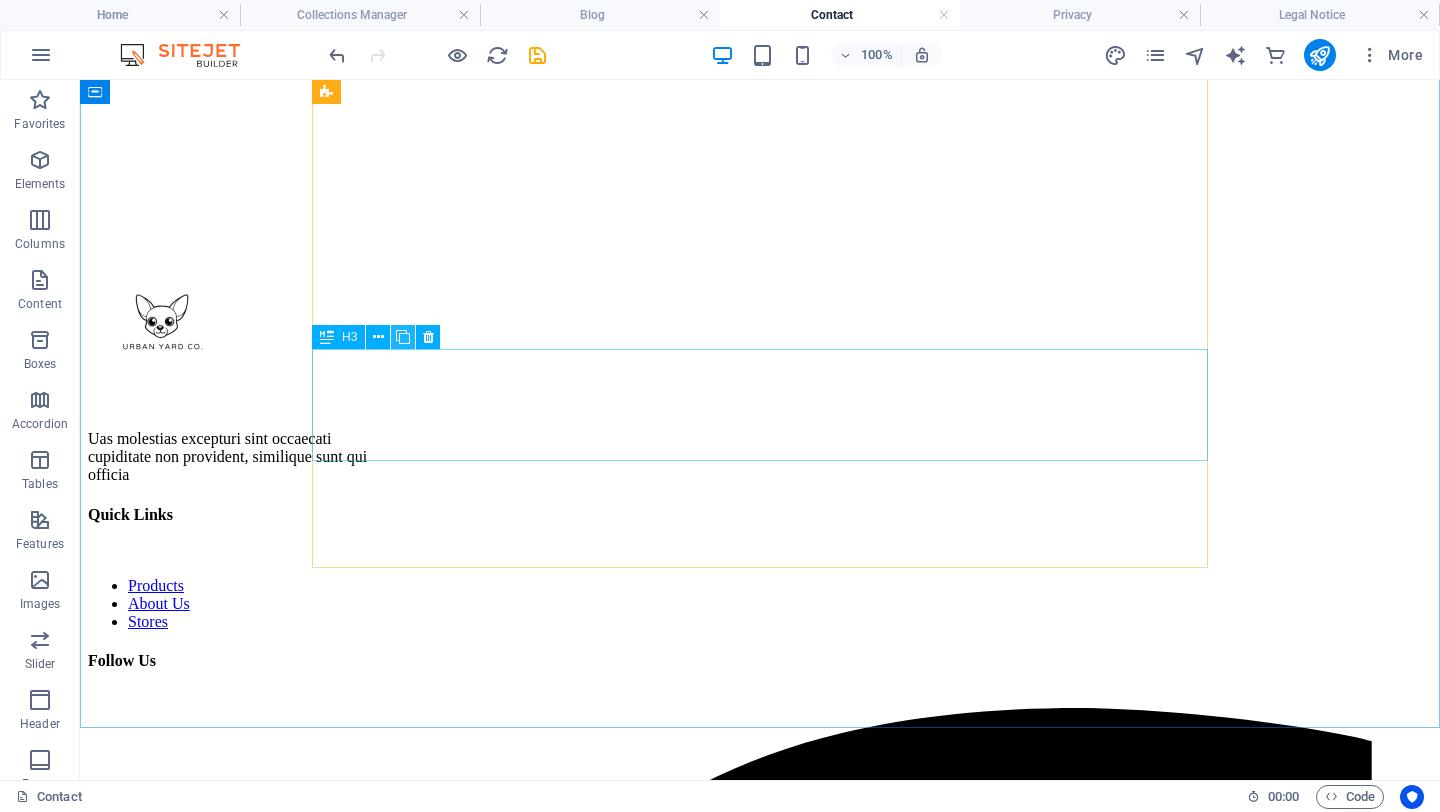 click at bounding box center [403, 337] 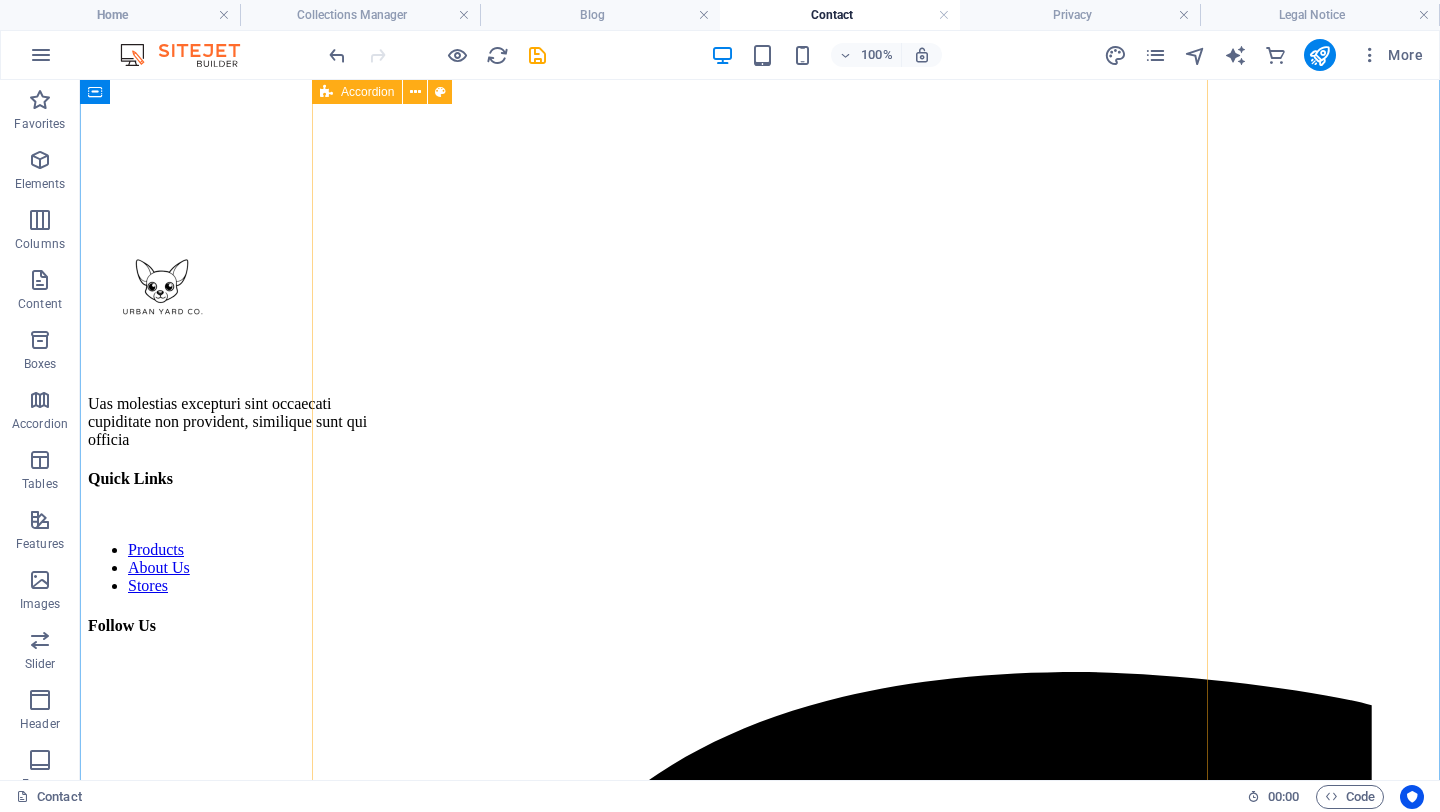 scroll, scrollTop: 1819, scrollLeft: 0, axis: vertical 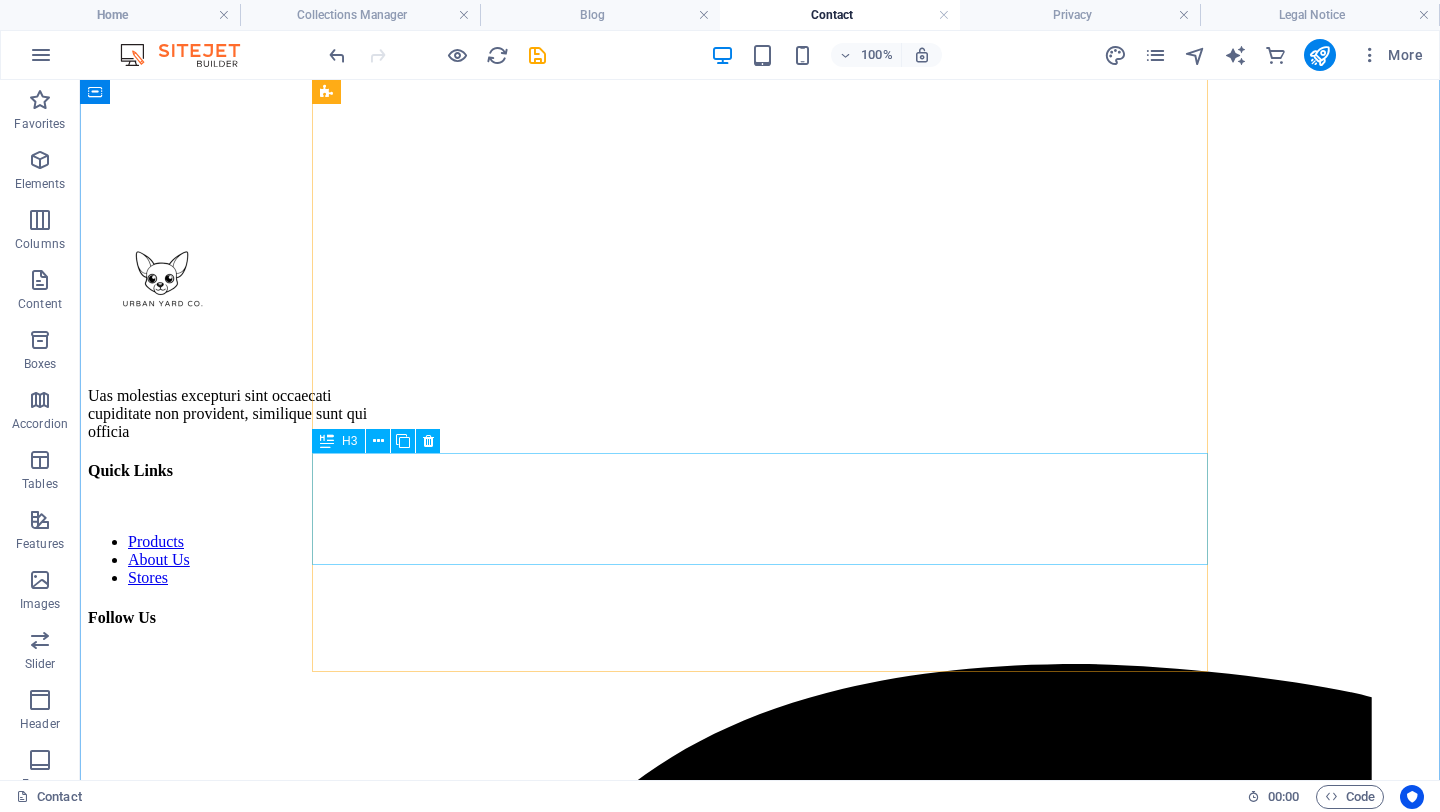 click on "How often do I need to change the grass?" at bounding box center [560, -118] 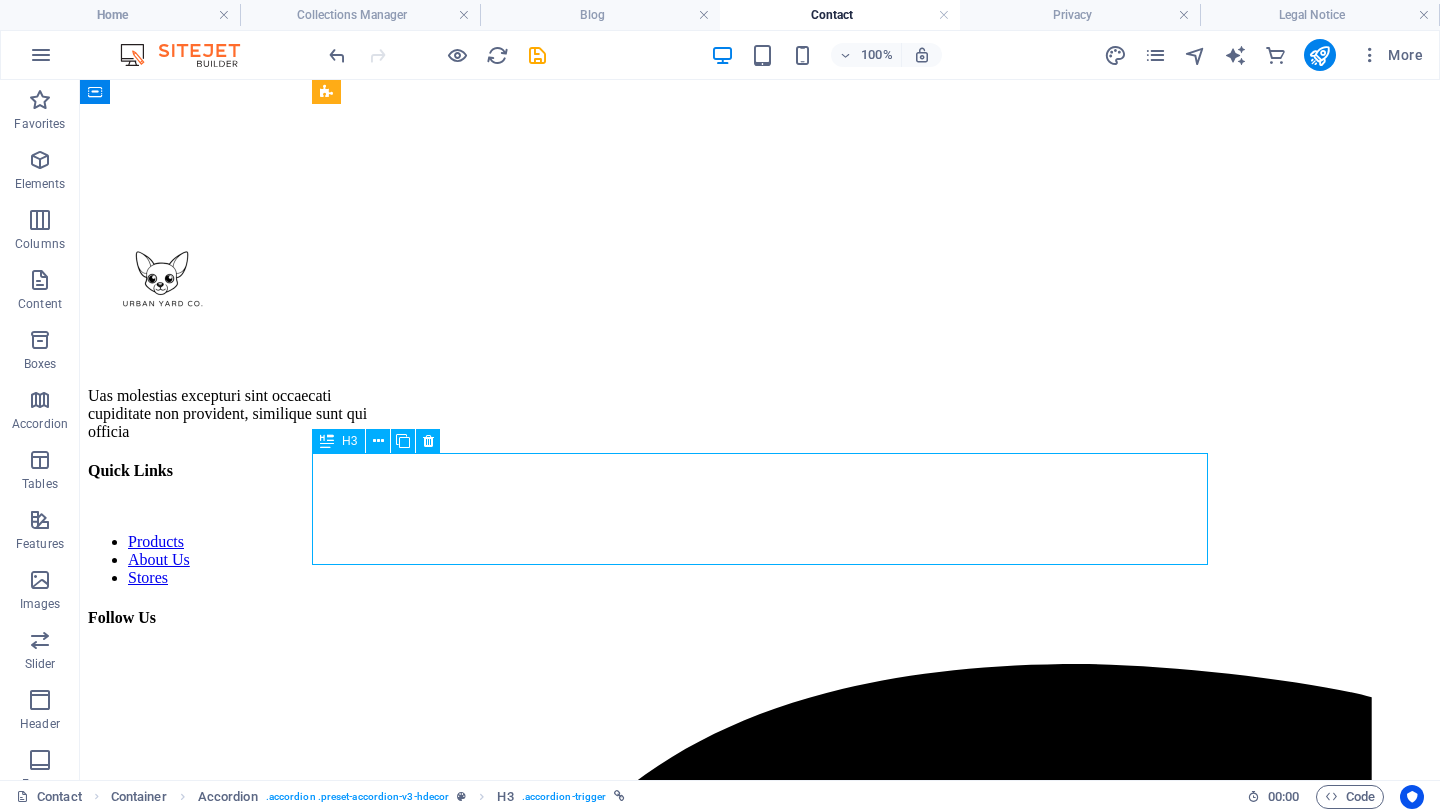 click on "How often do I need to change the grass?" at bounding box center (560, -118) 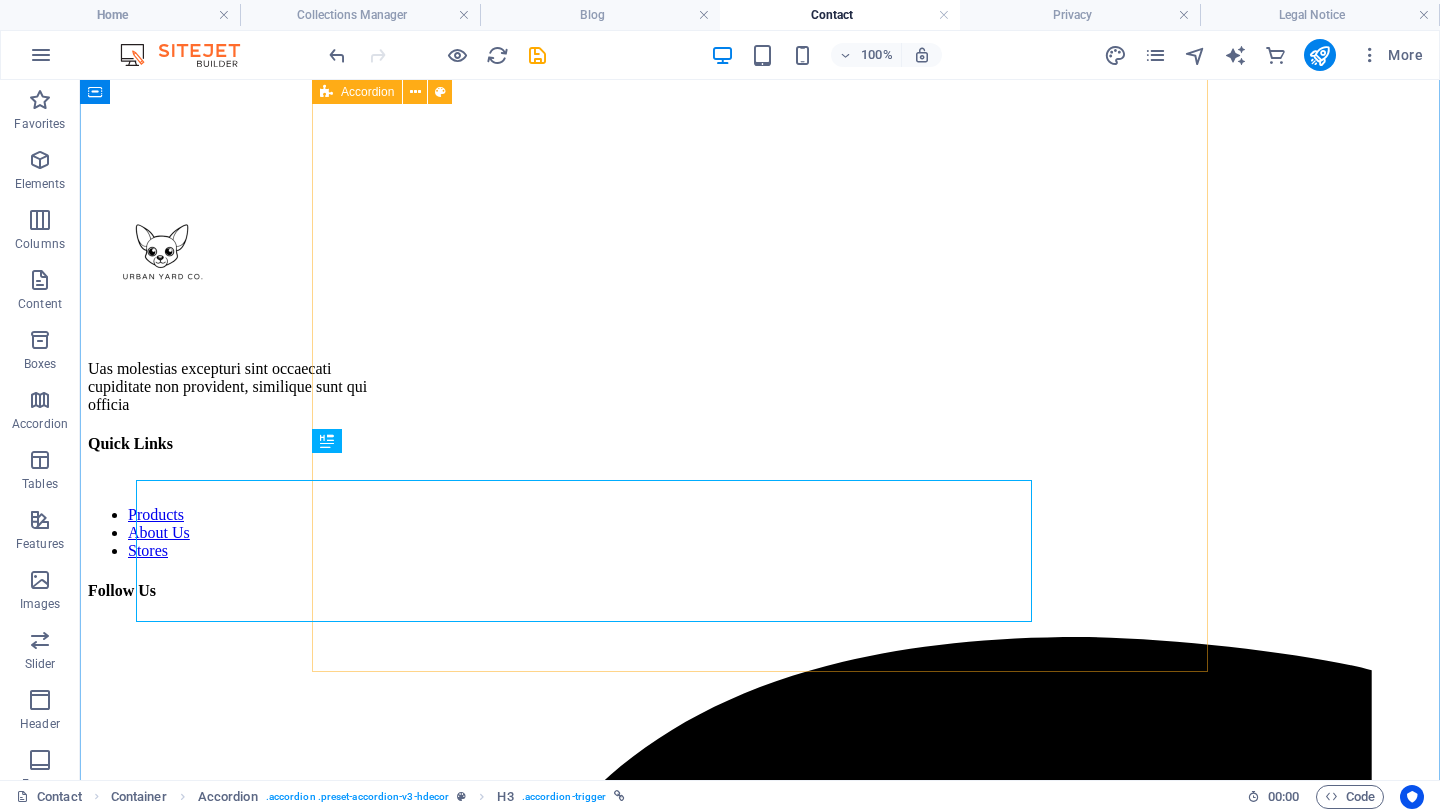 scroll, scrollTop: 1819, scrollLeft: 0, axis: vertical 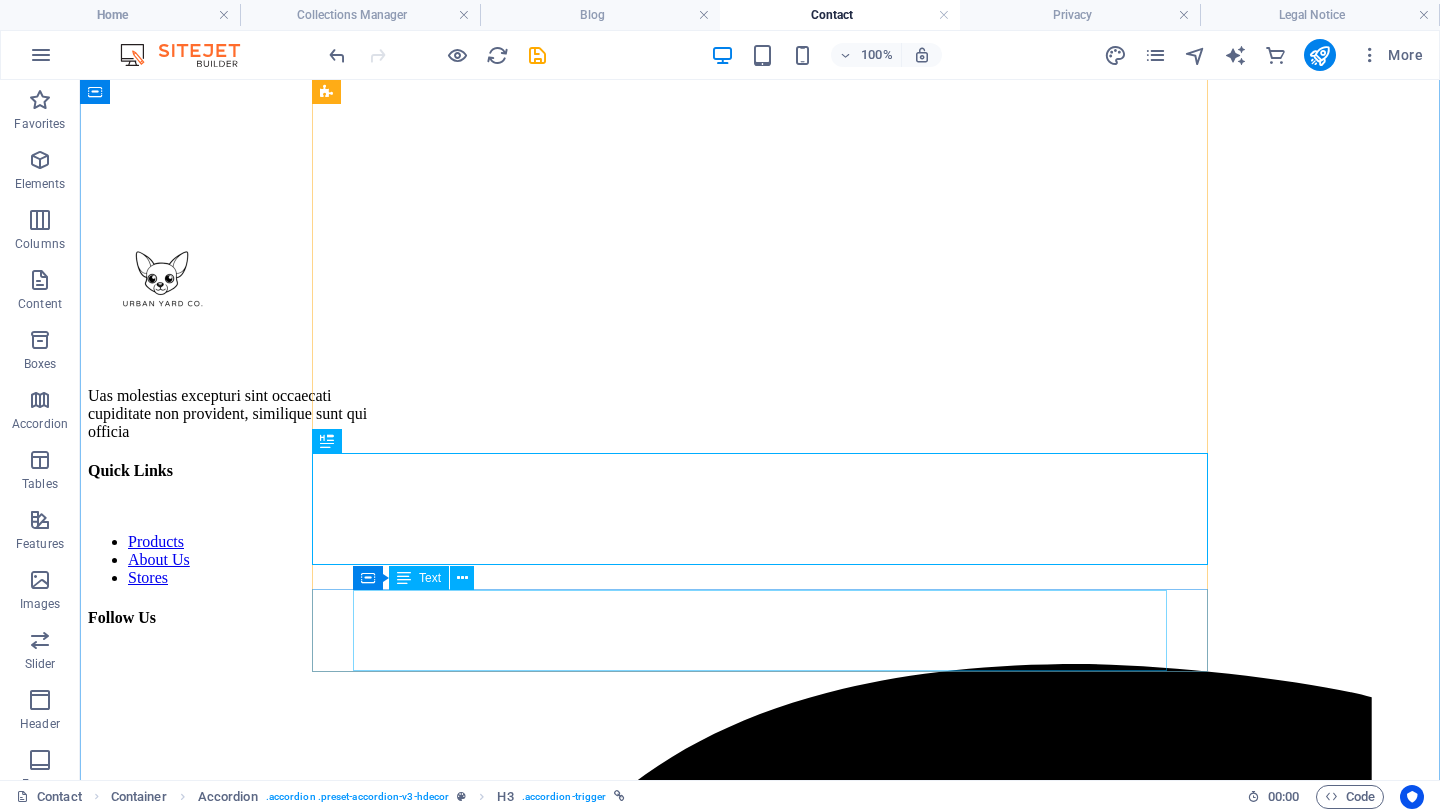 click on "We recommend changing the grass every 3-4 months for light to moderate use, or every  1-2 months  if your dog uses it frequently or if you have more than one pet. This will vary depending on the size and the breed." at bounding box center (560, -70) 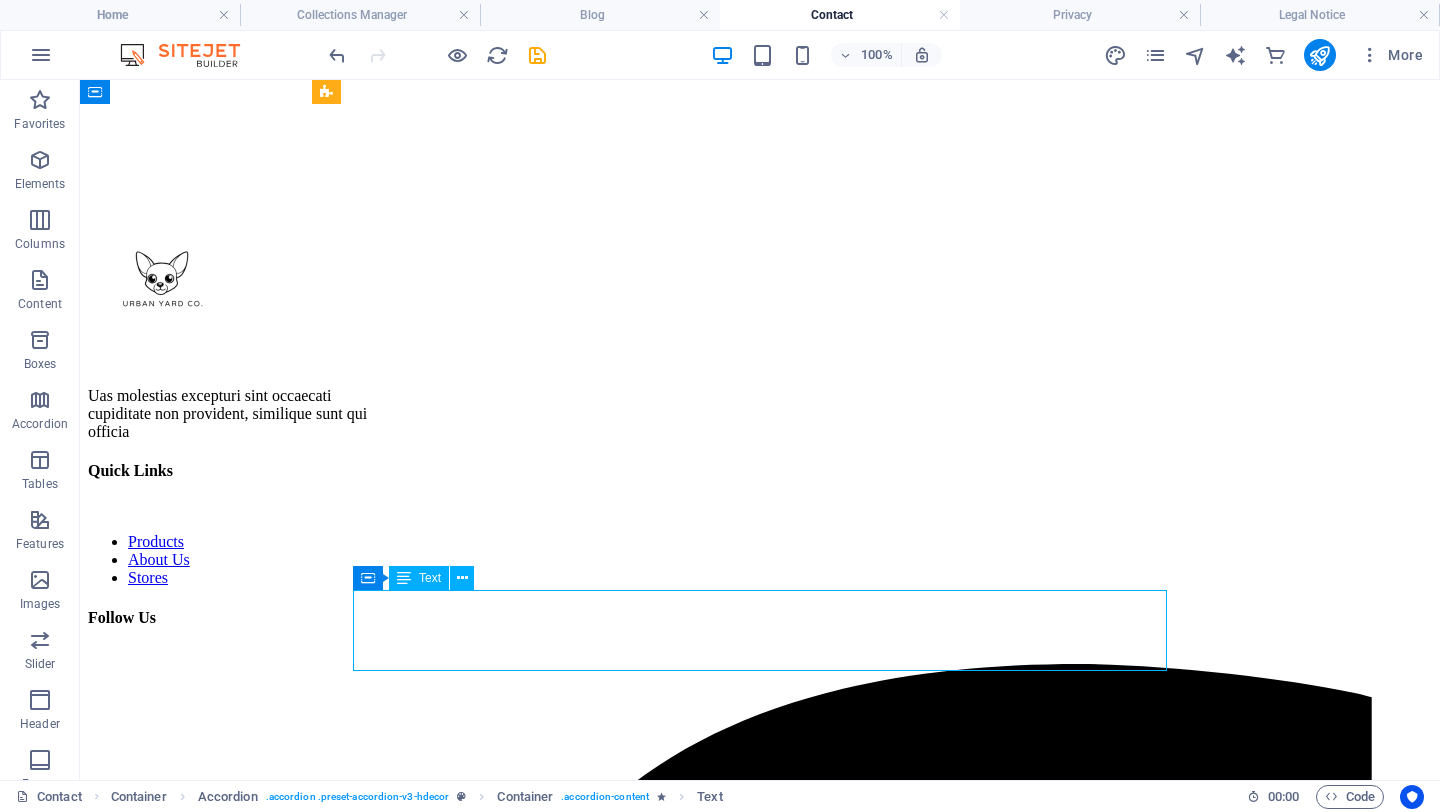 click on "We recommend changing the grass every 3-4 months for light to moderate use, or every  1-2 months  if your dog uses it frequently or if you have more than one pet. This will vary depending on the size and the breed." at bounding box center (560, -70) 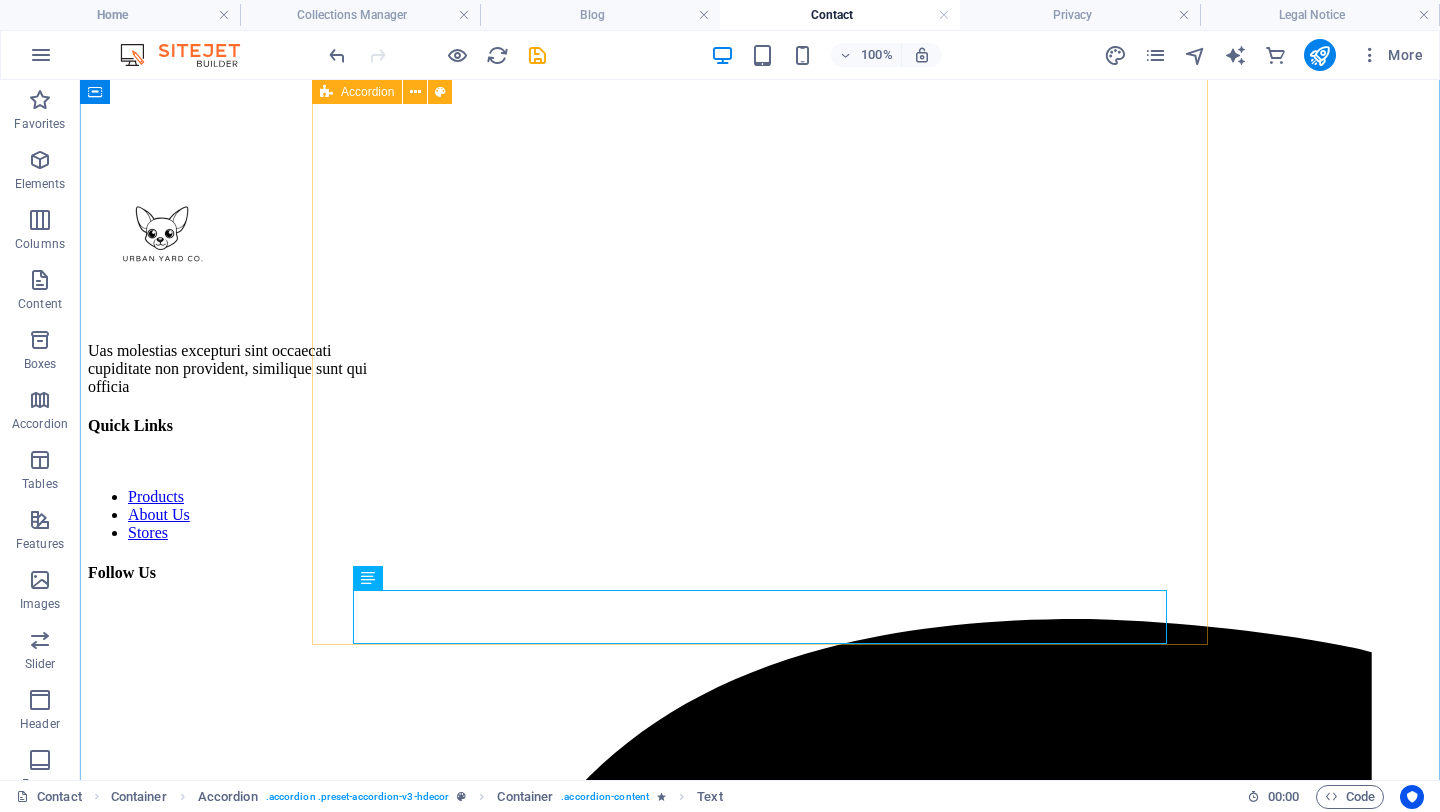 scroll, scrollTop: 1819, scrollLeft: 0, axis: vertical 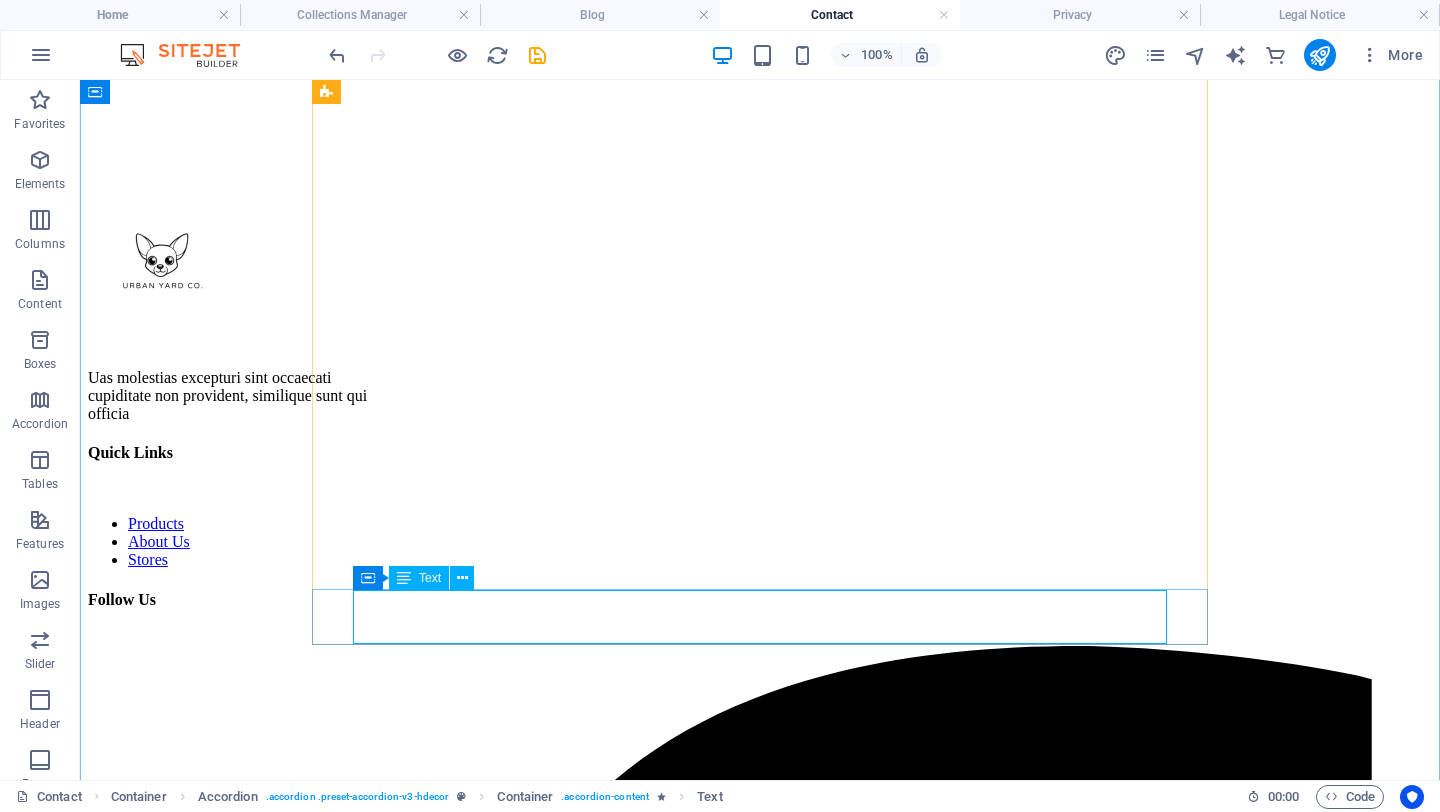 click on "Use  organic potting soil  with good drainage. Avoid chemically treated soil or anything with added fertilisers — keep it natural and pet-safe." at bounding box center [560, -79] 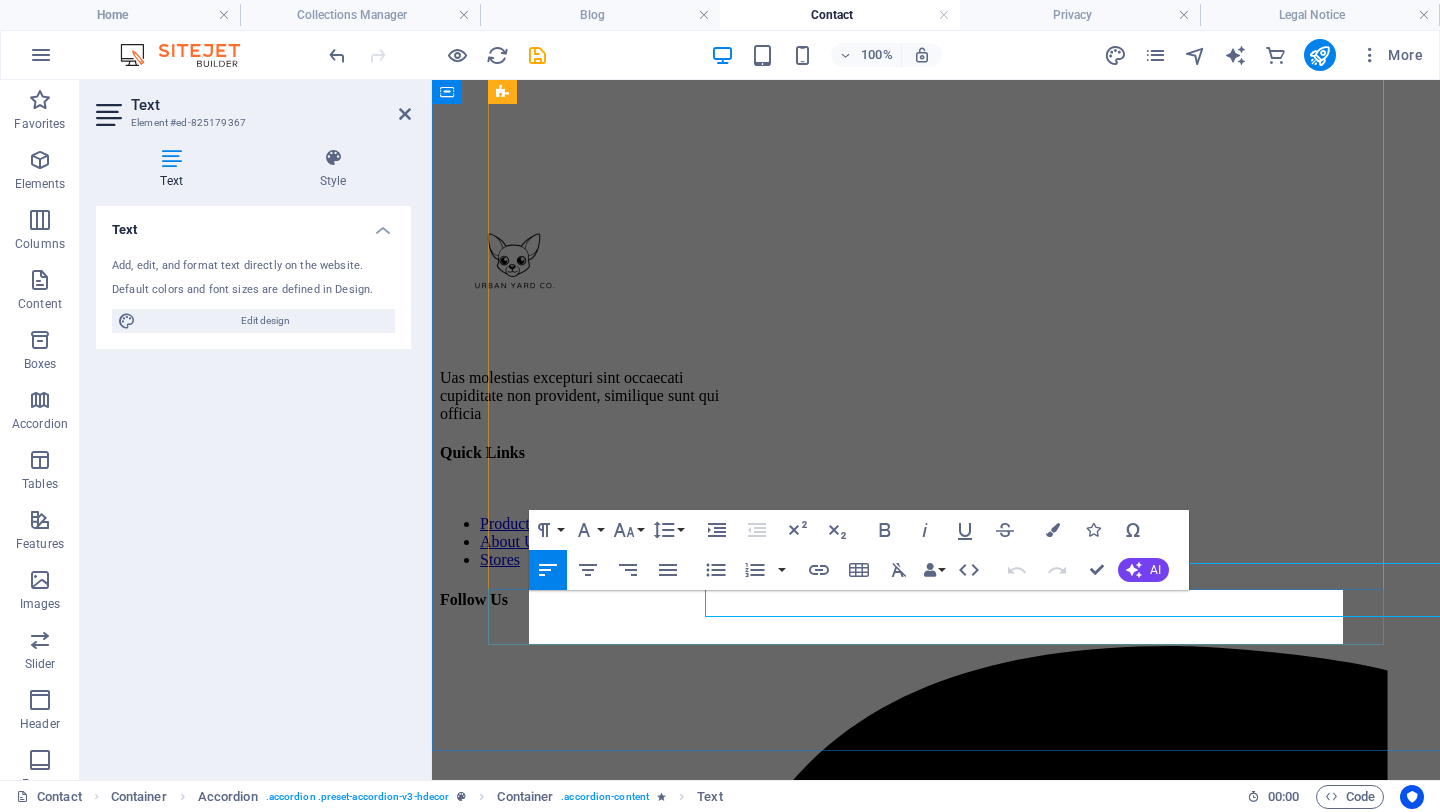 scroll, scrollTop: 1846, scrollLeft: 0, axis: vertical 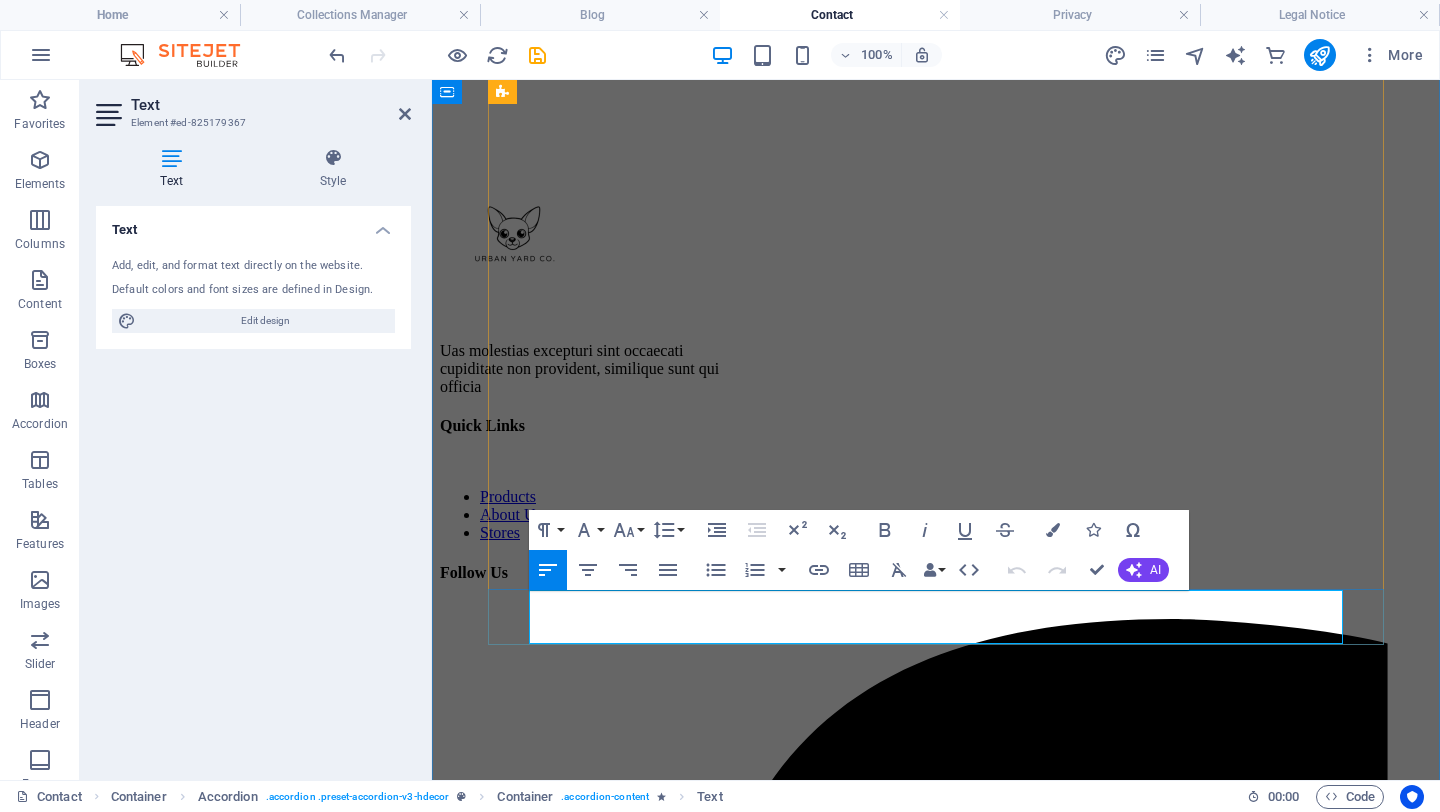 click on "Use  organic potting soil  with good drainage. Avoid chemically treated soil or anything with added fertilisers — keep it natural and pet-safe." at bounding box center [912, -106] 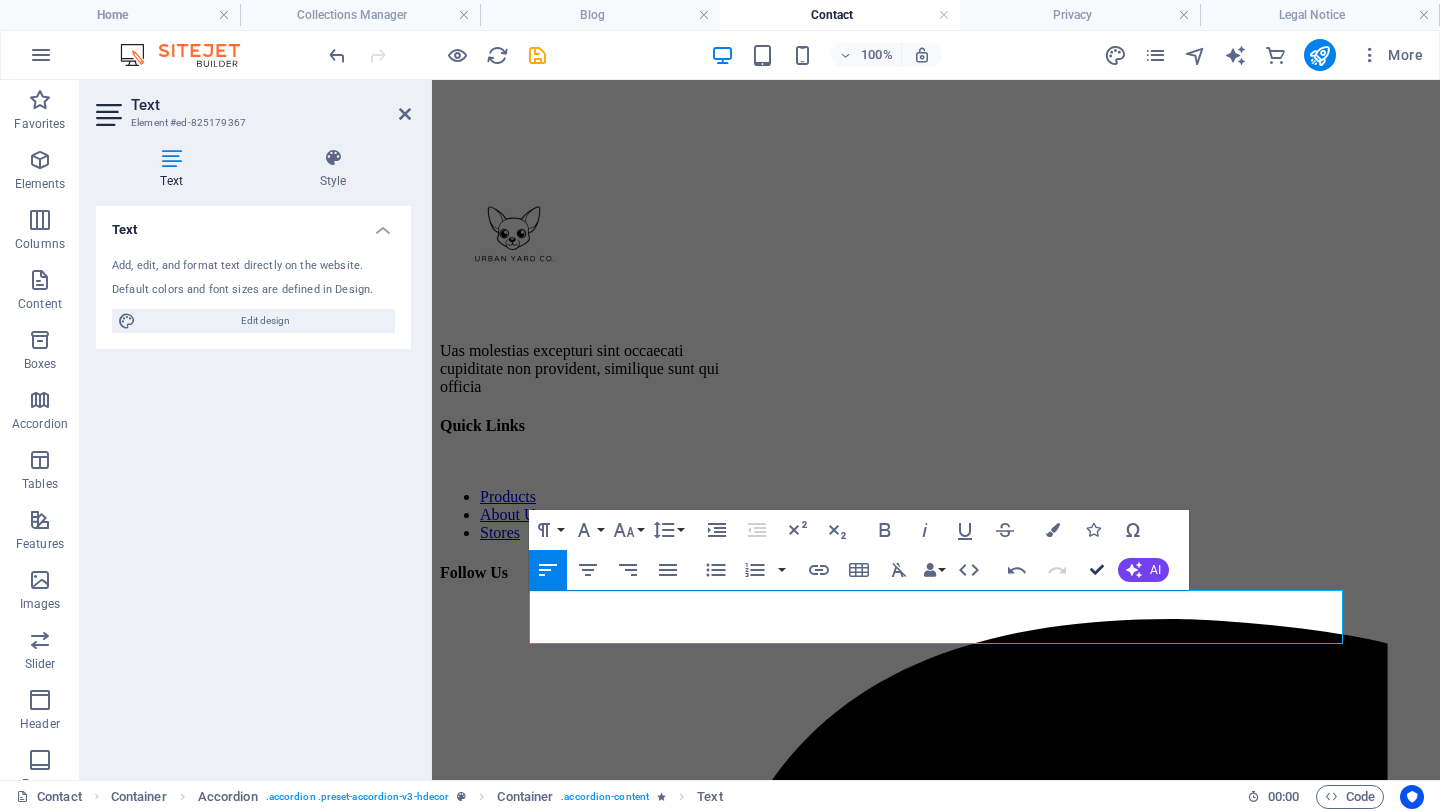 scroll, scrollTop: 1819, scrollLeft: 0, axis: vertical 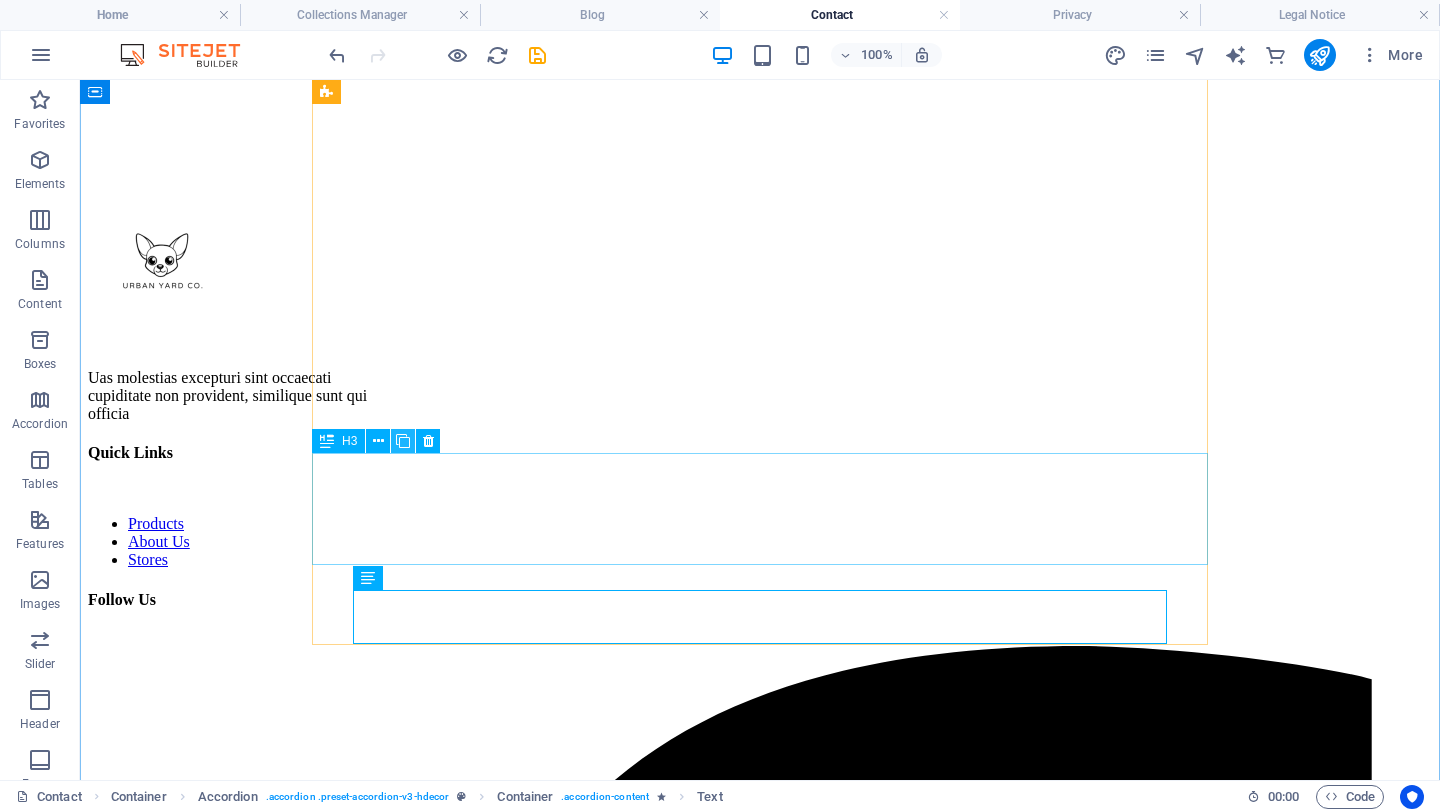 click at bounding box center [403, 441] 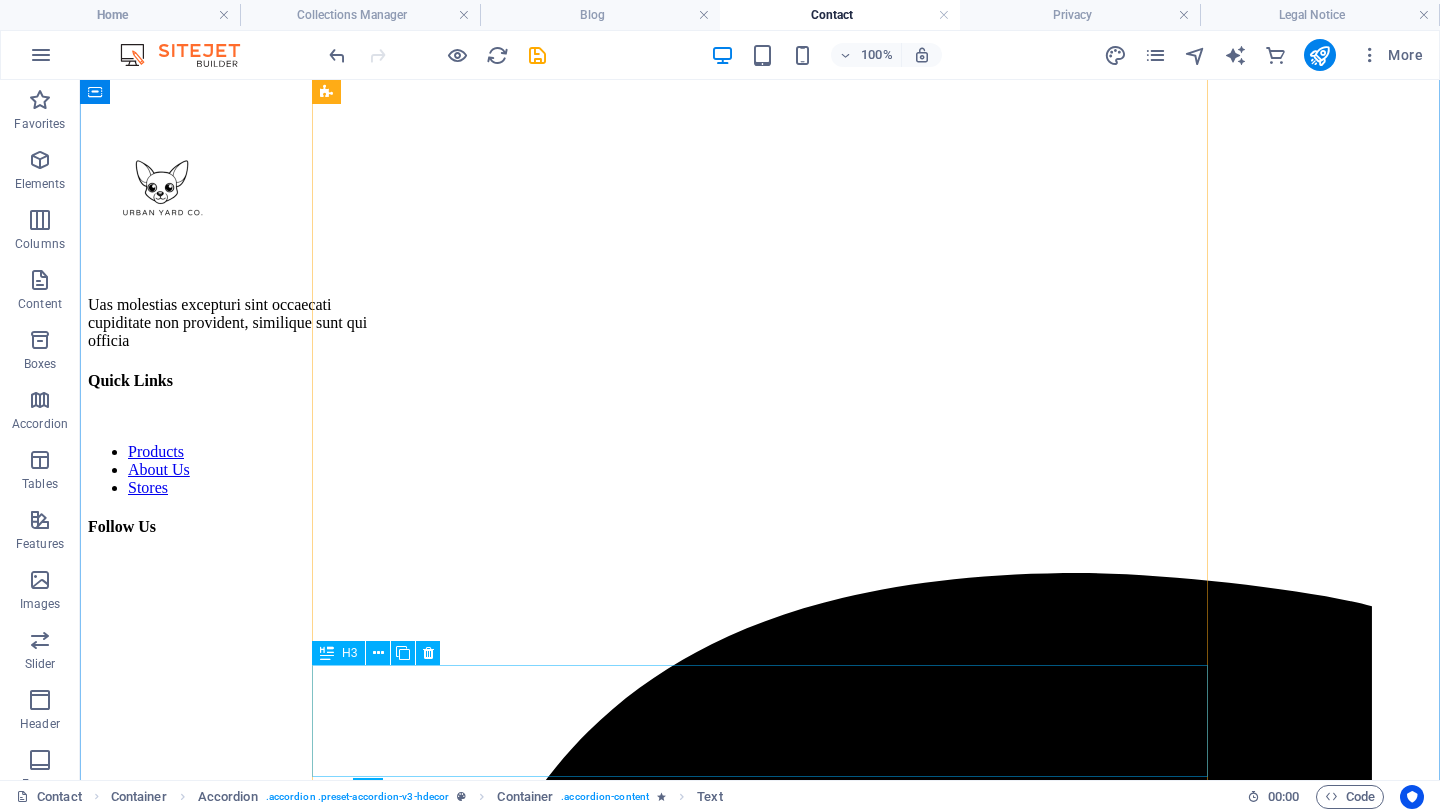 scroll, scrollTop: 1979, scrollLeft: 0, axis: vertical 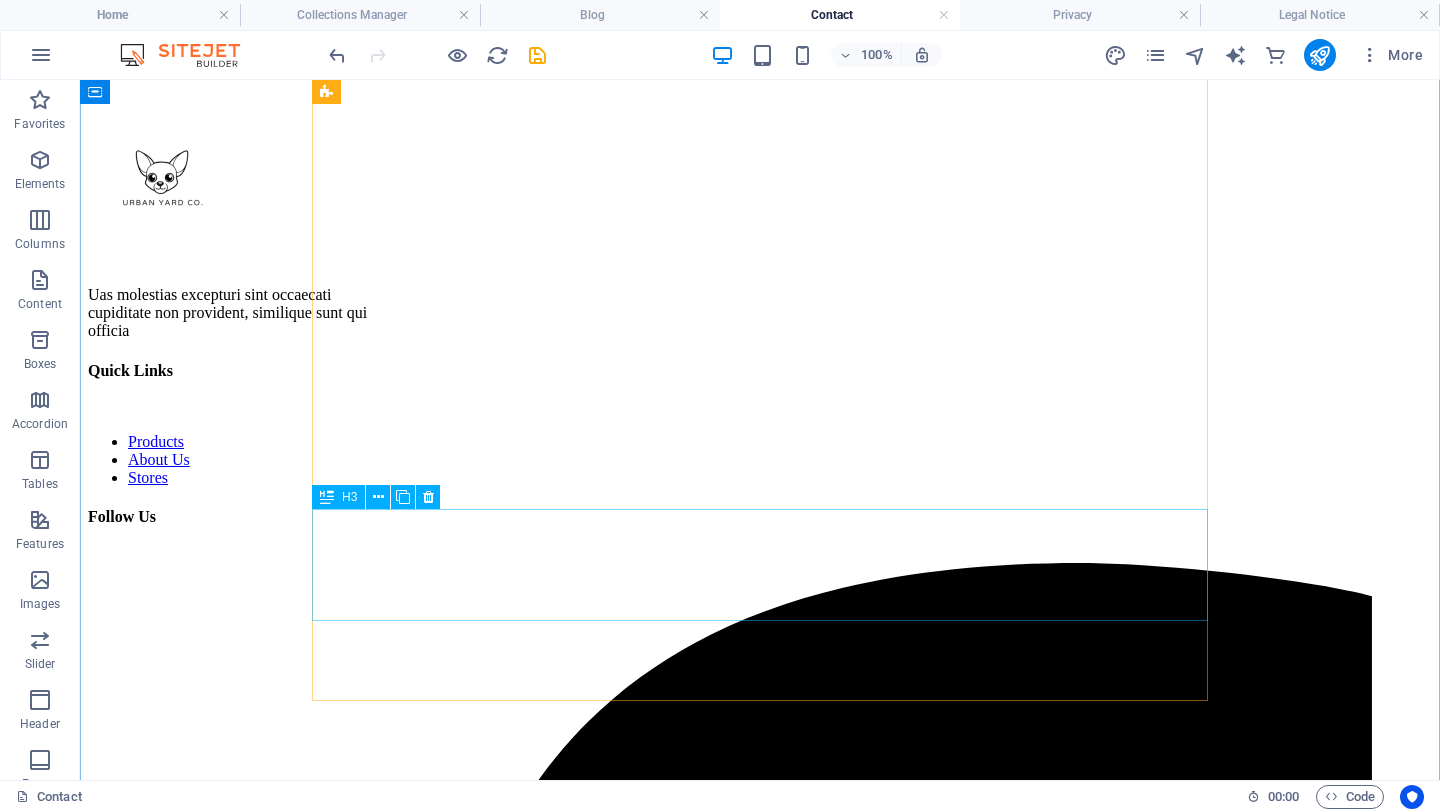 click on "What kind of soil should I use?" at bounding box center (560, -200) 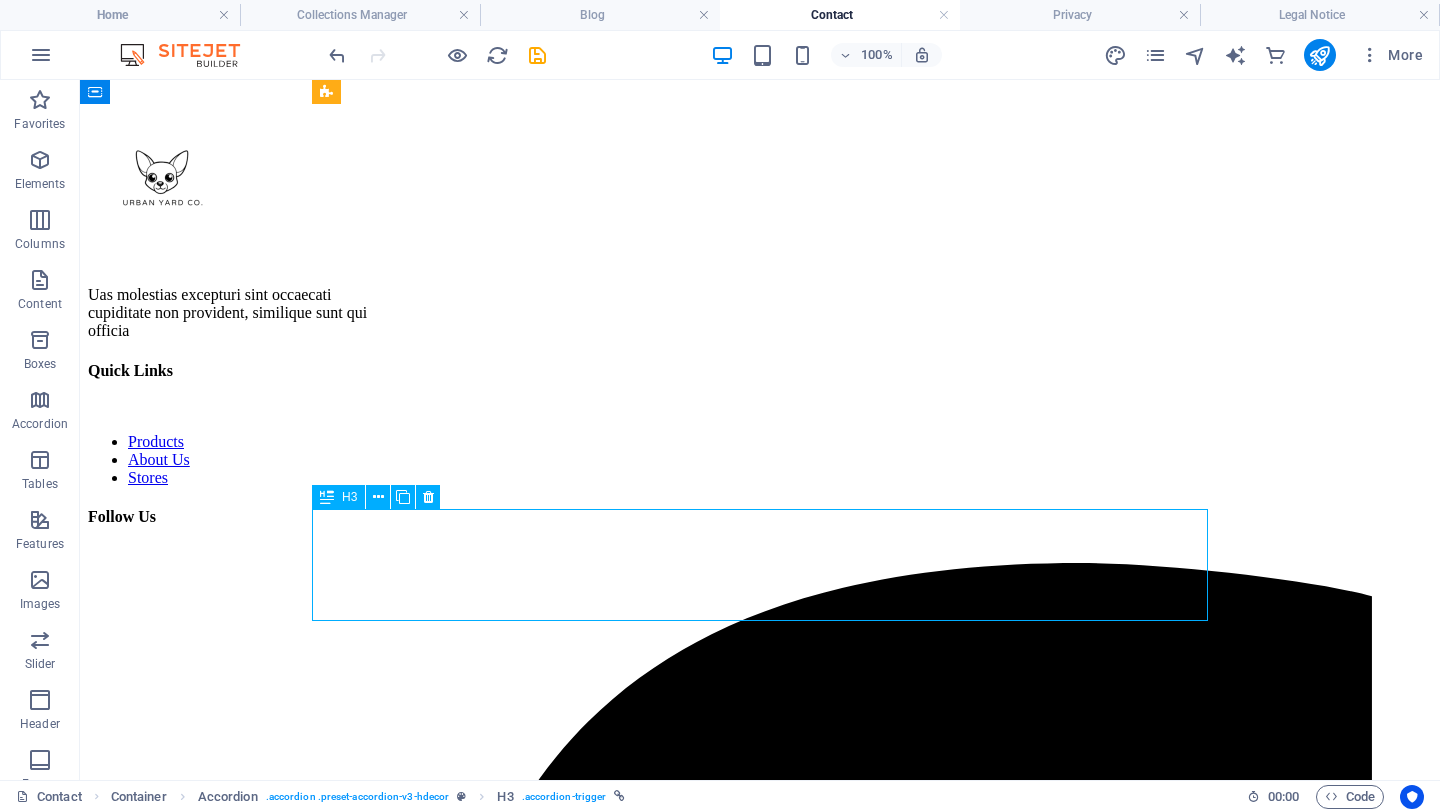click on "What kind of soil should I use?" at bounding box center [560, -200] 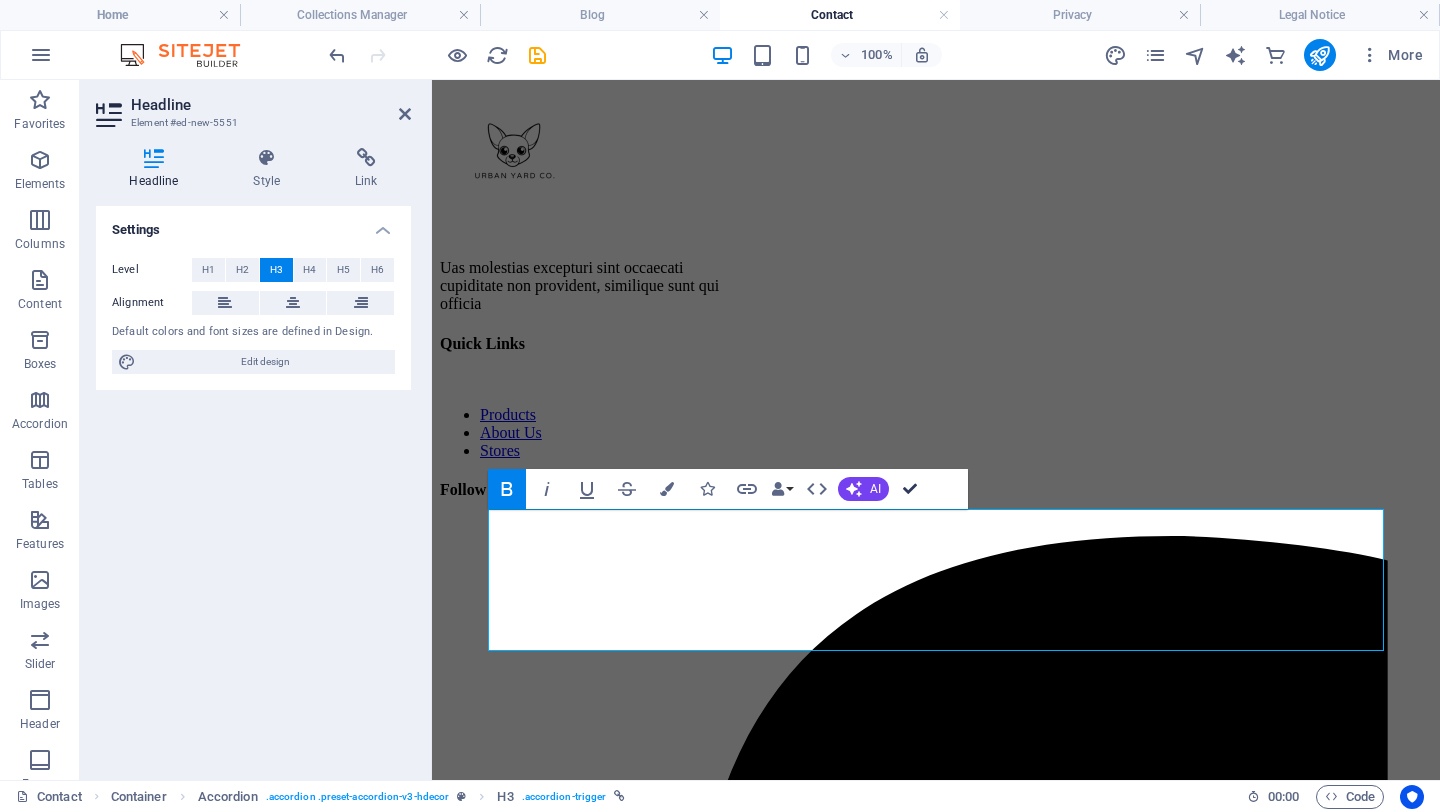scroll, scrollTop: 1979, scrollLeft: 0, axis: vertical 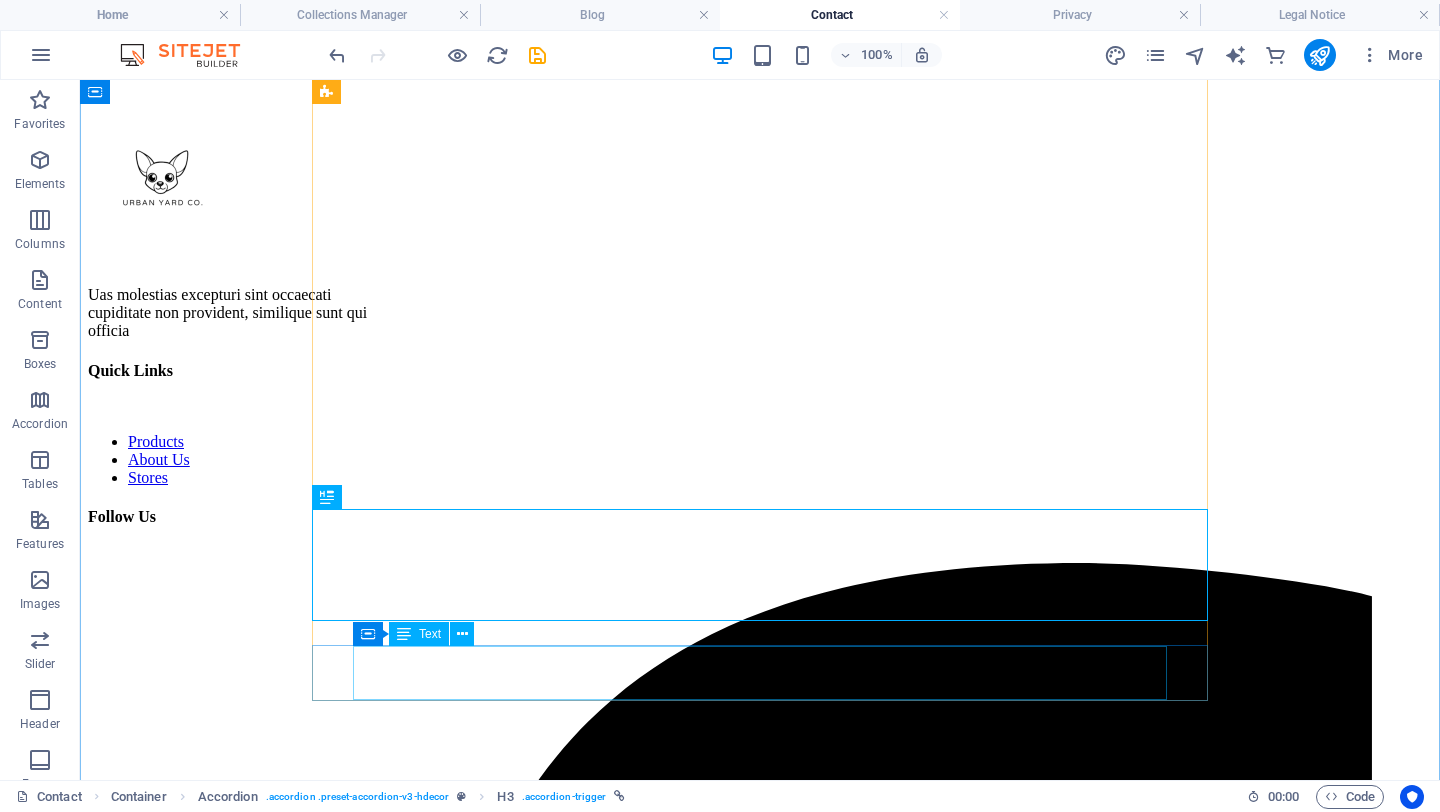 click on "Use  organic potting soil  with good drainage. Avoid chemically treated soil or anything with added fertilisers keep it natural and pet-safe." at bounding box center (560, -162) 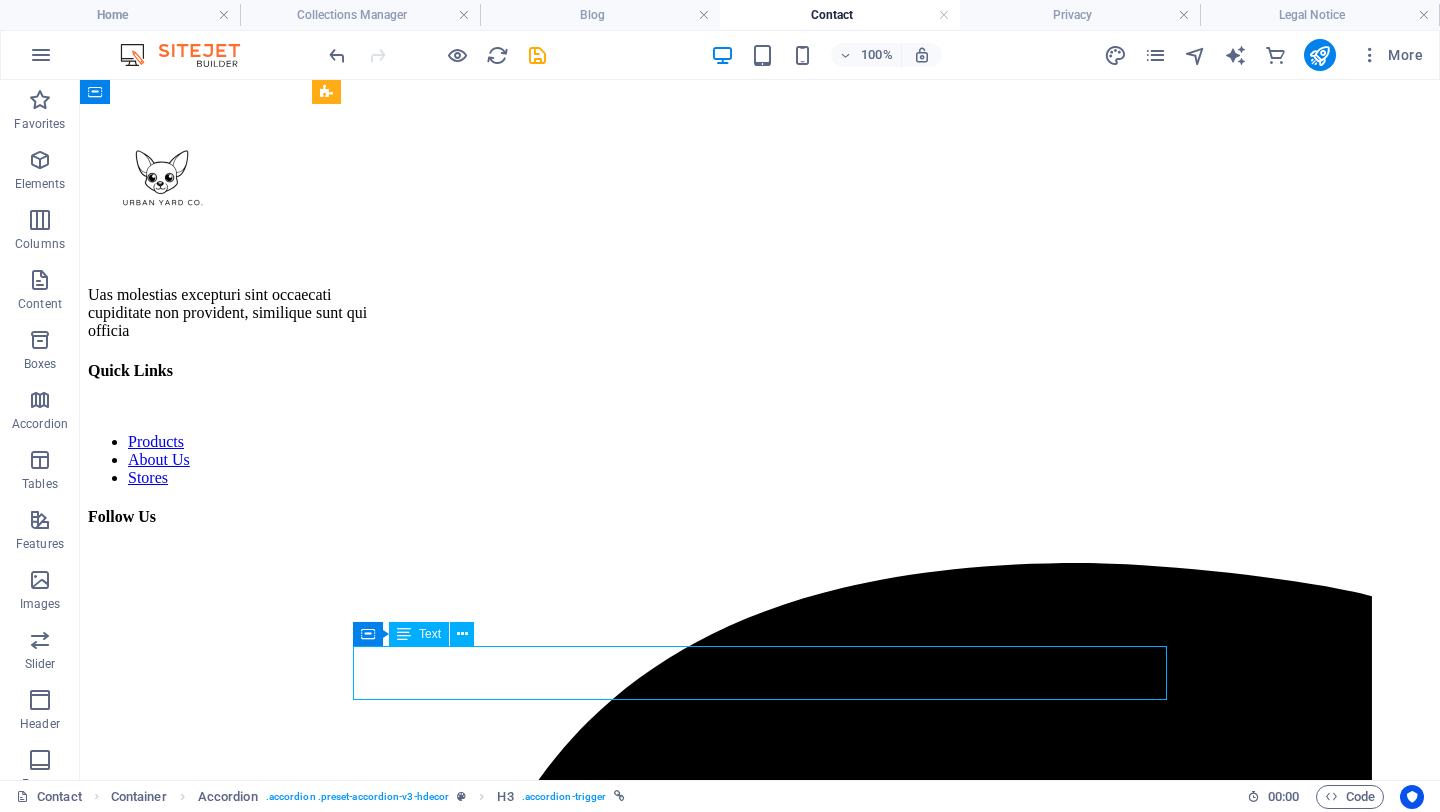 click on "Use  organic potting soil  with good drainage. Avoid chemically treated soil or anything with added fertilisers keep it natural and pet-safe." at bounding box center (560, -162) 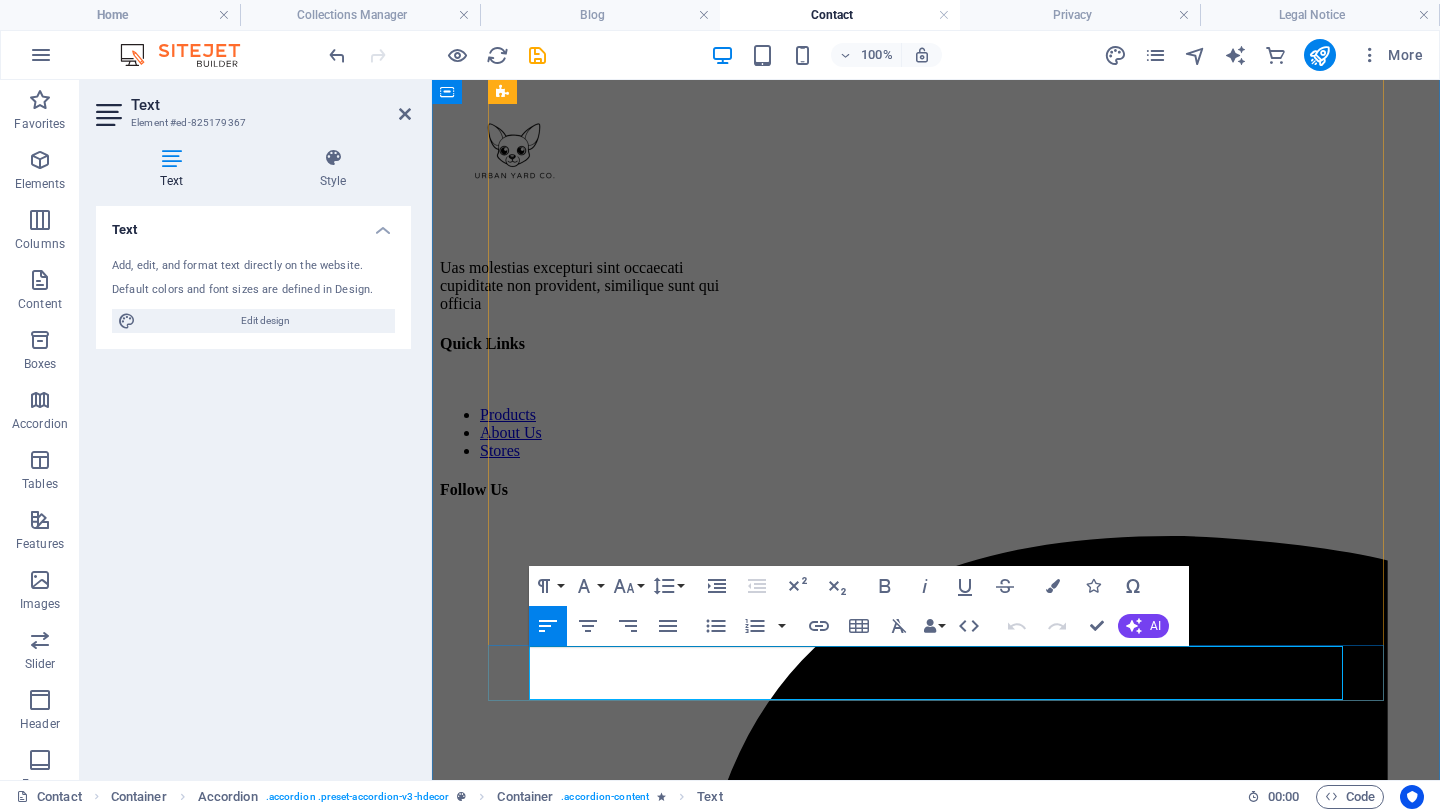 click on "Use  organic potting soil  with good drainage. Avoid chemically treated soil or anything with added fertilisers keep it natural and pet-safe." at bounding box center (912, -189) 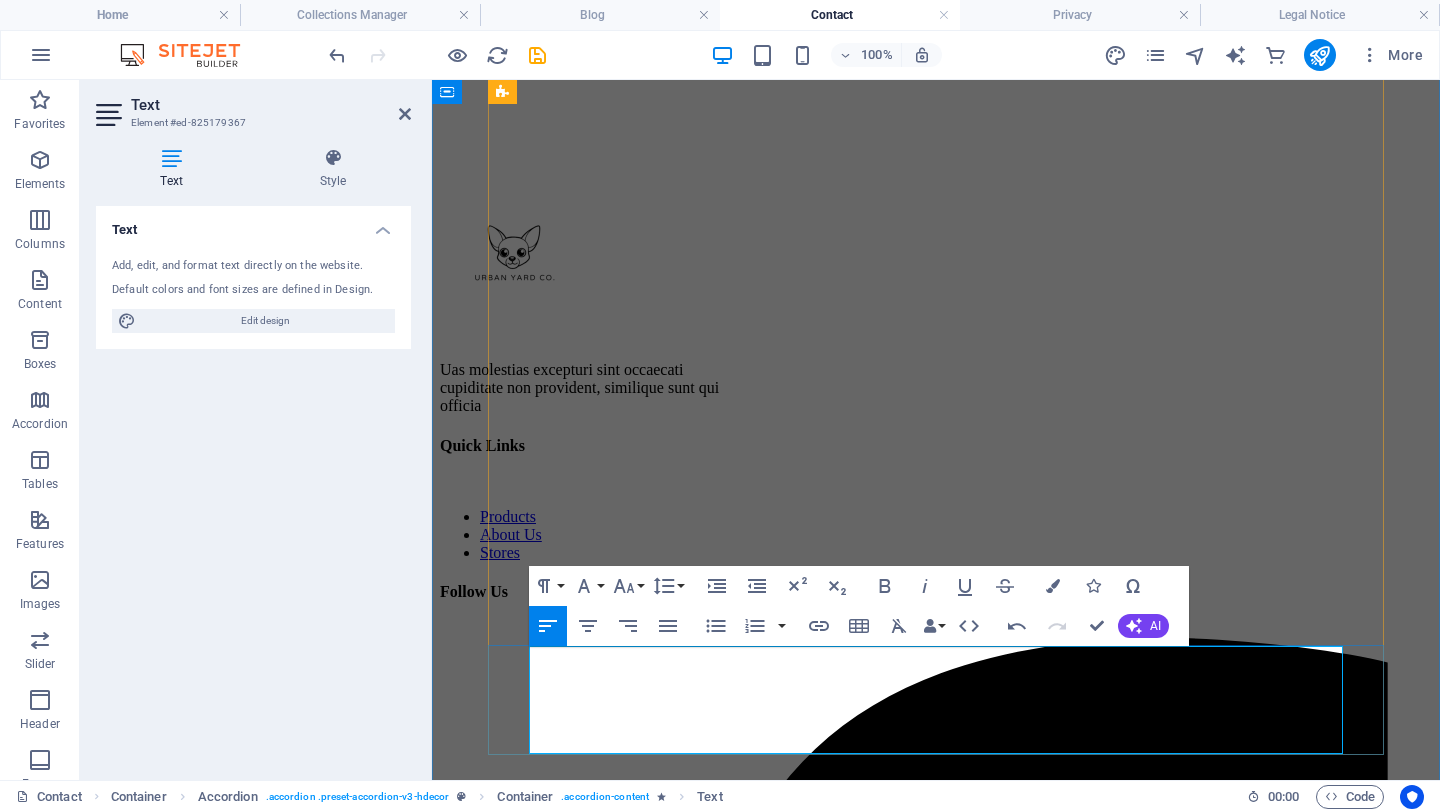 click on "Remove poop daily." at bounding box center [912, -155] 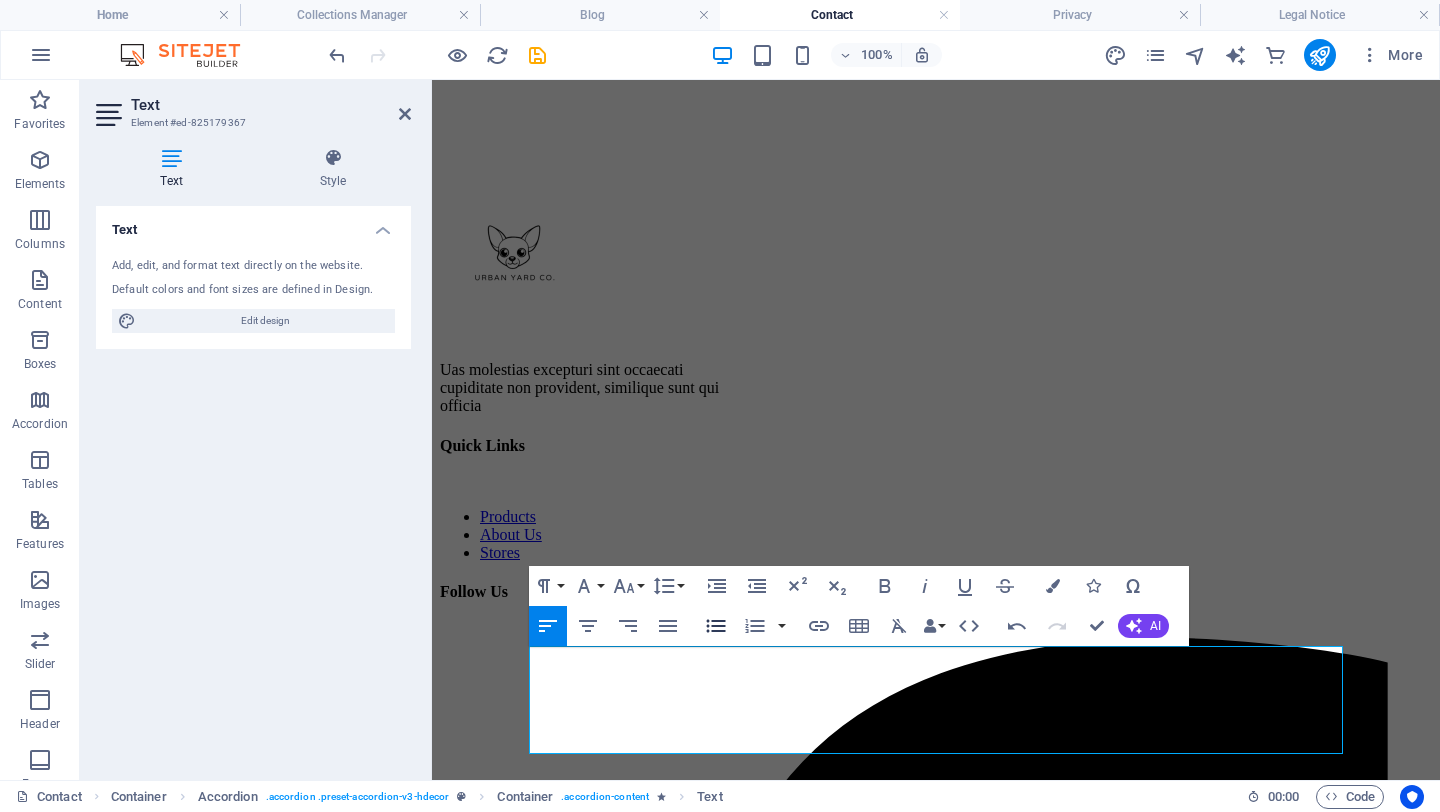 click 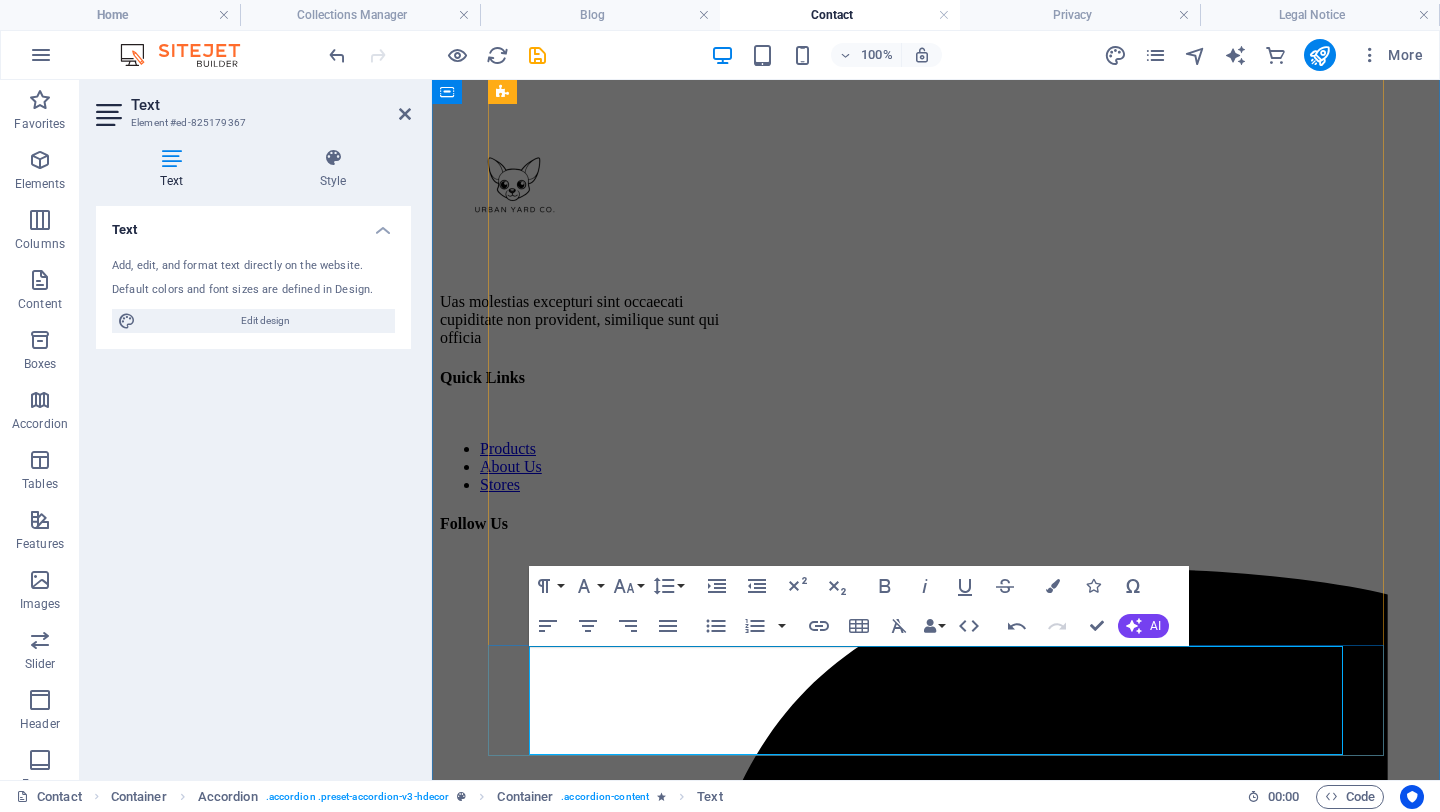 click on "​ Remove poop daily." at bounding box center (932, -189) 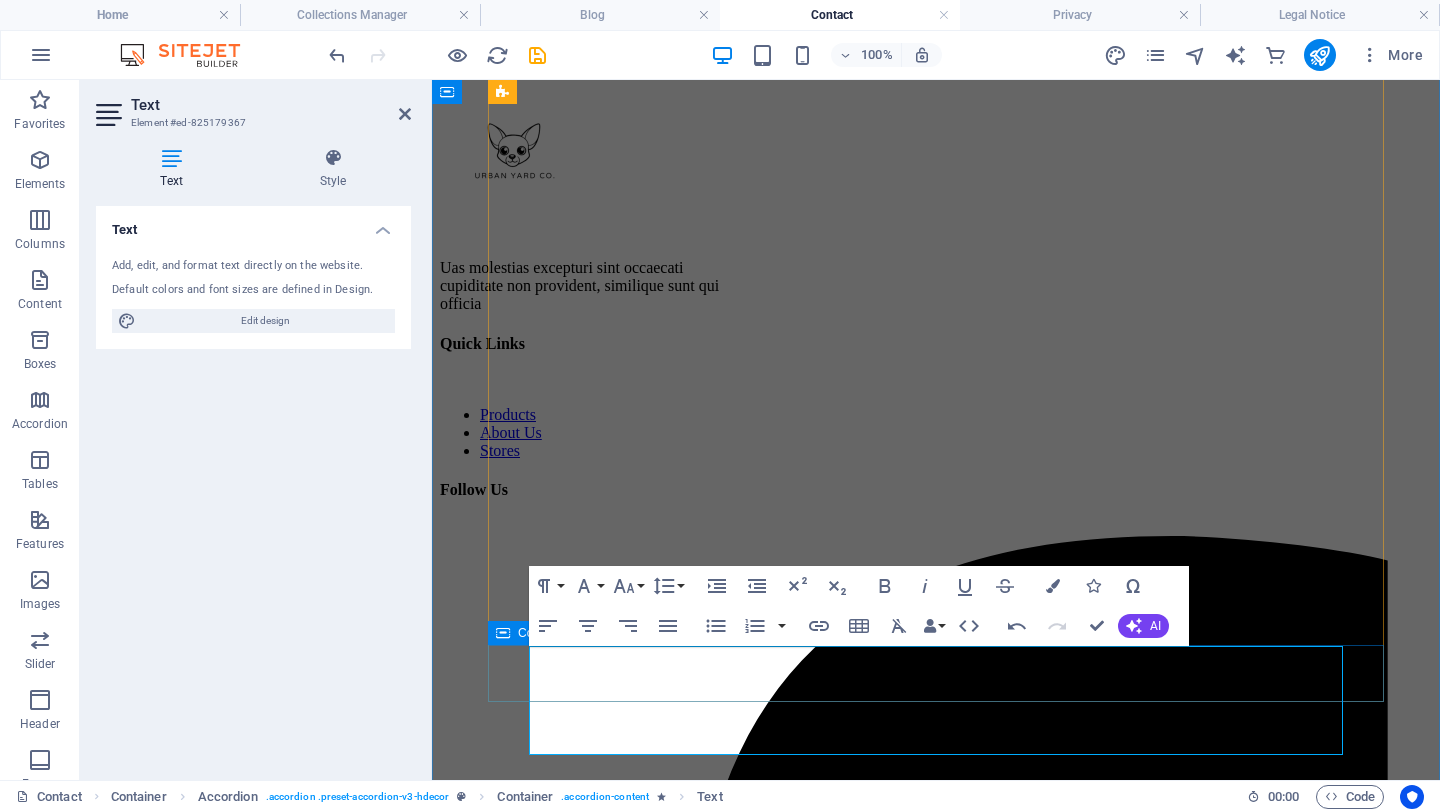 drag, startPoint x: 927, startPoint y: 684, endPoint x: 495, endPoint y: 684, distance: 432 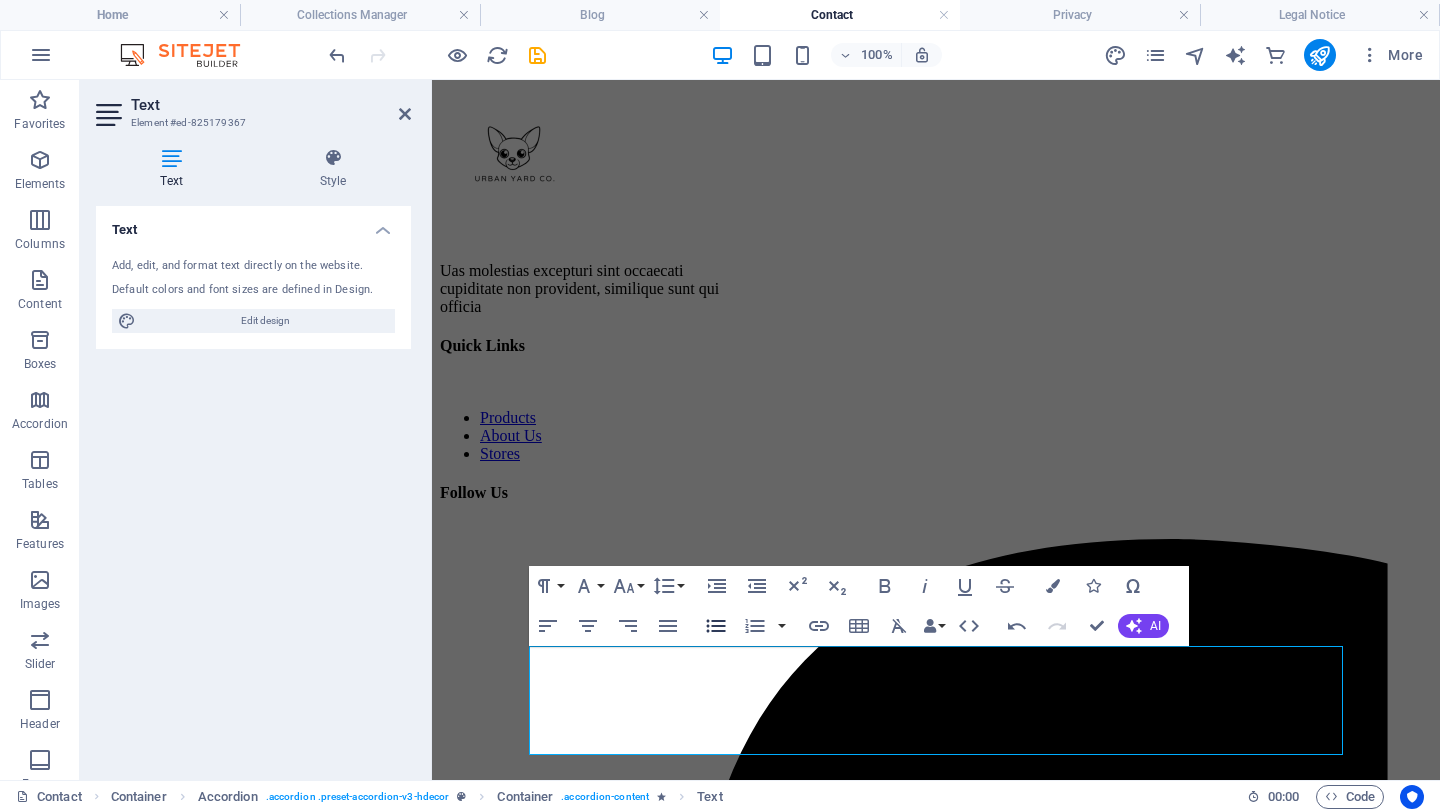 click 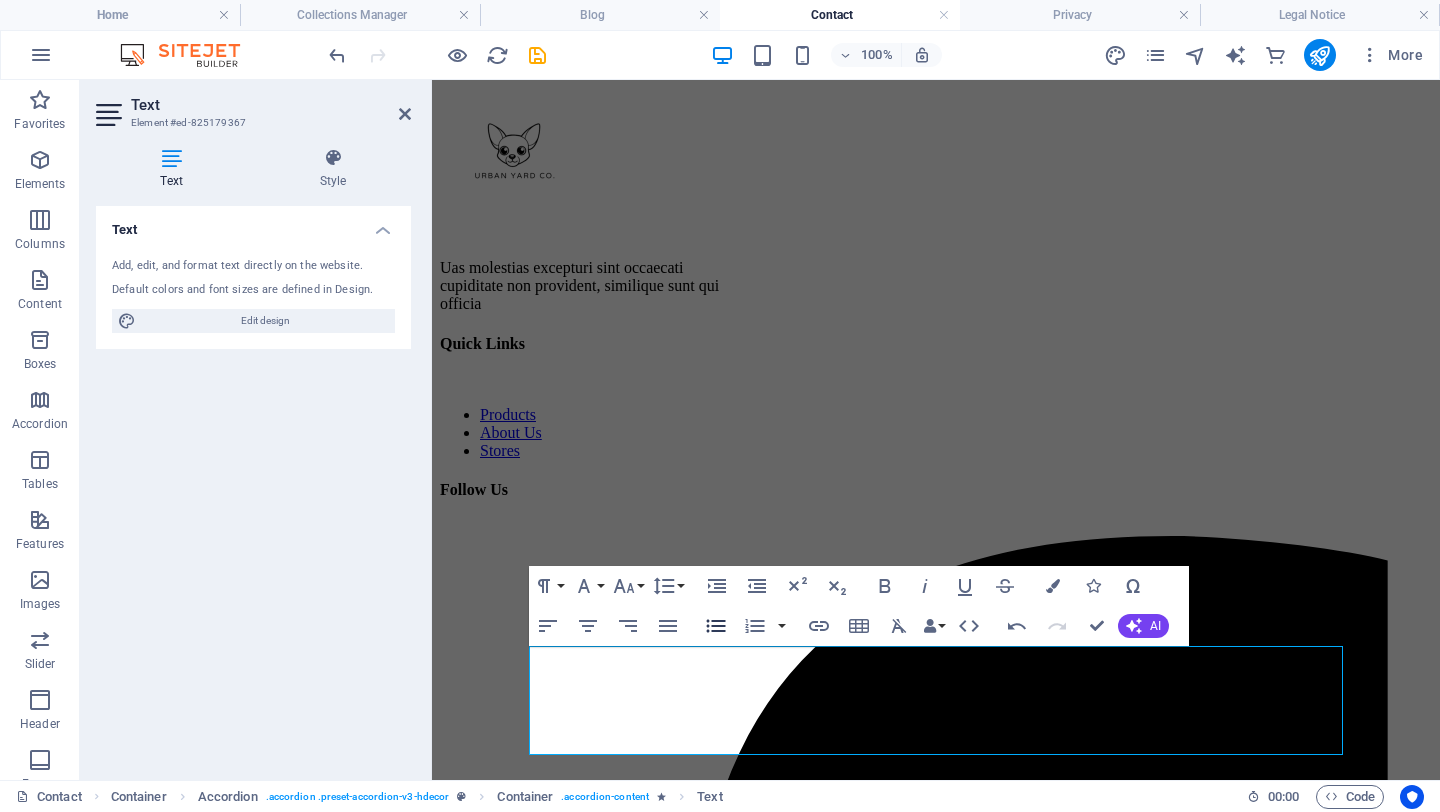 click 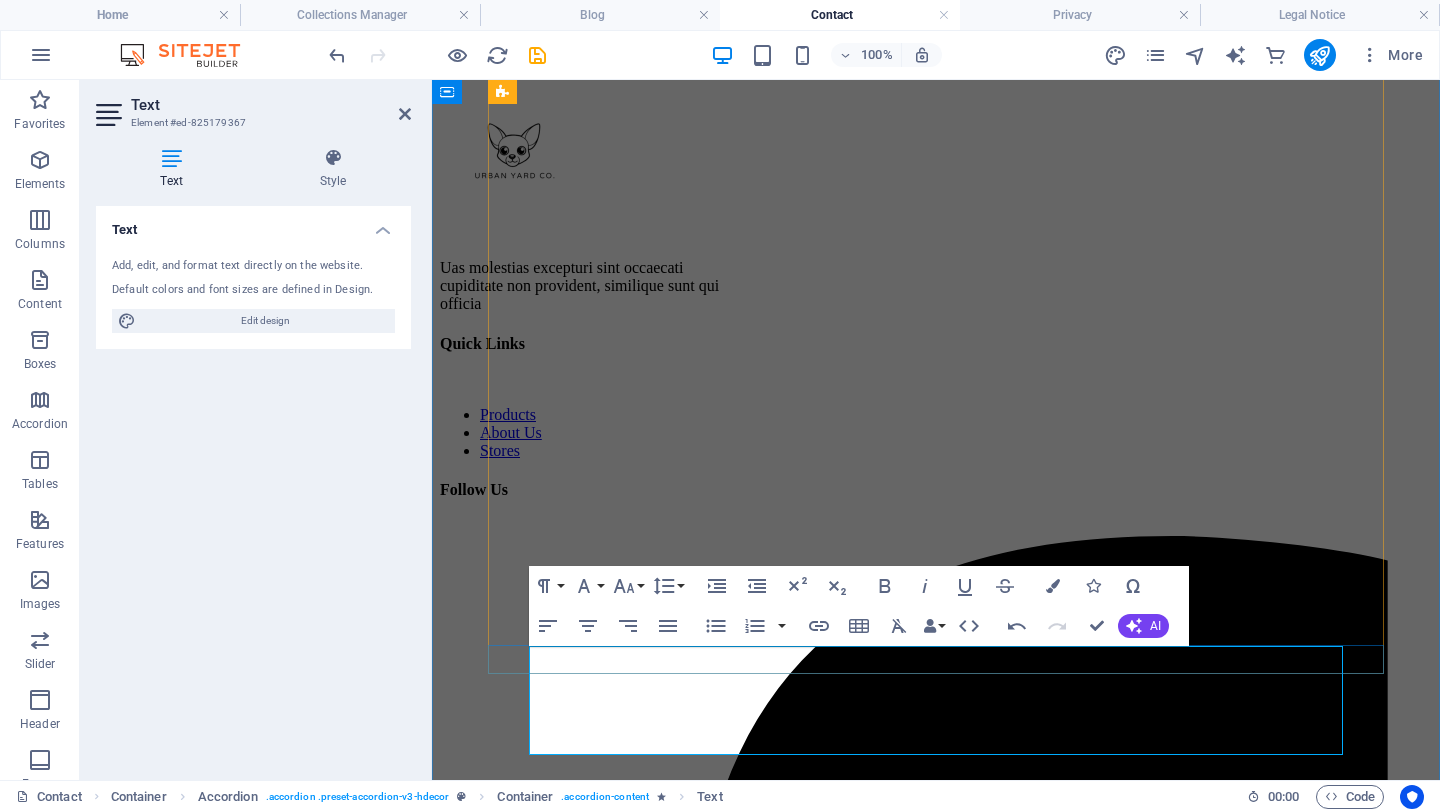 click on "​ ​" at bounding box center (912, -189) 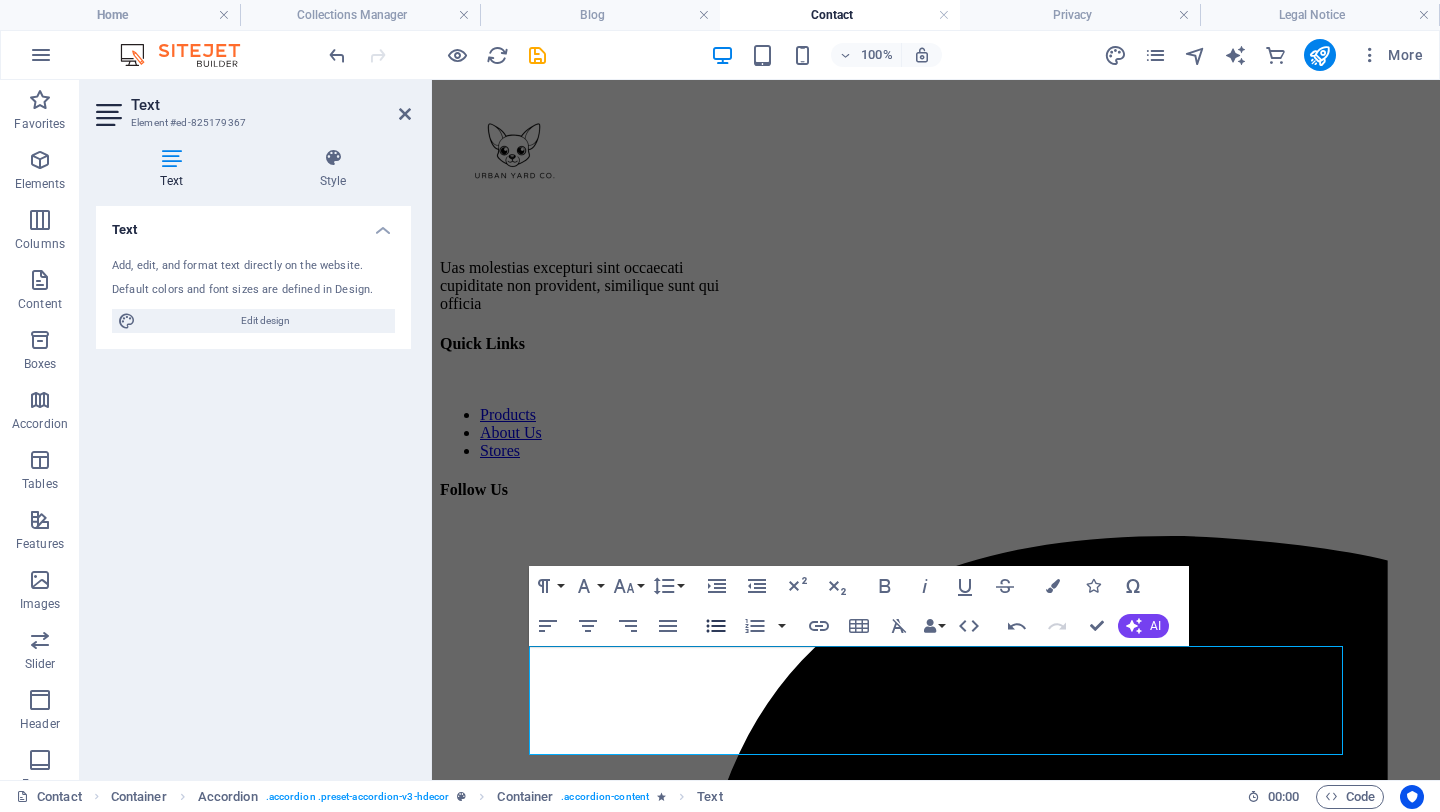 click on "Unordered List" at bounding box center (716, 626) 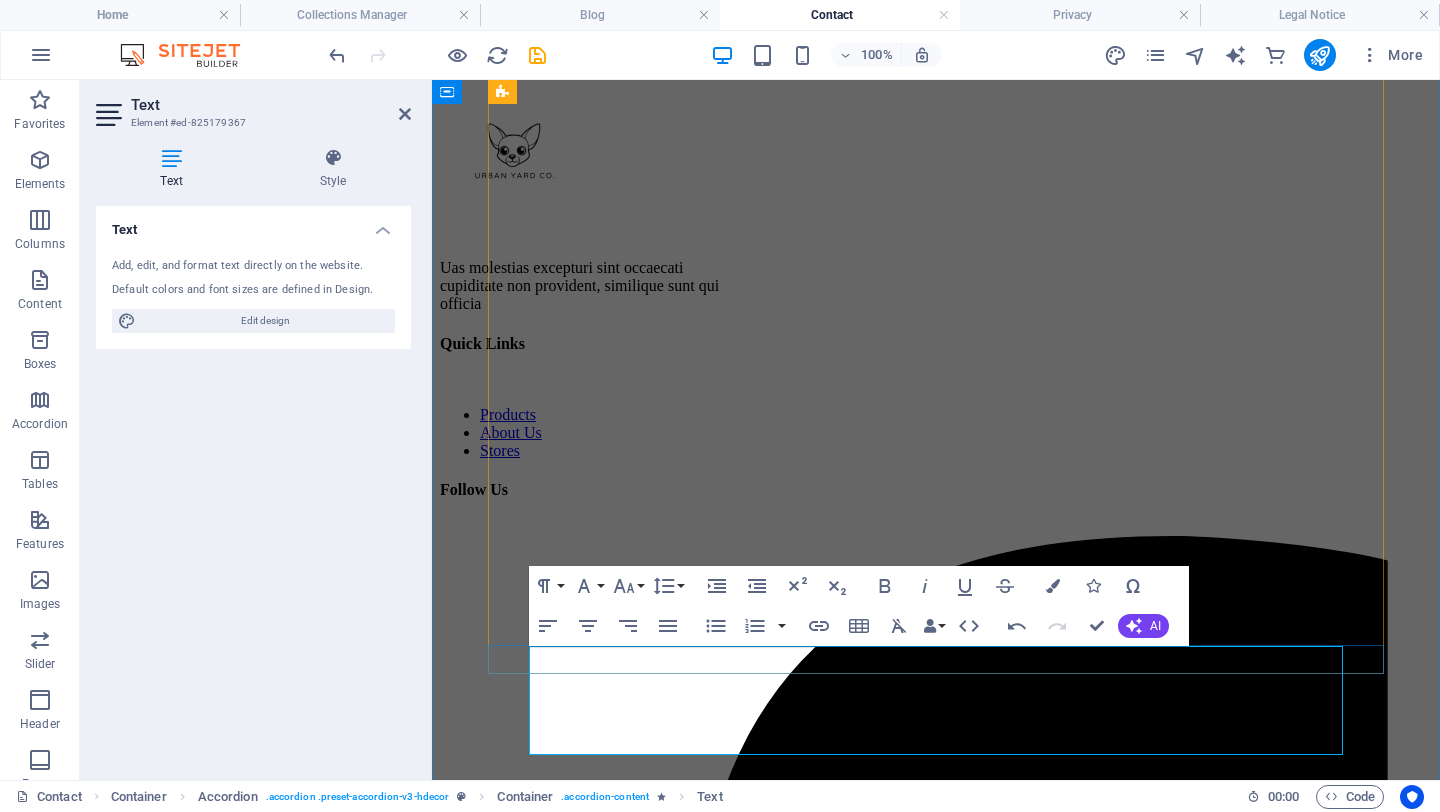 click on "​ ​ ​ ​" at bounding box center [912, -189] 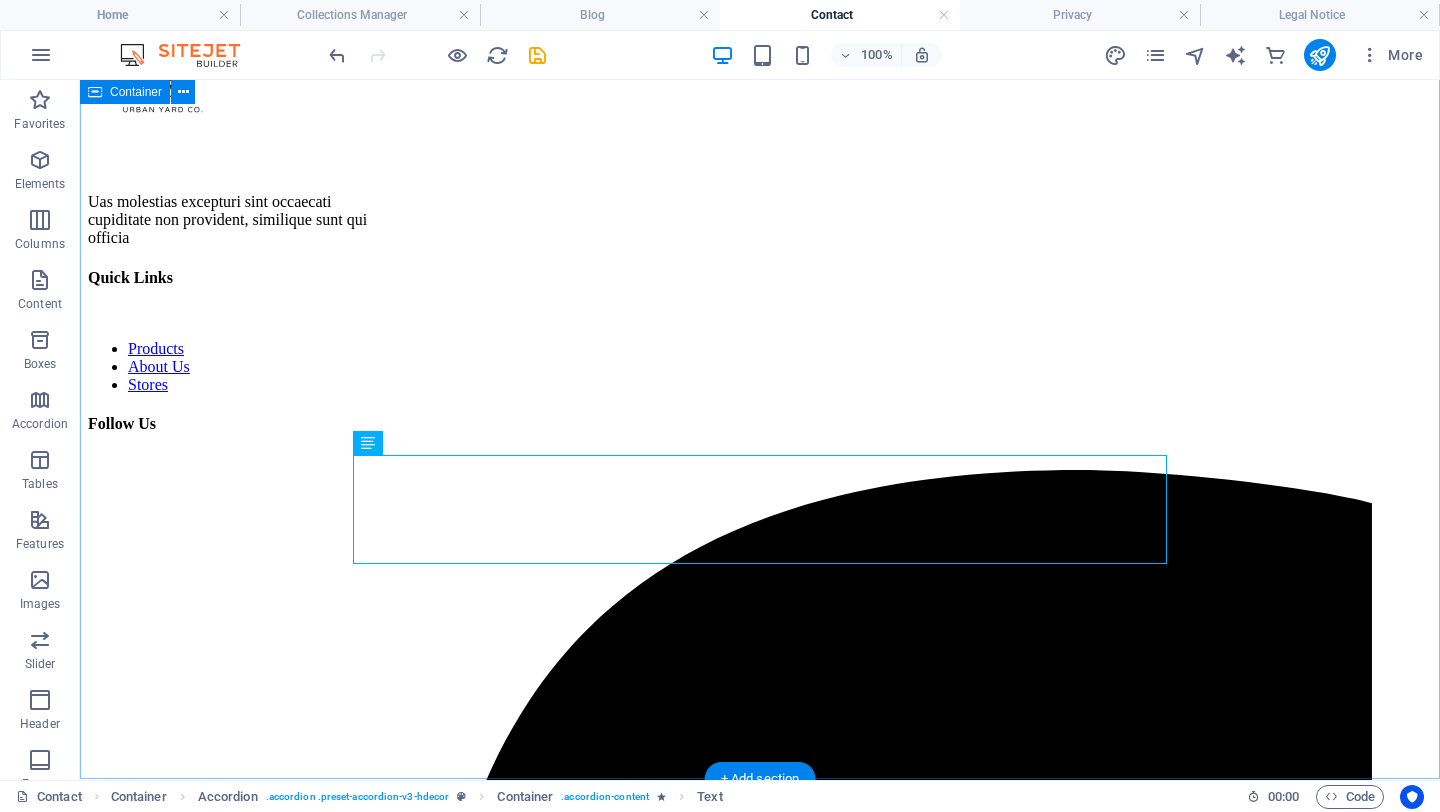 scroll, scrollTop: 2175, scrollLeft: 0, axis: vertical 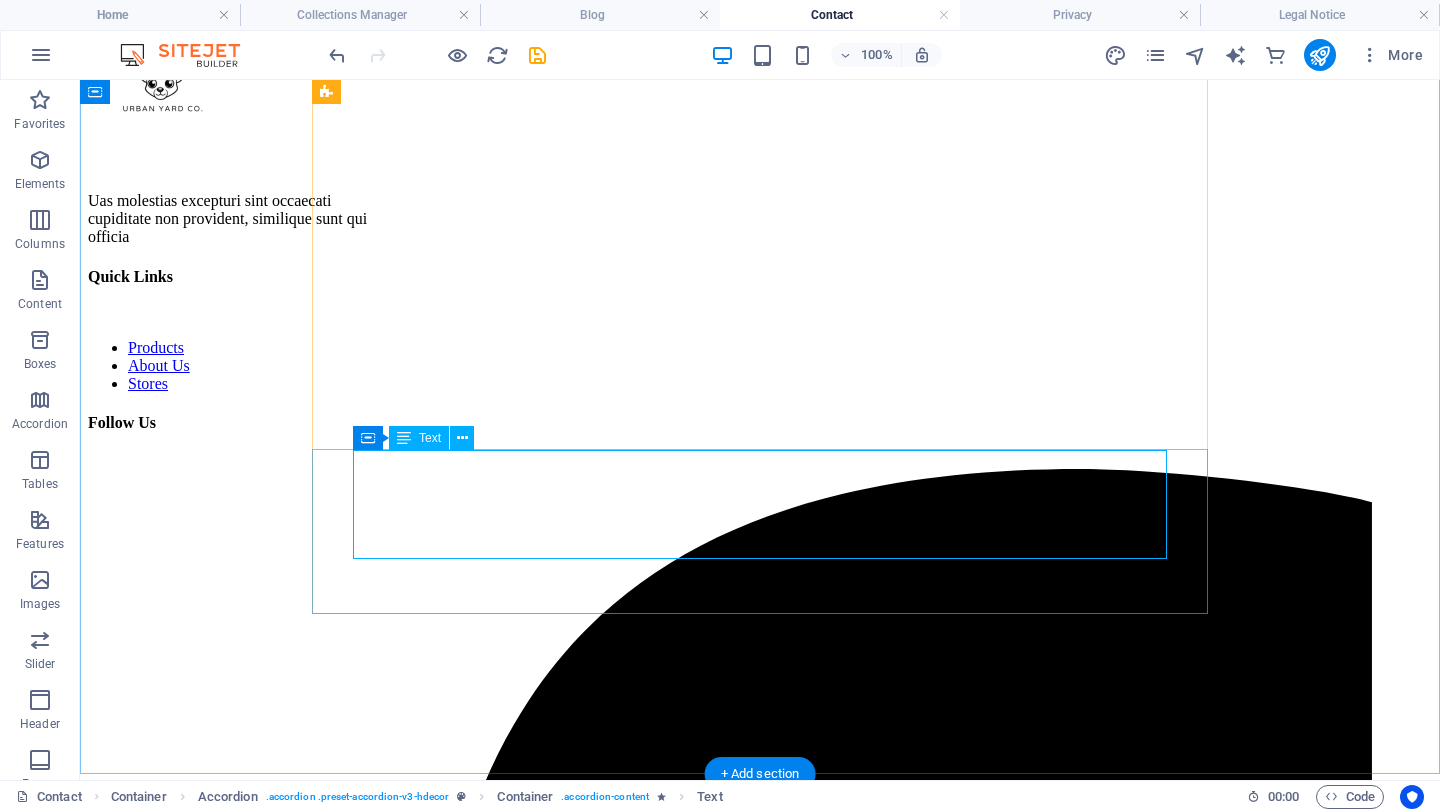 click on "Remove poop daily. Rinse the grass 2–3 times per week." at bounding box center [560, -341] 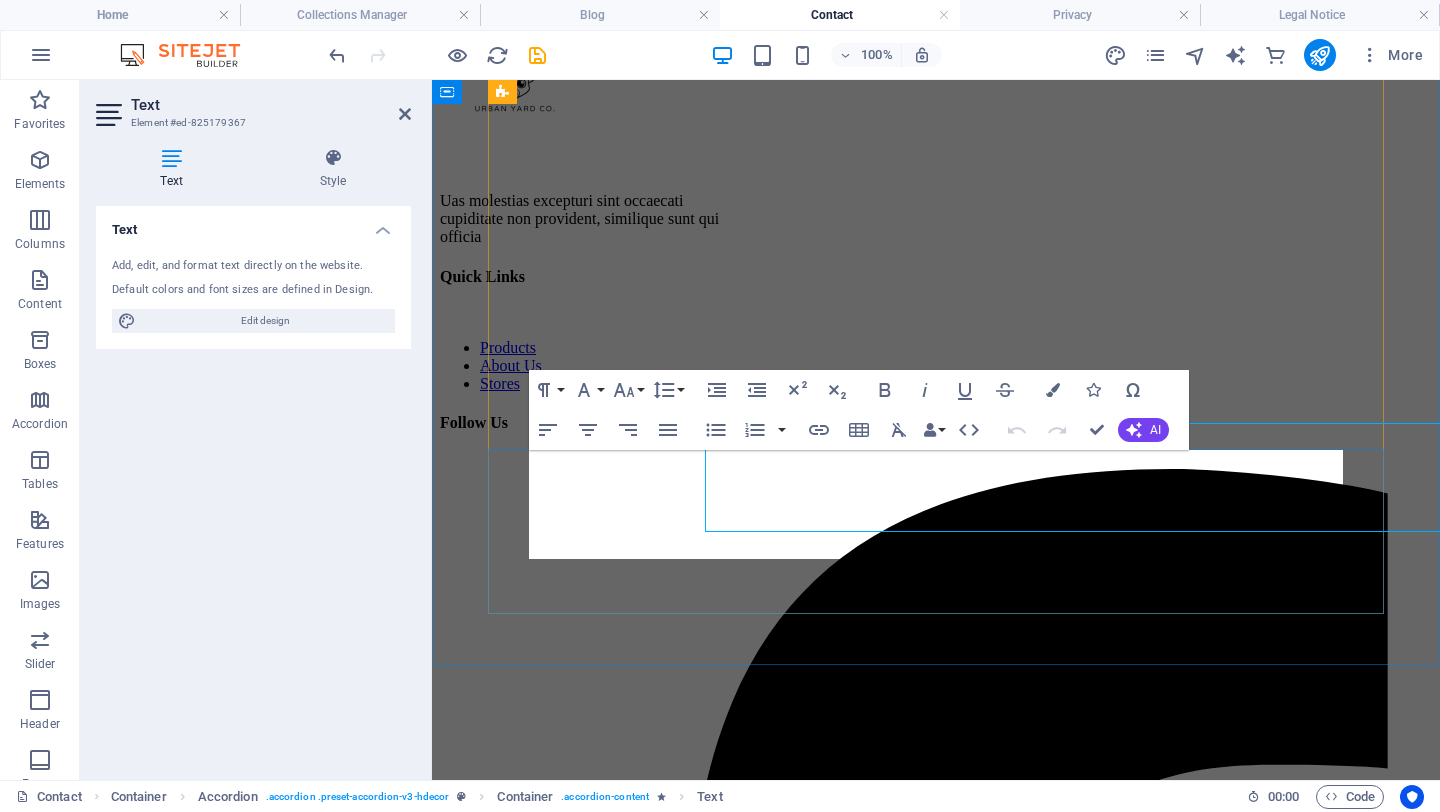 scroll, scrollTop: 2202, scrollLeft: 0, axis: vertical 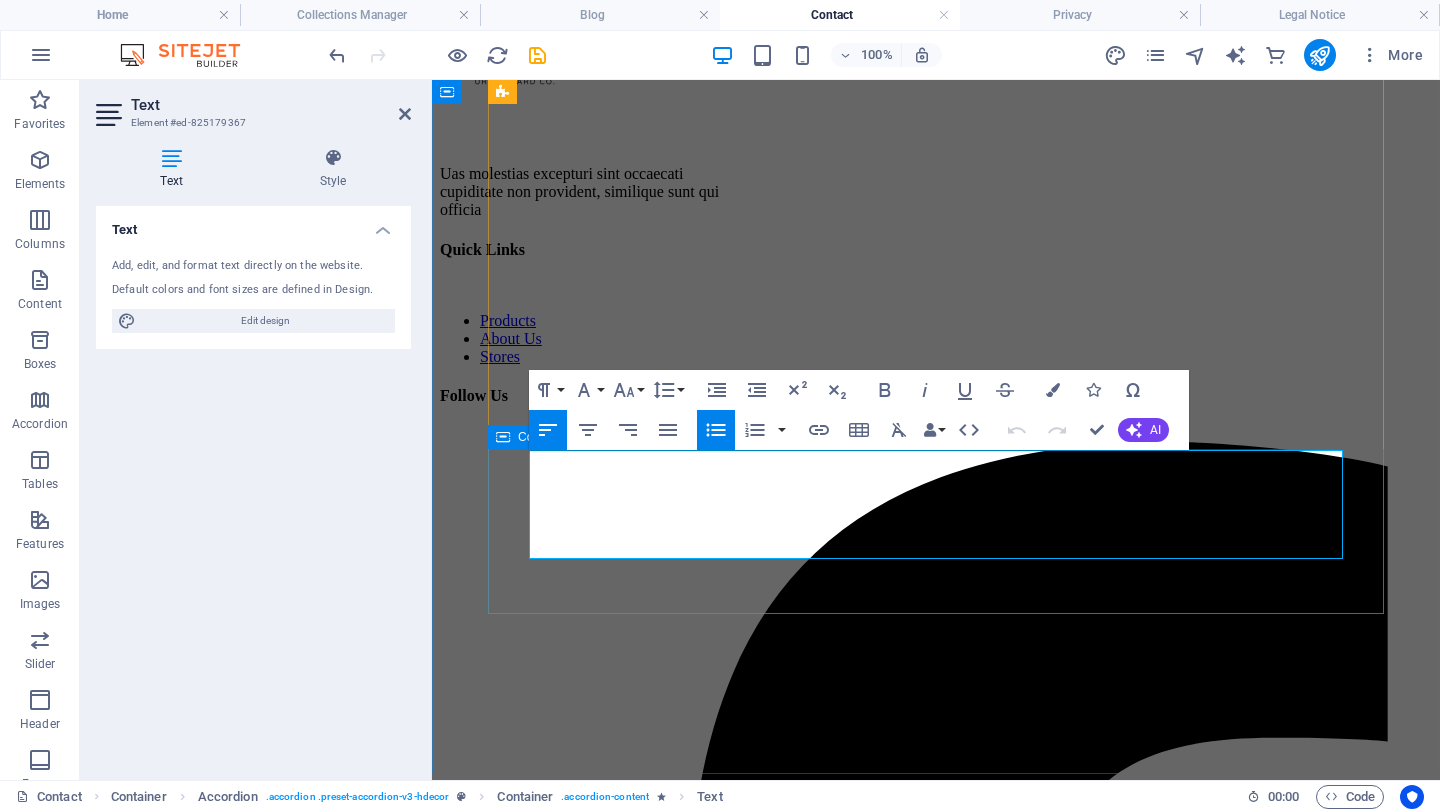 drag, startPoint x: 887, startPoint y: 542, endPoint x: 518, endPoint y: 476, distance: 374.856 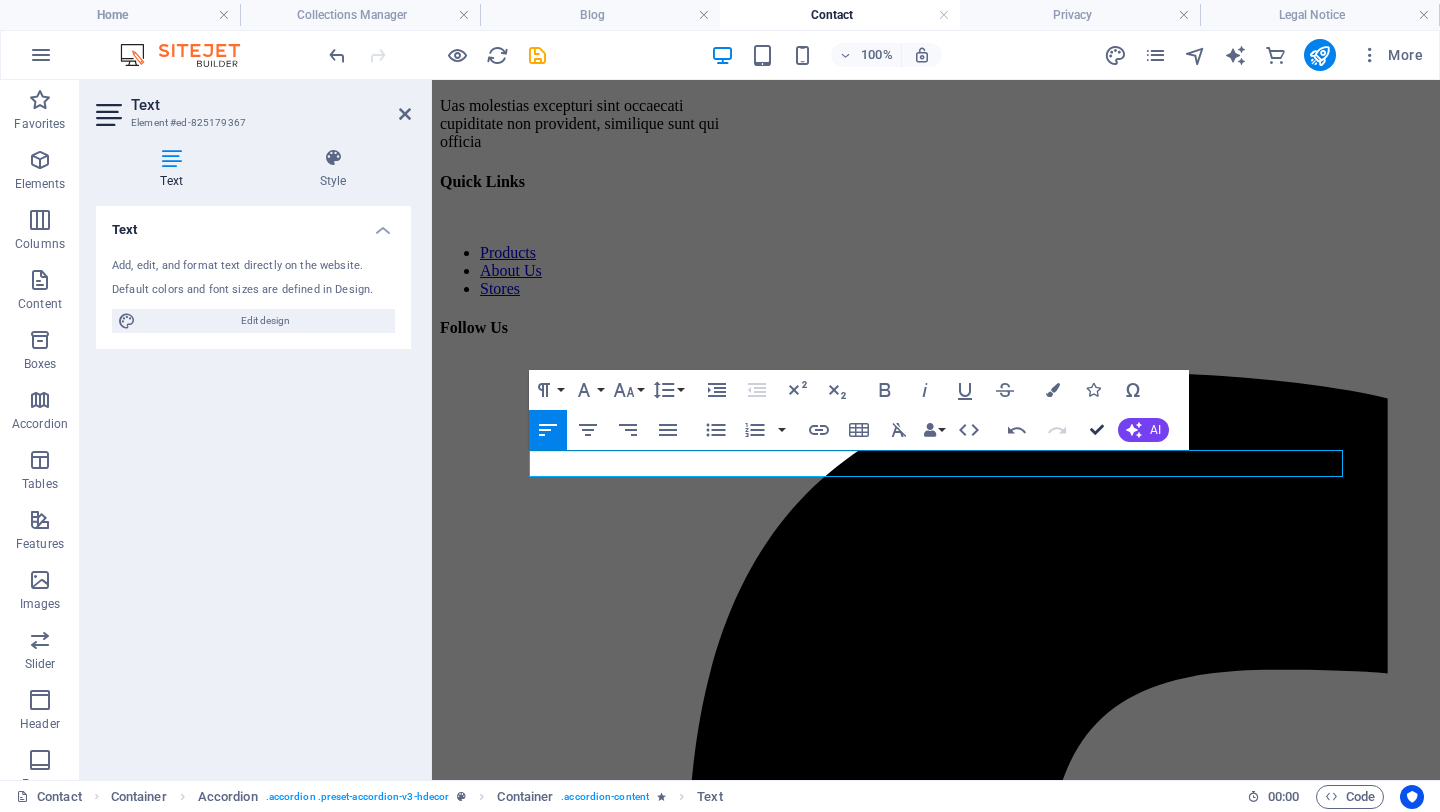 scroll, scrollTop: 2175, scrollLeft: 0, axis: vertical 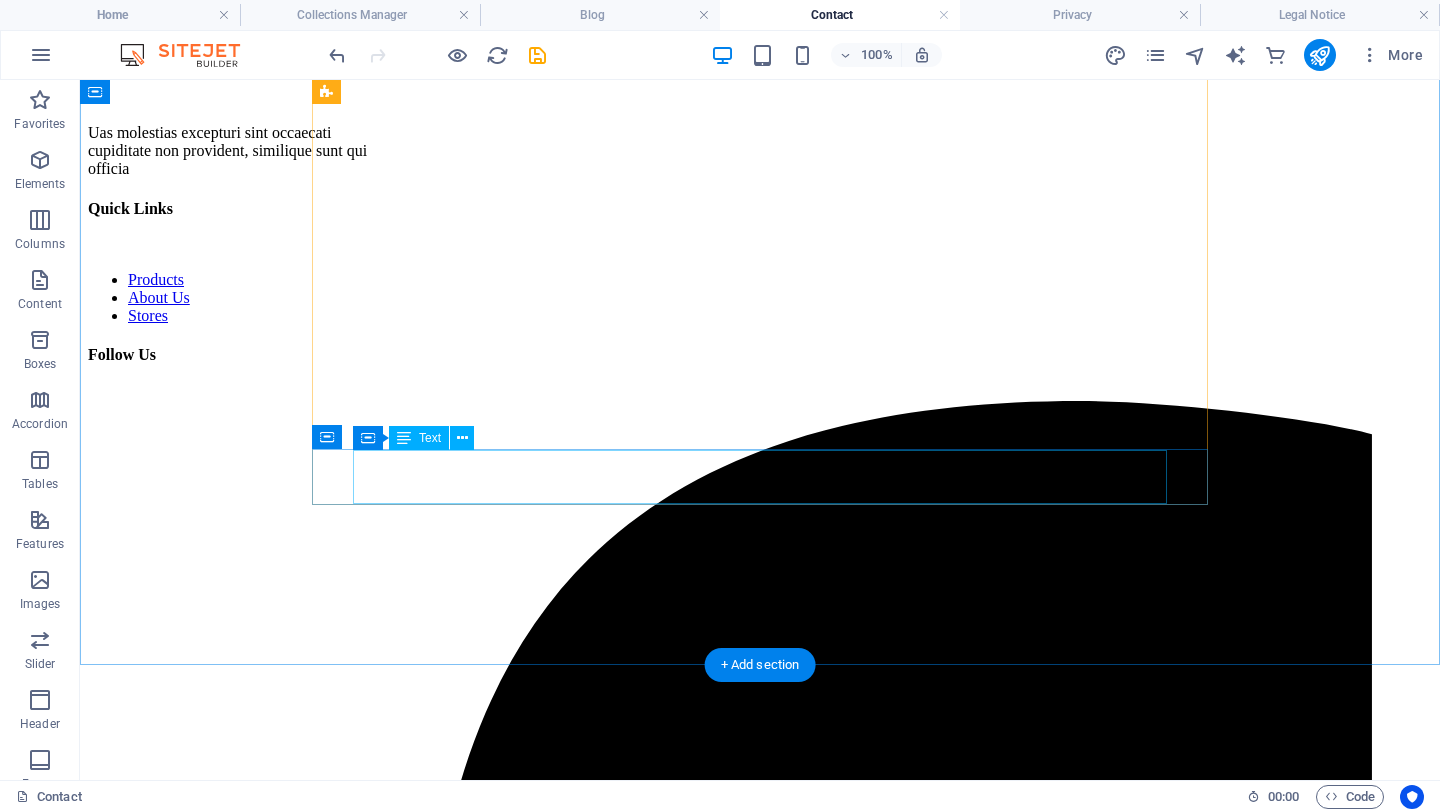 click on "Remove poop daily.
Rinse the grass 2–3 times per week." at bounding box center [560, -341] 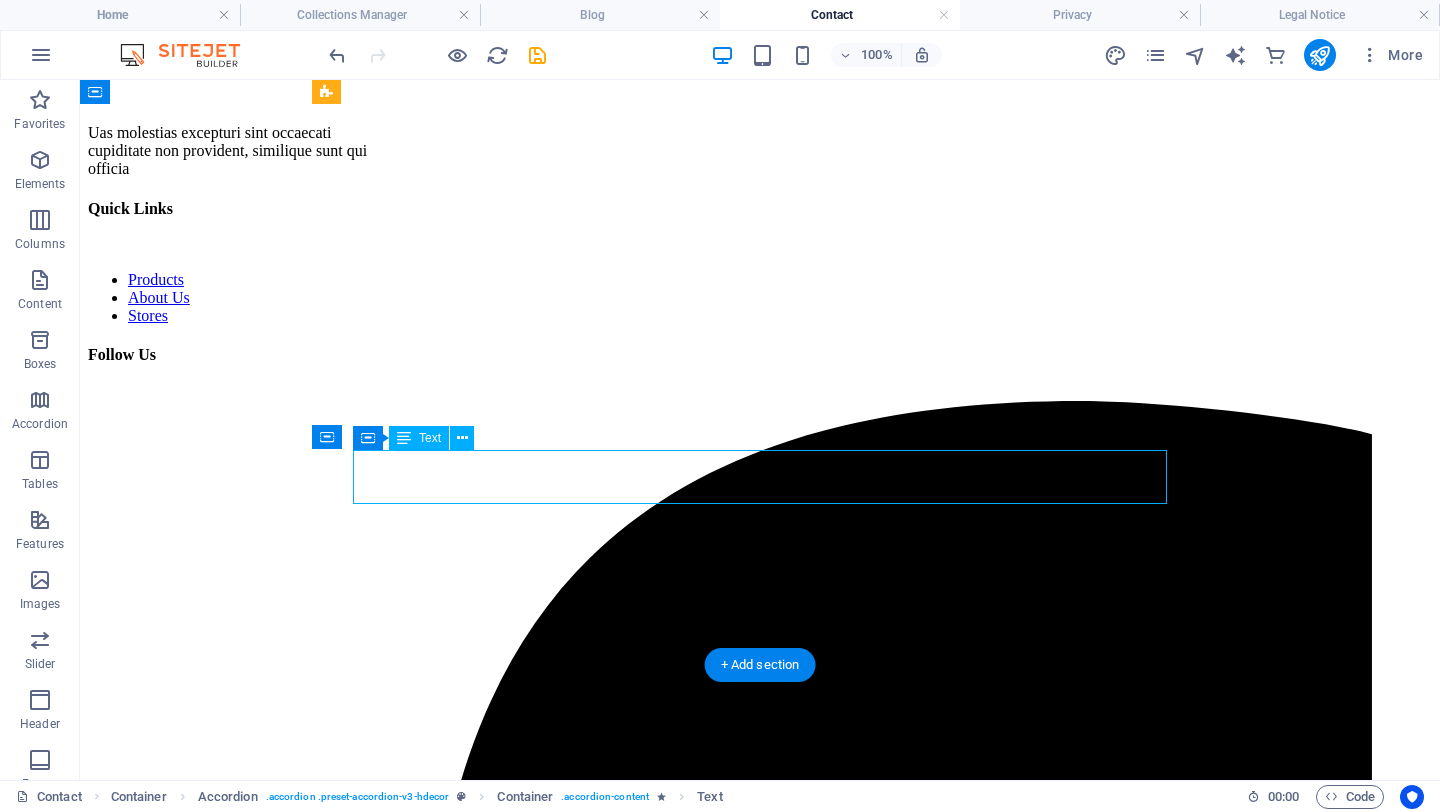 click on "Remove poop daily.
Rinse the grass 2–3 times per week." at bounding box center (560, -341) 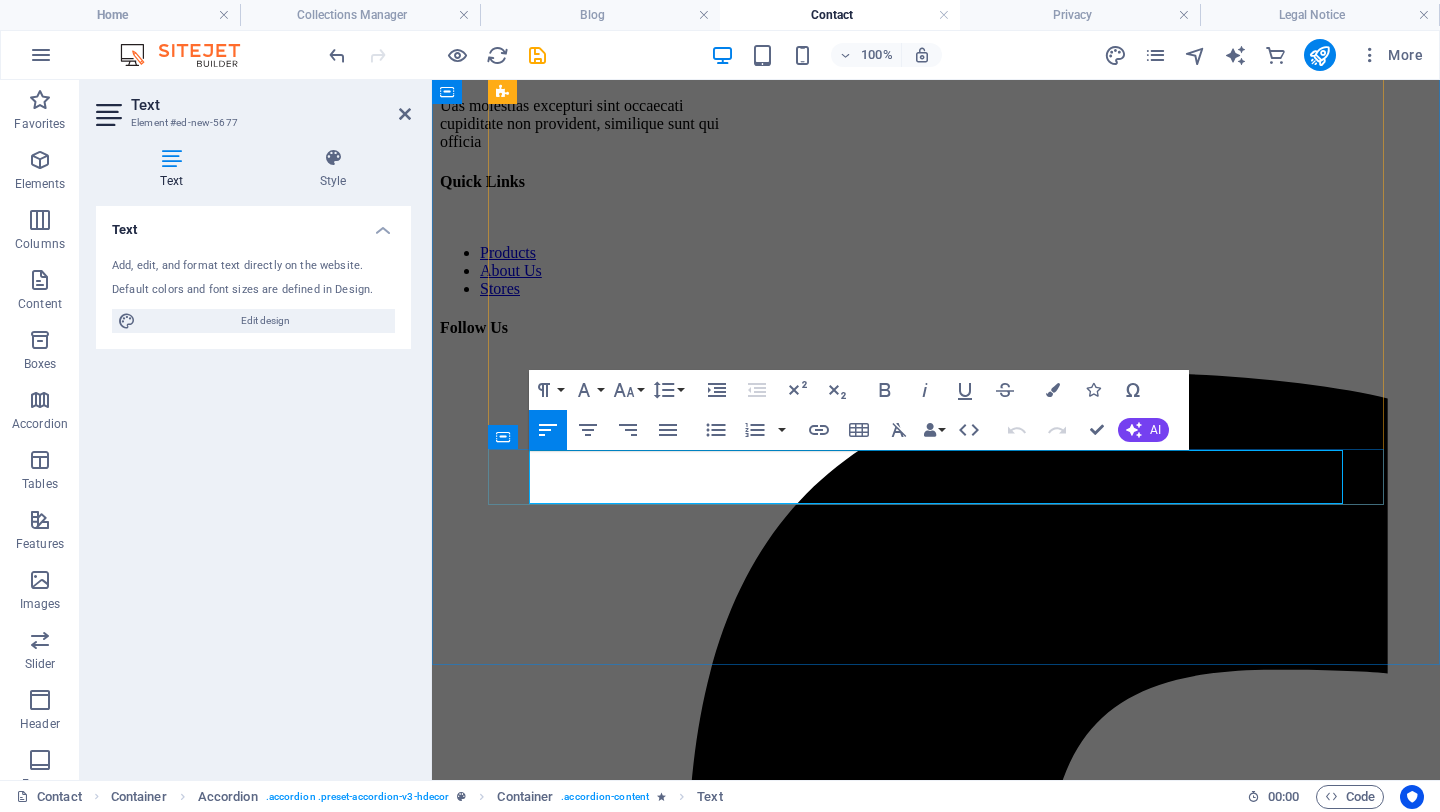 drag, startPoint x: 840, startPoint y: 492, endPoint x: 531, endPoint y: 460, distance: 310.65253 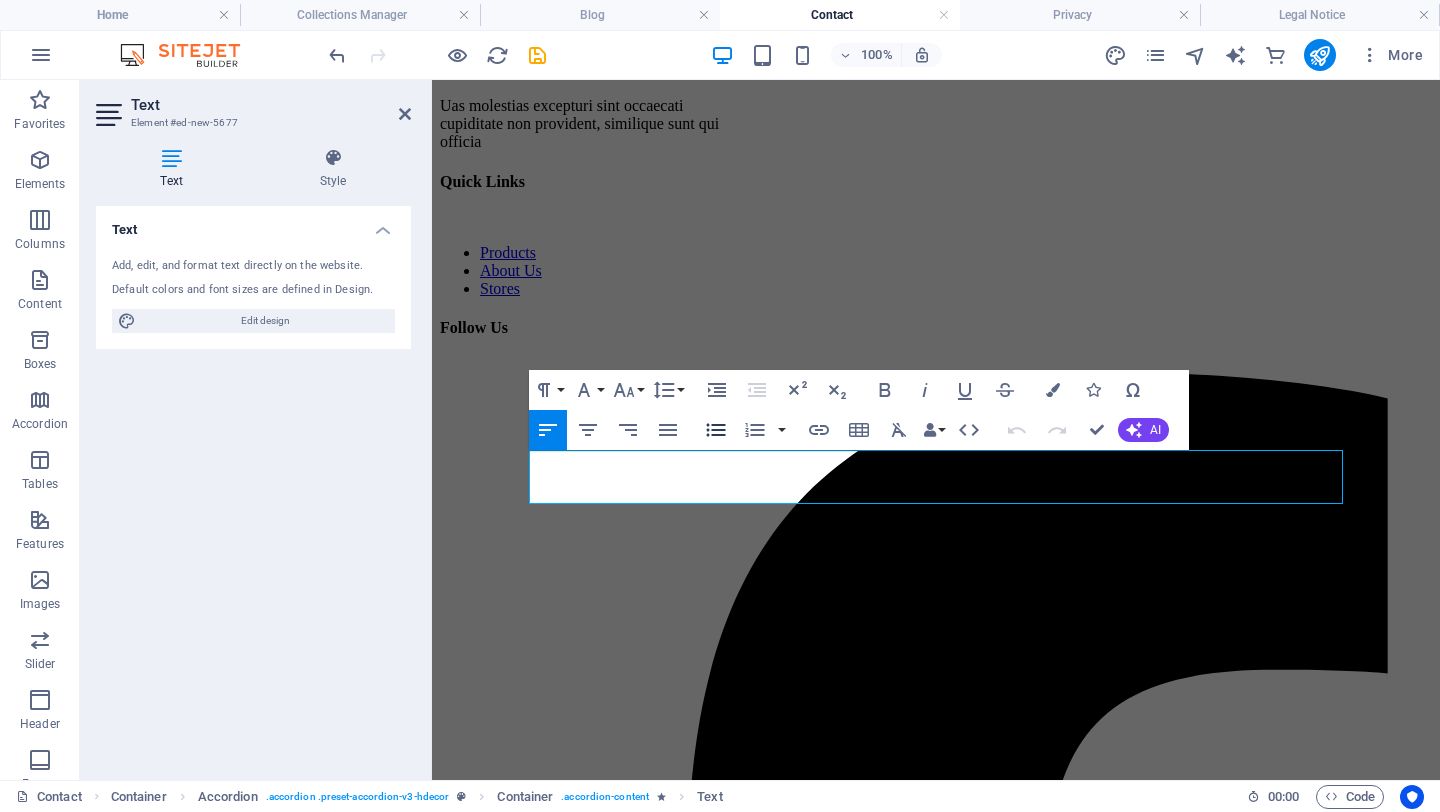 click 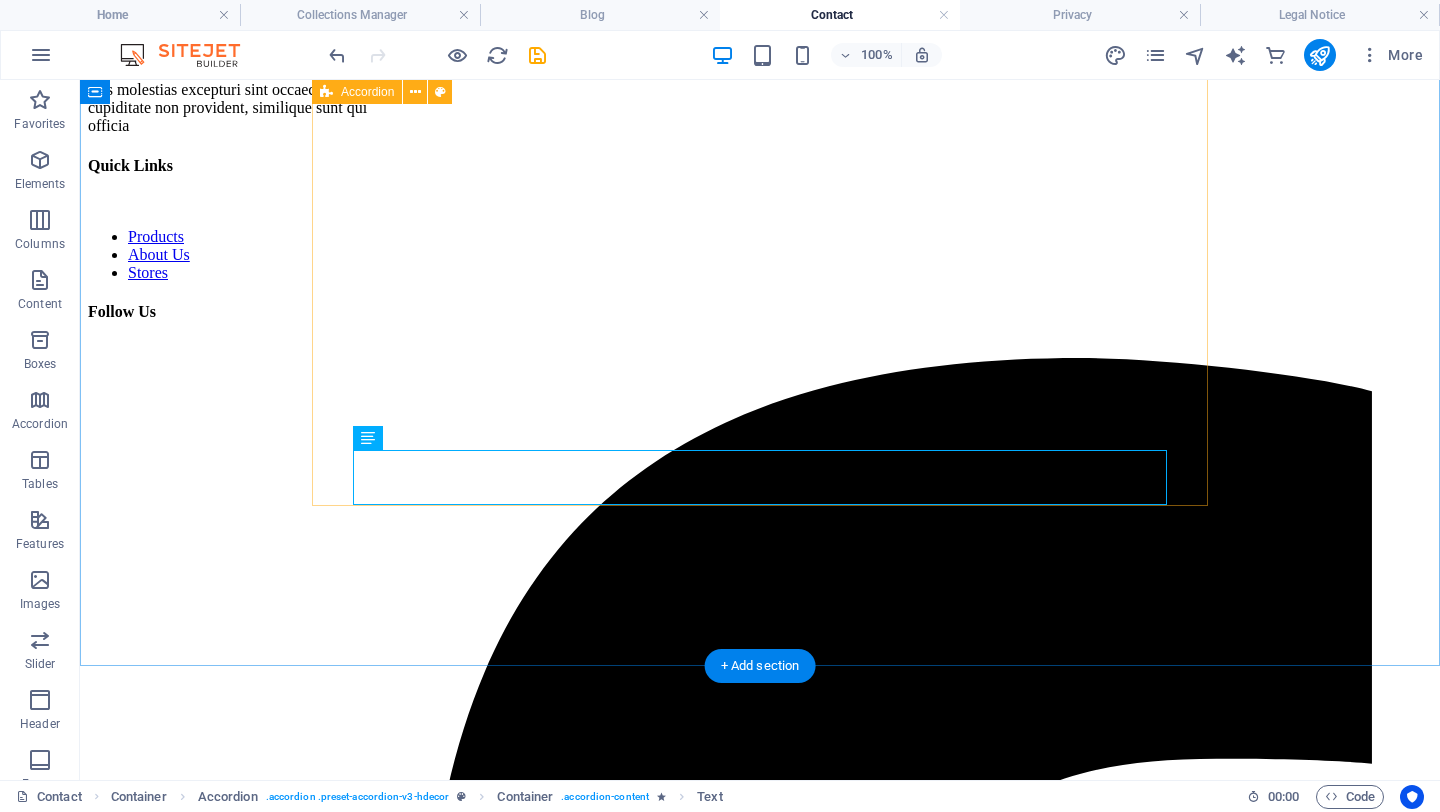 scroll, scrollTop: 2175, scrollLeft: 0, axis: vertical 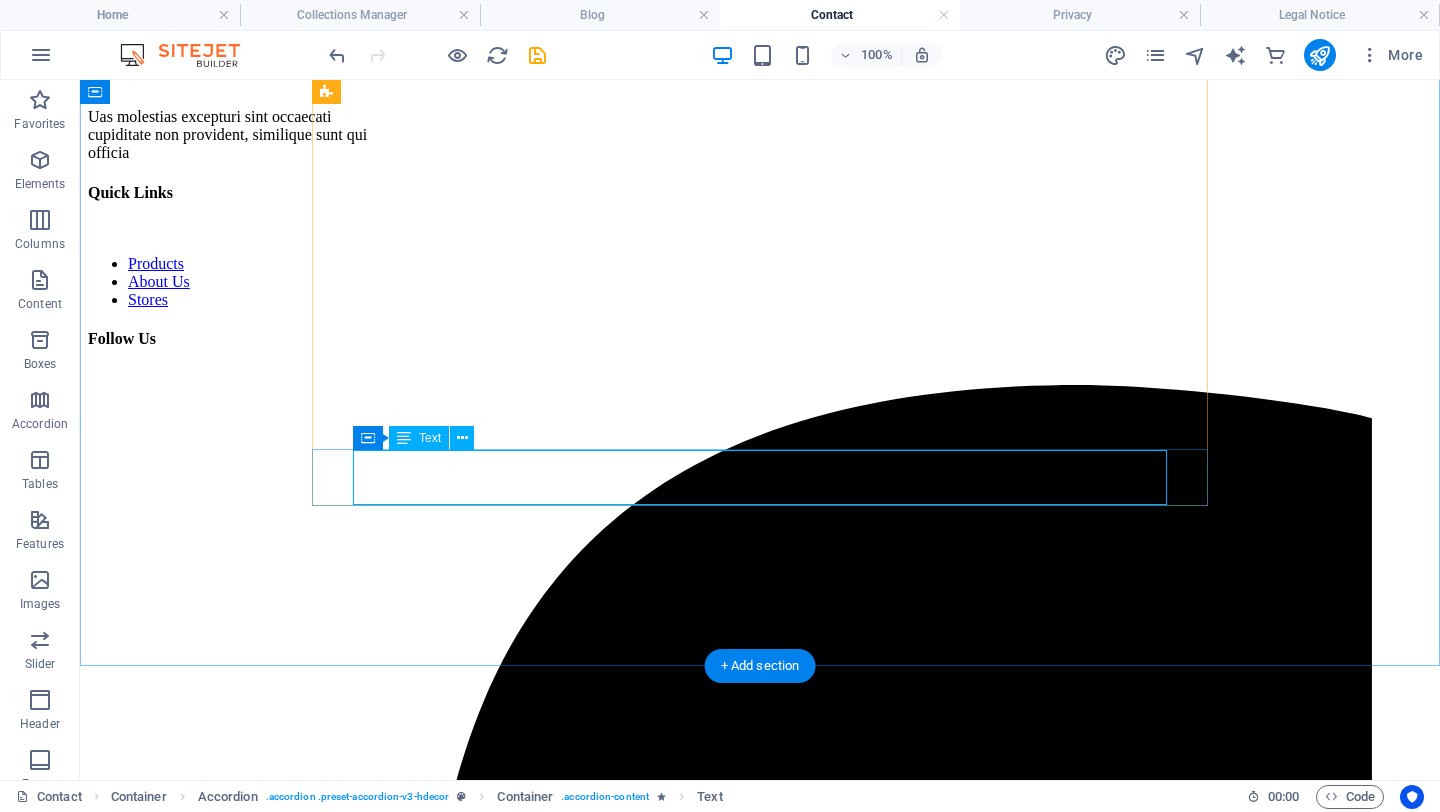 click on "Remove poop daily. Rinse the grass 2–3 times per week." at bounding box center (560, -349) 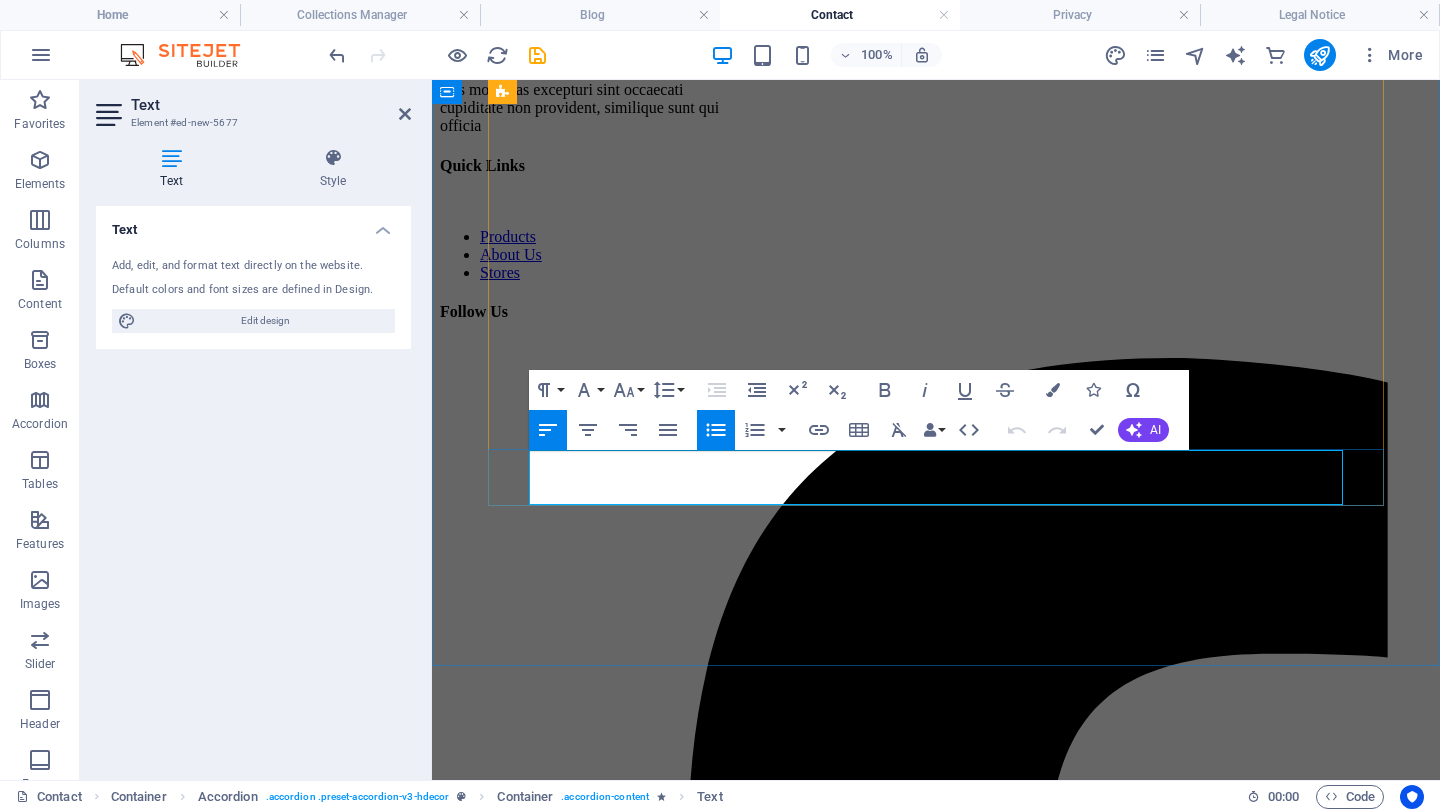 click on "Rinse the grass 2–3 times per week." at bounding box center (932, -367) 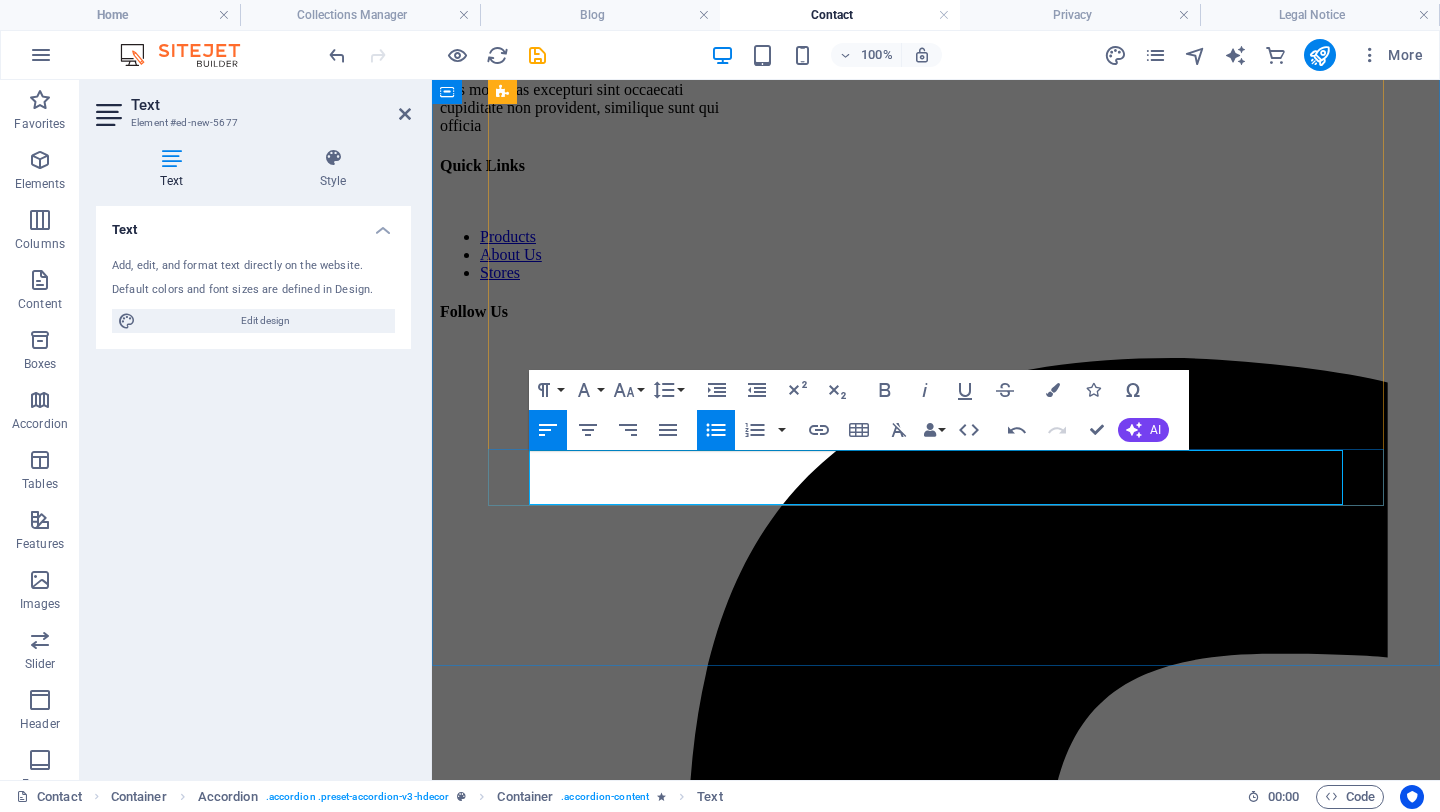 type 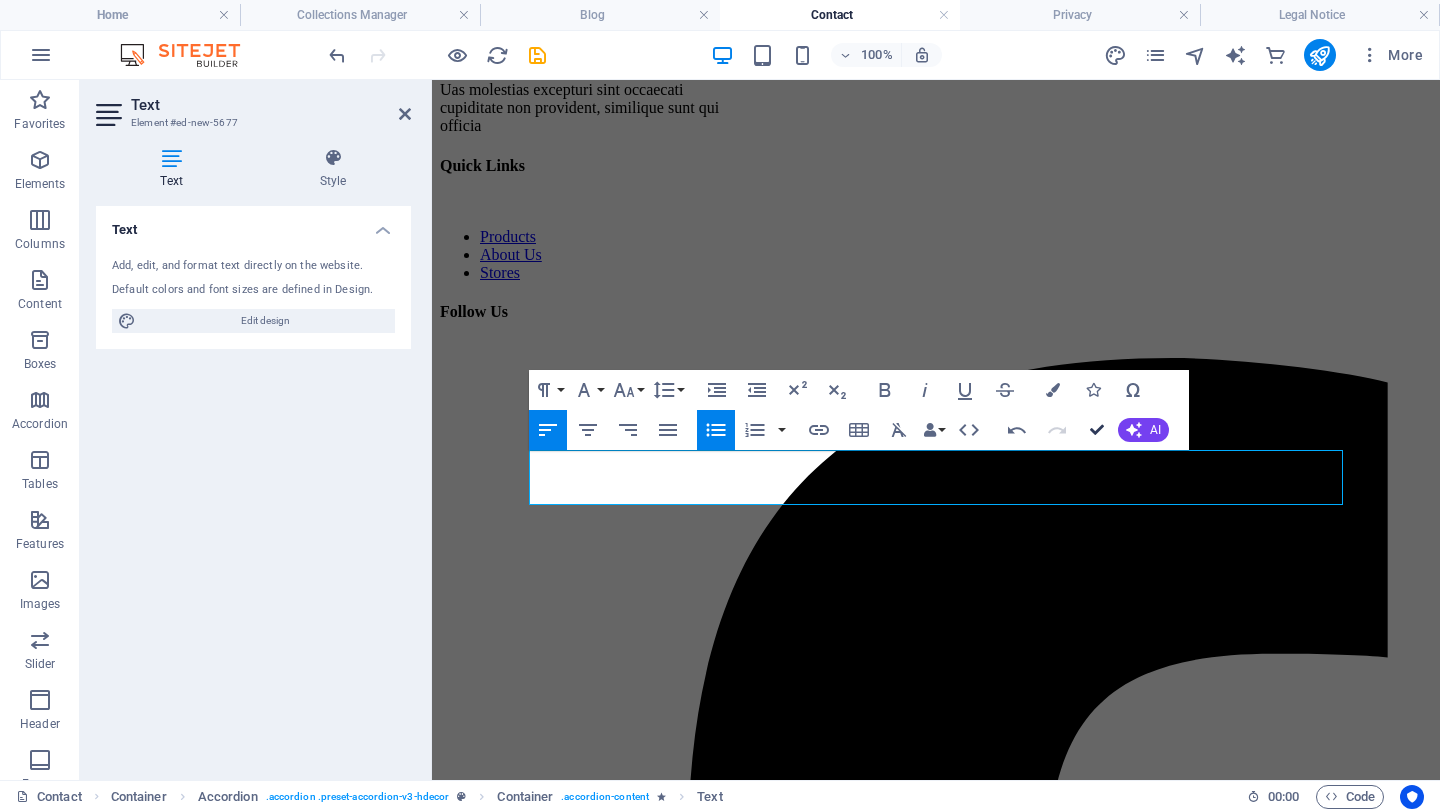 scroll, scrollTop: 2175, scrollLeft: 0, axis: vertical 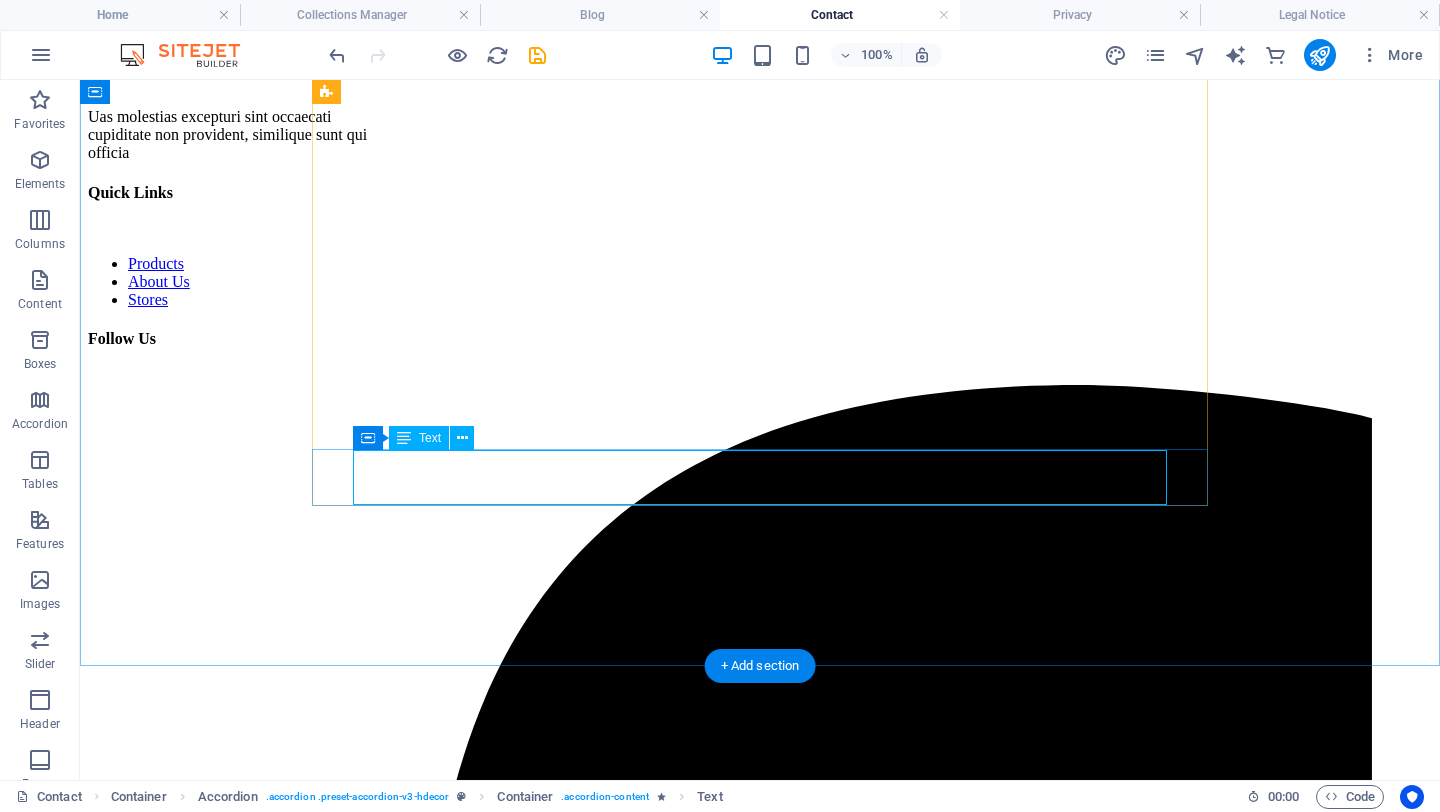 click on "Remove poop daily. Lightly water the grass once a day depending on sunlight, shade cover & use." at bounding box center (560, -349) 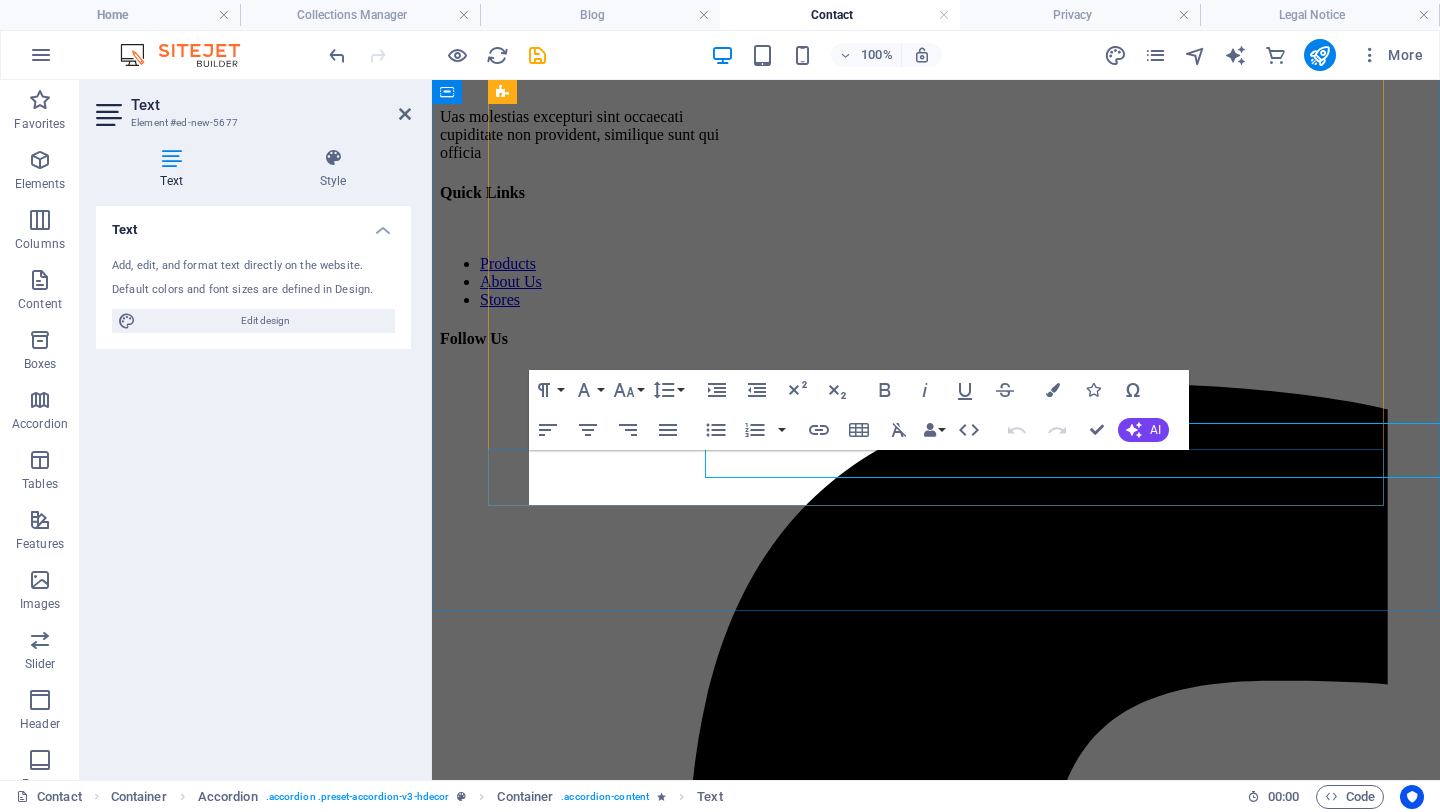 scroll, scrollTop: 2202, scrollLeft: 0, axis: vertical 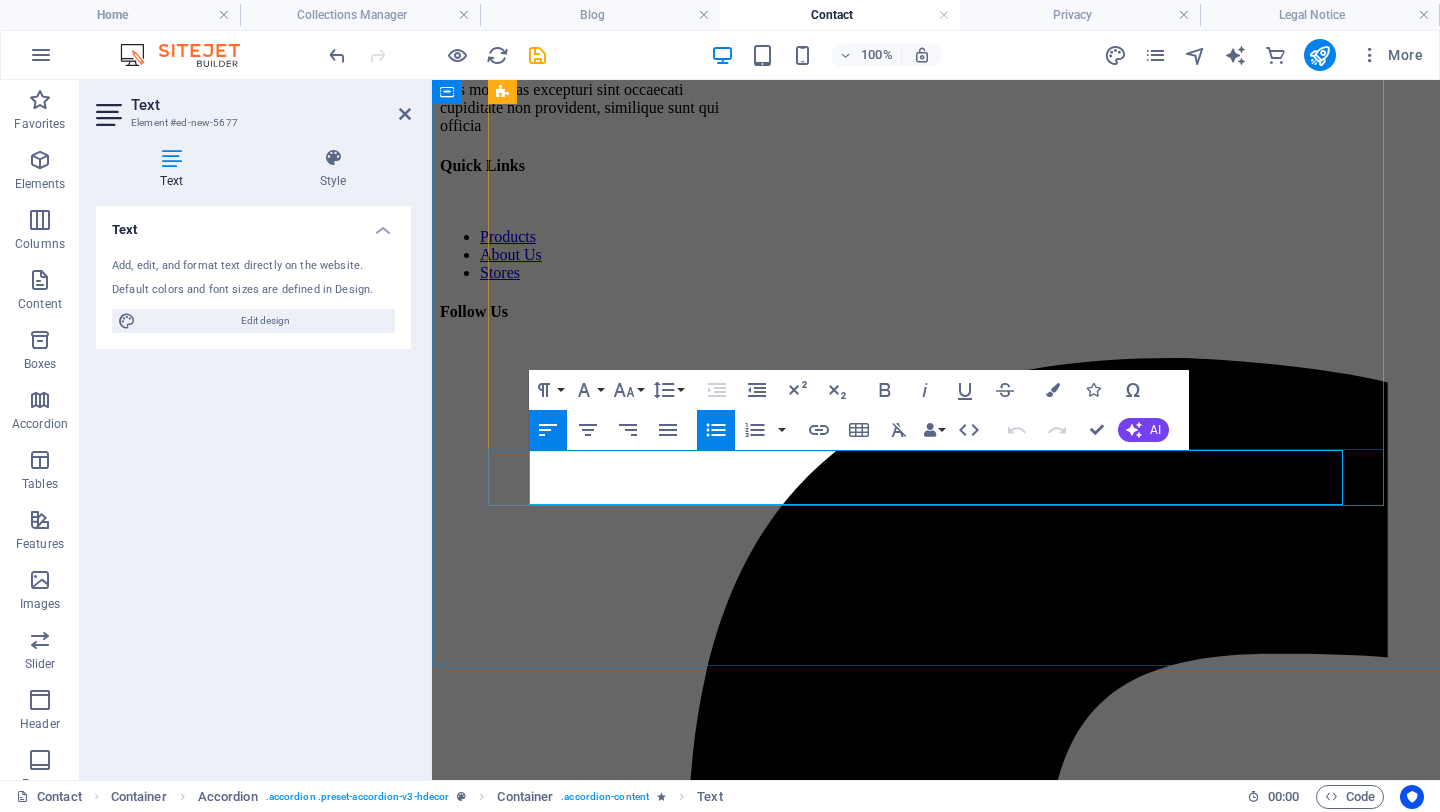 click on "Lightly water the grass once a day depending on sunlight, shade cover & use." at bounding box center [932, -367] 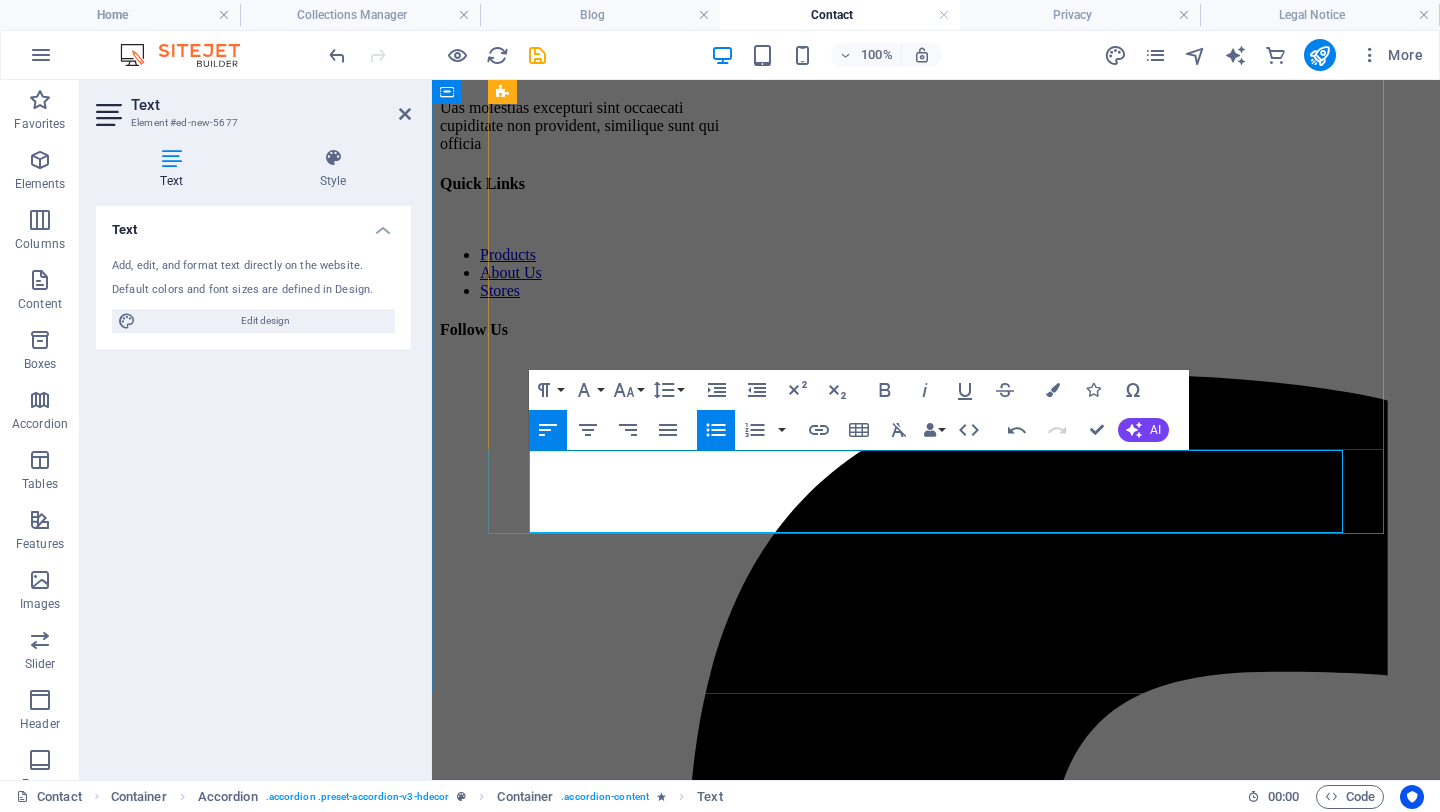 drag, startPoint x: 840, startPoint y: 518, endPoint x: 684, endPoint y: 514, distance: 156.05127 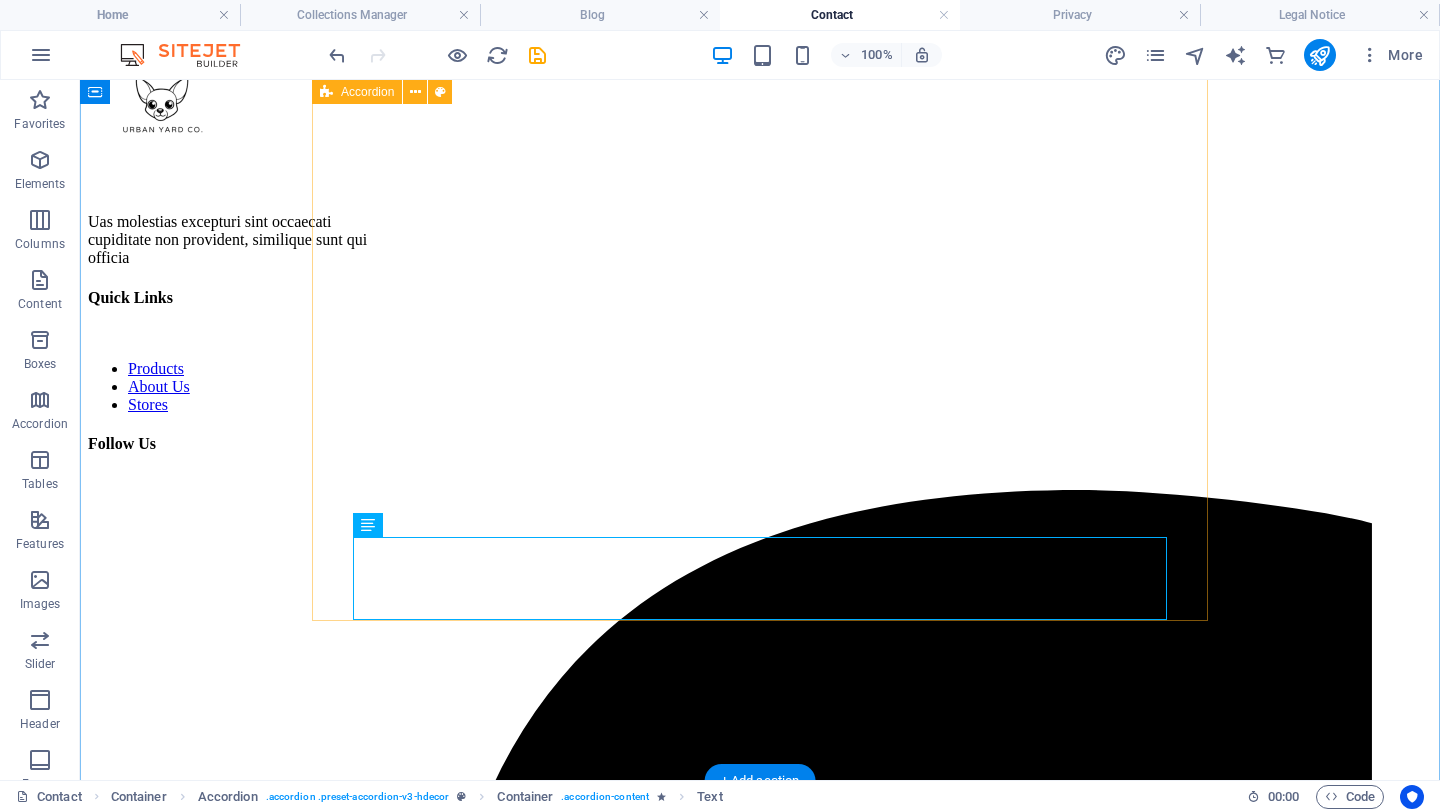 scroll, scrollTop: 2114, scrollLeft: 0, axis: vertical 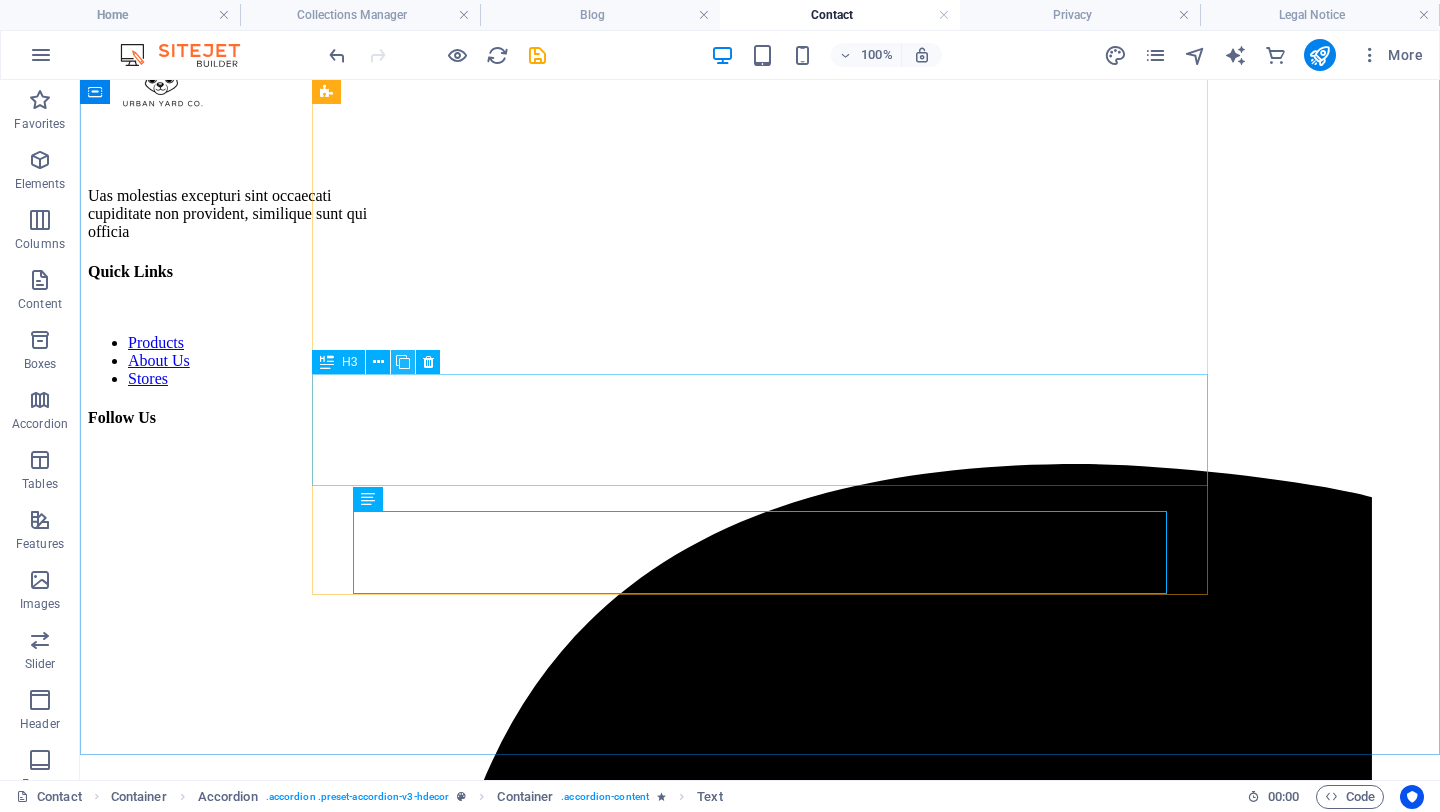 click at bounding box center [403, 362] 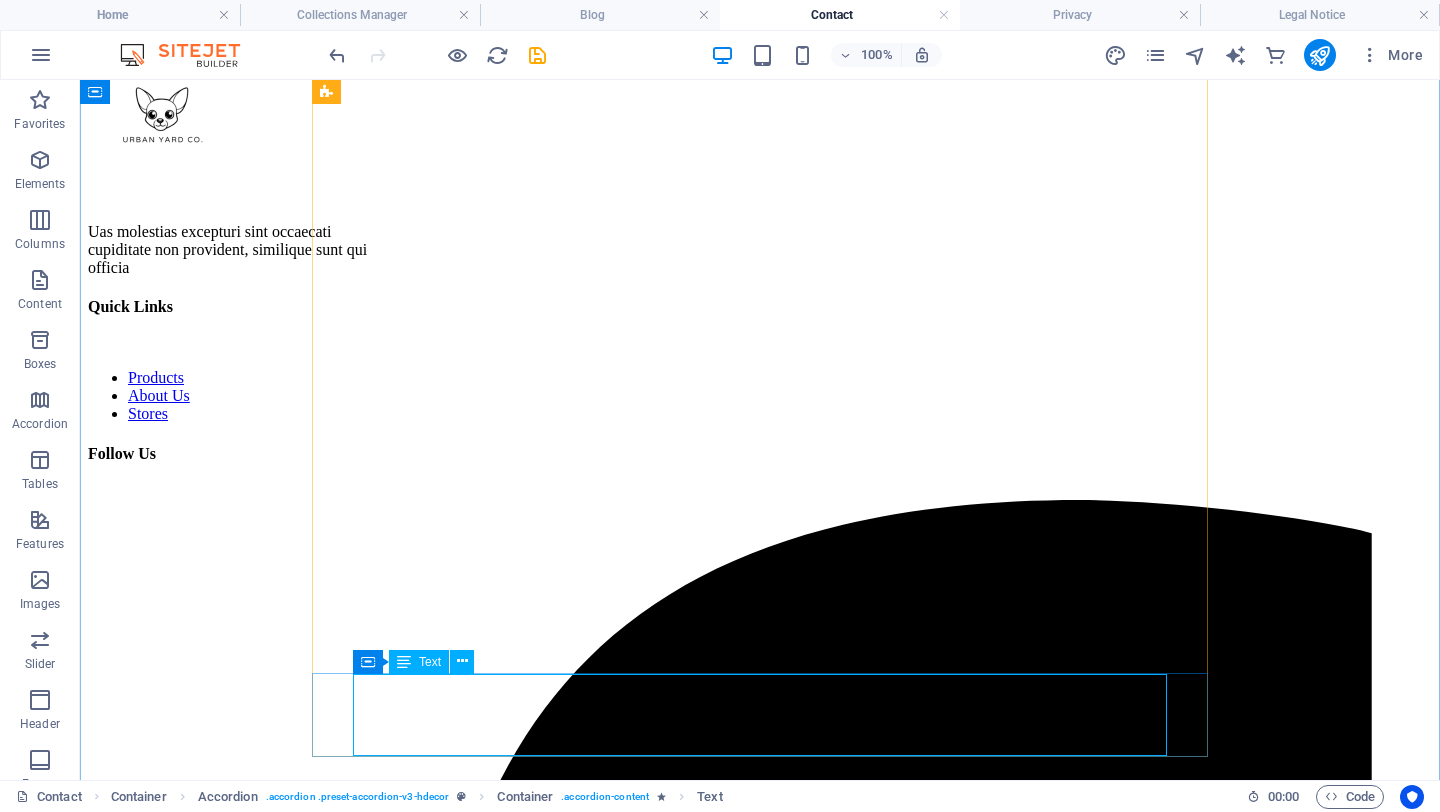 scroll, scrollTop: 2196, scrollLeft: 0, axis: vertical 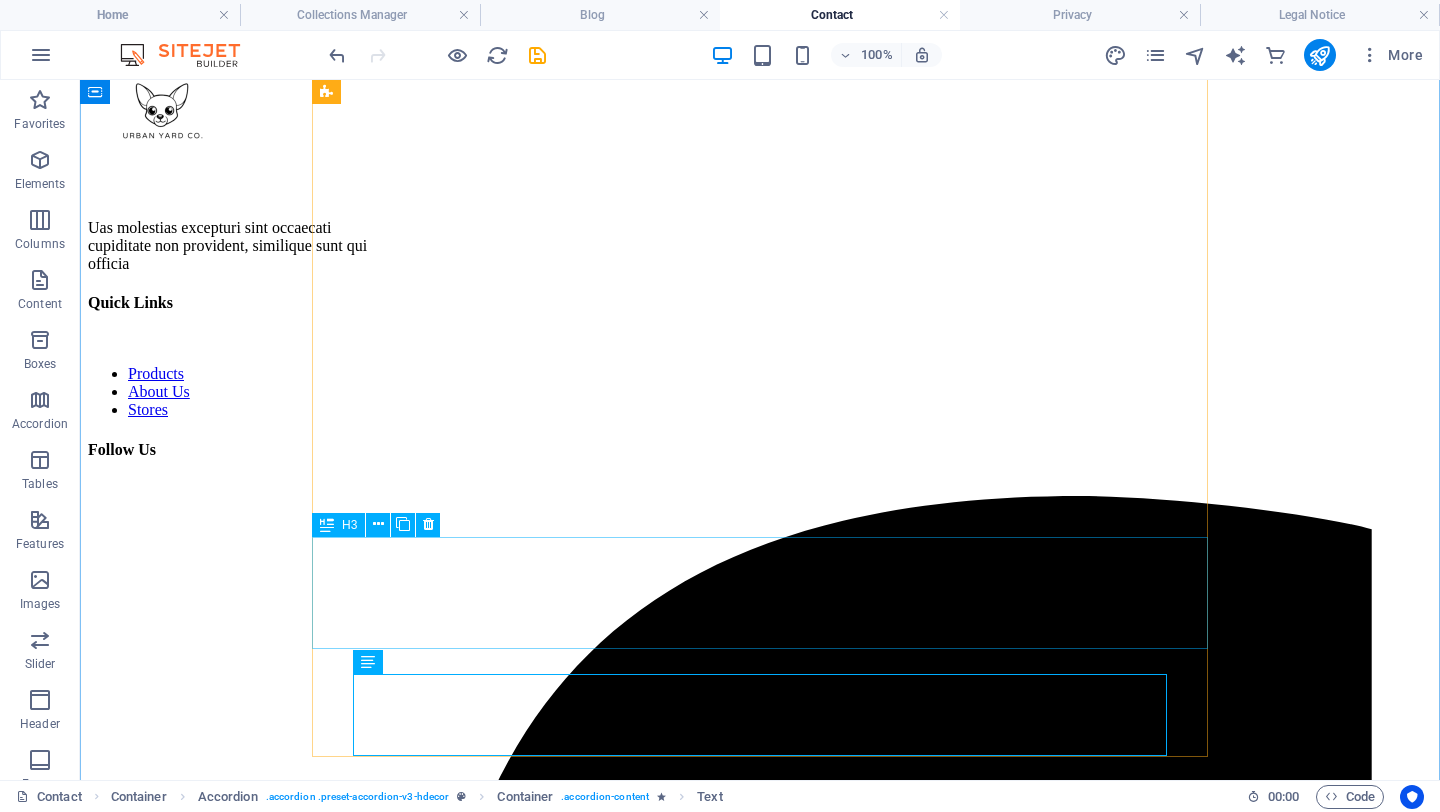 click on "How do I keep it clean and odour-free?" at bounding box center [560, -304] 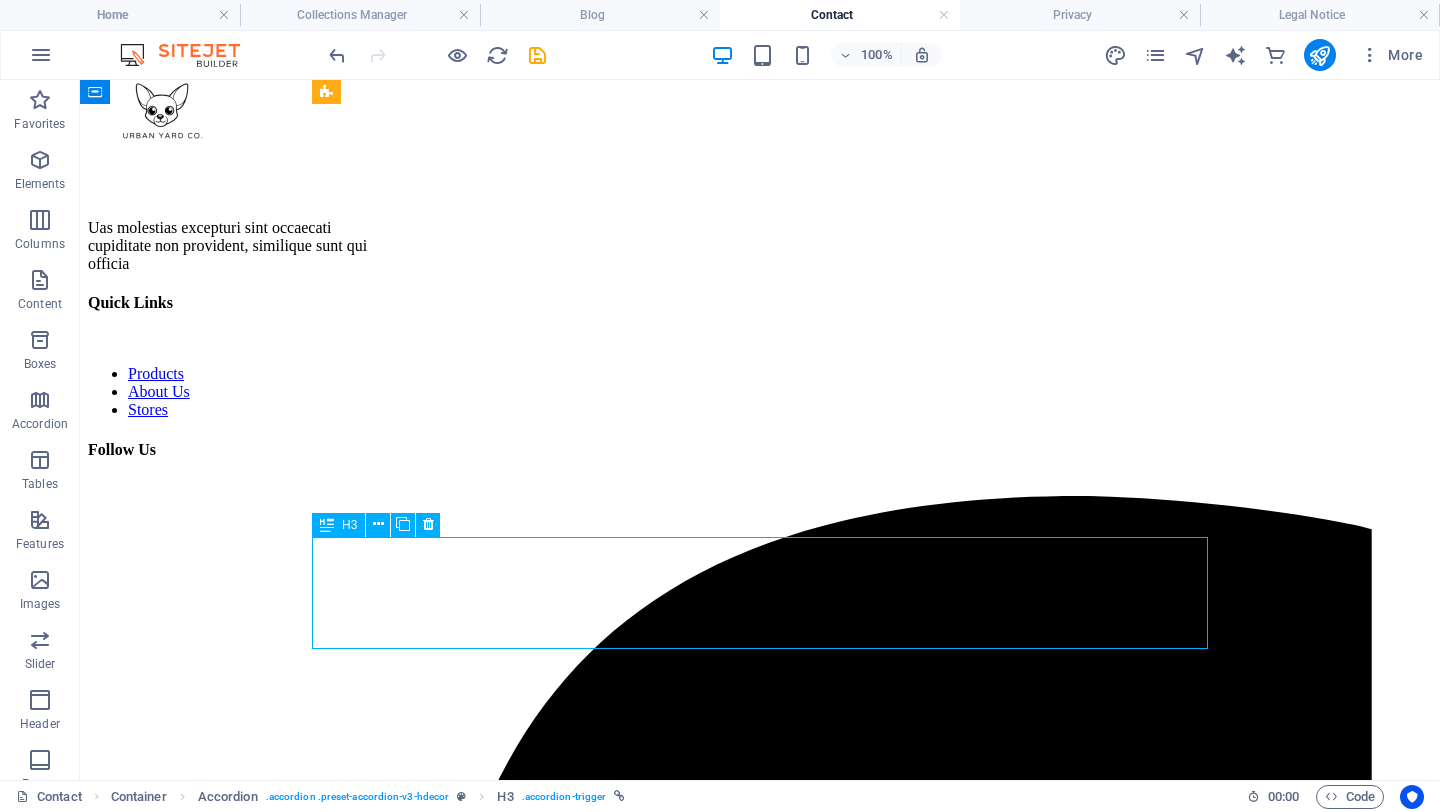 click on "How do I keep it clean and odour-free?" at bounding box center (560, -304) 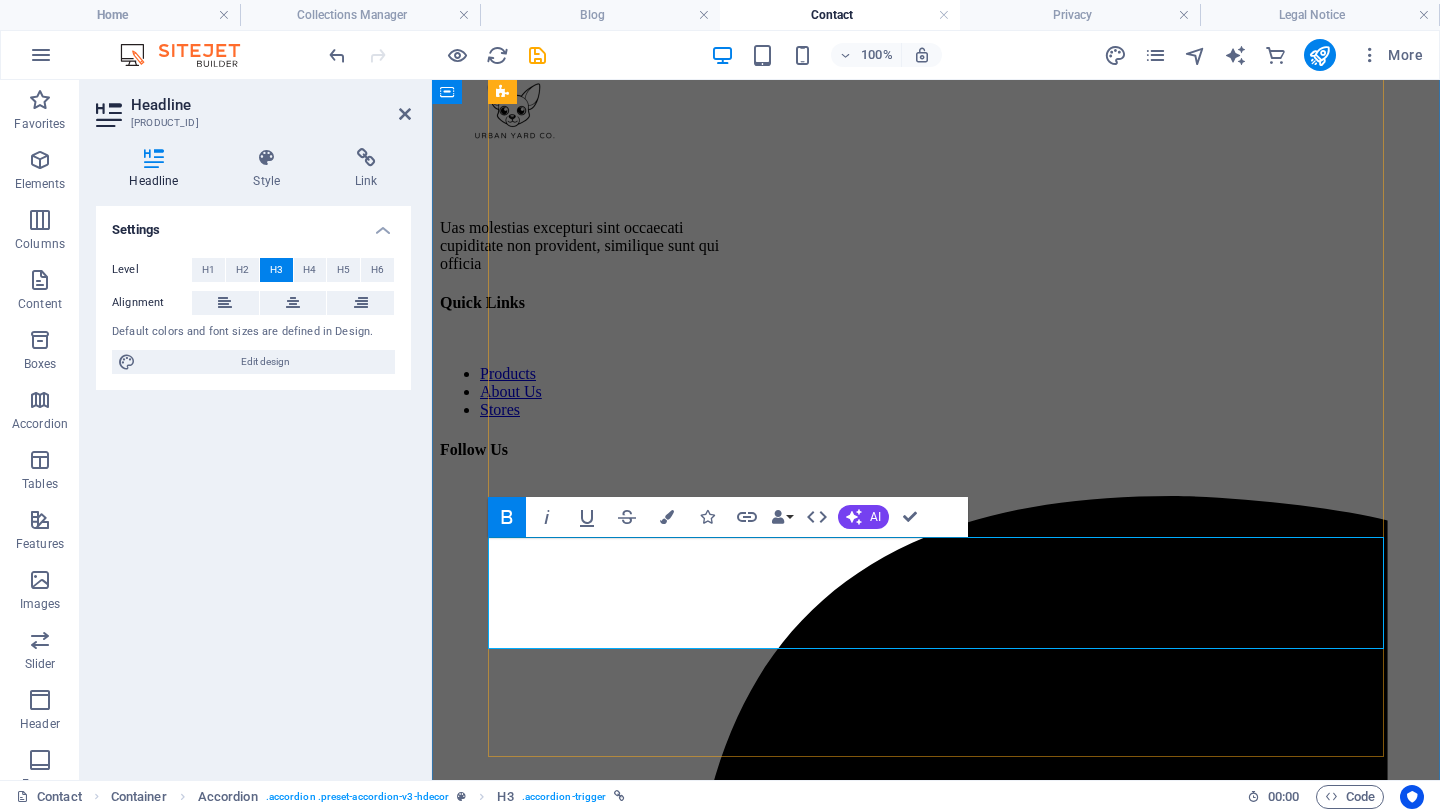 scroll, scrollTop: 2223, scrollLeft: 0, axis: vertical 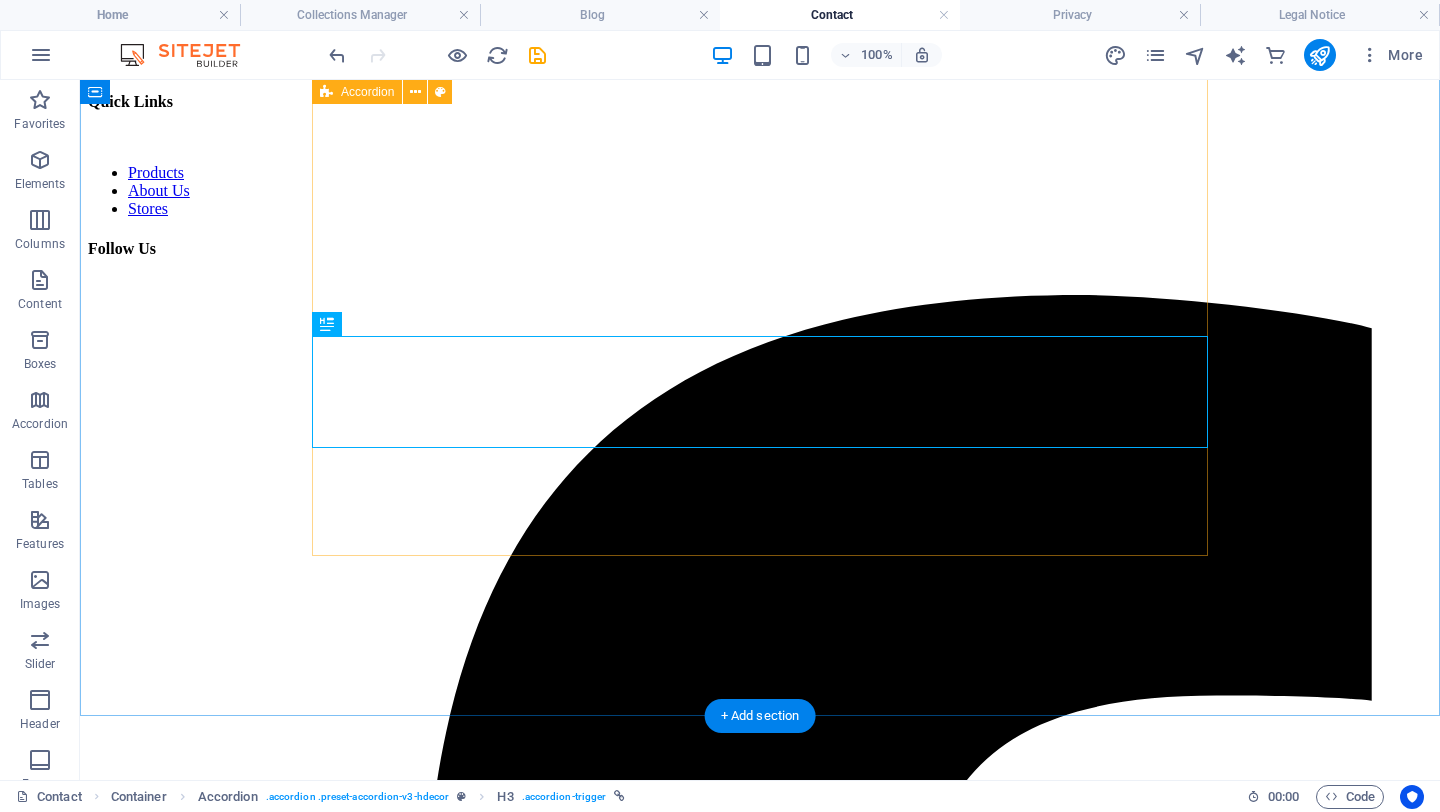 click on "Remove poop daily. Lightly water the grass once a day depending on sunlight, shade cover & use. Optional: Add  activated charcoal  under the soil to absorb odours." at bounding box center [560, -448] 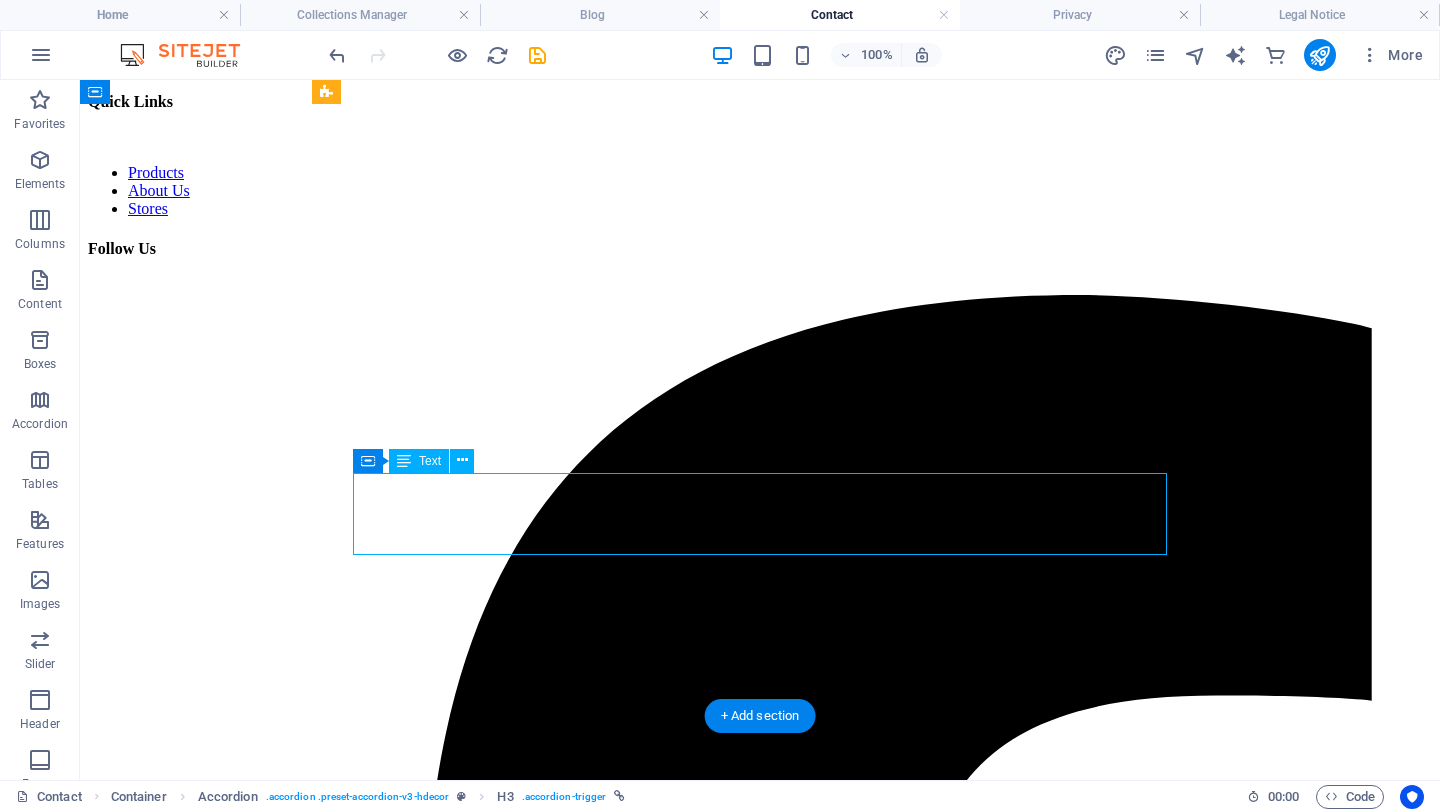 click on "Remove poop daily. Lightly water the grass once a day depending on sunlight, shade cover & use. Optional: Add  activated charcoal  under the soil to absorb odours." at bounding box center [560, -448] 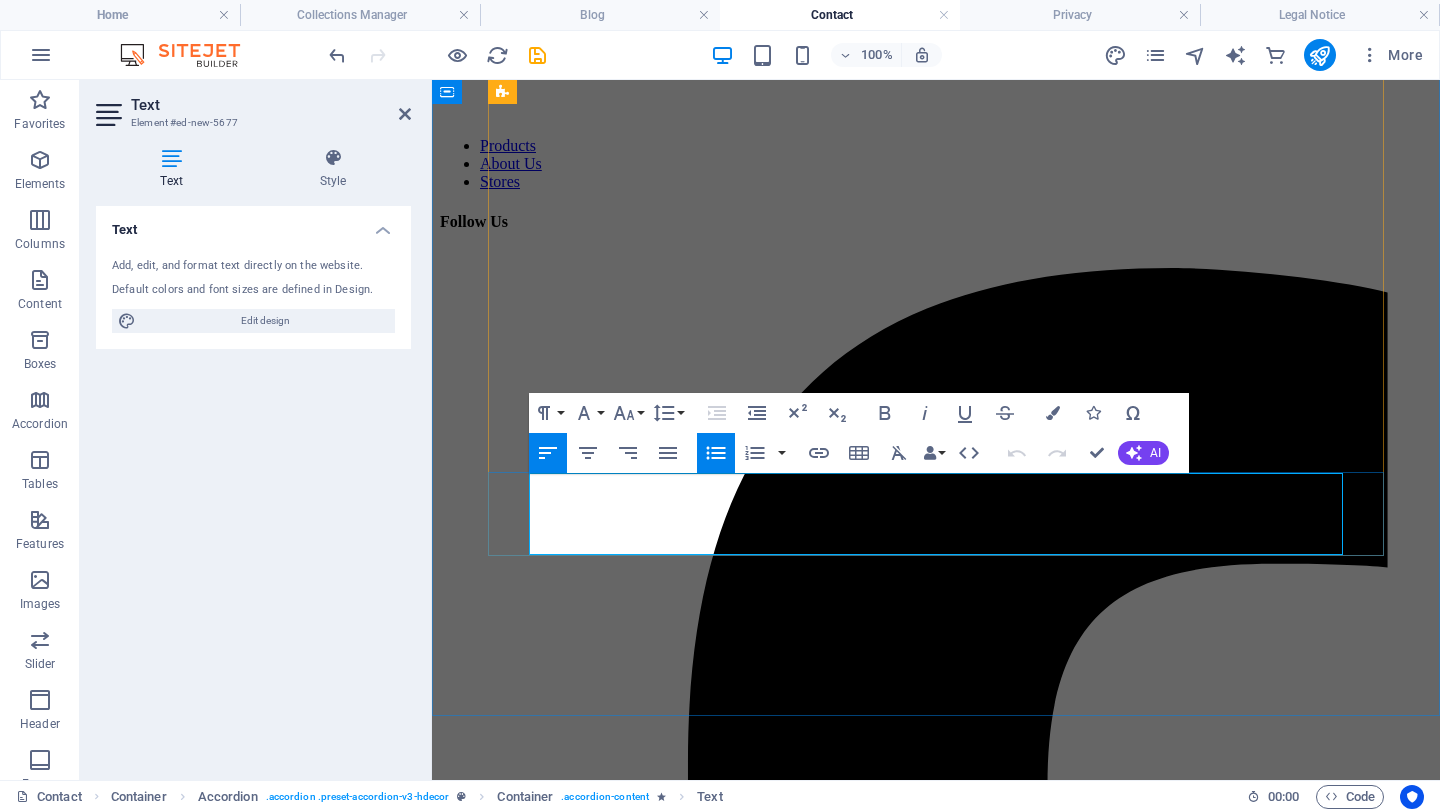 drag, startPoint x: 1178, startPoint y: 538, endPoint x: 544, endPoint y: 491, distance: 635.73975 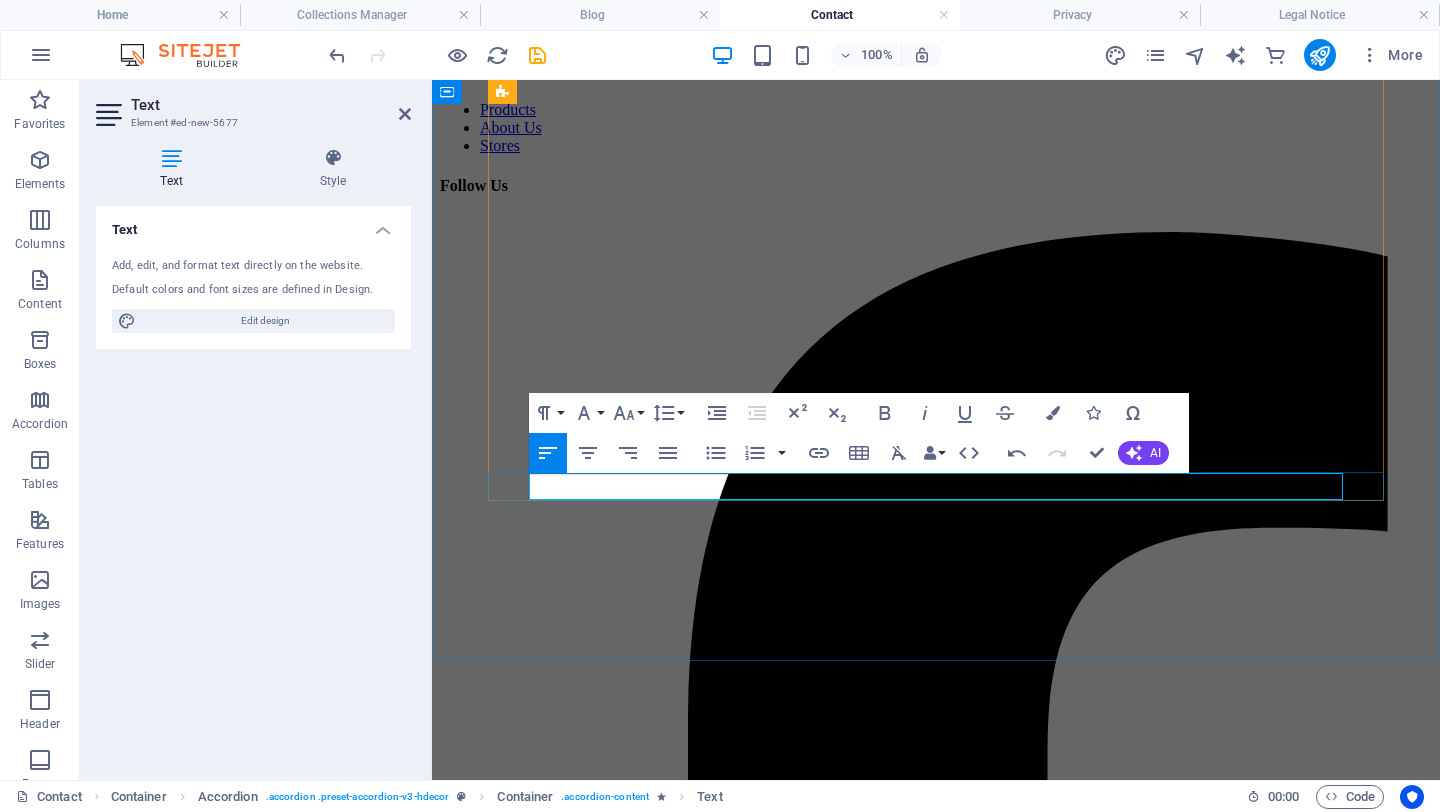 click at bounding box center [912, -493] 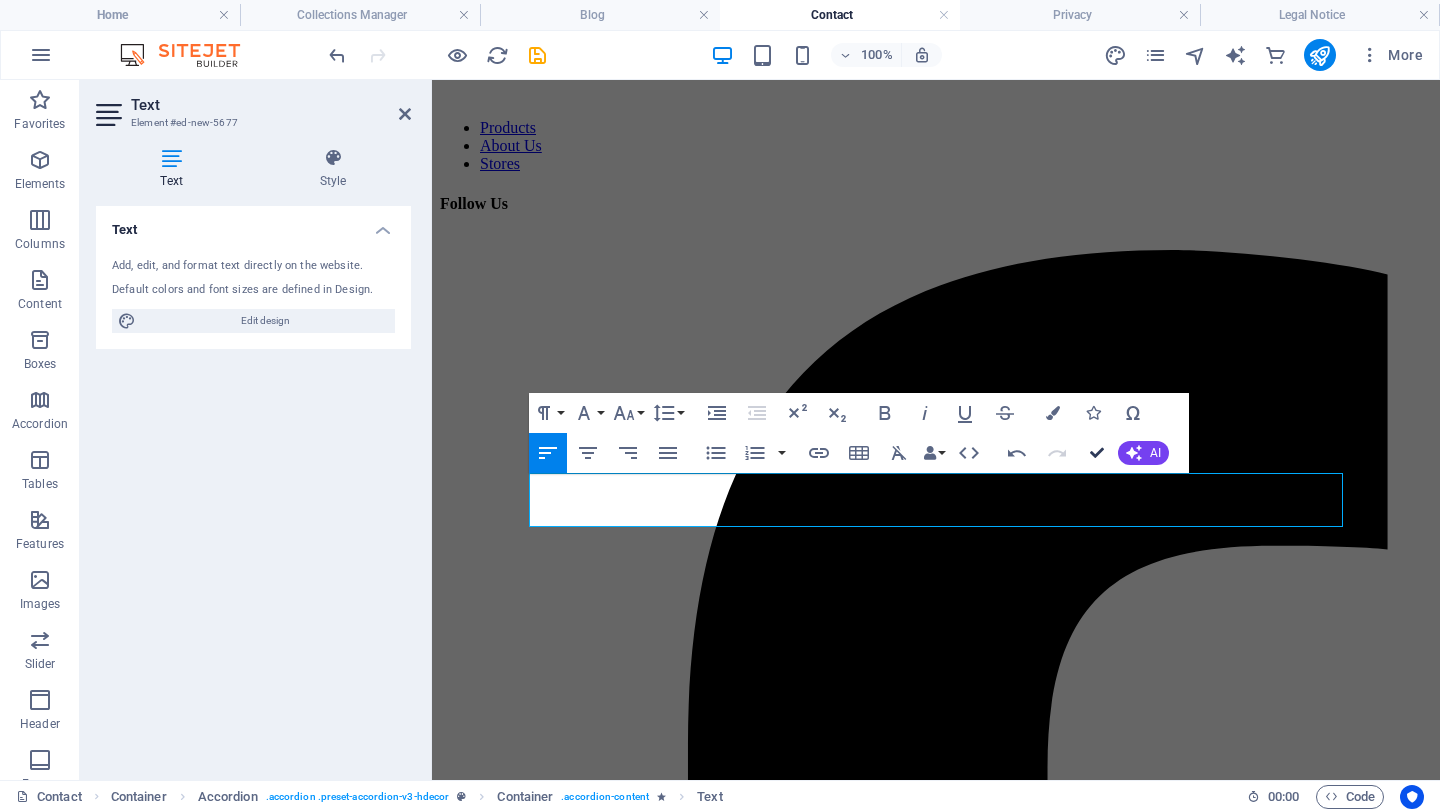 scroll, scrollTop: 2397, scrollLeft: 0, axis: vertical 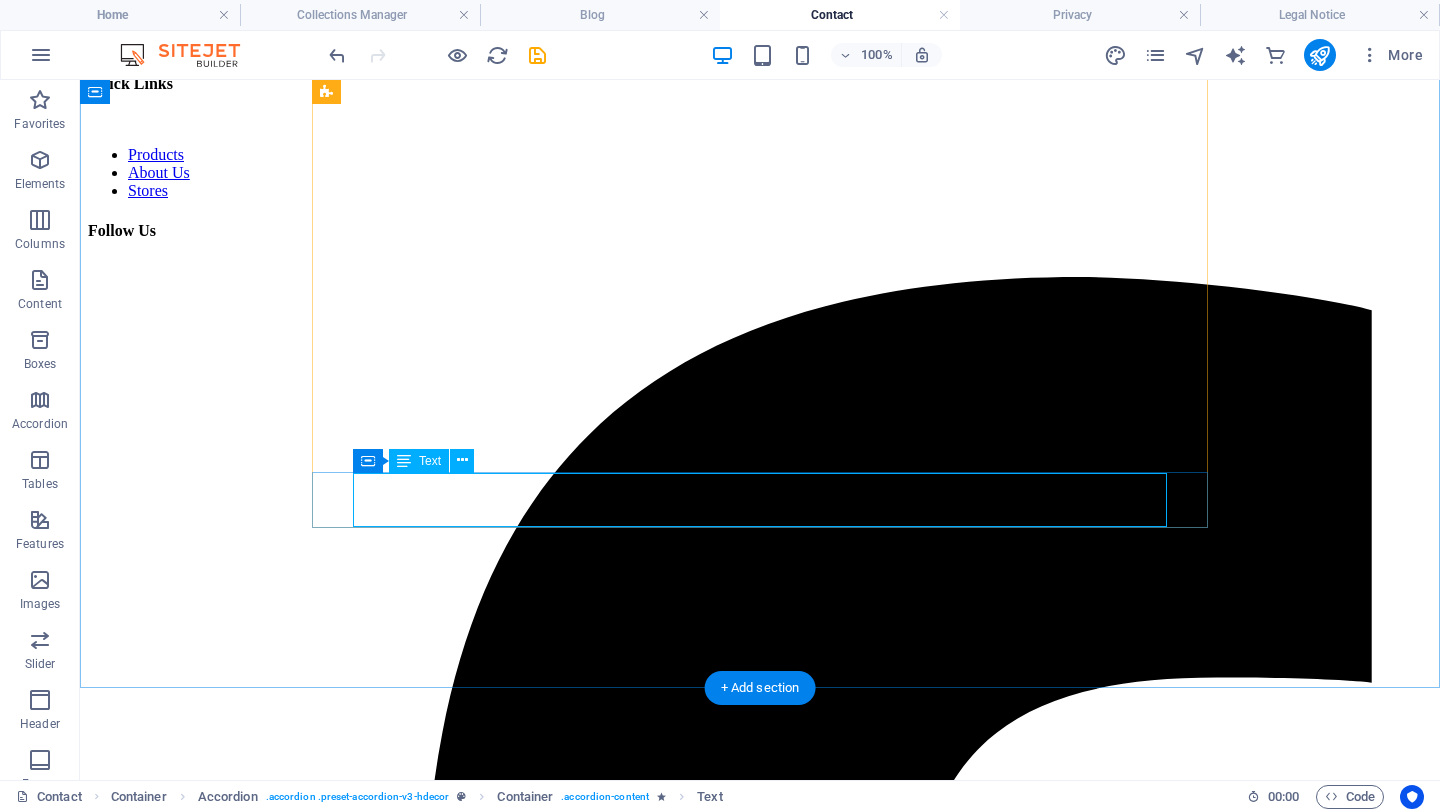 click on "Yes! It's a great solution for  potty training puppies  and helps them develop good outdoor habits indoors. You can even use a  natural attractant spray  to help them learn faster." at bounding box center (560, -457) 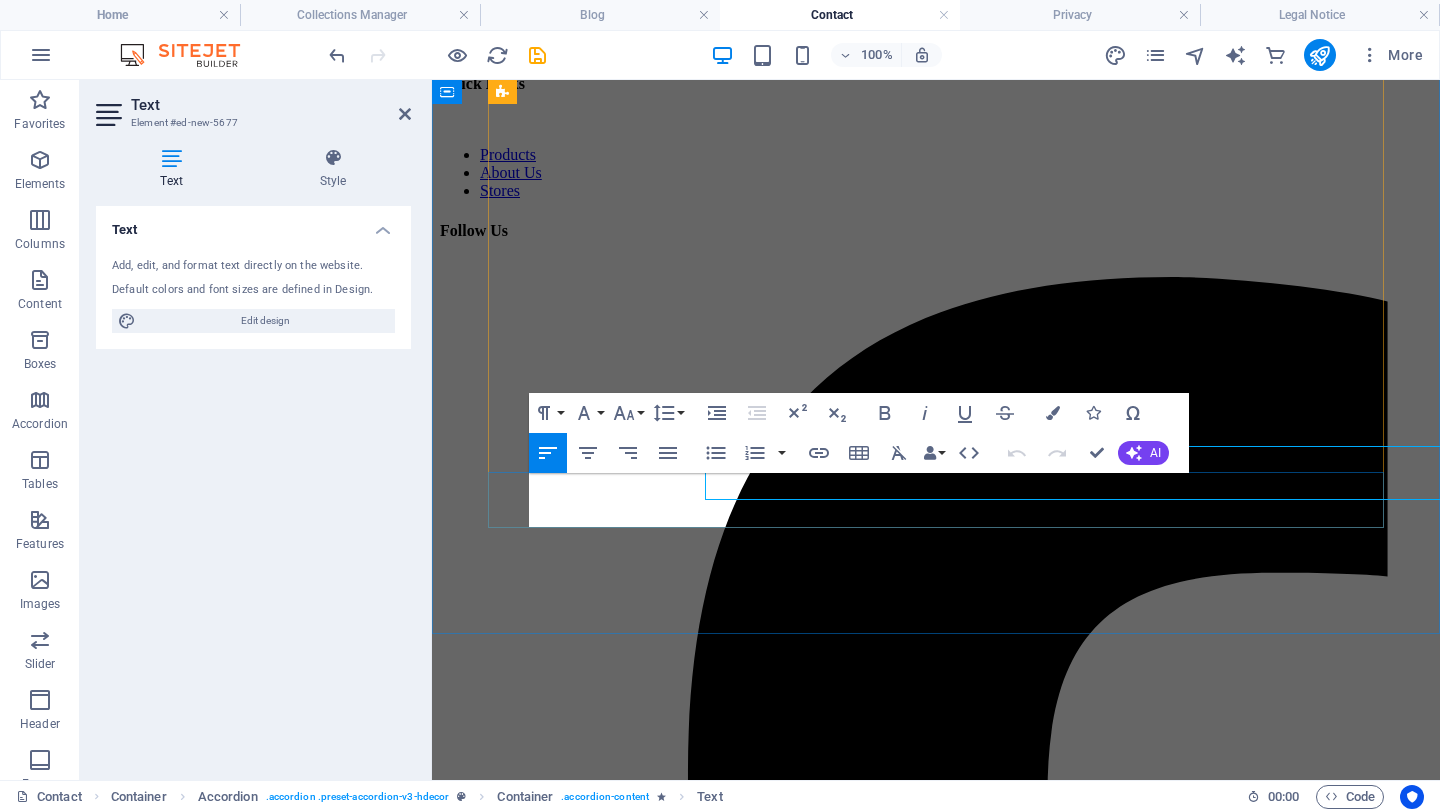 scroll, scrollTop: 2424, scrollLeft: 0, axis: vertical 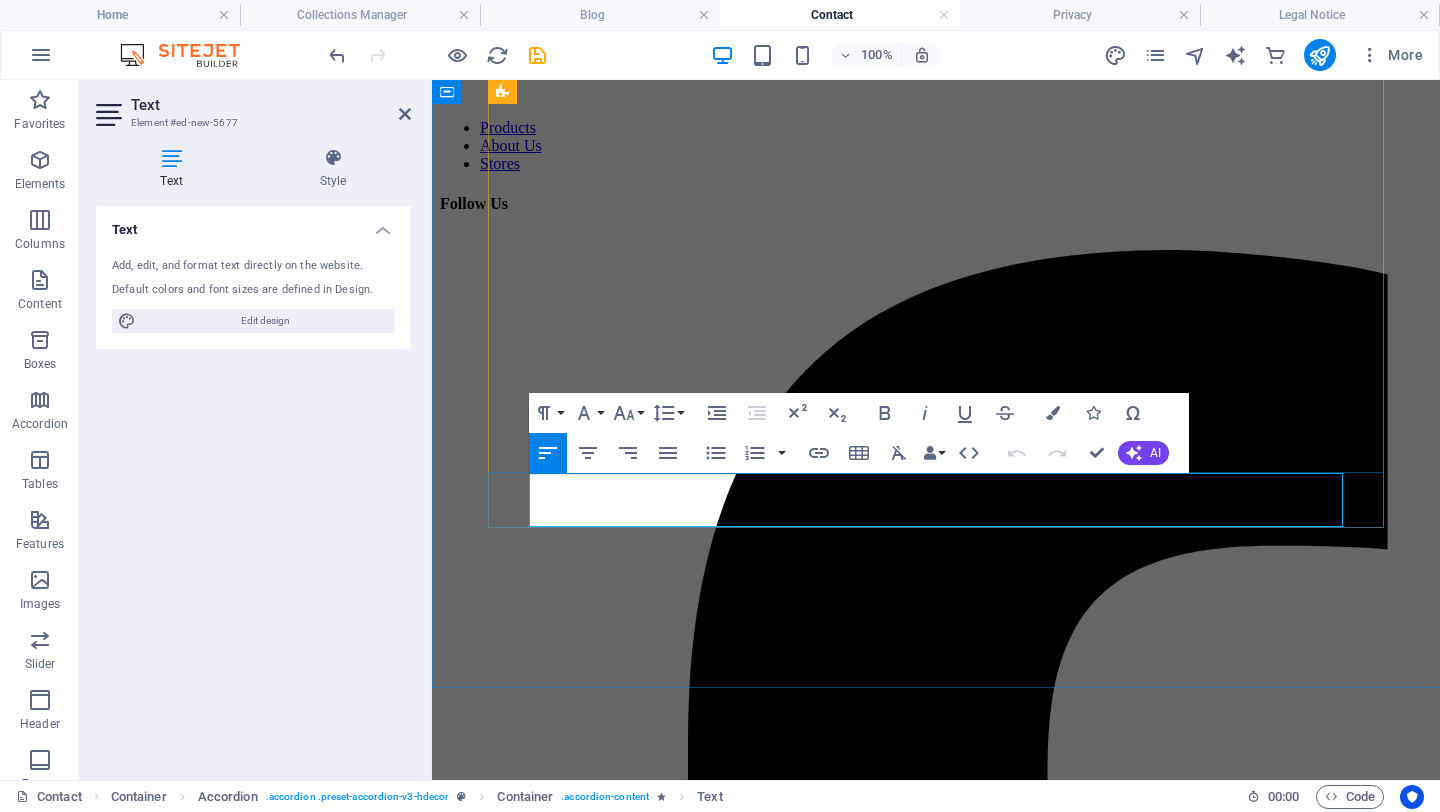 drag, startPoint x: 669, startPoint y: 511, endPoint x: 1323, endPoint y: 512, distance: 654.0008 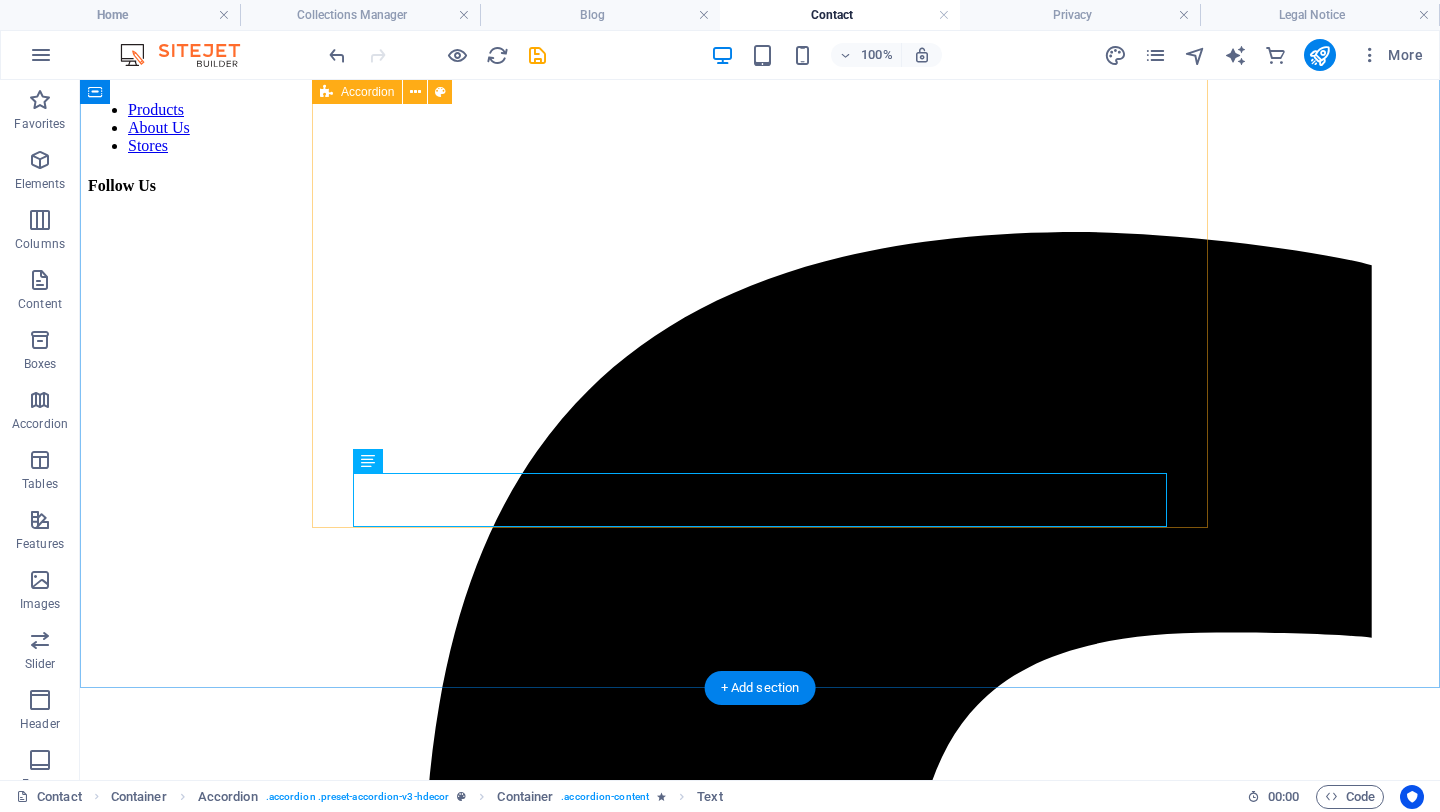 scroll, scrollTop: 2397, scrollLeft: 0, axis: vertical 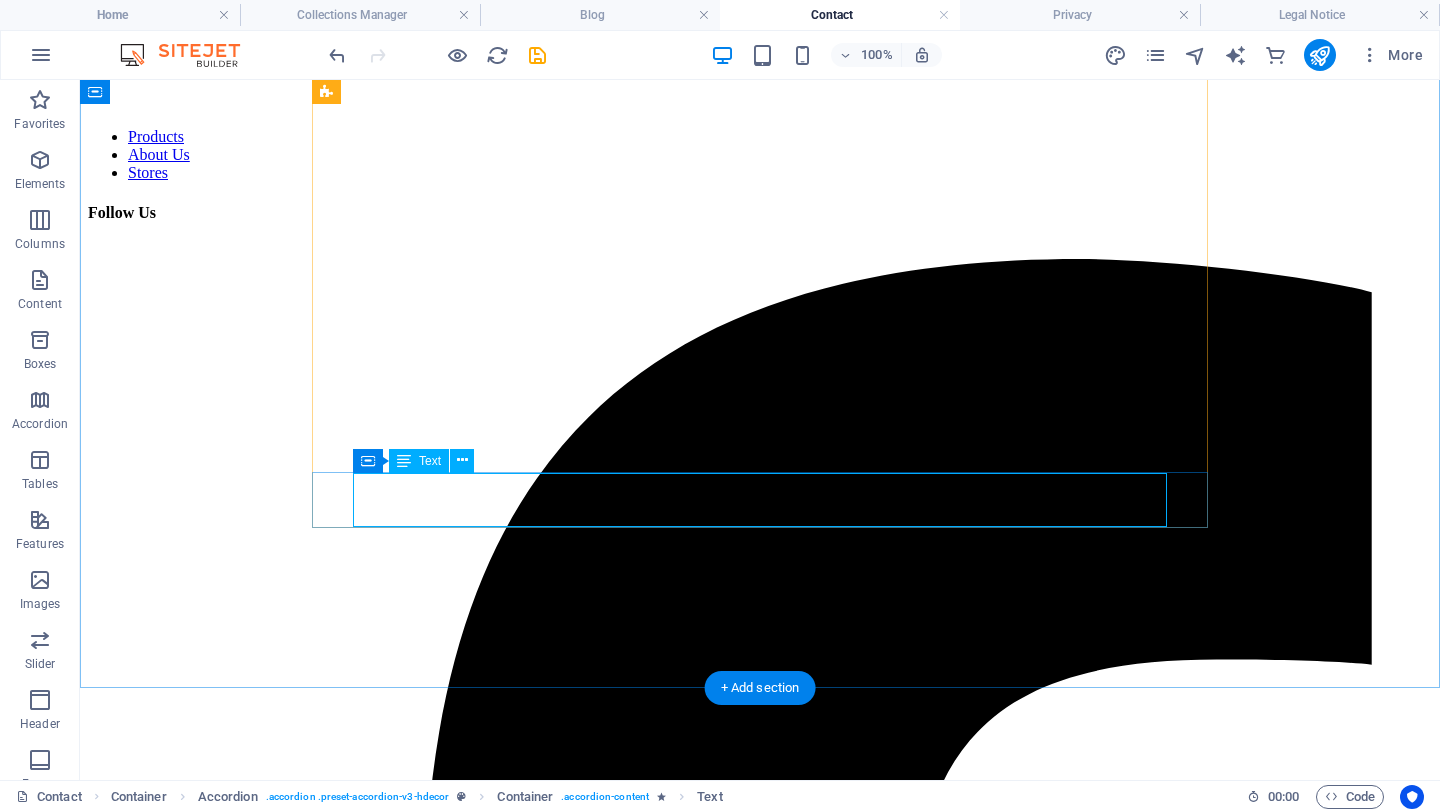 click on "Yes! It's a great solution for  potty training puppies  and helps them develop good outdoor habits indoors." at bounding box center [560, -466] 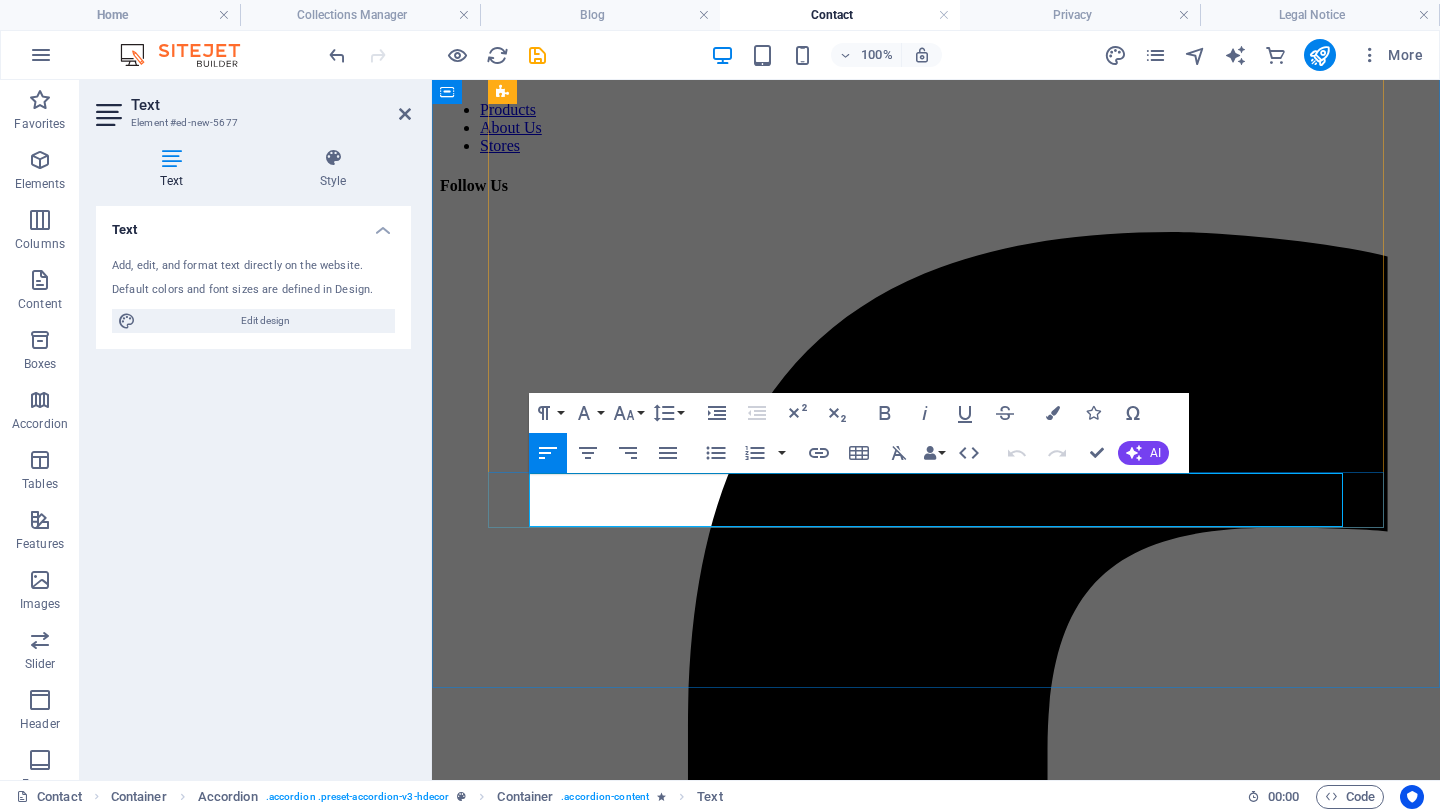 click on "Yes! It's a great solution for  potty training puppies  and helps them develop good outdoor habits indoors." at bounding box center (912, -493) 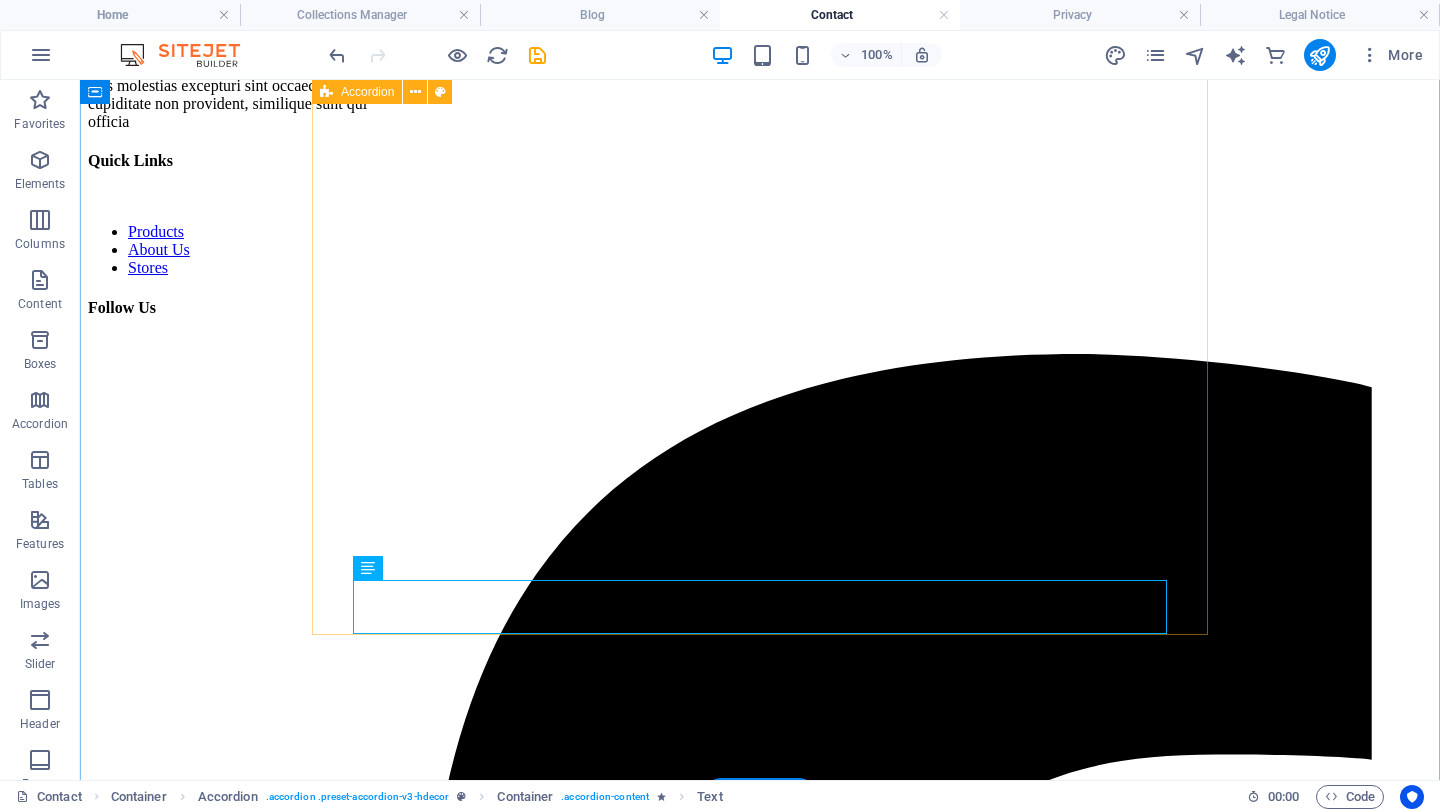 scroll, scrollTop: 2303, scrollLeft: 0, axis: vertical 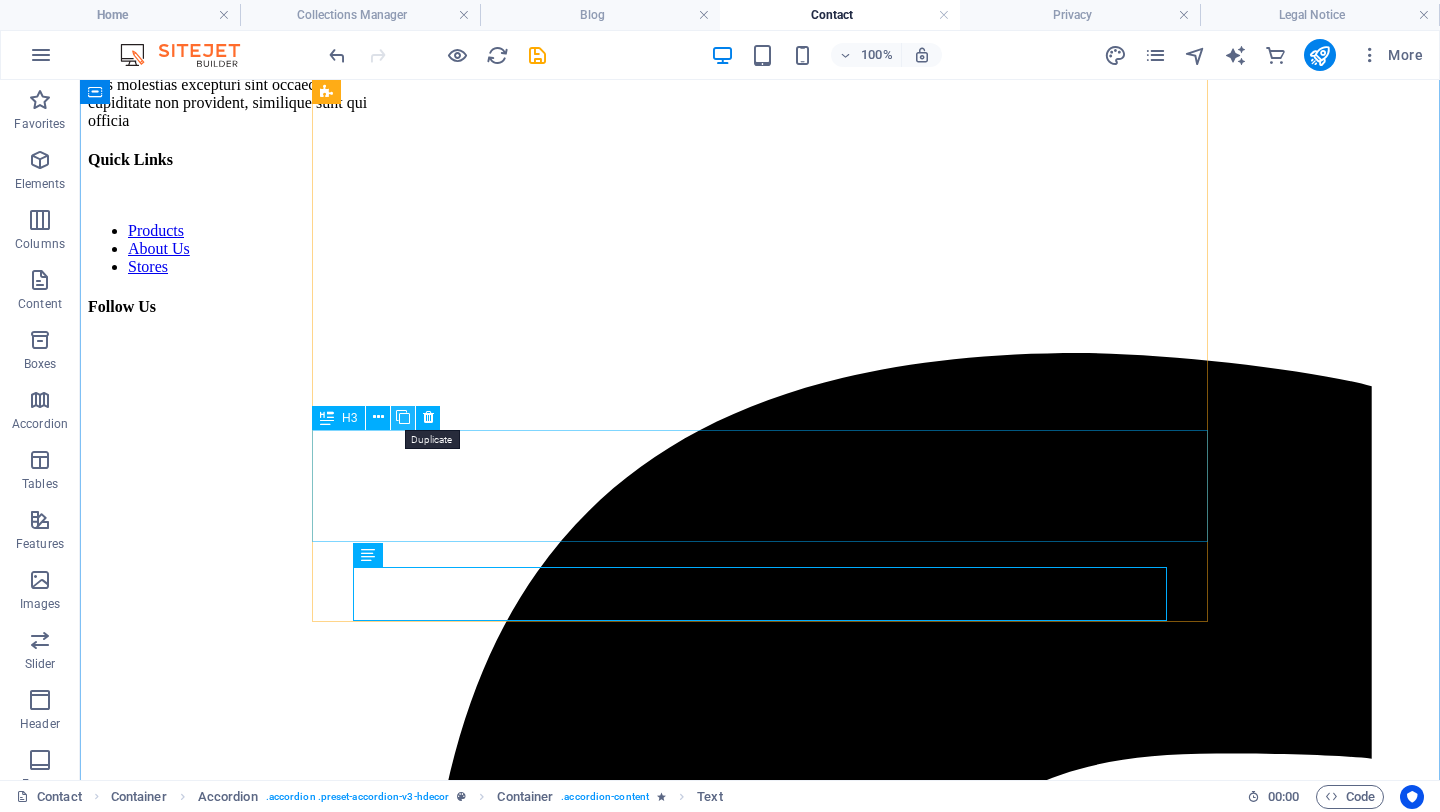 click at bounding box center [403, 417] 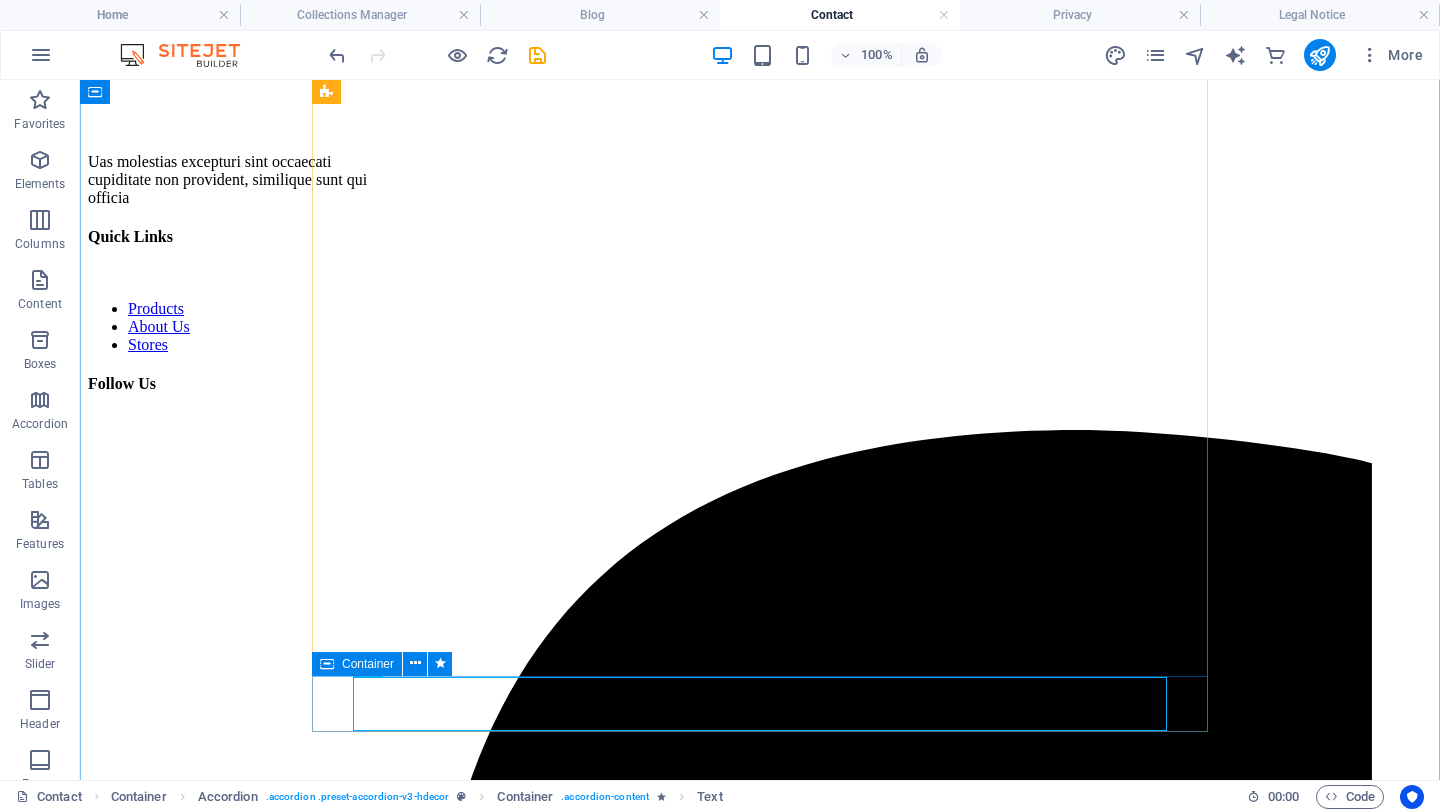 scroll, scrollTop: 2431, scrollLeft: 0, axis: vertical 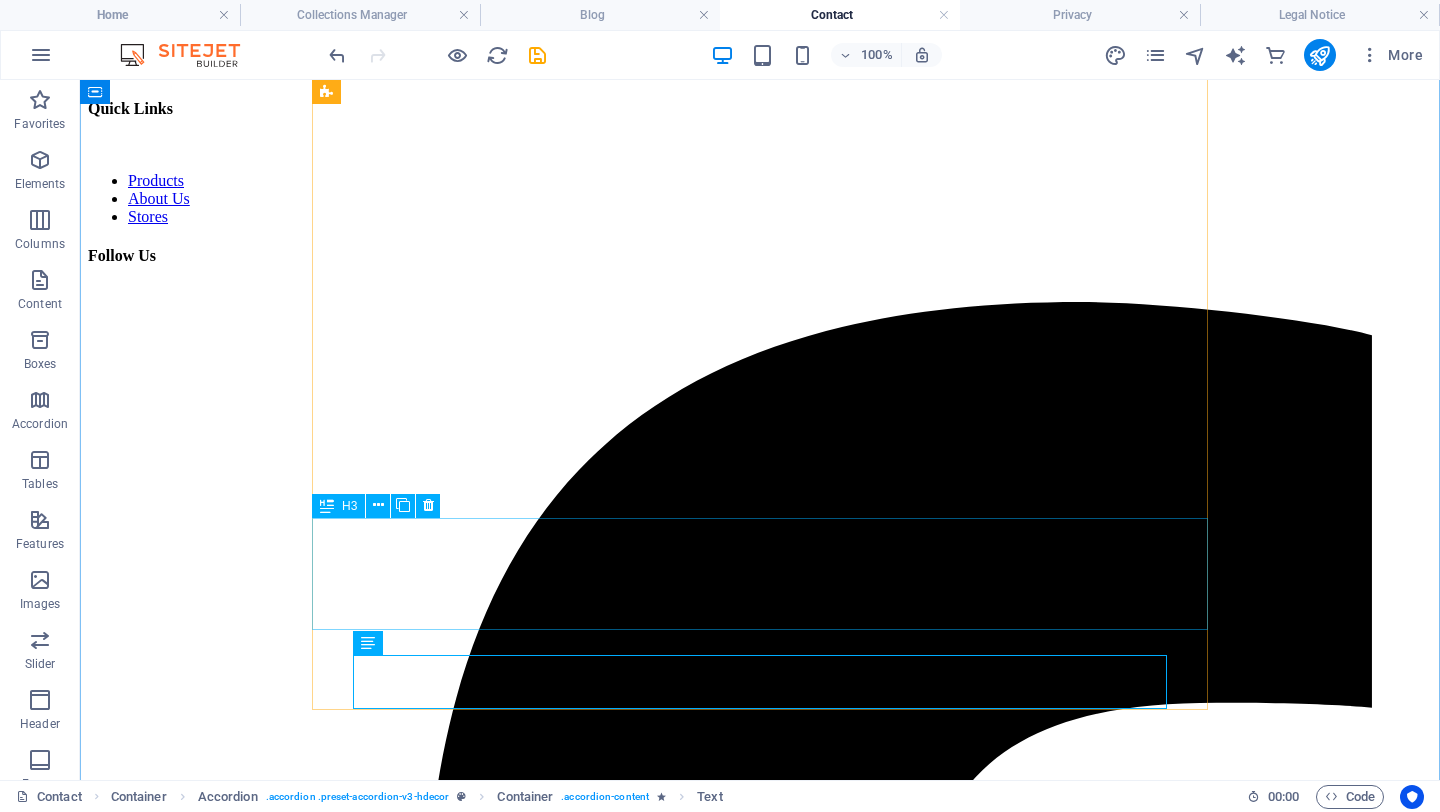 click on "Is it suitable for puppies?" at bounding box center (560, -462) 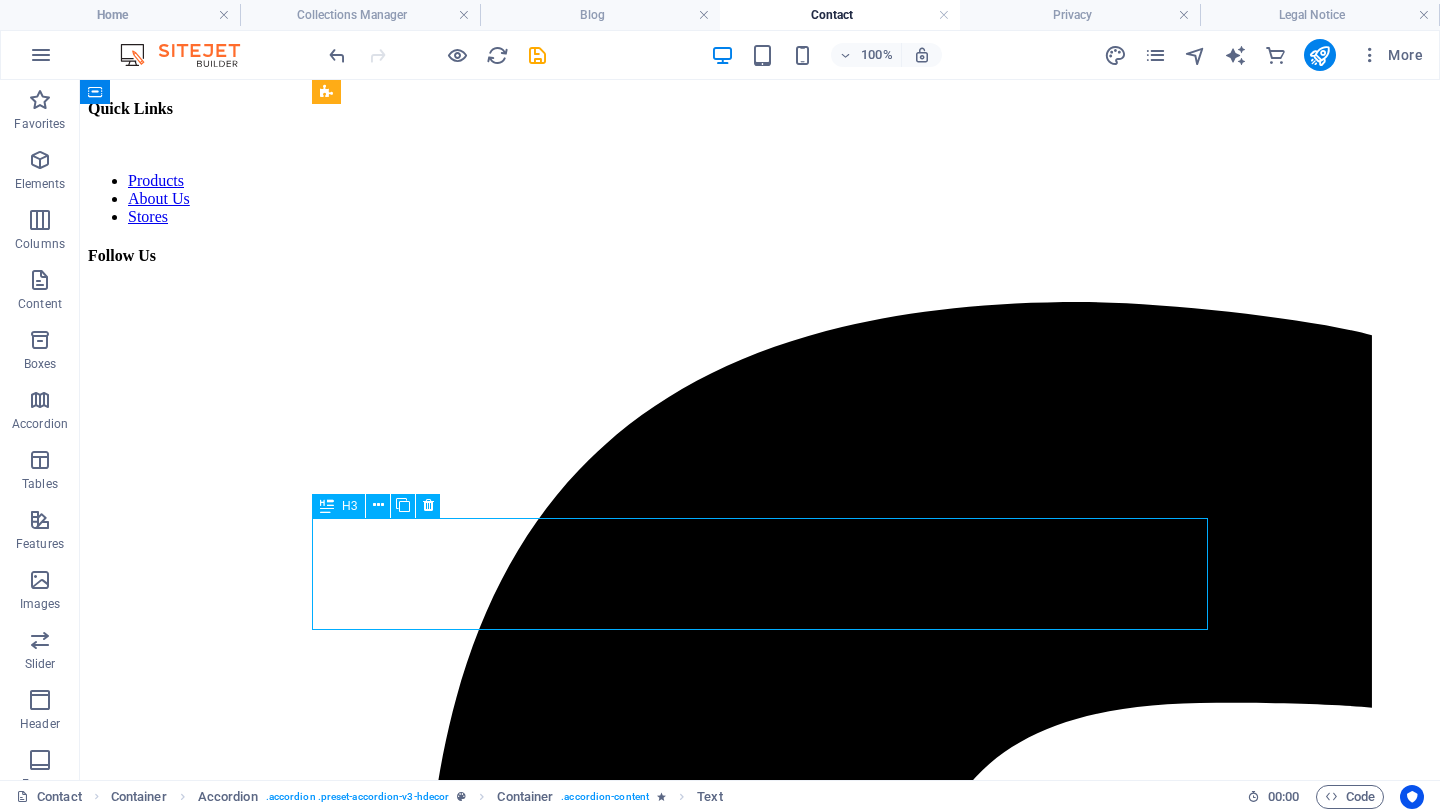 click on "Is it suitable for puppies?" at bounding box center [560, -462] 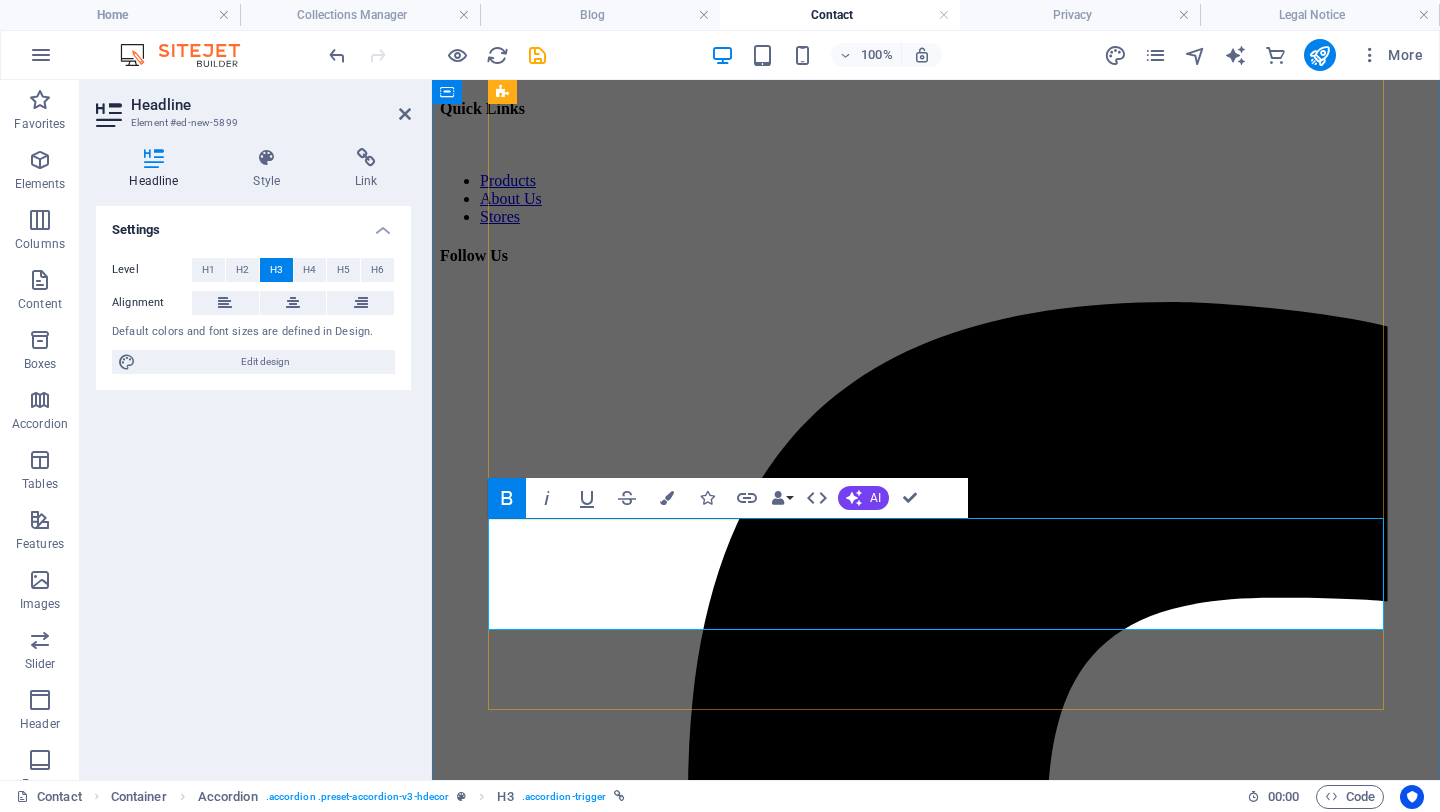 scroll, scrollTop: 2458, scrollLeft: 0, axis: vertical 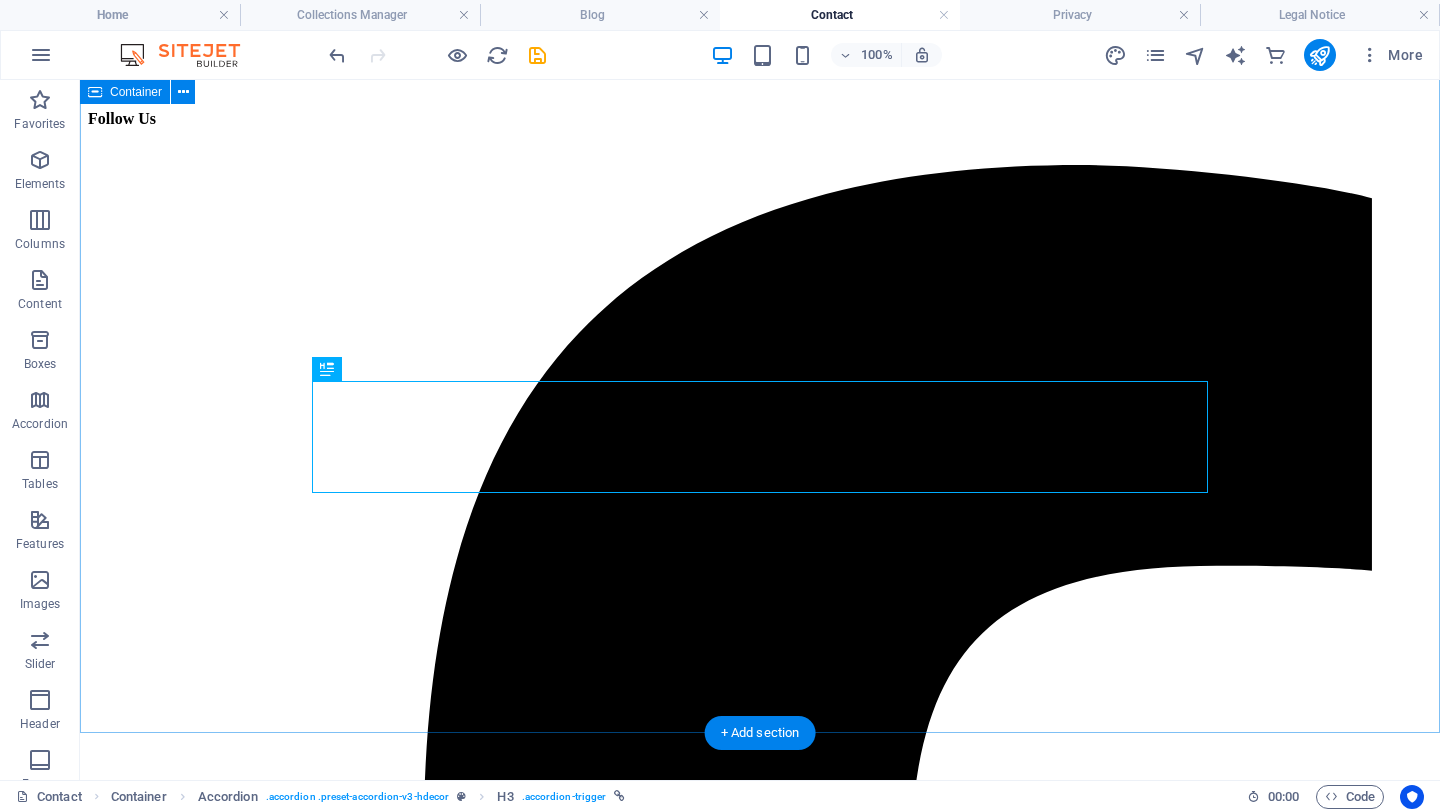 click on "Yes! It's a great solution for  potty training puppies  and helps them develop good outdoor habits." at bounding box center (560, -560) 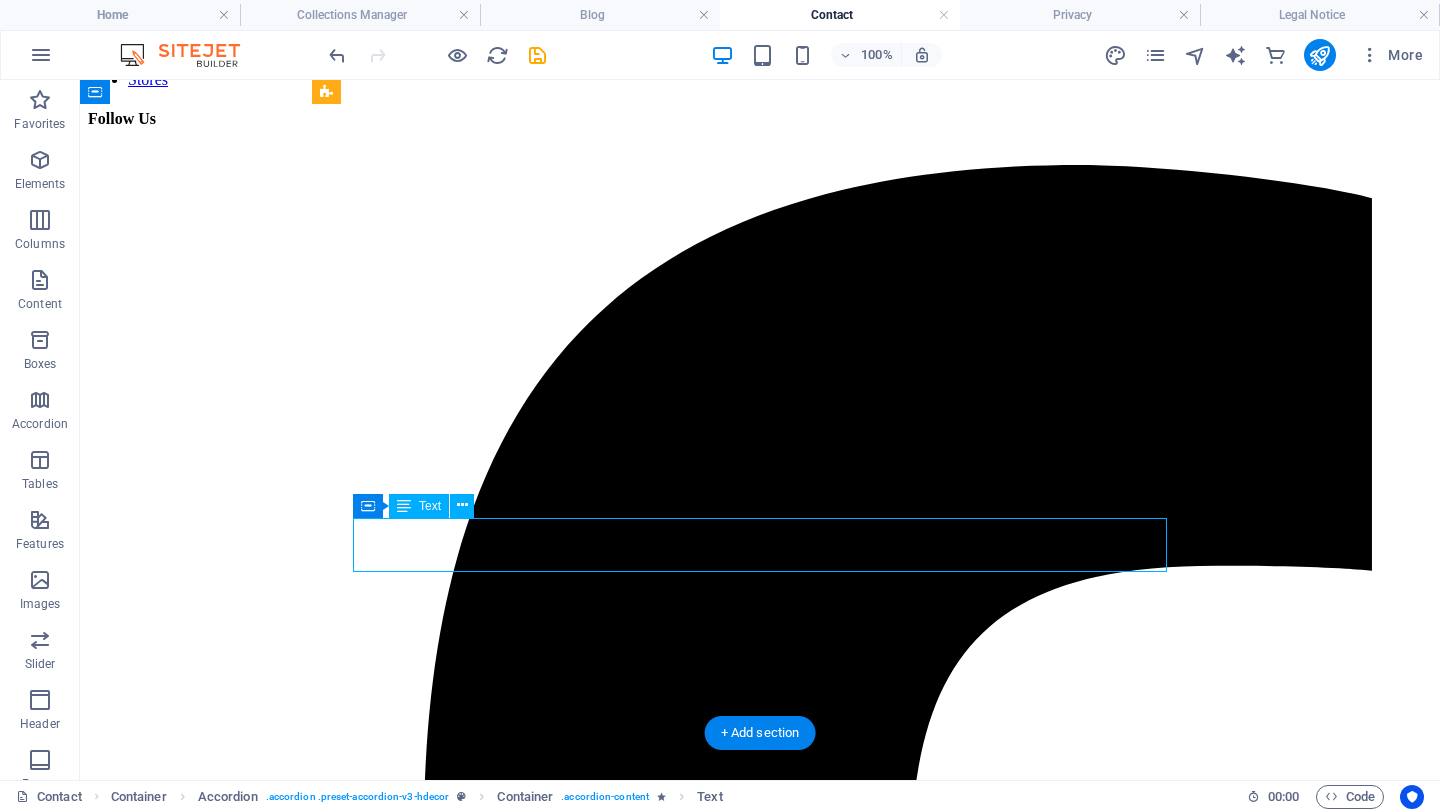 click on "Yes! It's a great solution for  potty training puppies  and helps them develop good outdoor habits." at bounding box center (560, -560) 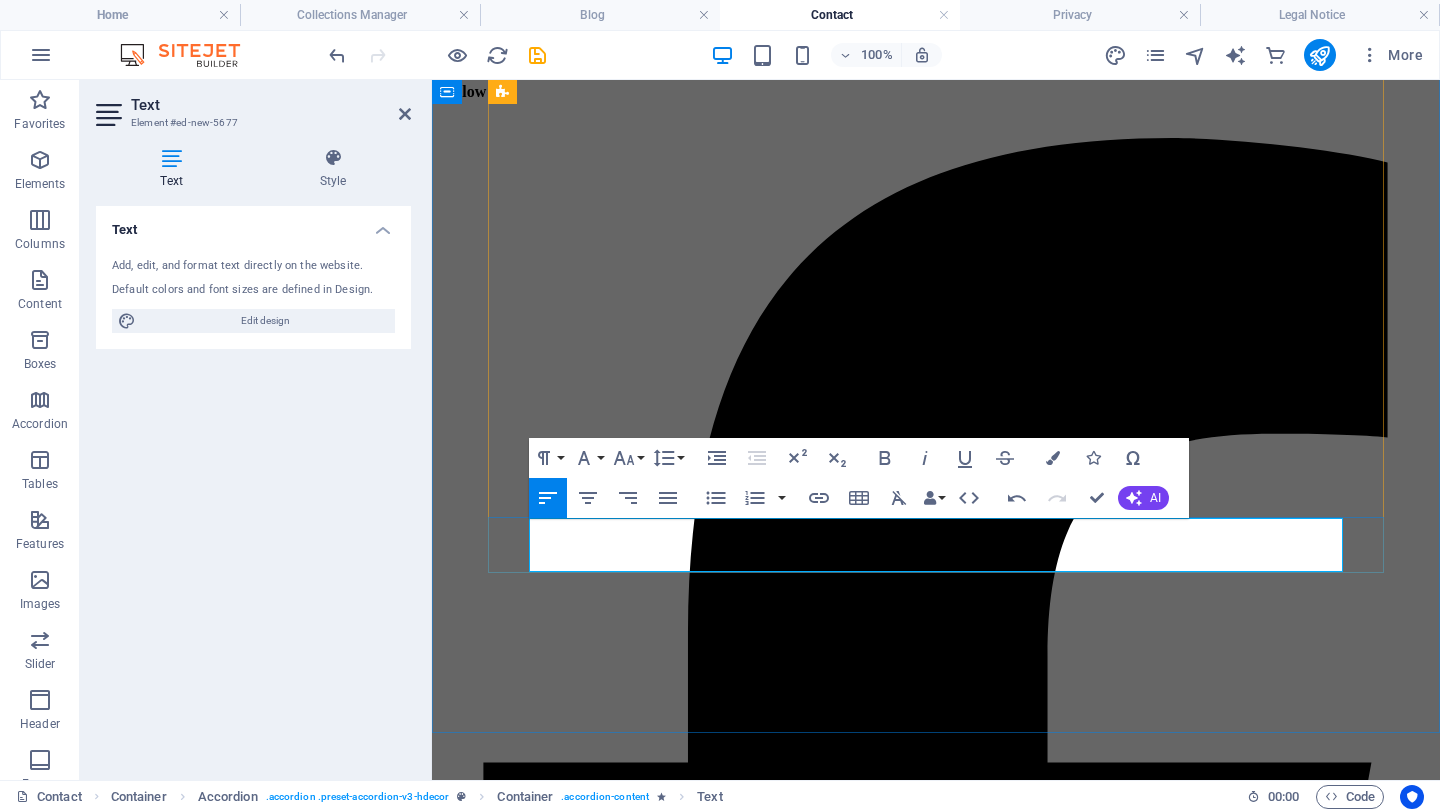 click on "Our standard trays suit  small to medium breeds . We also offer  custom sizing  for larger dogs — just send us a message!" at bounding box center (912, -587) 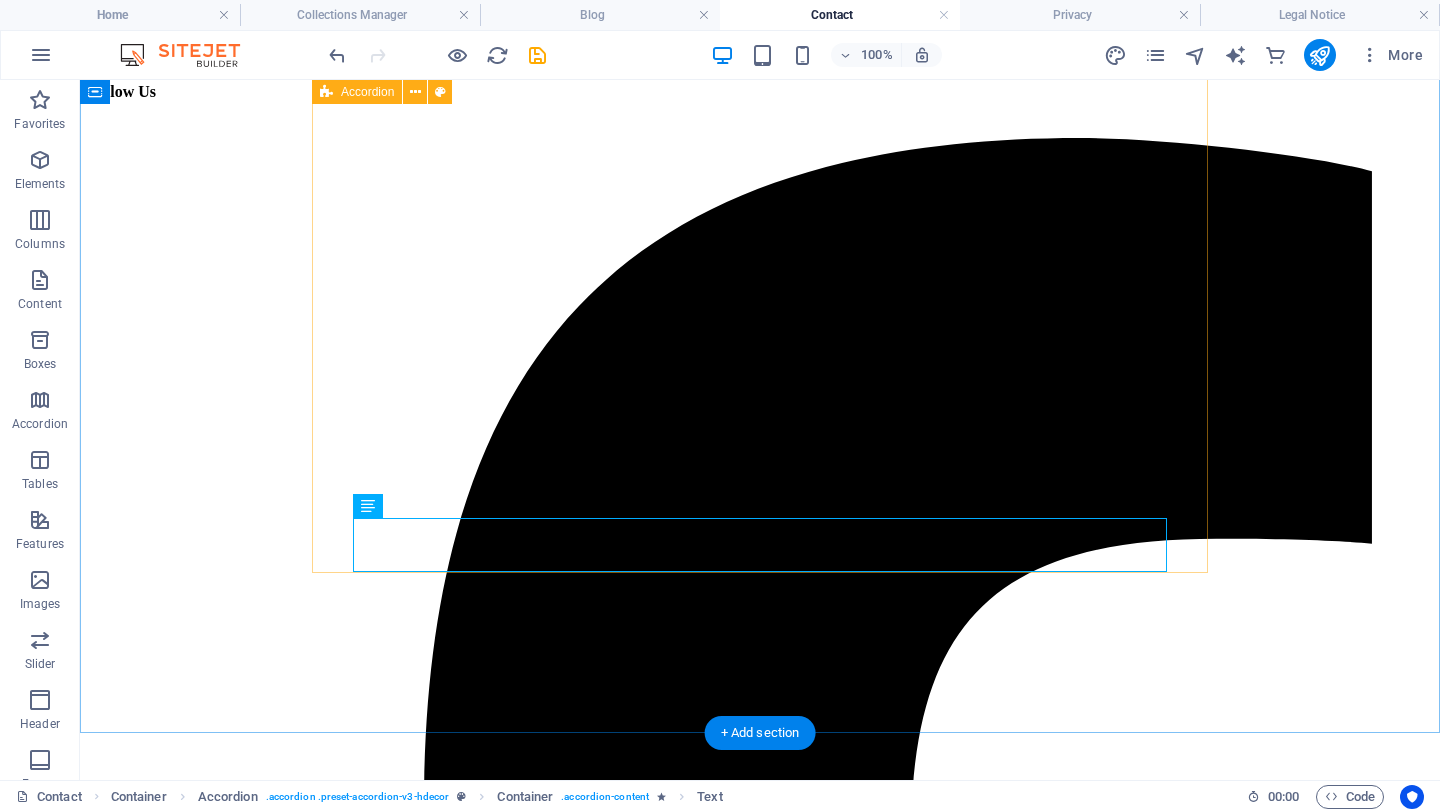scroll, scrollTop: 2568, scrollLeft: 0, axis: vertical 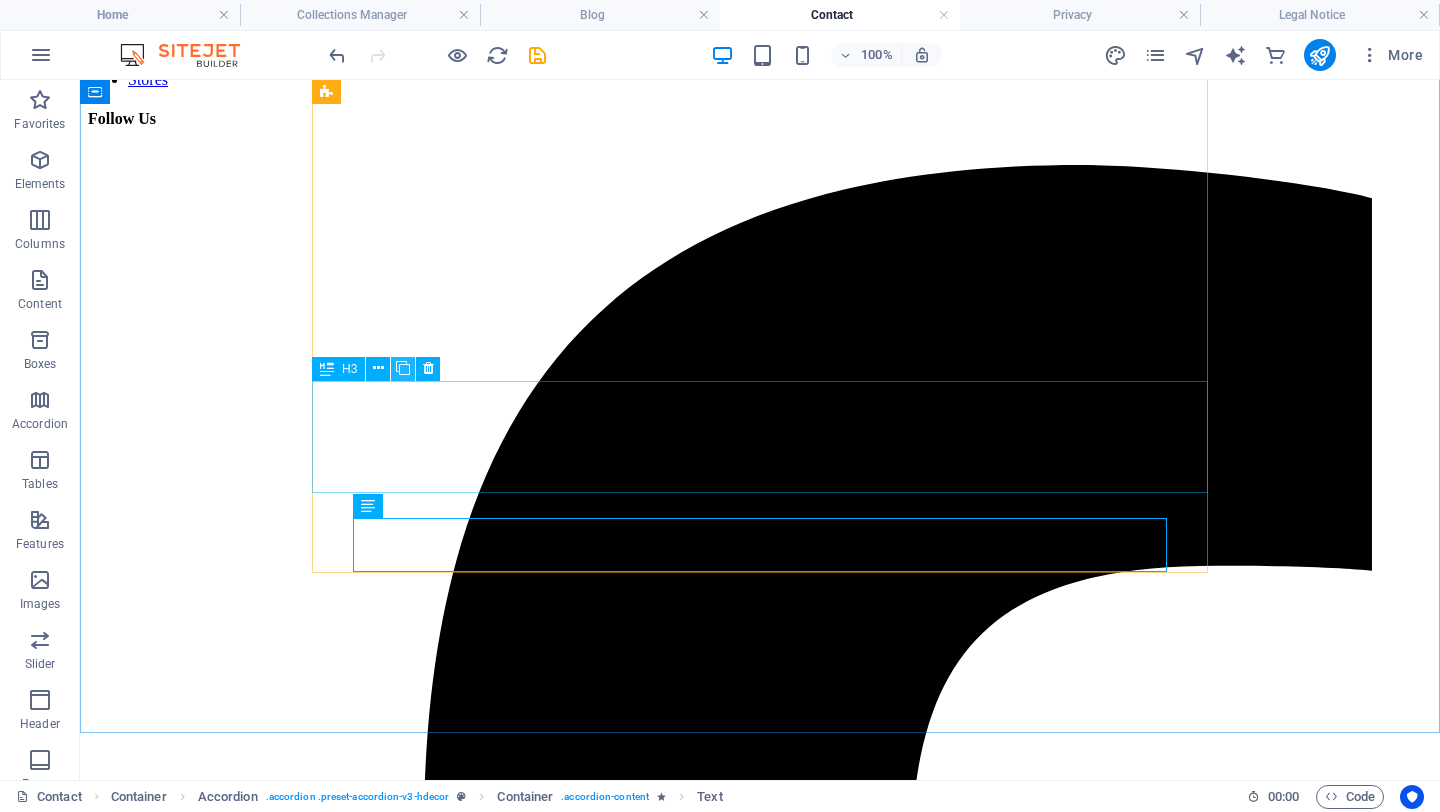click at bounding box center (403, 368) 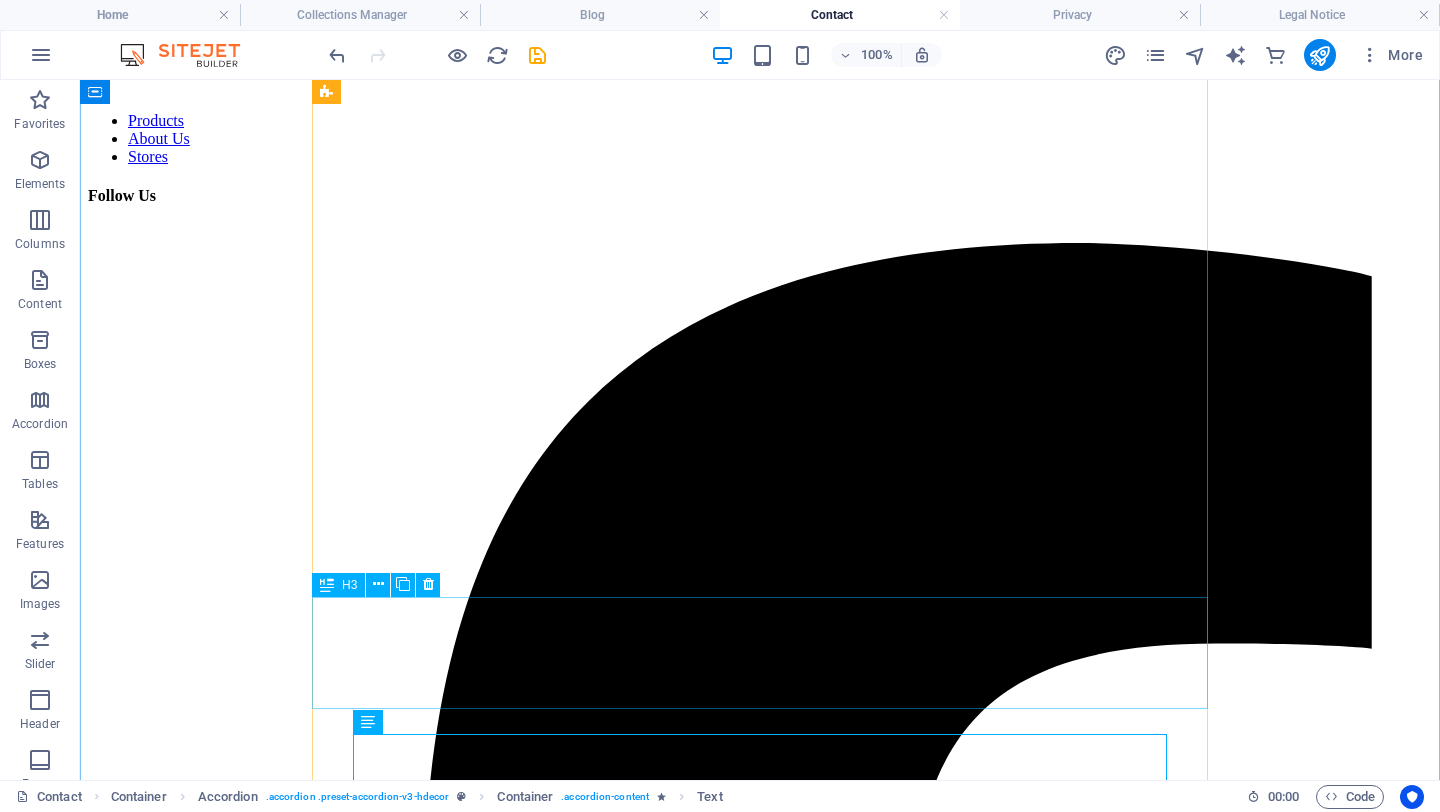 click on "What dog sizes is it made for?" at bounding box center (560, -521) 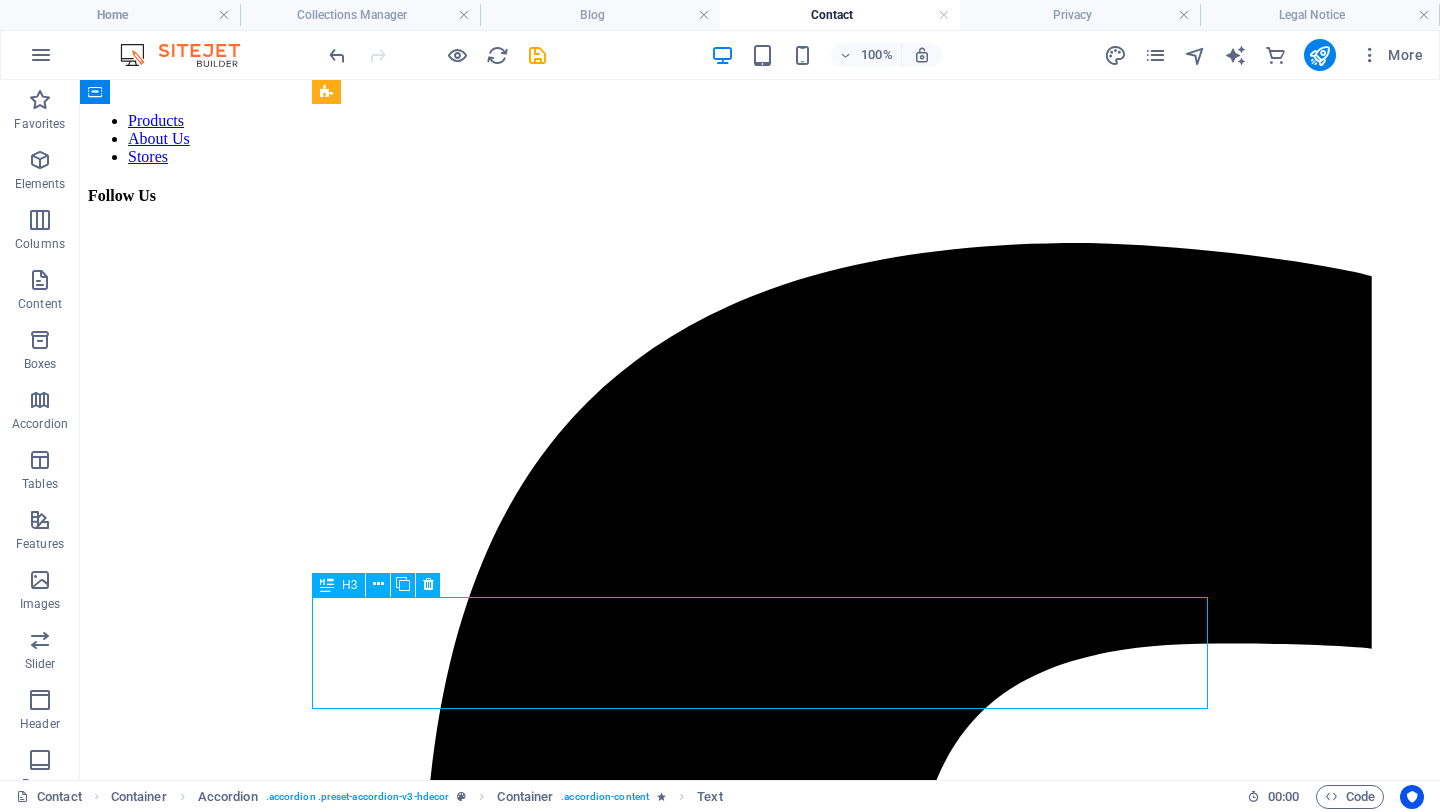 click on "What dog sizes is it made for?" at bounding box center (560, -521) 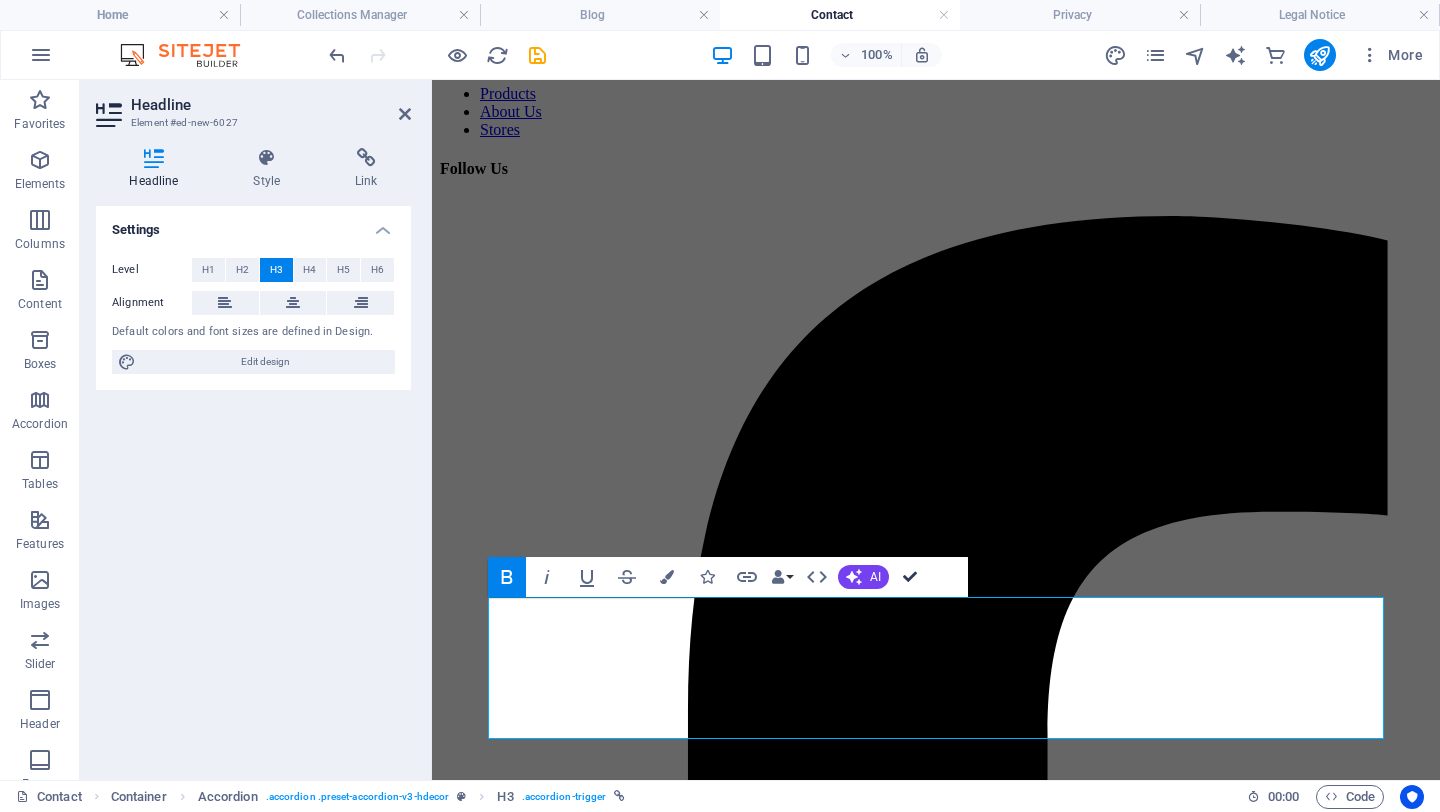 scroll, scrollTop: 2568, scrollLeft: 0, axis: vertical 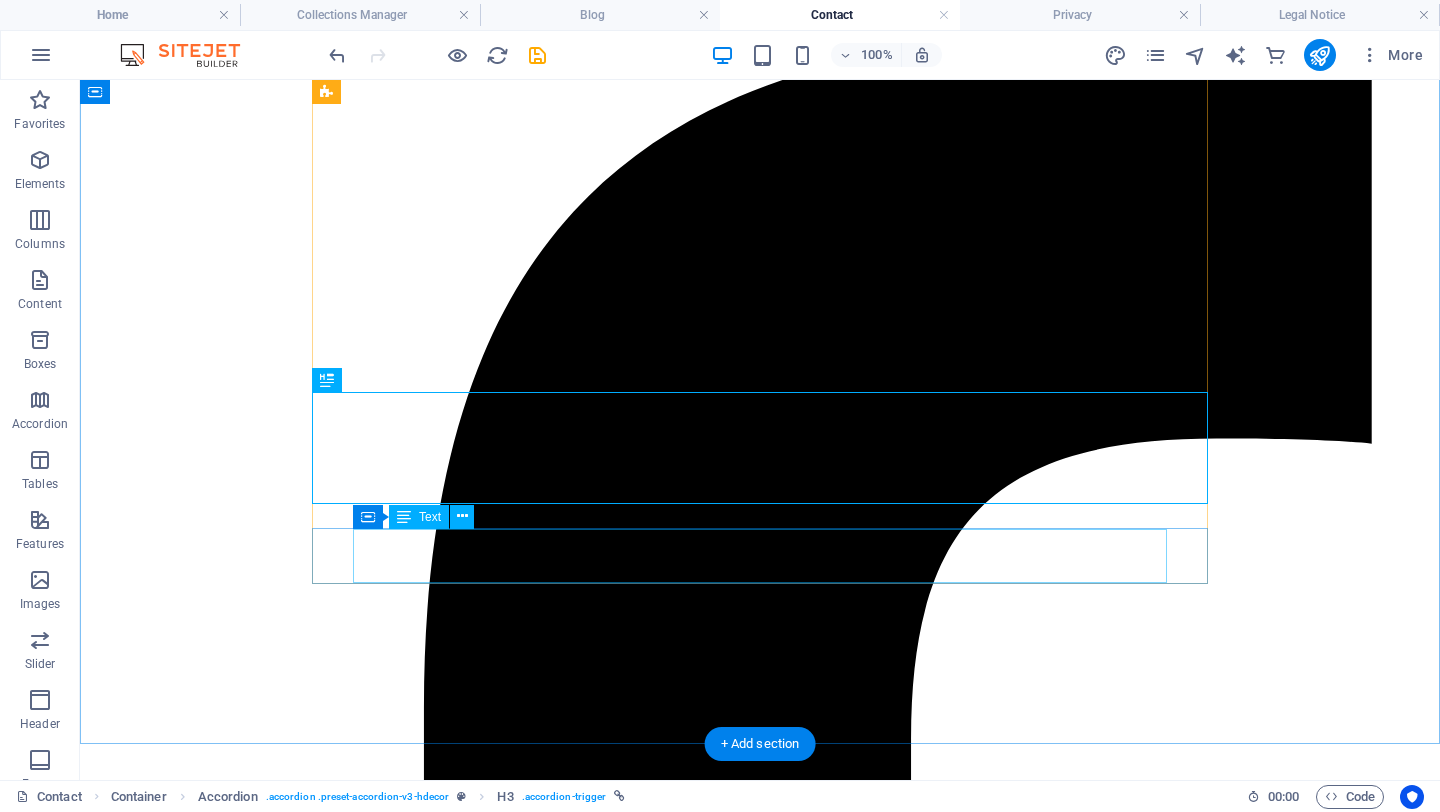 click on "Our standard trays suit  small to medium breeds . We also offer  custom sizing  for larger dogs." at bounding box center [560, -687] 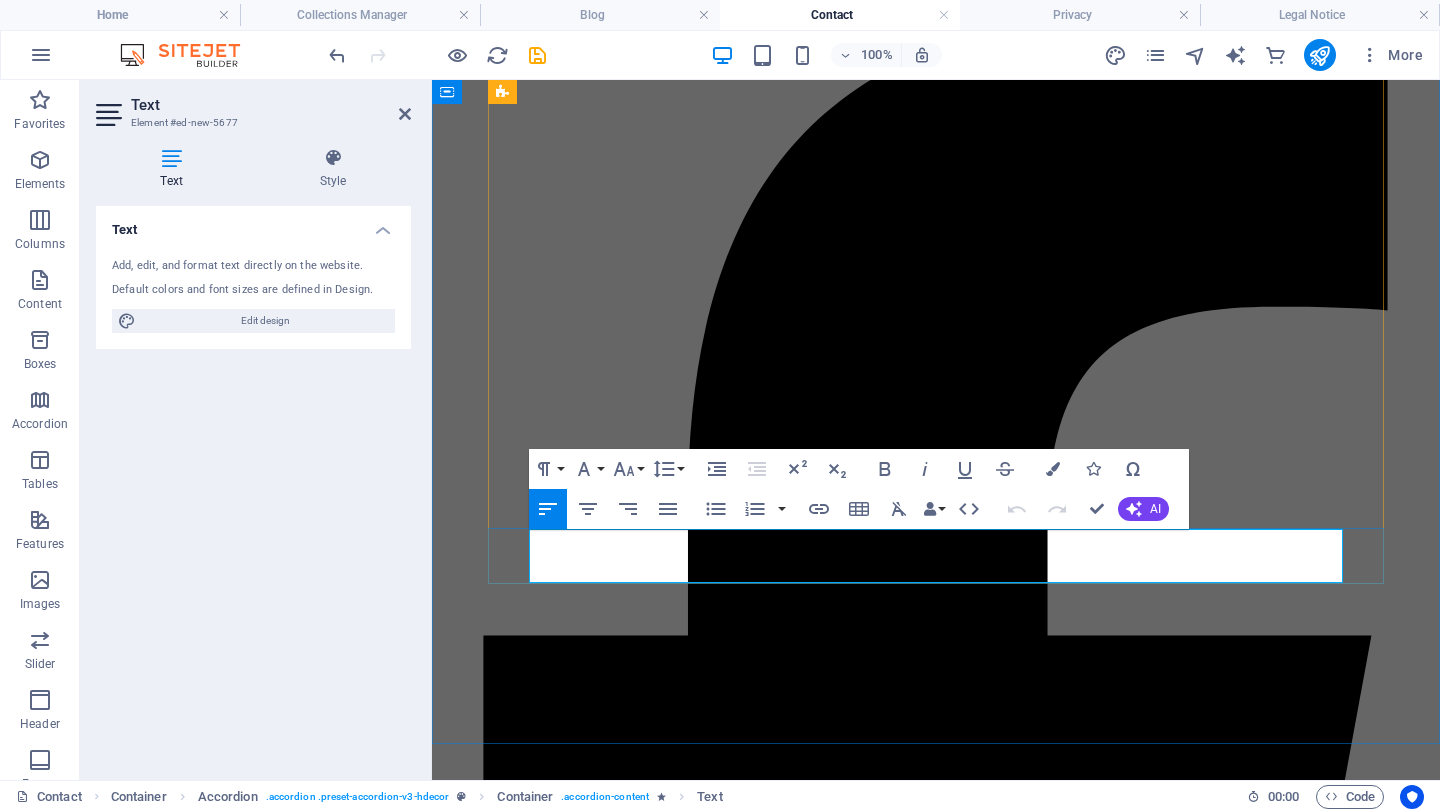 click on "Our standard trays suit  small to medium breeds . We also offer  custom sizing  for larger dogs." at bounding box center [912, -714] 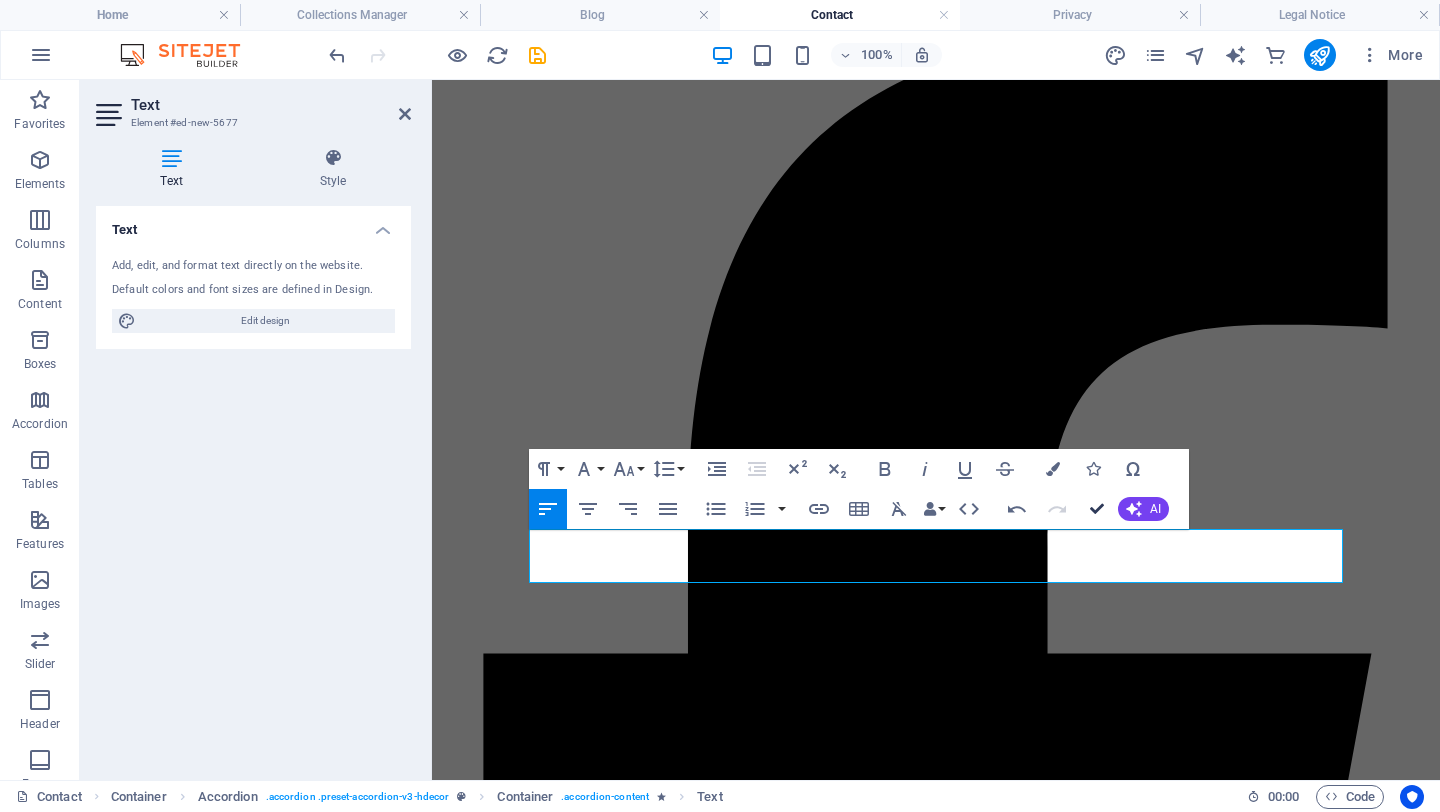 scroll, scrollTop: 2773, scrollLeft: 0, axis: vertical 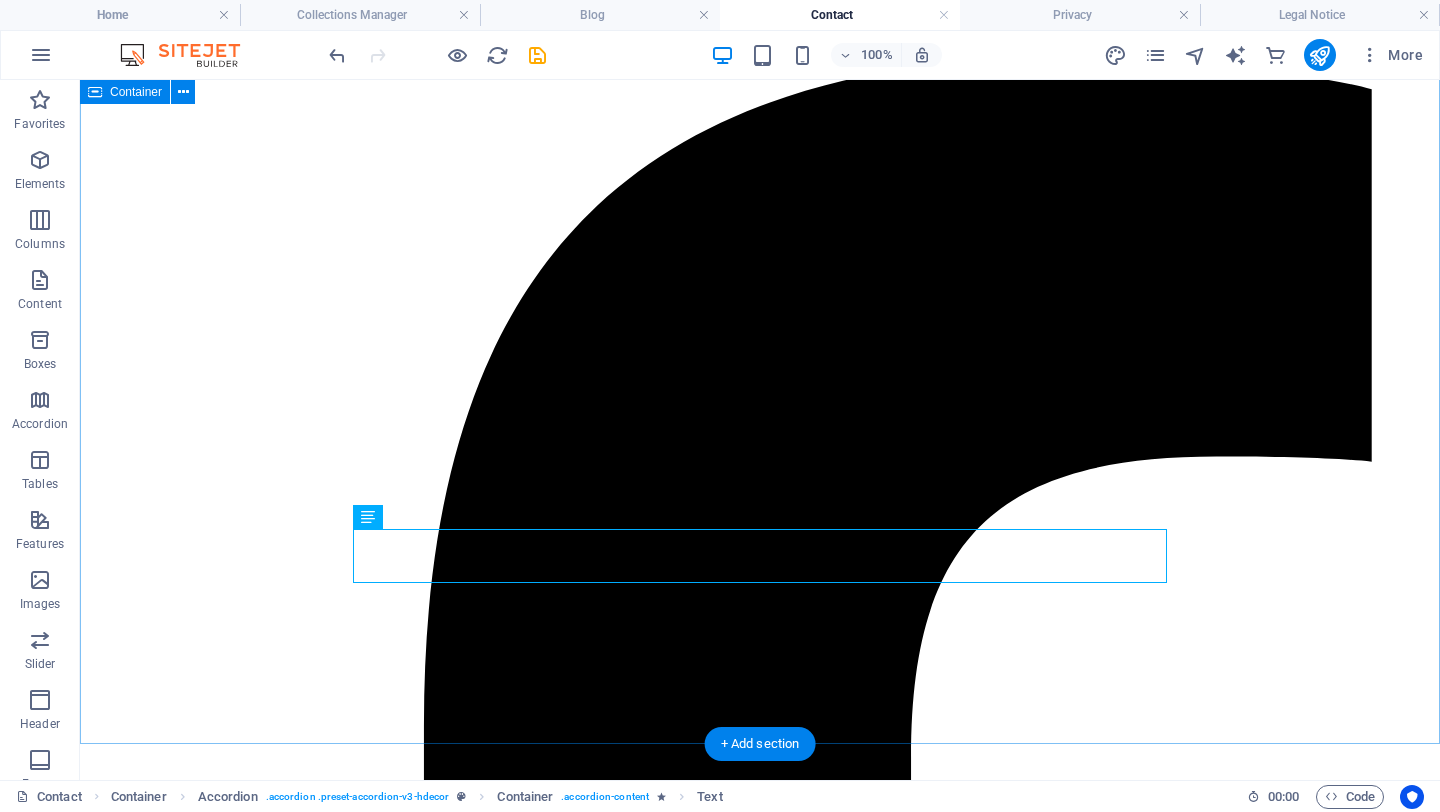 click on "FAQ Can I use fake grass instead? We don’t recommend it, fake turf can hold bacteria and lead to infections, especially in female dogs. What size dog is this for? Our standard tray suits small to medium breeds. Custom sizes available! Where do I get the lawn? Support our local grass vendors How often do I need to change the grass? We recommend changing the grass every 3-4 months for light to moderate use, or every 1-2 months if your dog uses it frequently or if you have more than one pet. This will vary depending on the size and the breed. What kind of soil should I use? Use organic potting soil with good drainage. Avoid chemically treated soil or anything with added fertilisers keep it natural and pet-safe. How do I keep it clean and odour-free? Remove poop daily. Lightly water the grass once a day depending on sunlight, shade cover & use. Optional: Add activated charcoal under the soil to absorb odours. Is it suitable for puppies? Yes! It's a great solution for potty training puppies custom sizing" at bounding box center [760, -1117] 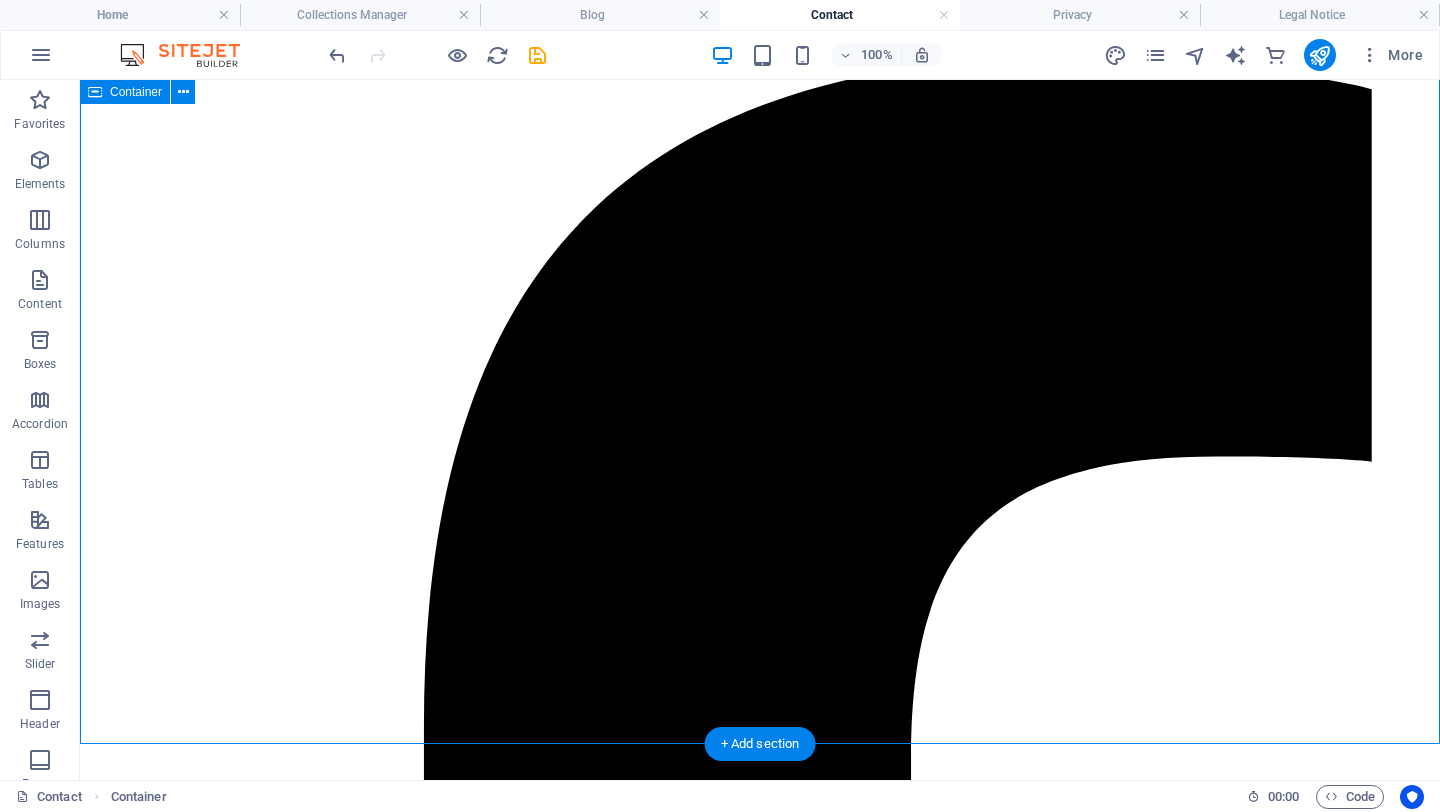 click on "FAQ Can I use fake grass instead? We don’t recommend it, fake turf can hold bacteria and lead to infections, especially in female dogs. What size dog is this for? Our standard tray suits small to medium breeds. Custom sizes available! Where do I get the lawn? Support our local grass vendors How often do I need to change the grass? We recommend changing the grass every 3-4 months for light to moderate use, or every 1-2 months if your dog uses it frequently or if you have more than one pet. This will vary depending on the size and the breed. What kind of soil should I use? Use organic potting soil with good drainage. Avoid chemically treated soil or anything with added fertilisers keep it natural and pet-safe. How do I keep it clean and odour-free? Remove poop daily. Lightly water the grass once a day depending on sunlight, shade cover & use. Optional: Add activated charcoal under the soil to absorb odours. Is it suitable for puppies? Yes! It's a great solution for potty training puppies custom sizing" at bounding box center (760, -1117) 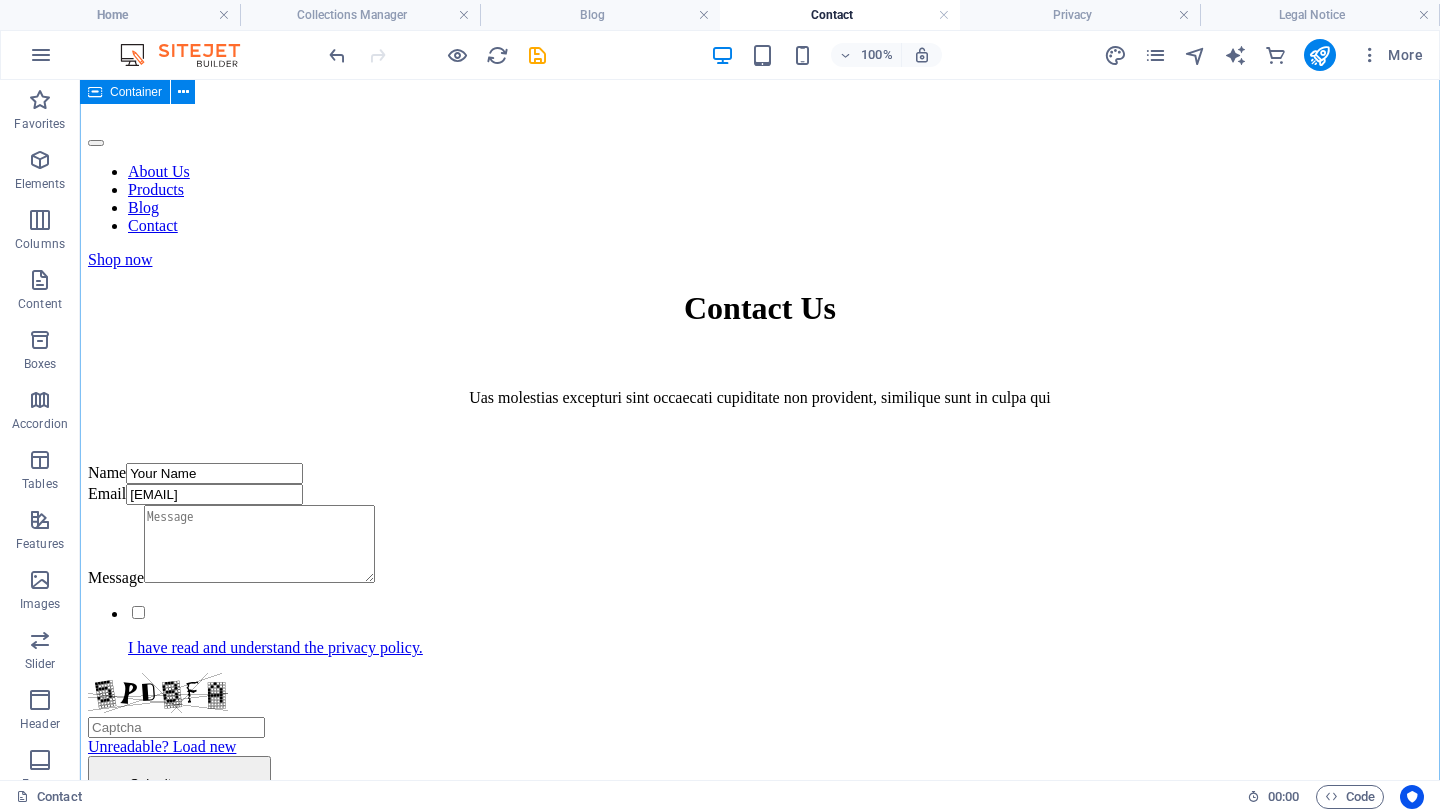 scroll, scrollTop: 168, scrollLeft: 0, axis: vertical 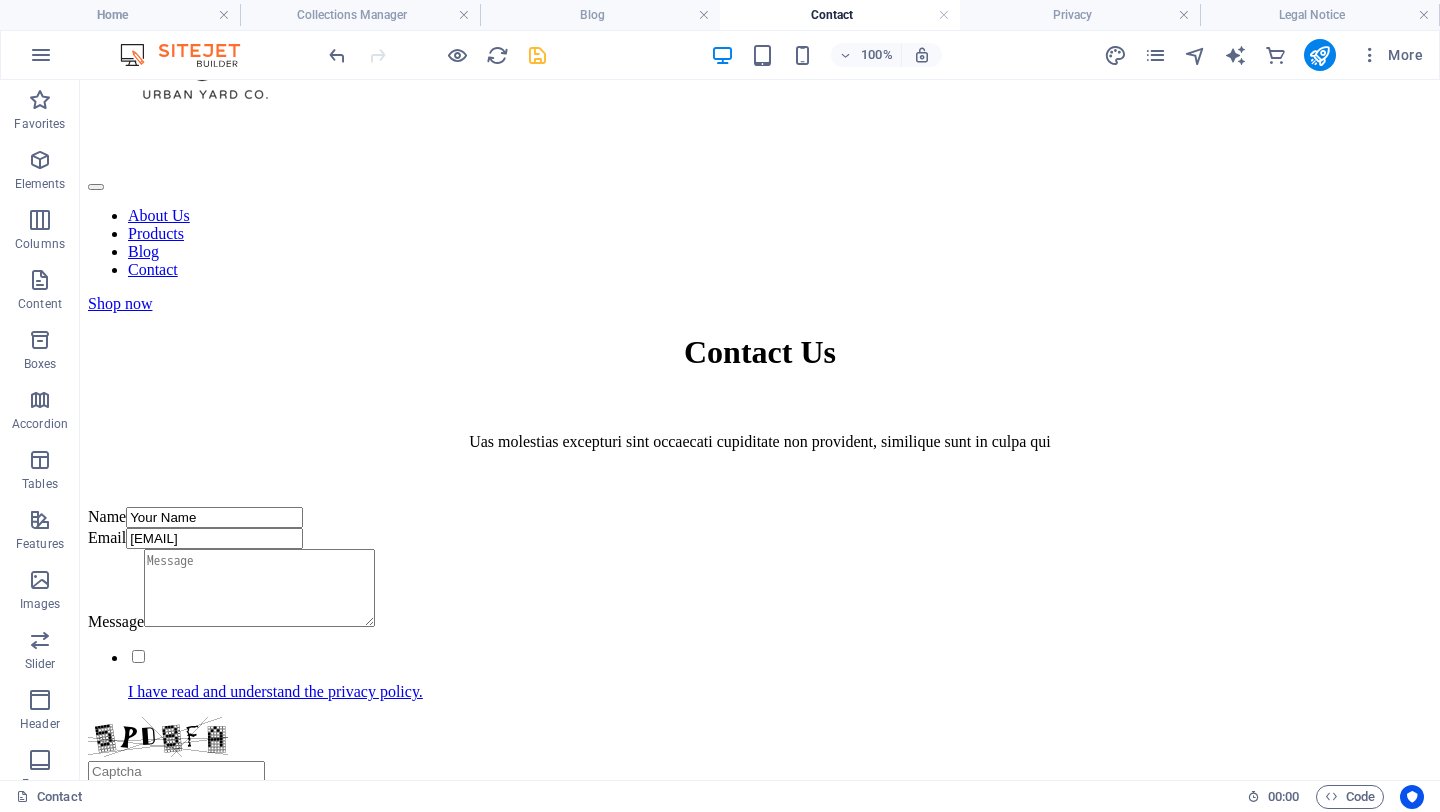 click at bounding box center [537, 55] 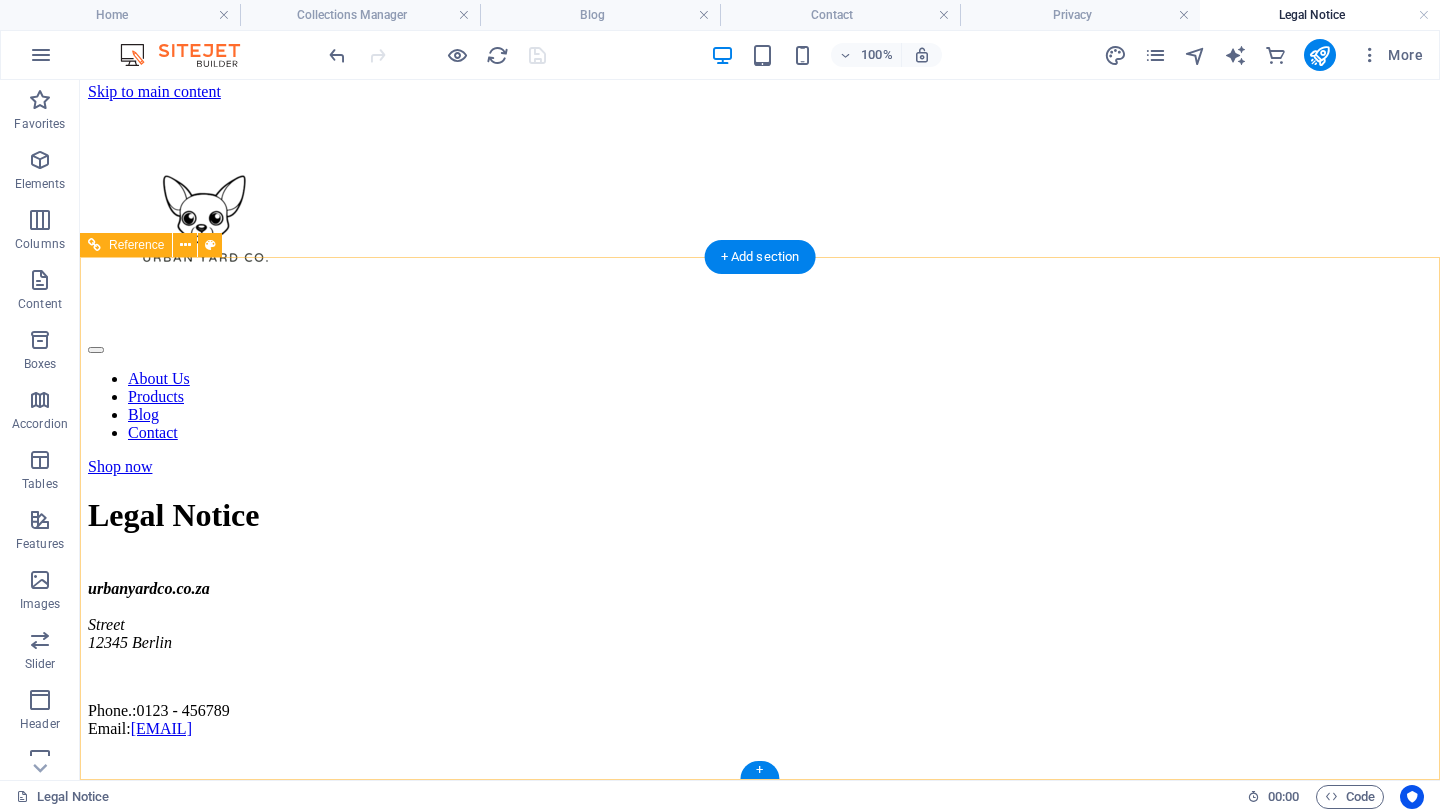 scroll, scrollTop: 0, scrollLeft: 0, axis: both 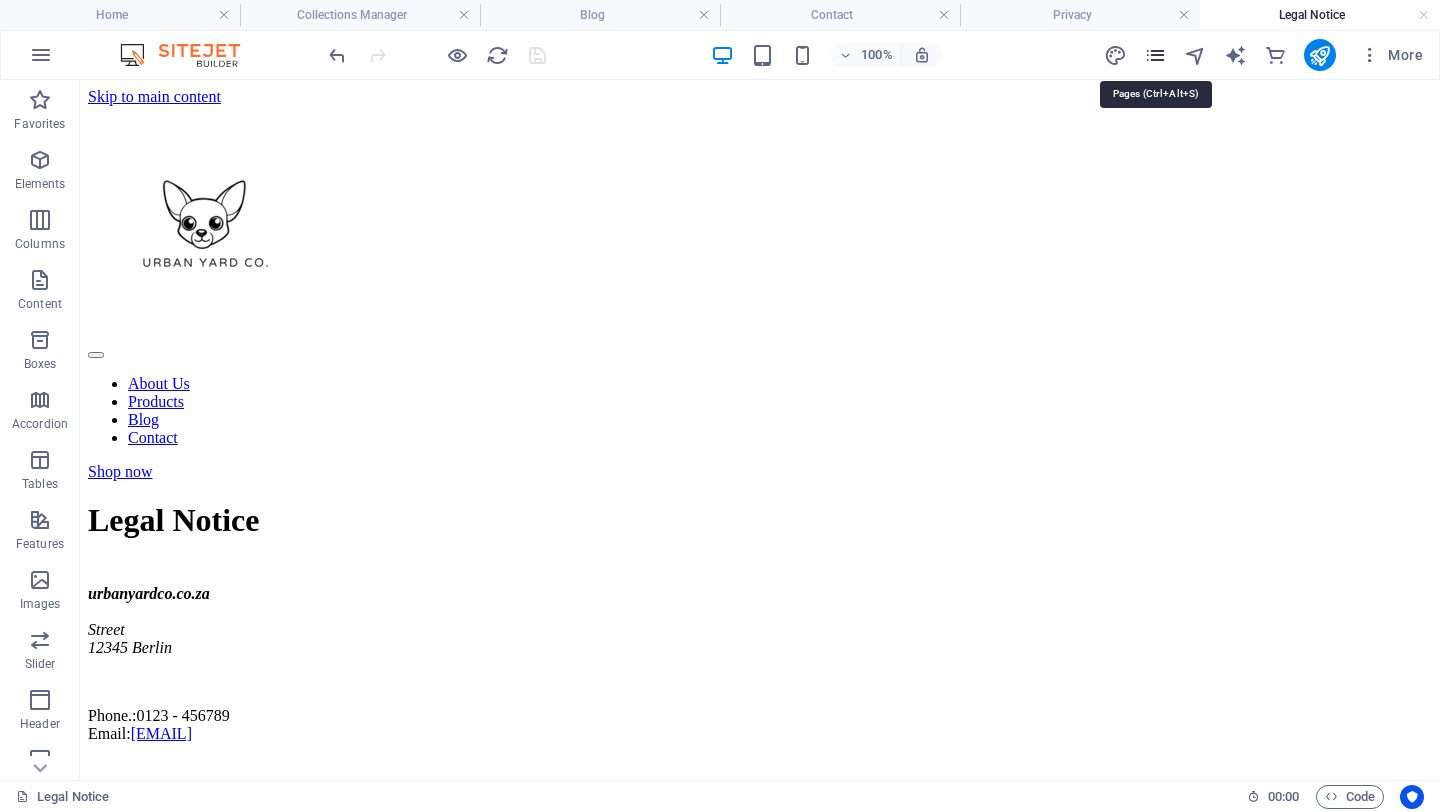 click at bounding box center [1155, 55] 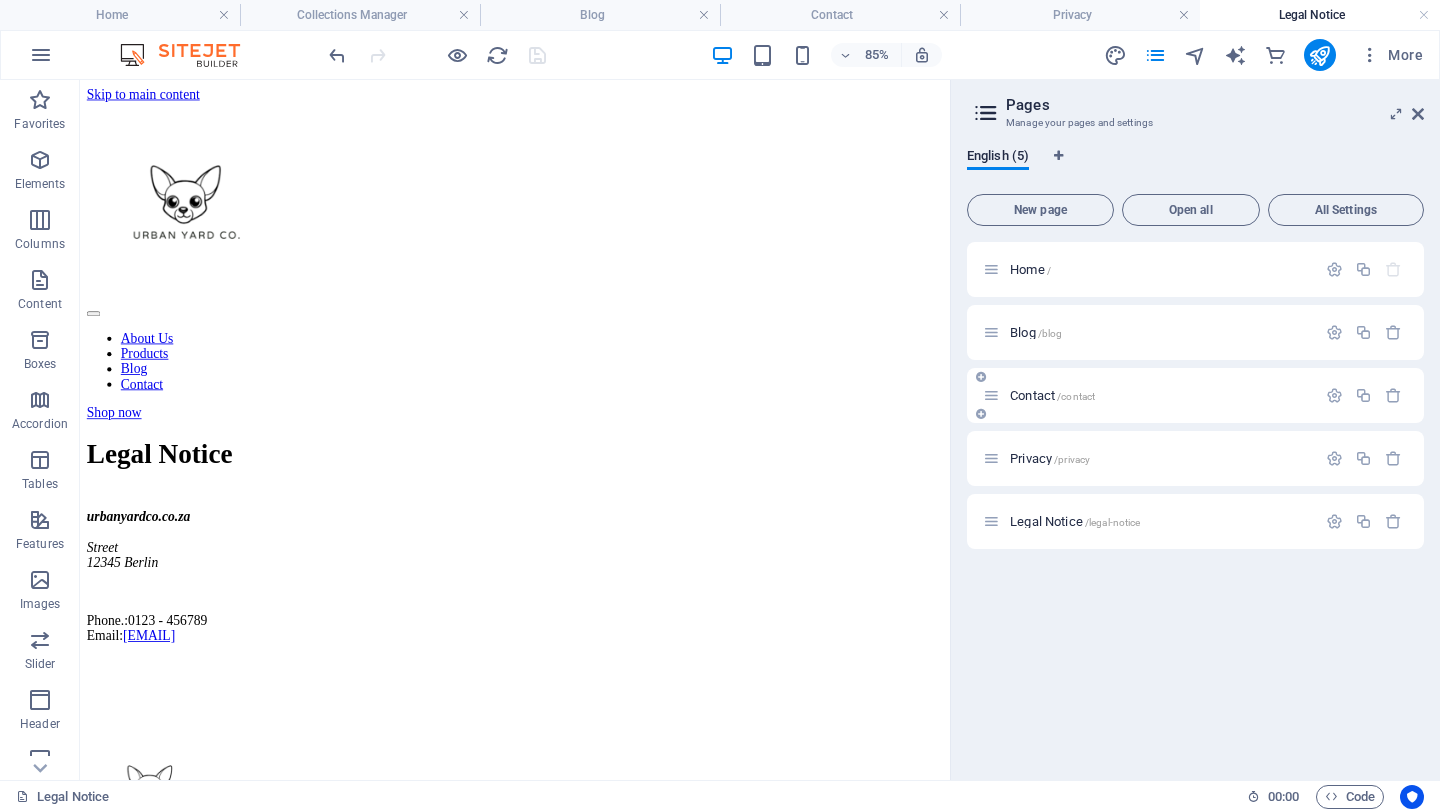 click on "Contact /contact" at bounding box center (1052, 395) 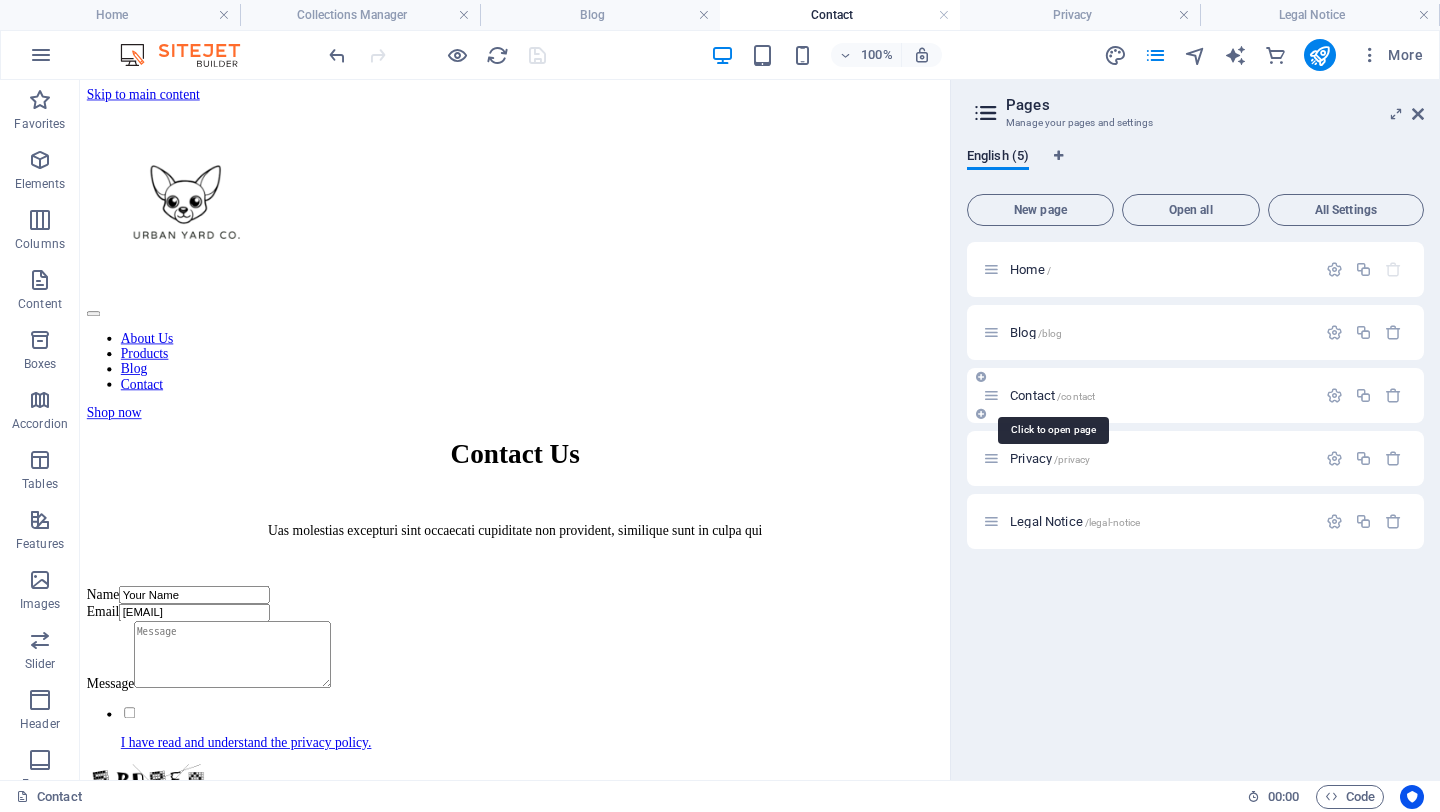 scroll, scrollTop: 168, scrollLeft: 0, axis: vertical 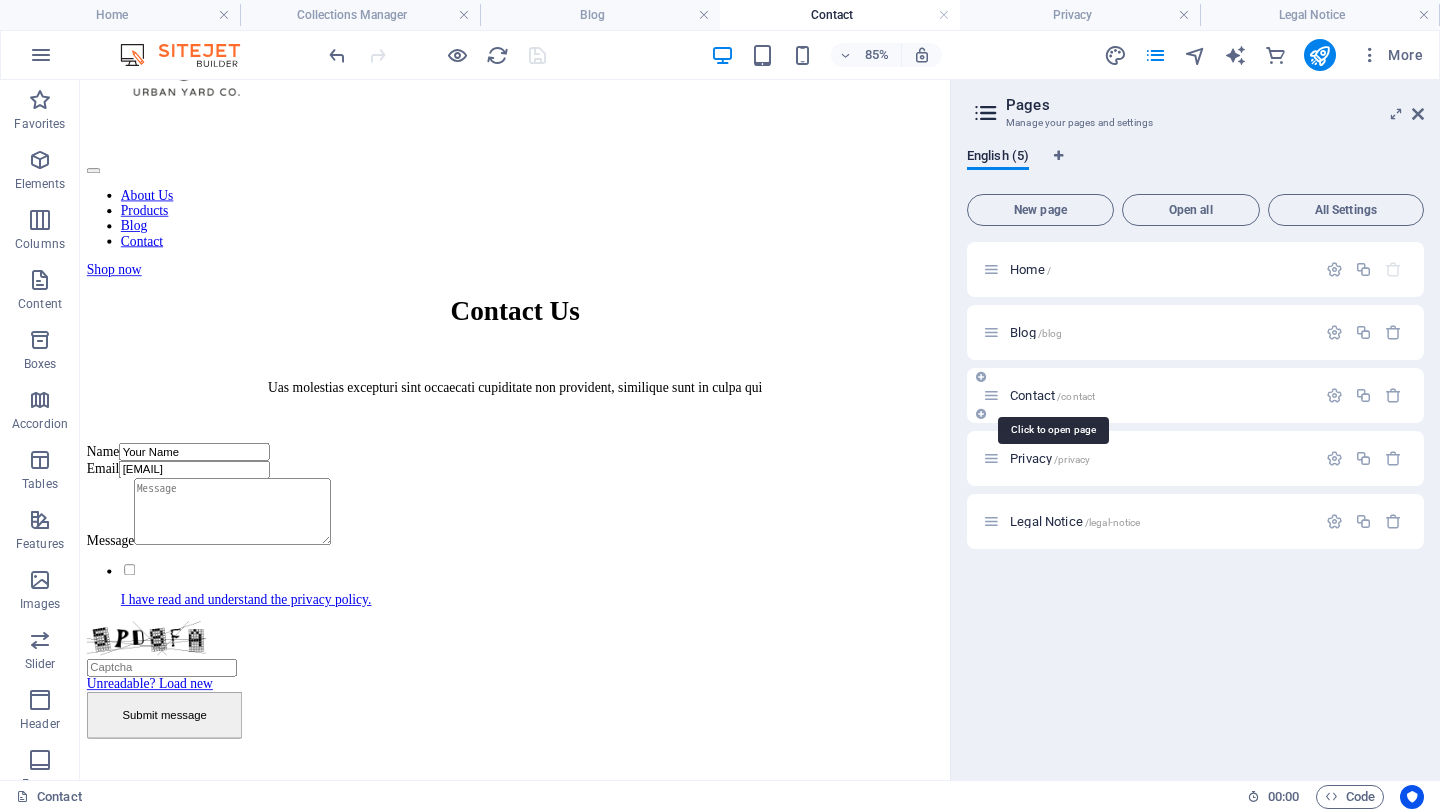 click on "Contact /contact" at bounding box center (1052, 395) 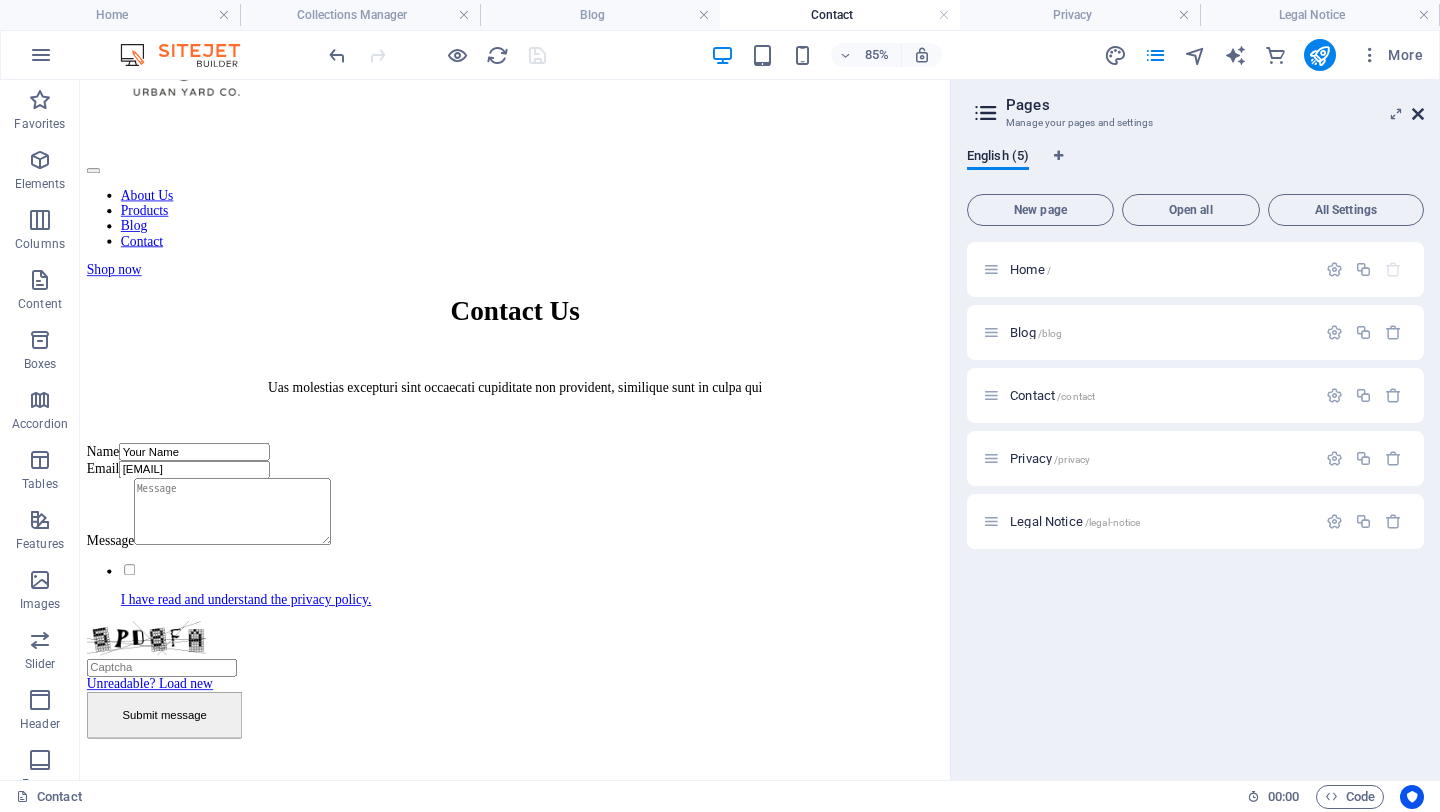 click at bounding box center [1418, 114] 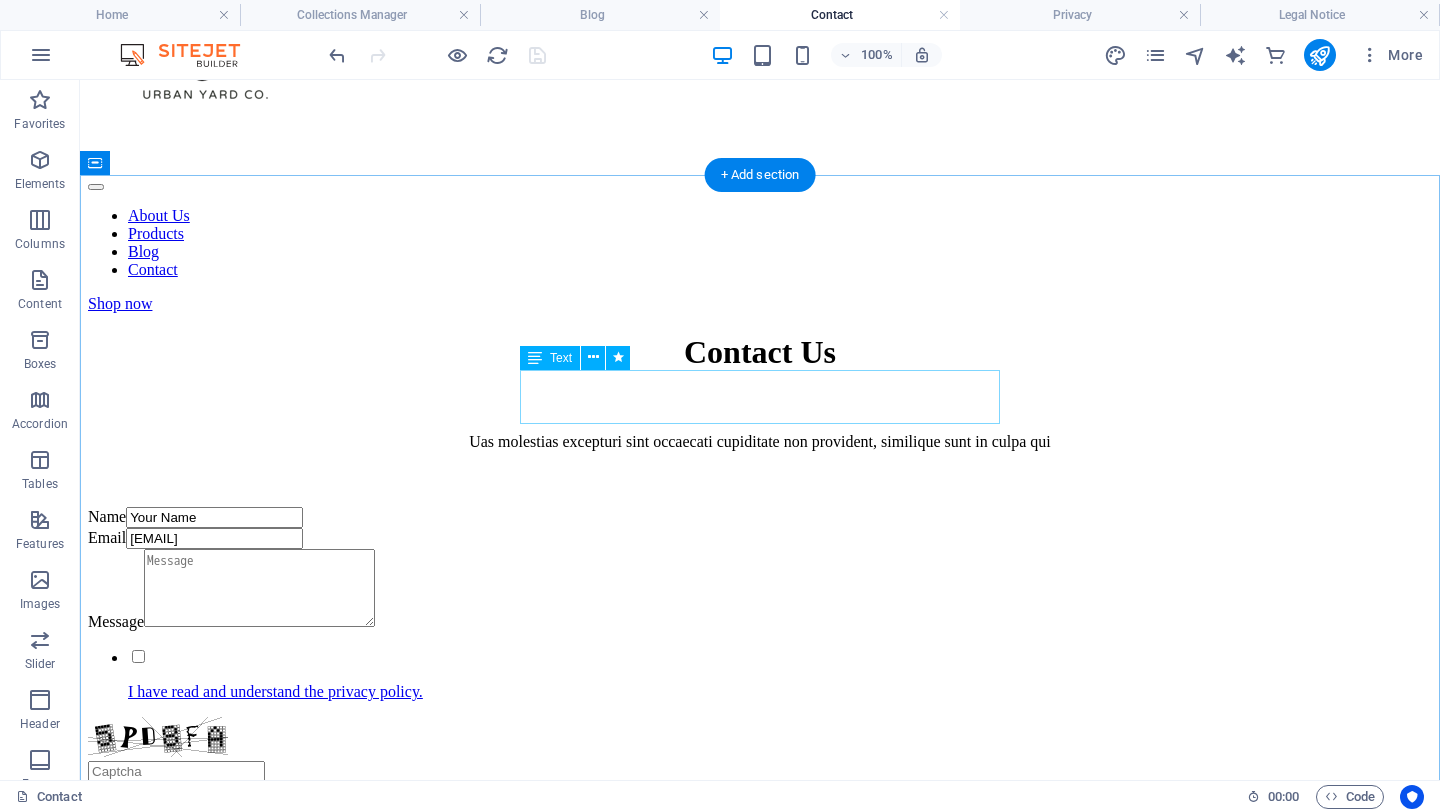 click on "Uas molestias excepturi sint occaecati cupiditate non provident, similique sunt in culpa qui" at bounding box center [760, 442] 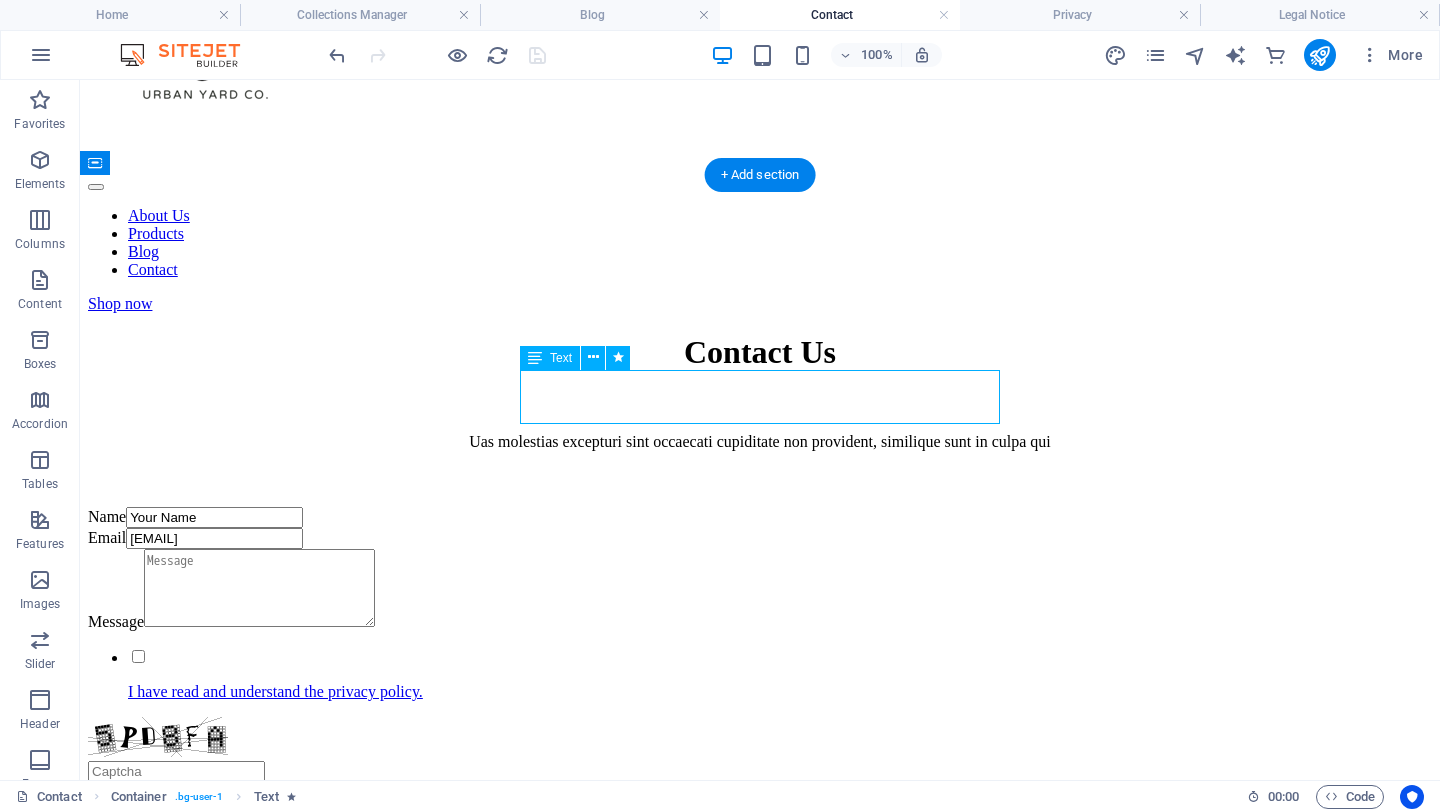 click on "Uas molestias excepturi sint occaecati cupiditate non provident, similique sunt in culpa qui" at bounding box center [760, 442] 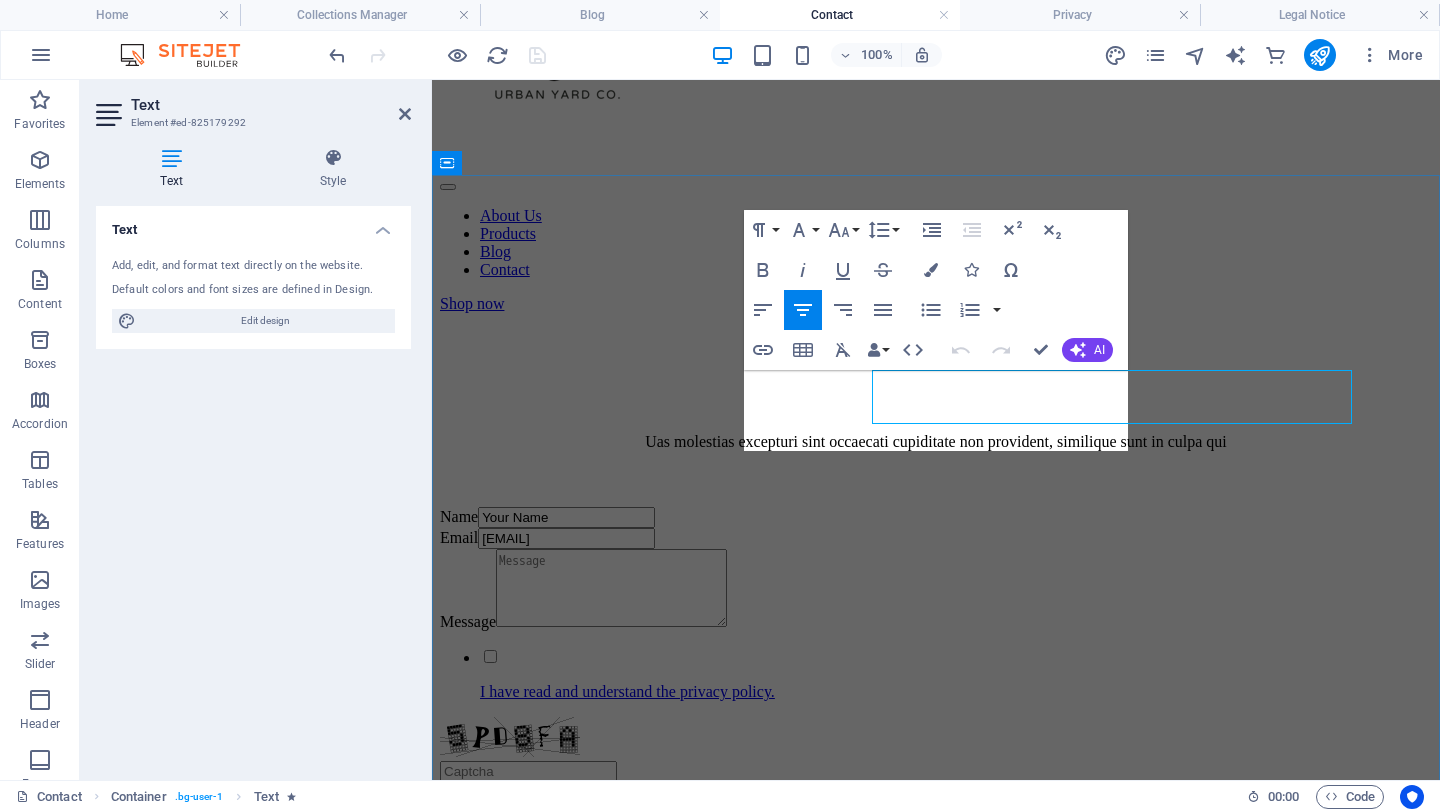 click on "Uas molestias excepturi sint occaecati cupiditate non provident, similique sunt in culpa qui" at bounding box center (936, 441) 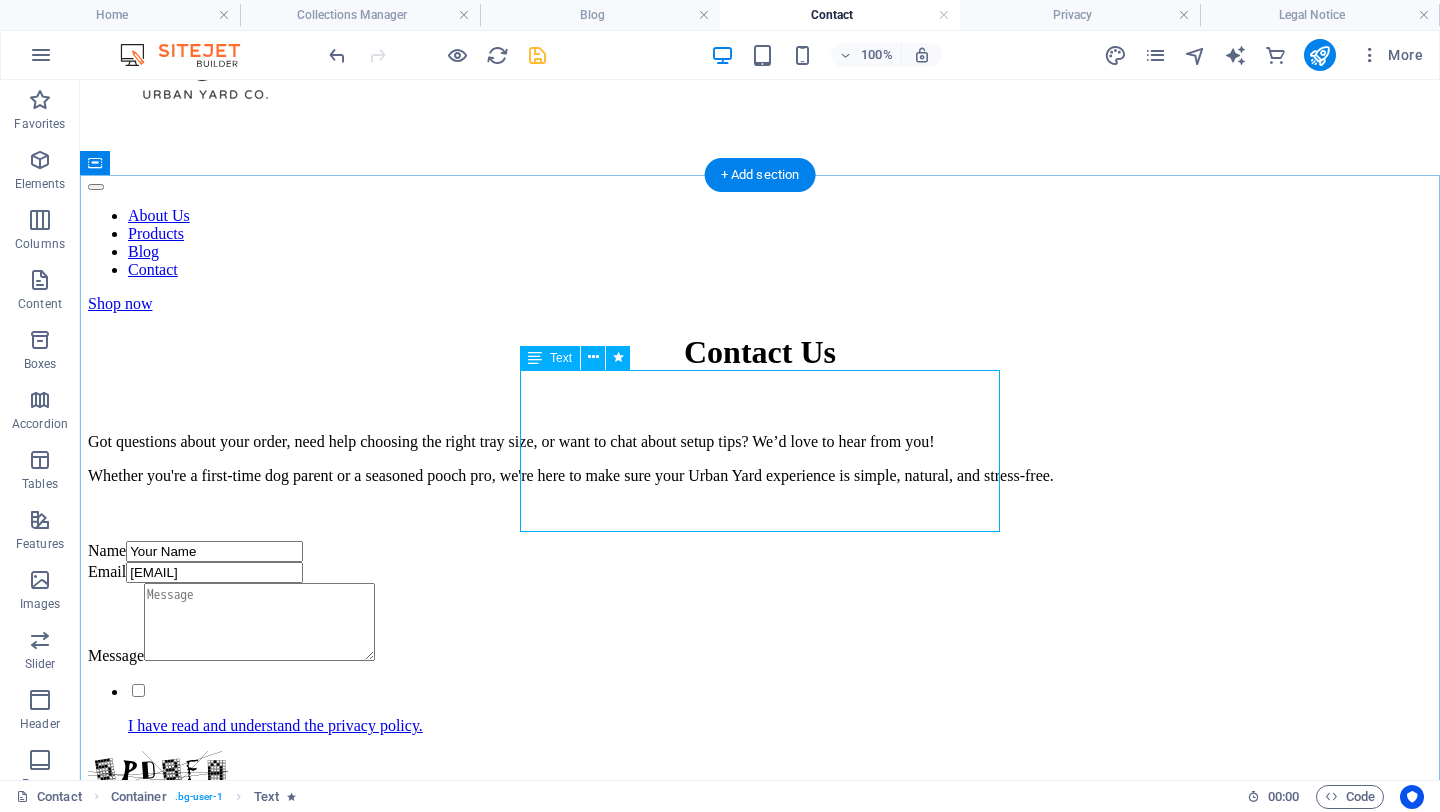 click on "Got questions about your order, need help choosing the right tray size, or want to chat about setup tips? We’d love to hear from you! Whether you're a first-time dog parent or a seasoned pooch pro, we're here to make sure your Urban Yard experience is simple, natural, and stress-free." at bounding box center (760, 459) 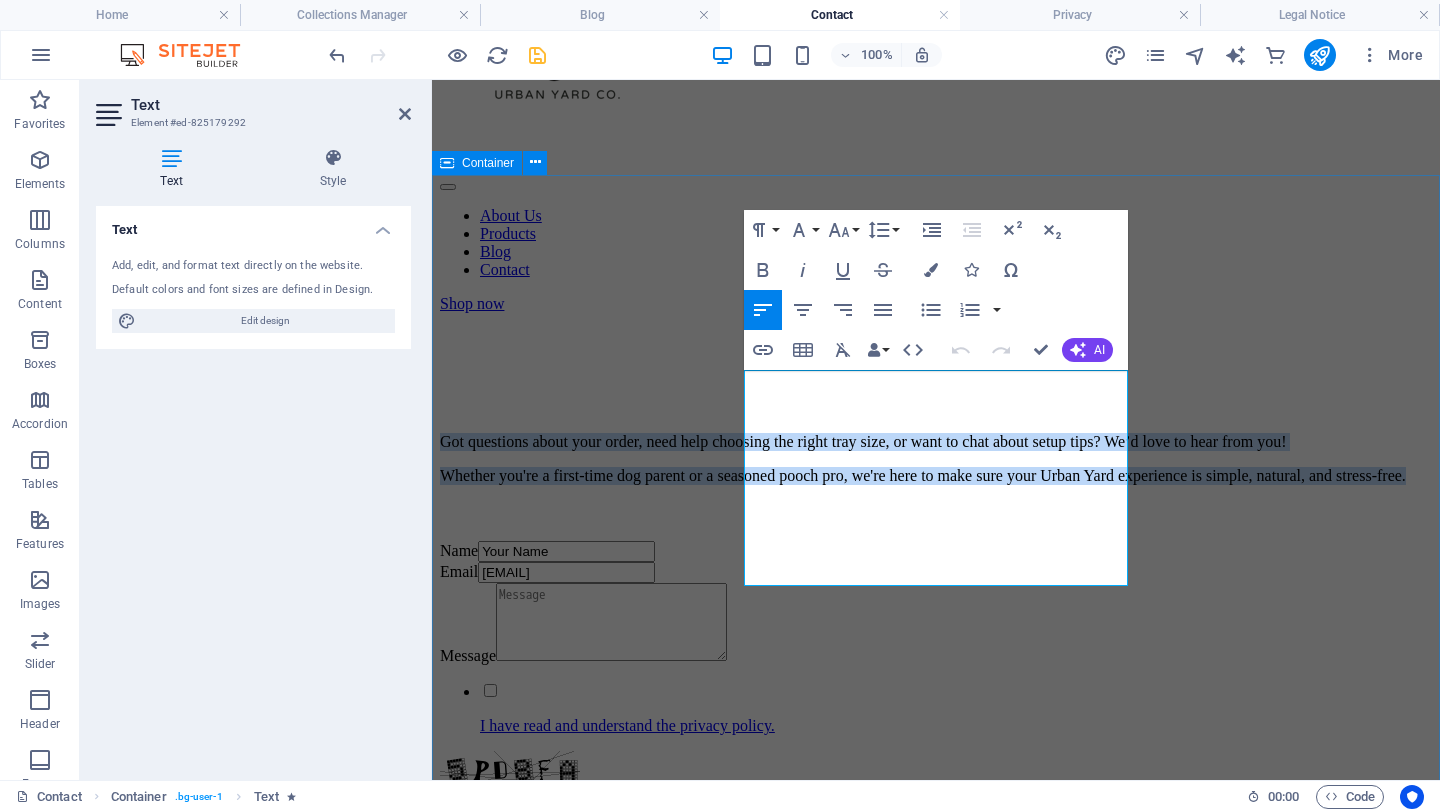 drag, startPoint x: 986, startPoint y: 575, endPoint x: 730, endPoint y: 387, distance: 317.61612 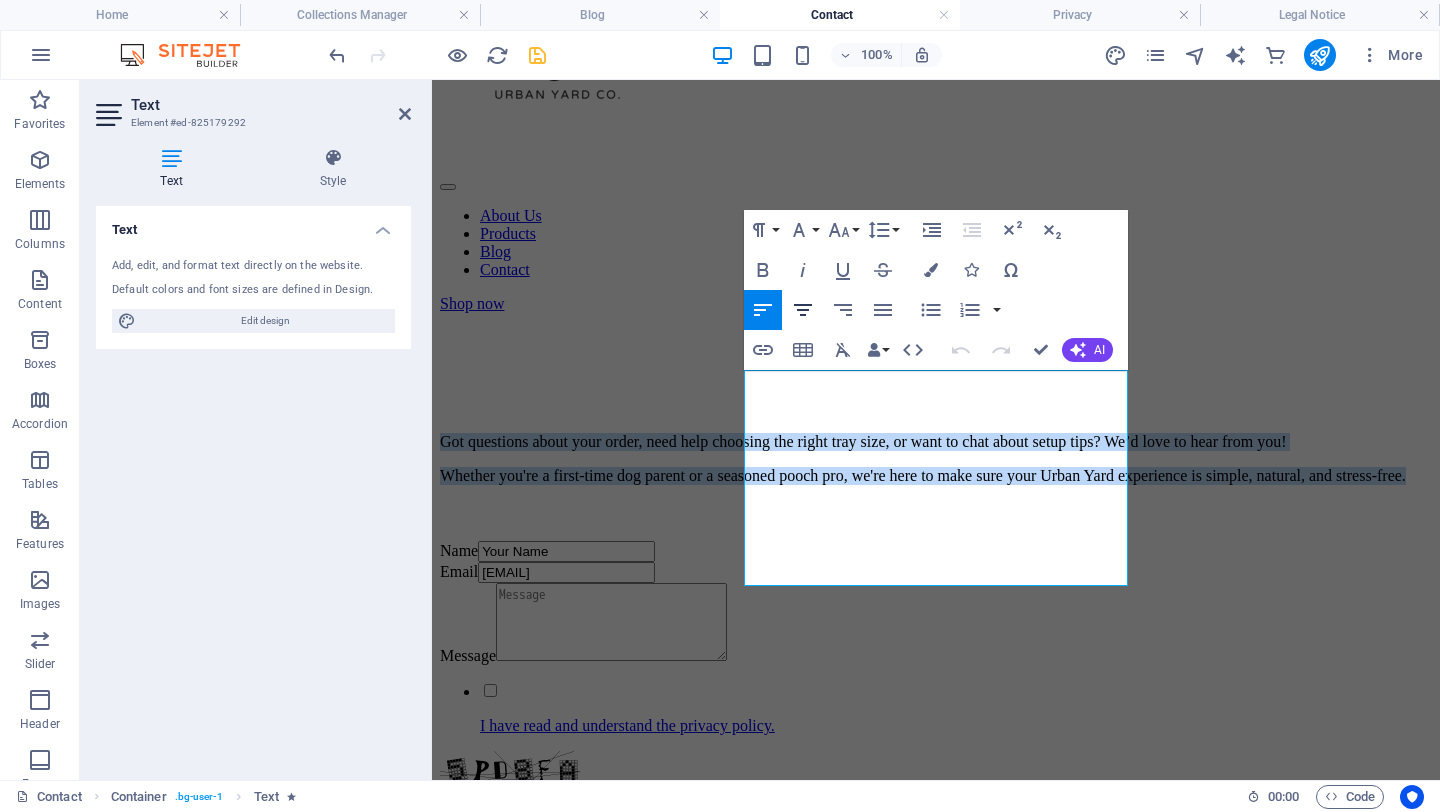 click 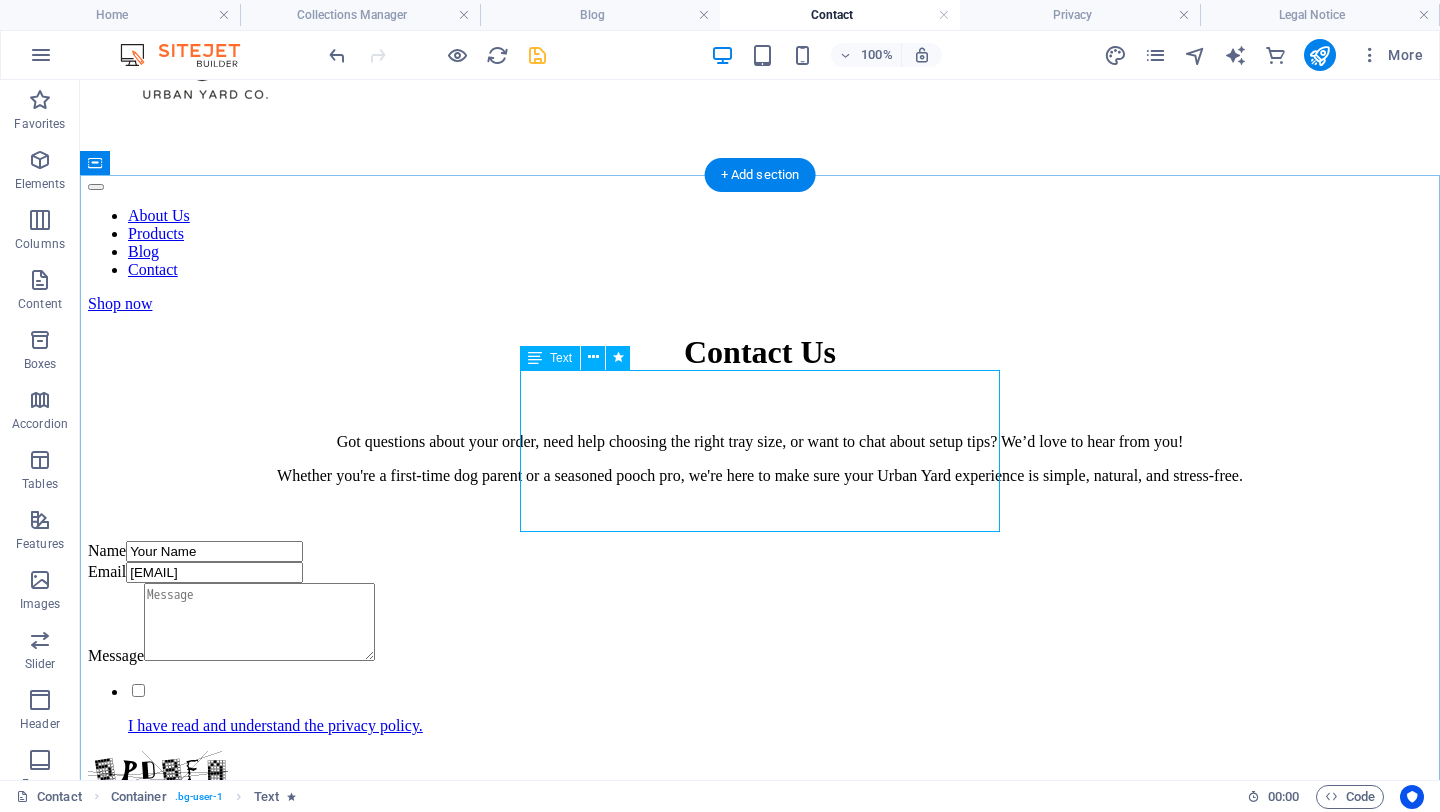 click on "Got questions about your order, need help choosing the right tray size, or want to chat about setup tips? We’d love to hear from you! Whether you're a first-time dog parent or a seasoned pooch pro, we're here to make sure your Urban Yard experience is simple, natural, and stress-free." at bounding box center (760, 459) 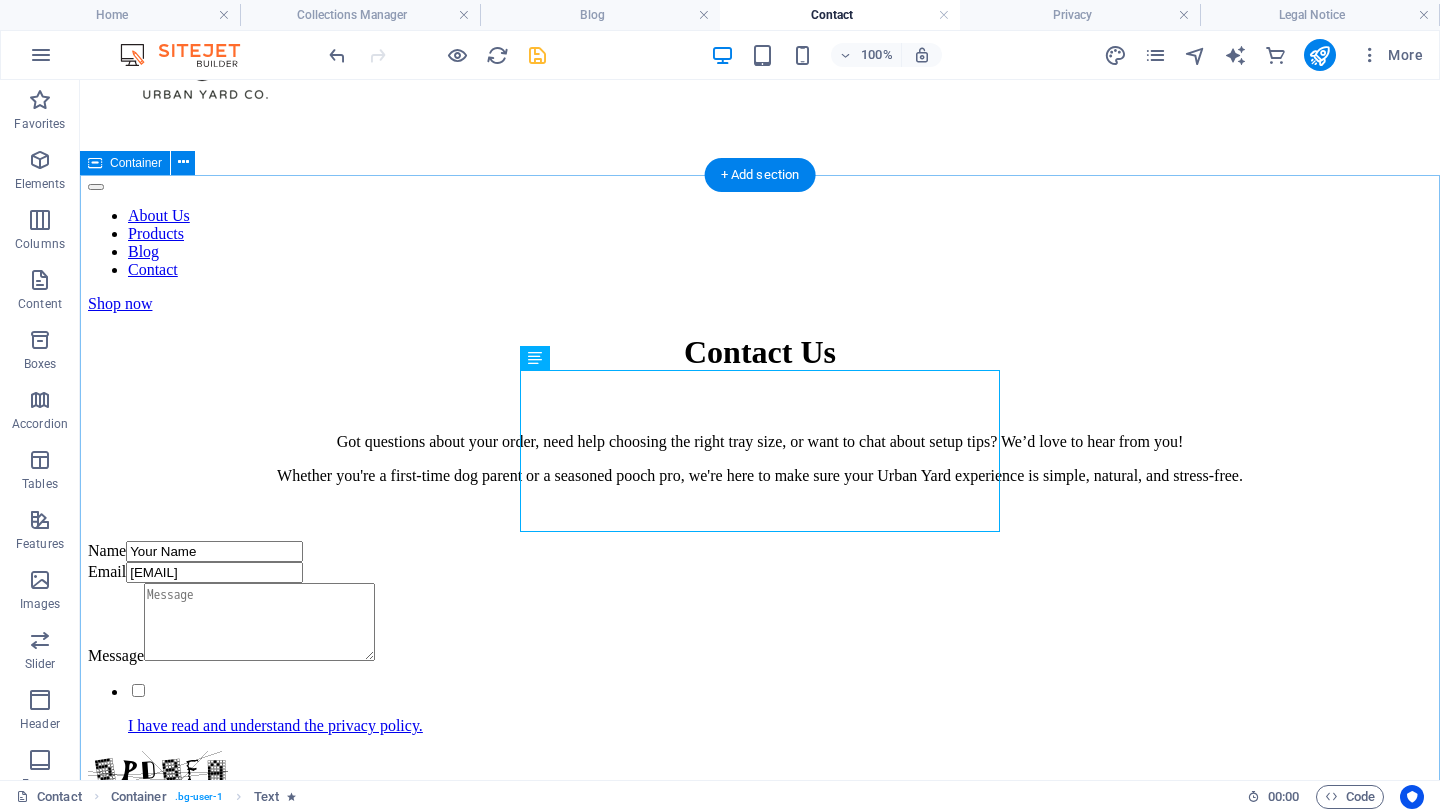 click on "Contact Us Got questions about your order, need help choosing the right tray size, or want to chat about setup tips? We’d love to hear from you! Whether you're a first-time dog parent or a seasoned pooch pro, we're here to make sure your Urban Yard experience is simple, natural, and stress-free. Name [NAME] Email [EMAIL] Message   I have read and understand the privacy policy. Unreadable? Load new Submit message" at bounding box center [760, 611] 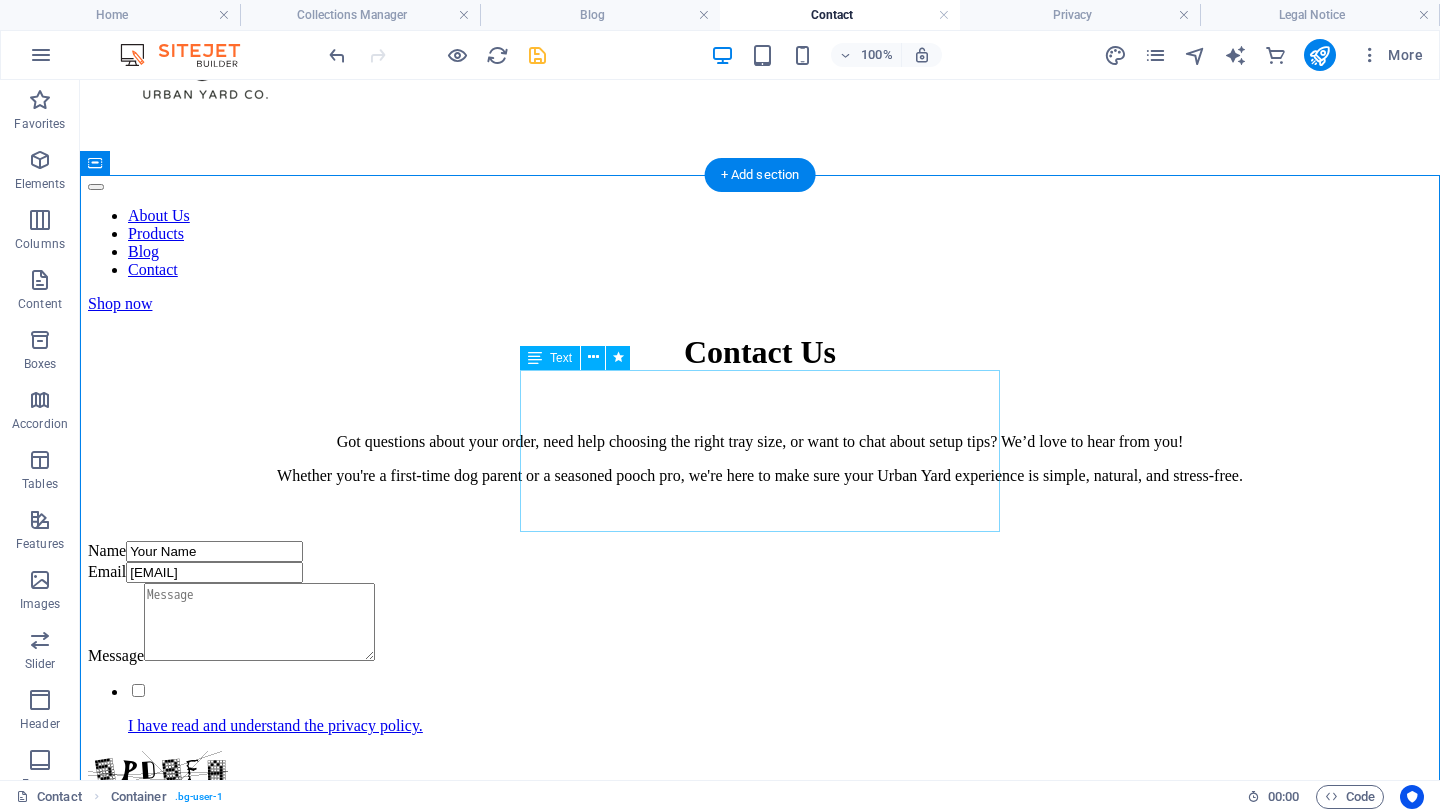 click on "Got questions about your order, need help choosing the right tray size, or want to chat about setup tips? We’d love to hear from you! Whether you're a first-time dog parent or a seasoned pooch pro, we're here to make sure your Urban Yard experience is simple, natural, and stress-free." at bounding box center [760, 459] 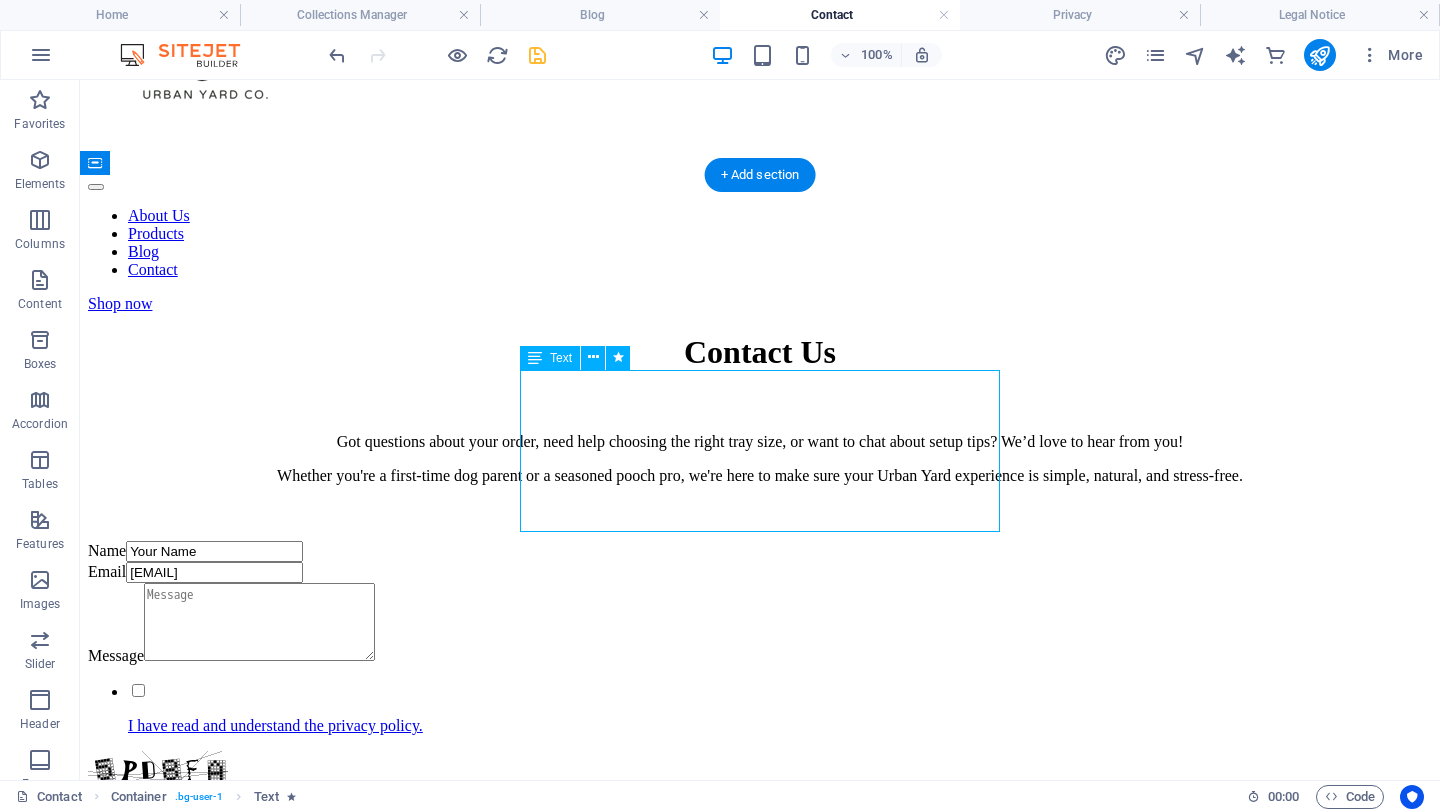 click on "Got questions about your order, need help choosing the right tray size, or want to chat about setup tips? We’d love to hear from you! Whether you're a first-time dog parent or a seasoned pooch pro, we're here to make sure your Urban Yard experience is simple, natural, and stress-free." at bounding box center [760, 459] 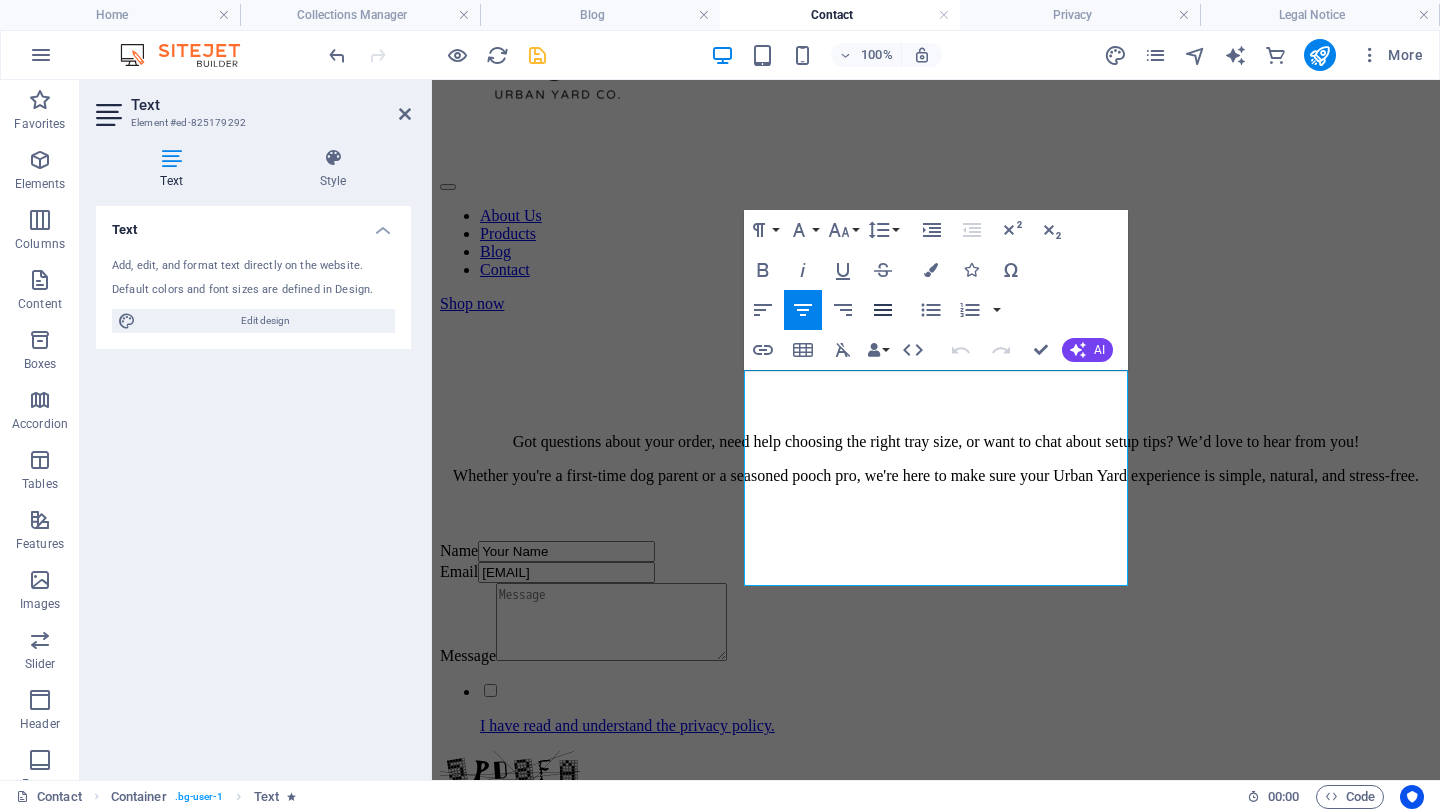click 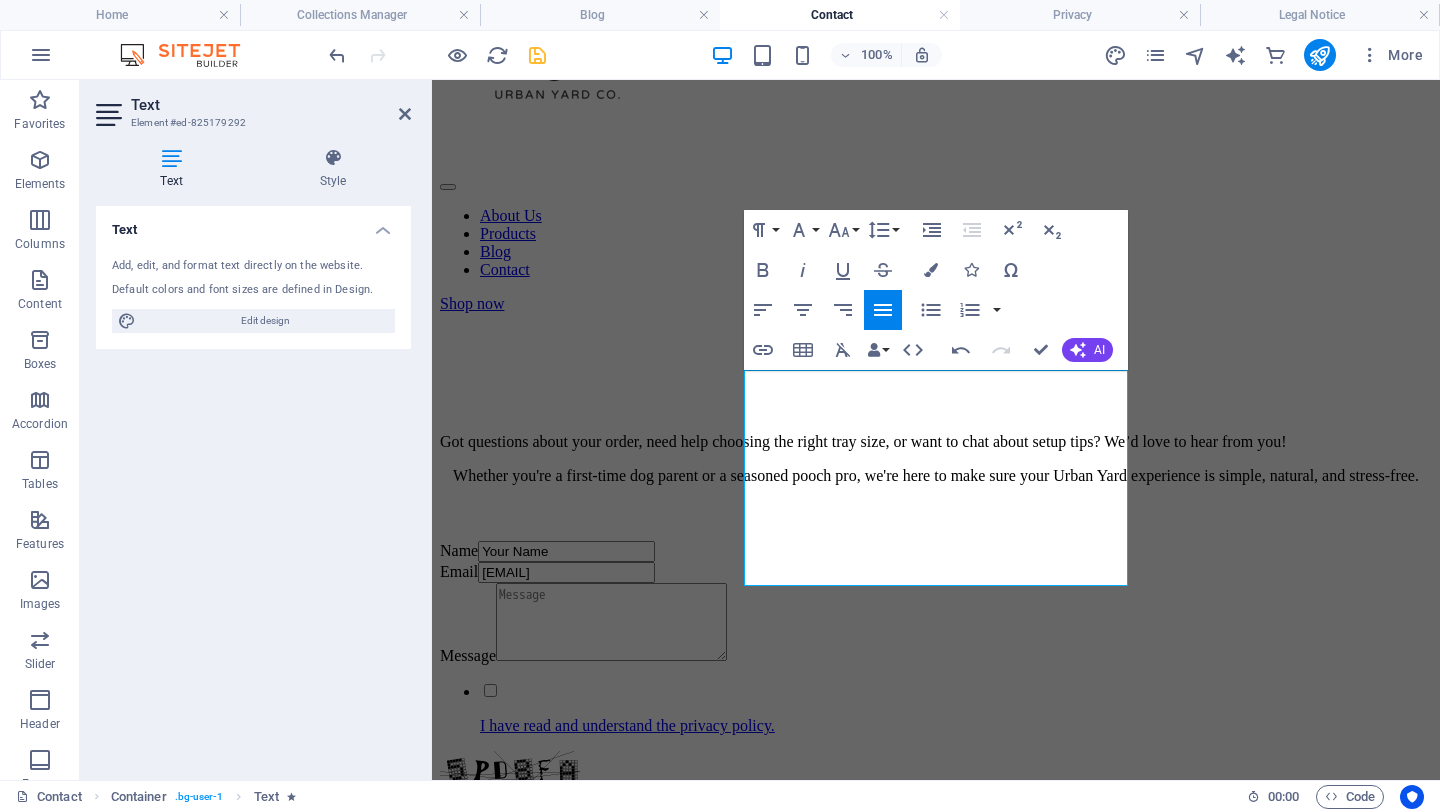 click 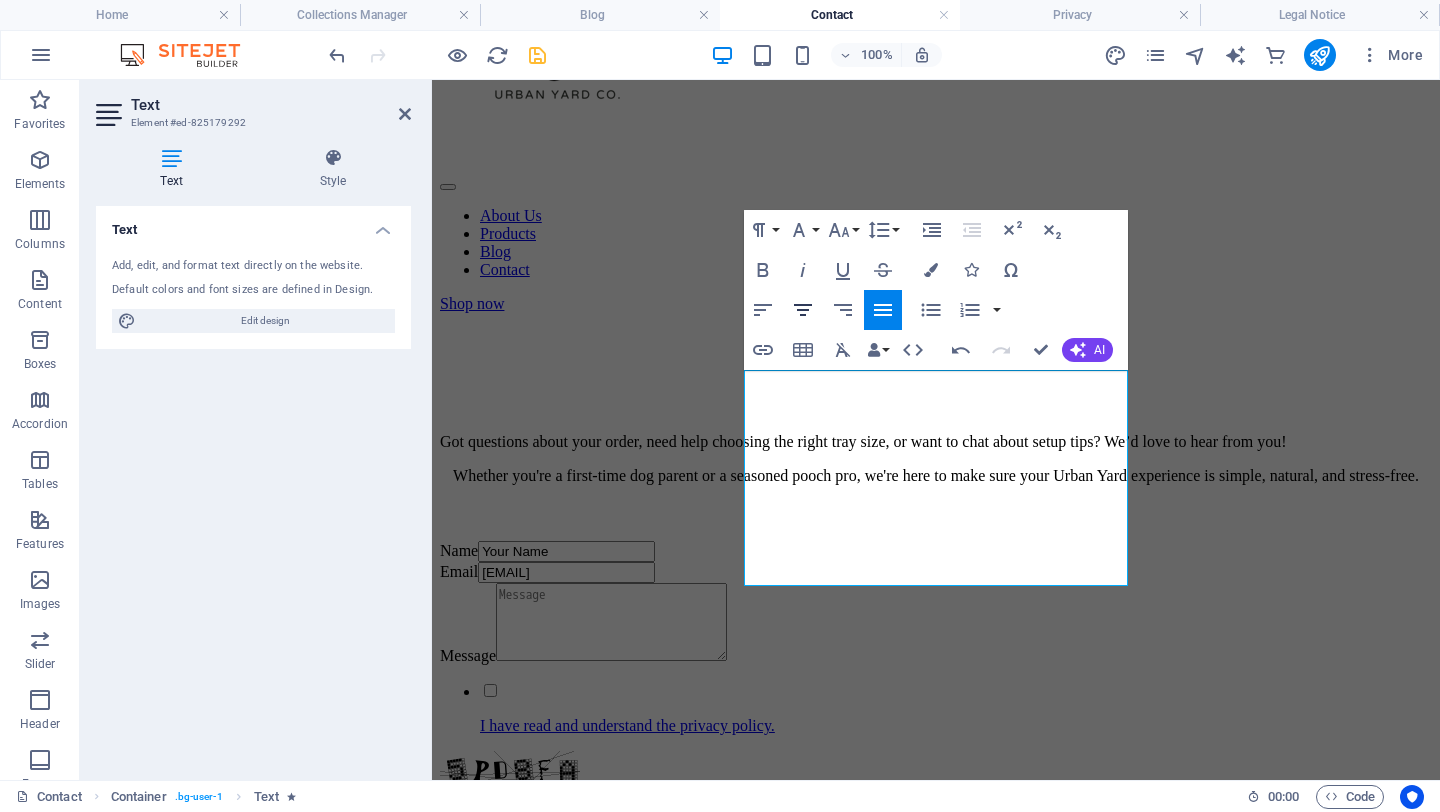 click 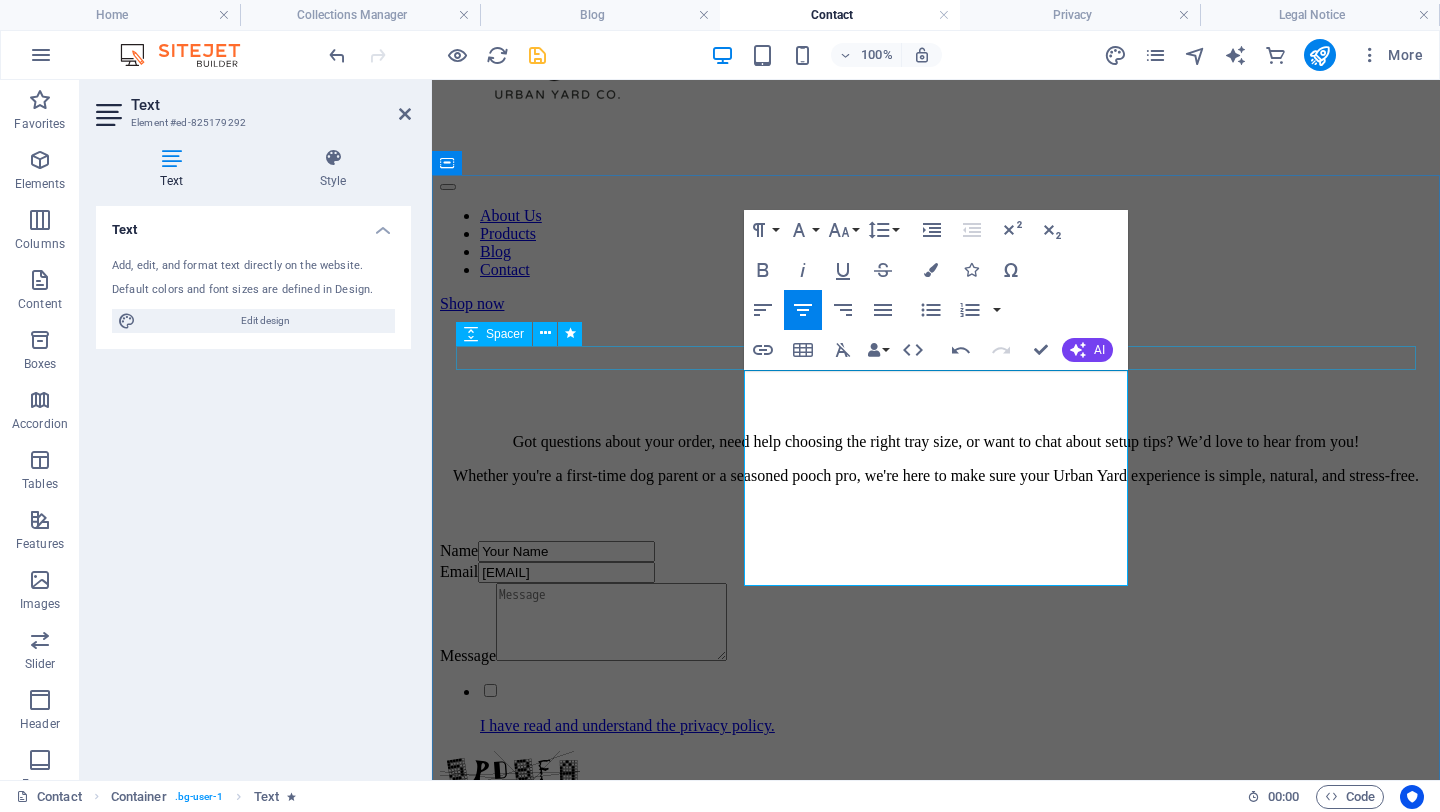 click at bounding box center [936, 405] 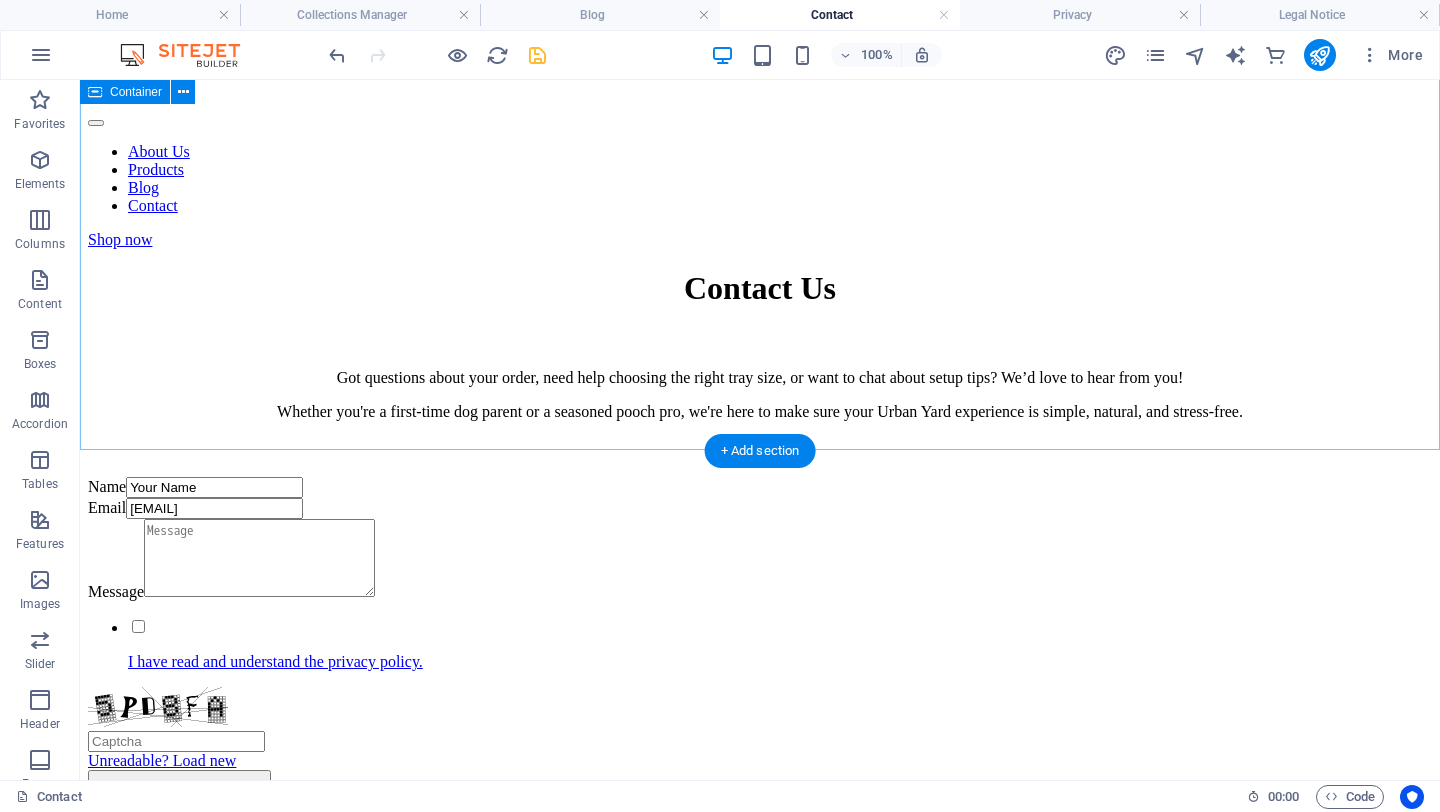 scroll, scrollTop: 0, scrollLeft: 0, axis: both 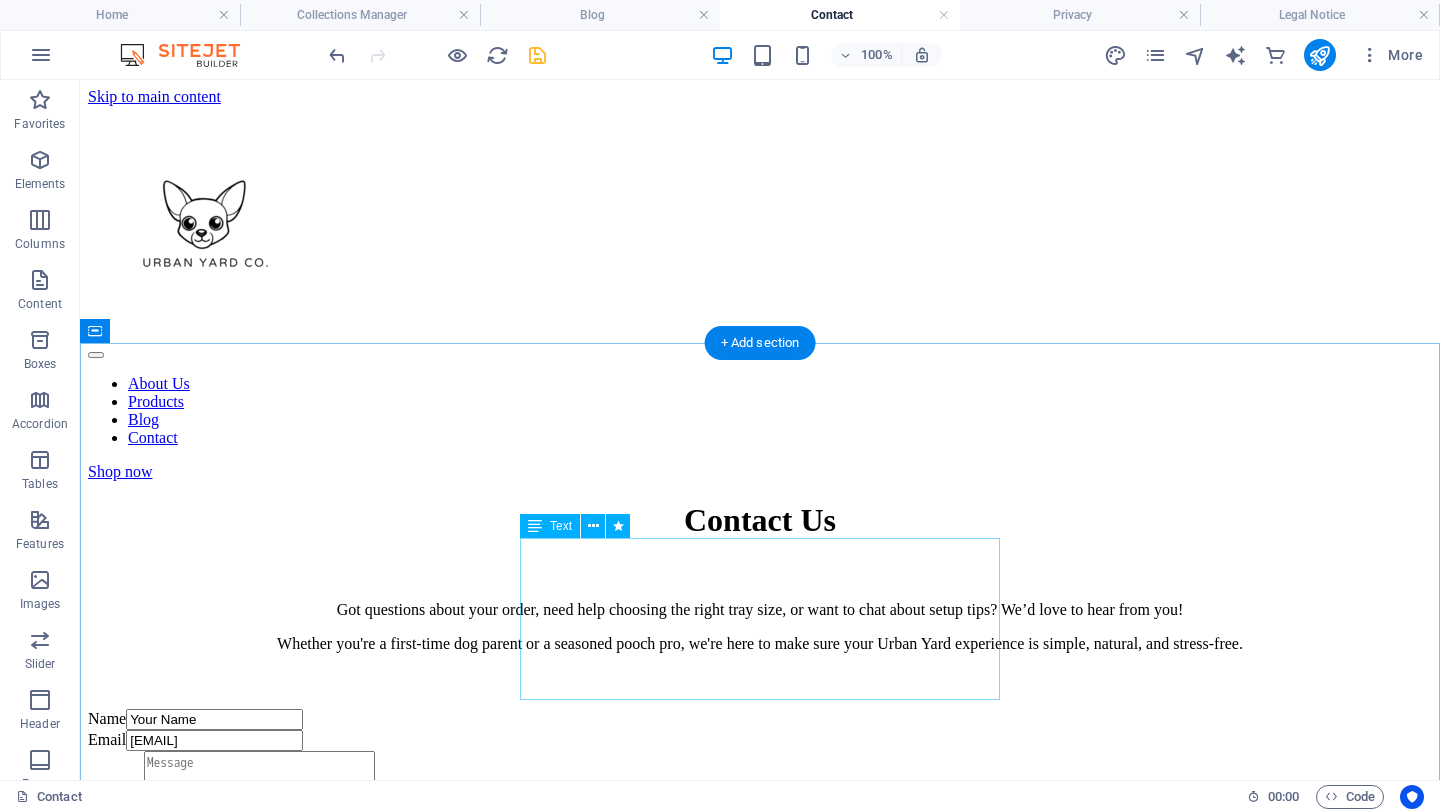 click on "Got questions about your order, need help choosing the right tray size, or want to chat about setup tips? We’d love to hear from you! Whether you're a first-time dog parent or a seasoned pooch pro, we're here to make sure your Urban Yard experience is simple, natural, and stress-free." at bounding box center (760, 627) 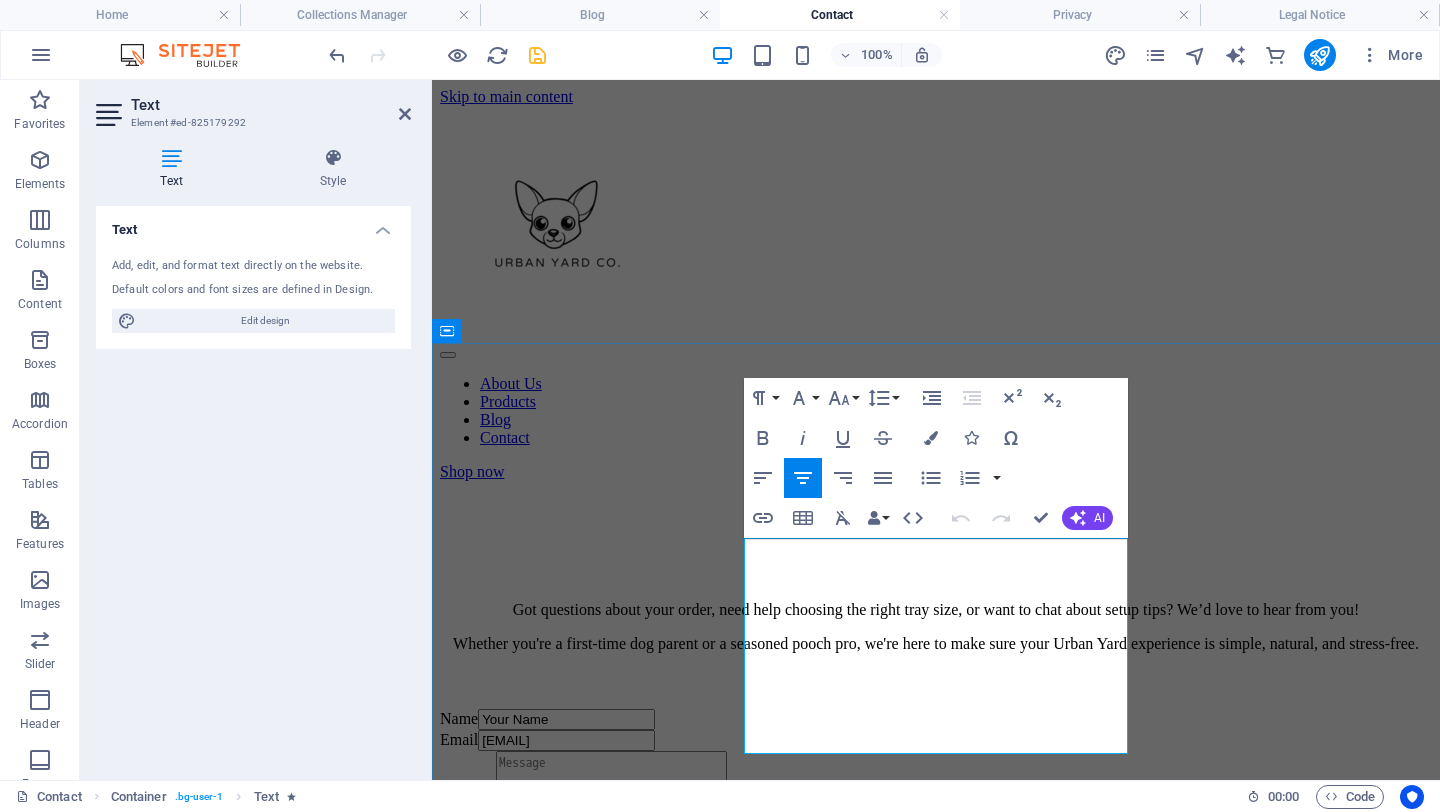 click on "Got questions about your order, need help choosing the right tray size, or want to chat about setup tips? We’d love to hear from you!" at bounding box center [936, 610] 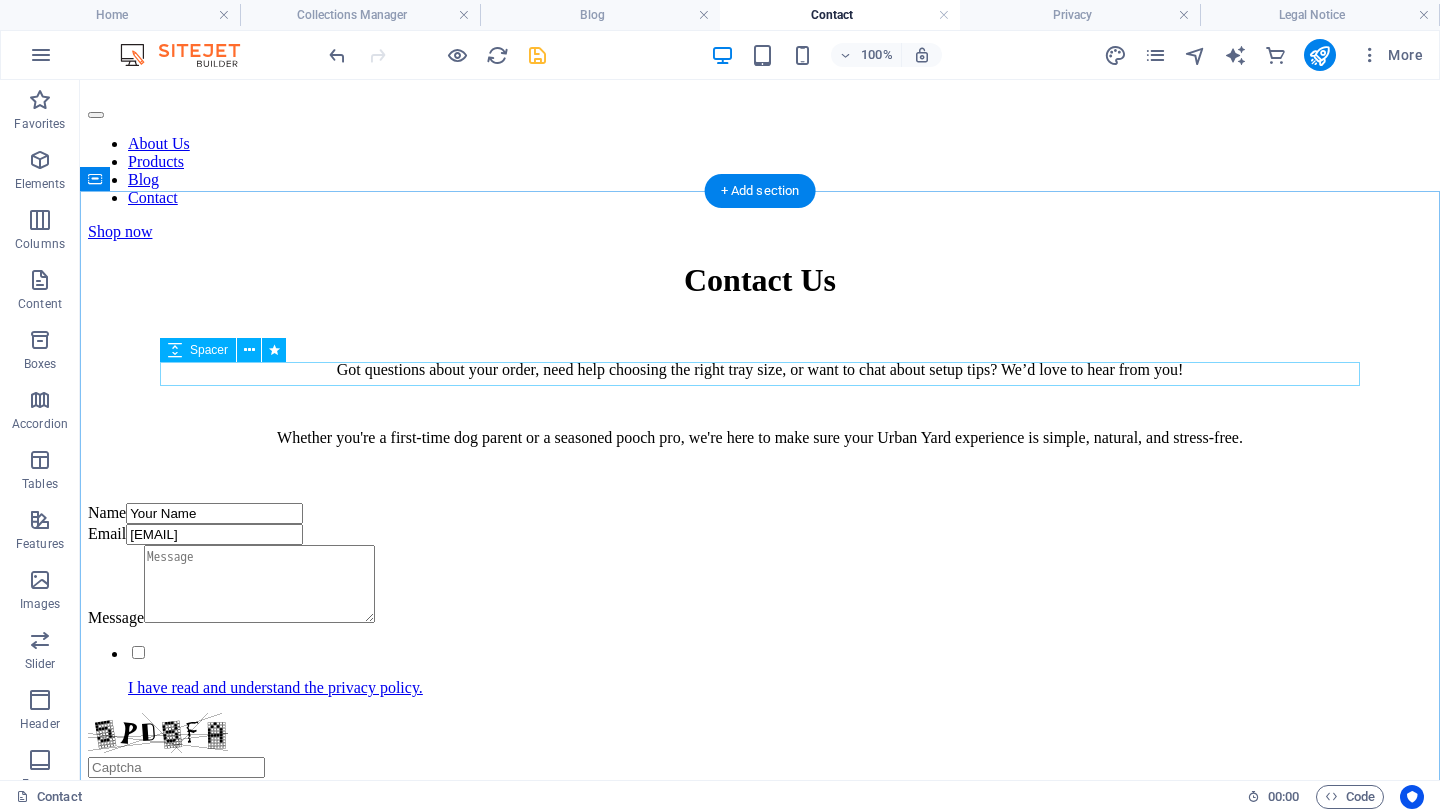 scroll, scrollTop: 270, scrollLeft: 0, axis: vertical 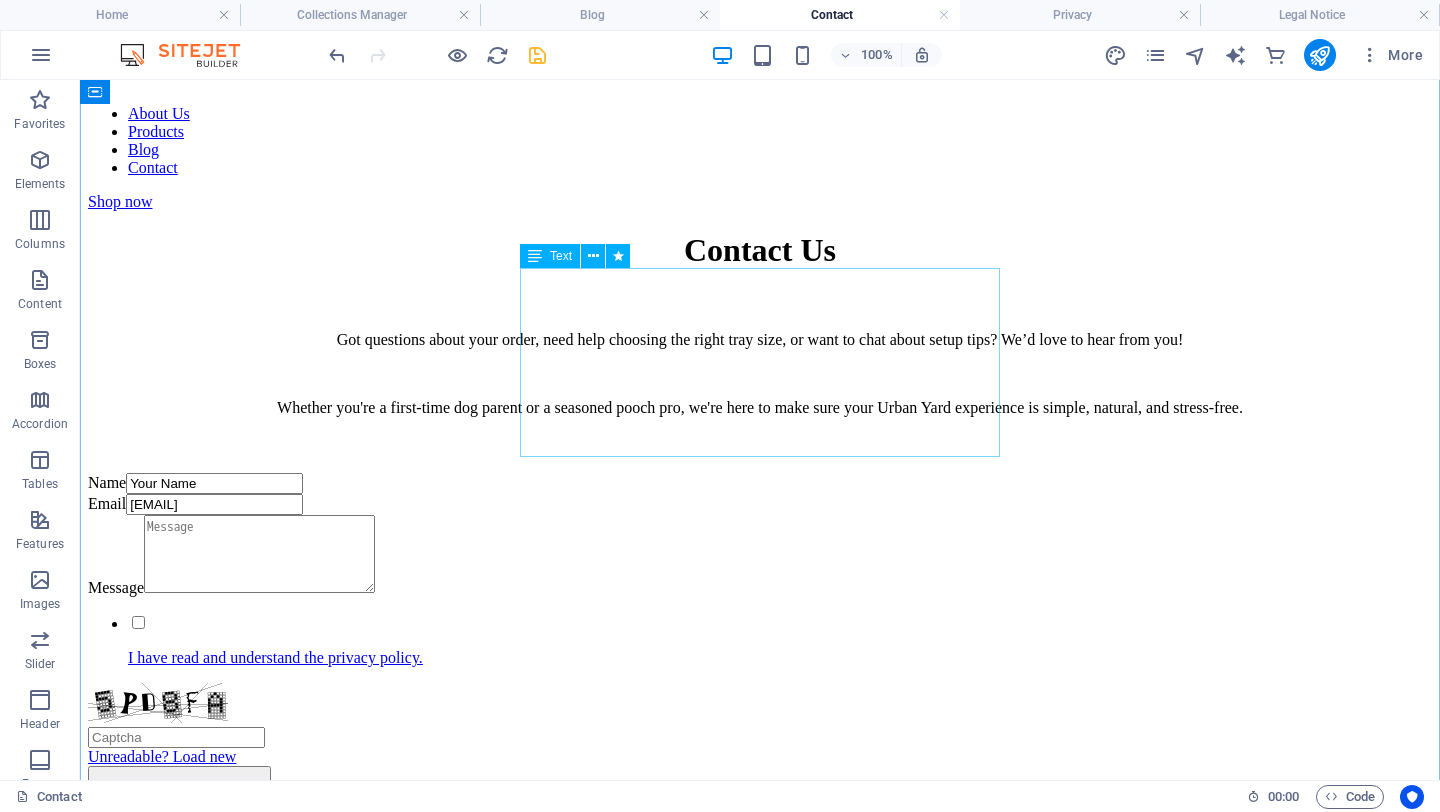 click on "Got questions about your order, need help choosing the right tray size, or want to chat about setup tips? We’d love to hear from you! Whether you're a first-time dog parent or a seasoned pooch pro, we're here to make sure your Urban Yard experience is simple, natural, and stress-free." at bounding box center [760, 374] 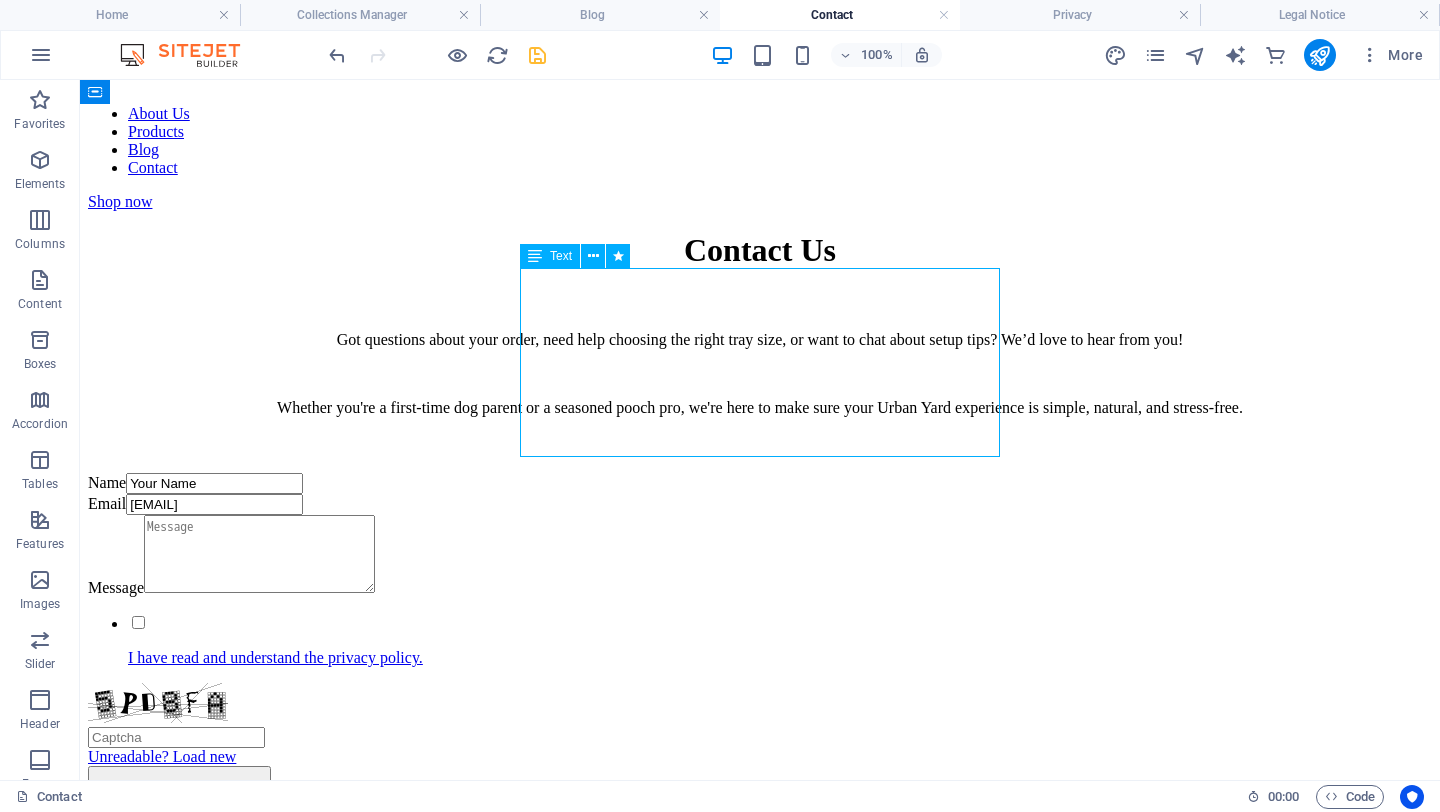 click on "Got questions about your order, need help choosing the right tray size, or want to chat about setup tips? We’d love to hear from you! Whether you're a first-time dog parent or a seasoned pooch pro, we're here to make sure your Urban Yard experience is simple, natural, and stress-free." at bounding box center [760, 374] 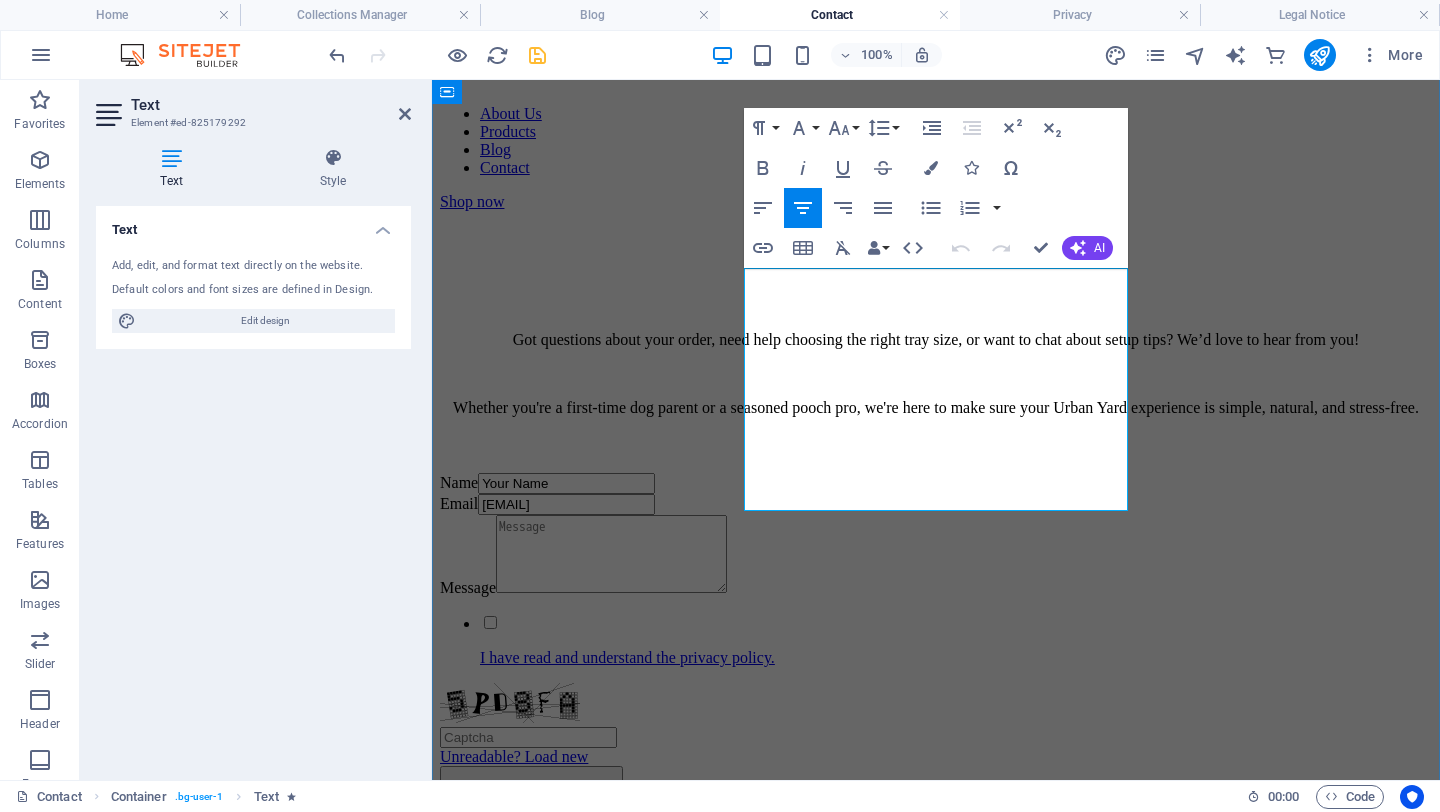 click on "Whether you're a first-time dog parent or a seasoned pooch pro, we're here to make sure your Urban Yard experience is simple, natural, and stress-free." at bounding box center (936, 408) 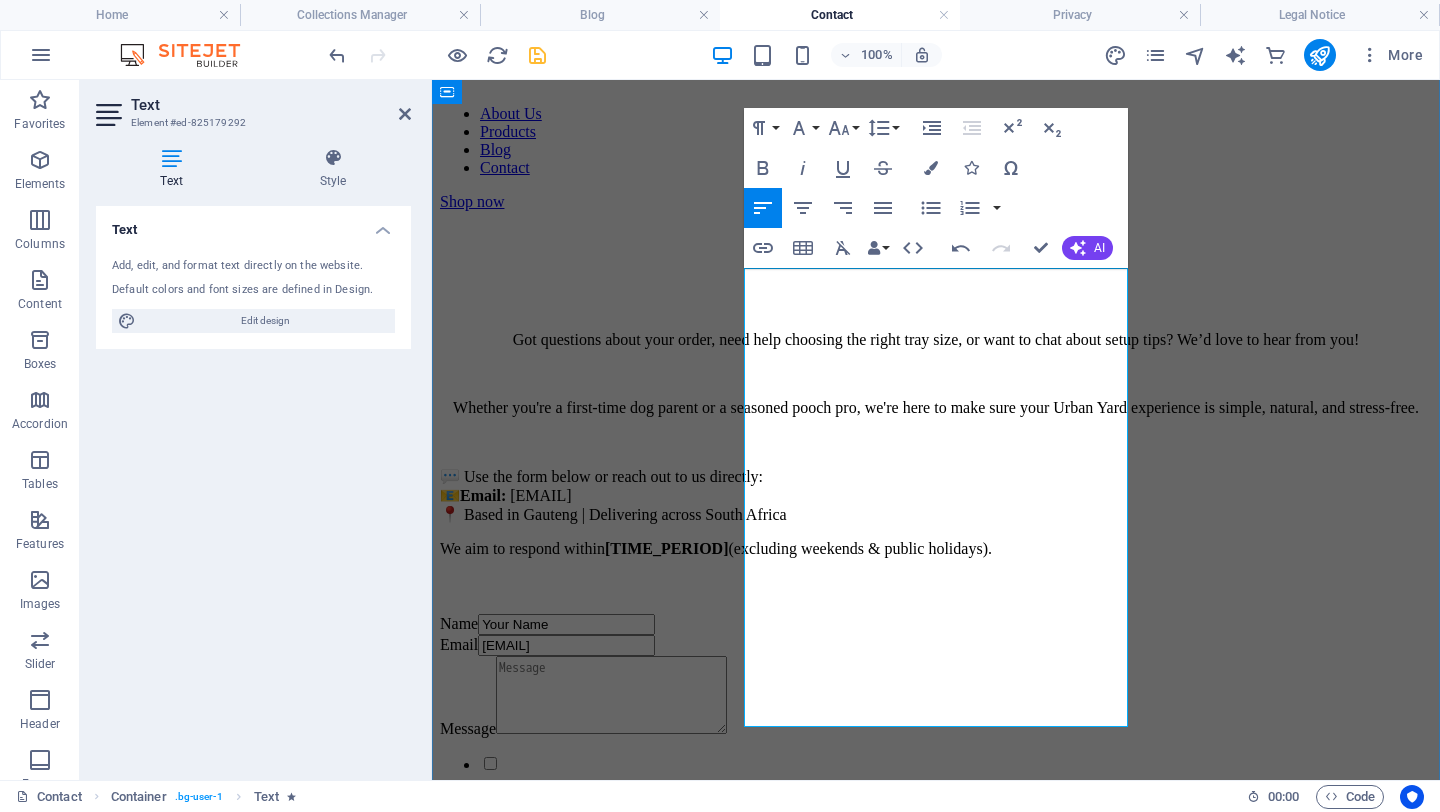 click on "Use the form below or reach out to us directly: 📧 Email: [EMAIL] 📍 Based in [STATE] | Delivering across South Africa" at bounding box center [936, 495] 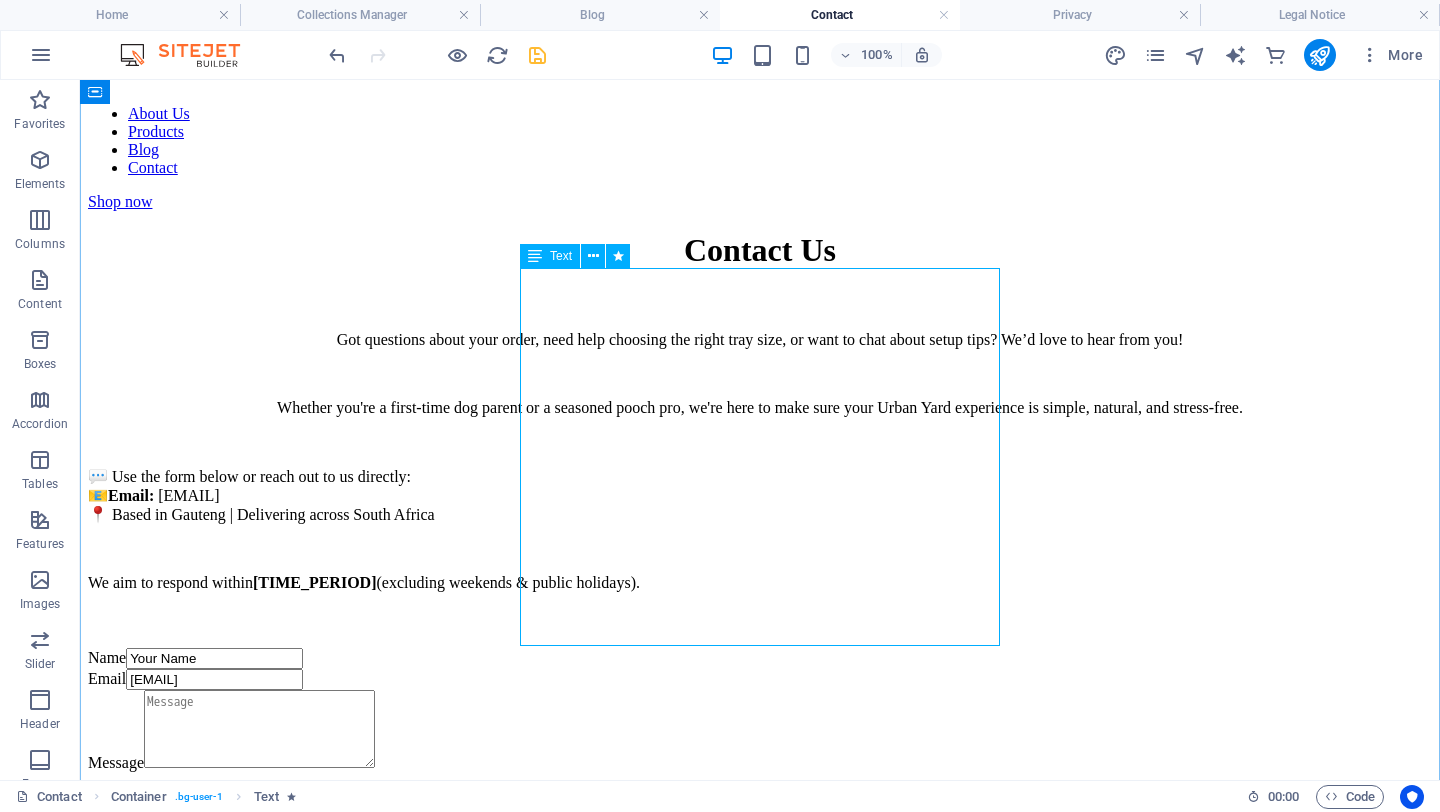 click on "Got questions about your order, need help choosing the right tray size, or want to chat about setup tips? We’d love to hear from you! Whether you're a first-time dog parent or a seasoned pooch pro, we're here to make sure your Urban Yard experience is simple, natural, and stress-free. 💬 Use the form below or reach out to us directly: 📧 Email: [EMAIL] 📍 Based in [STATE] | Delivering across South Africa We aim to respond within 24–48 hours (excluding weekends & public holidays)." at bounding box center [760, 461] 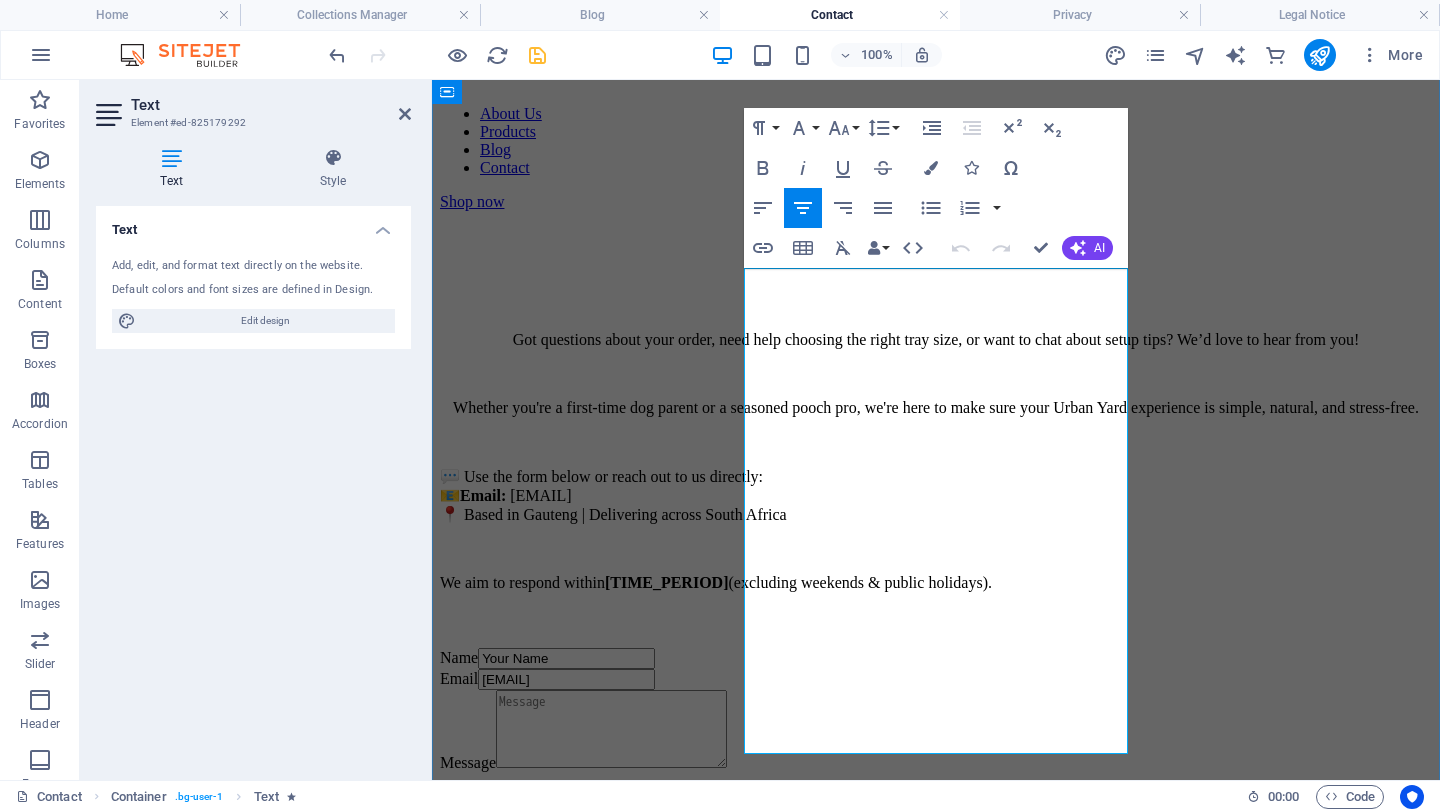 click on "Use the form below or reach out to us directly: 📧 Email: [EMAIL] 📍 Based in [STATE] | Delivering across South Africa" at bounding box center [936, 495] 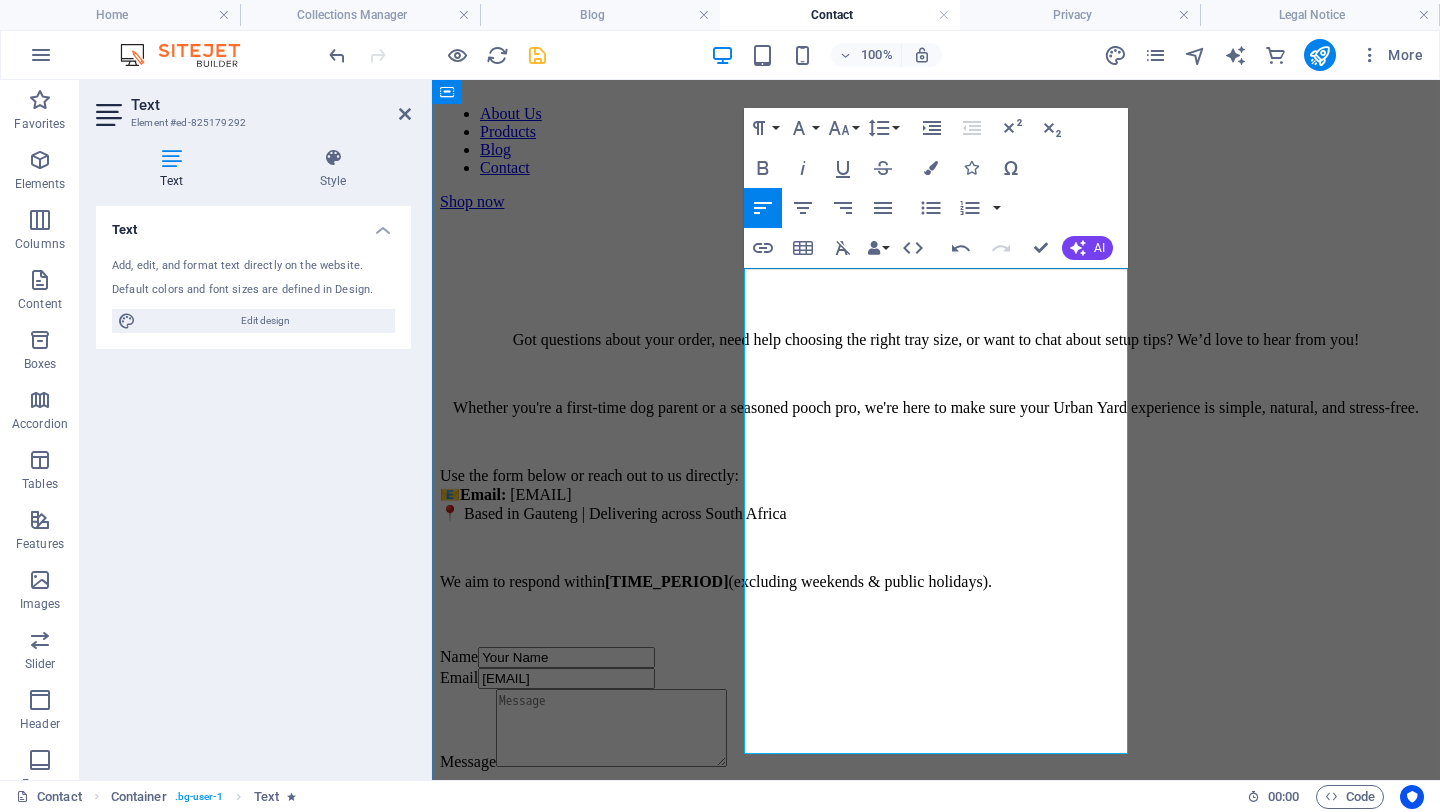 click on "Email:" at bounding box center (483, 494) 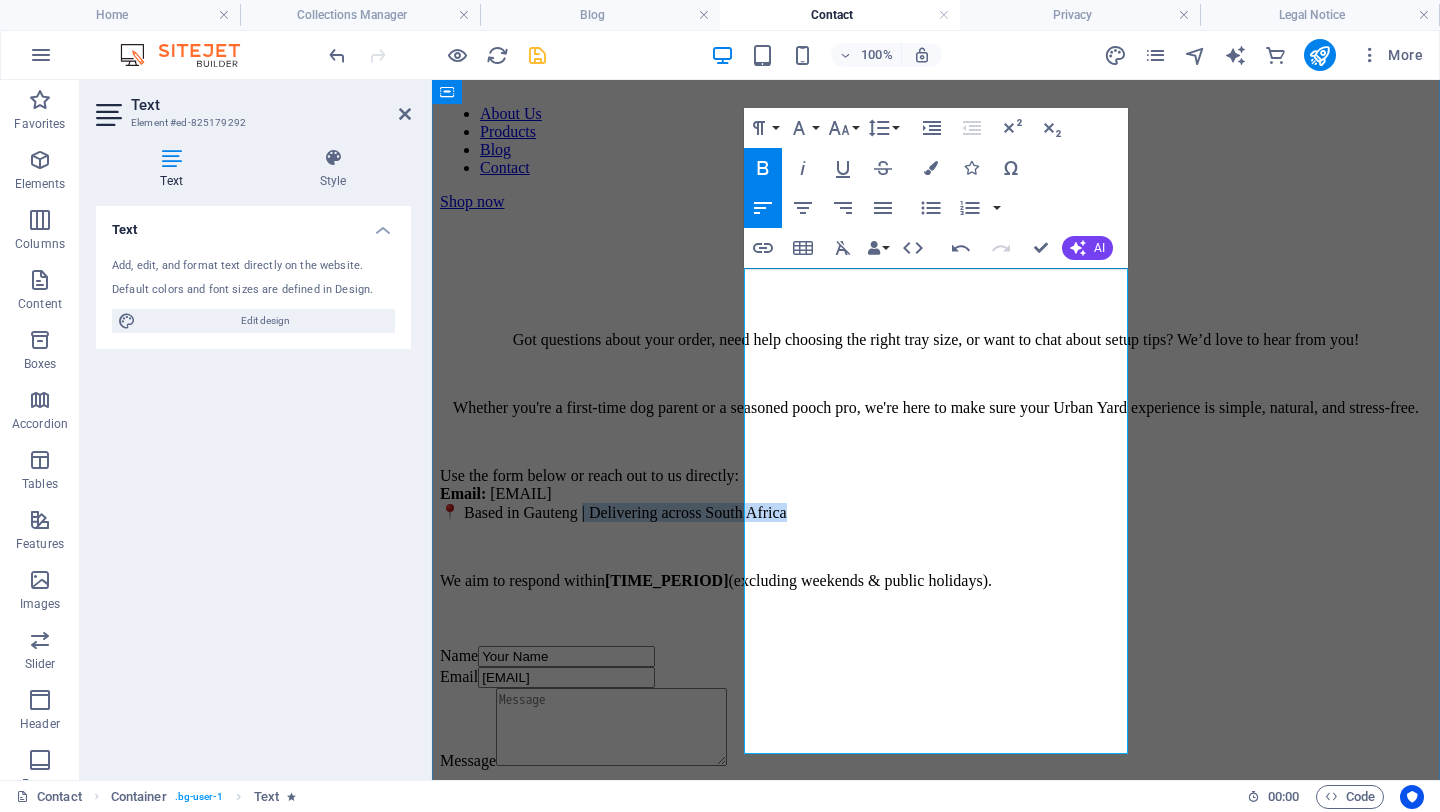 drag, startPoint x: 882, startPoint y: 656, endPoint x: 930, endPoint y: 634, distance: 52.801514 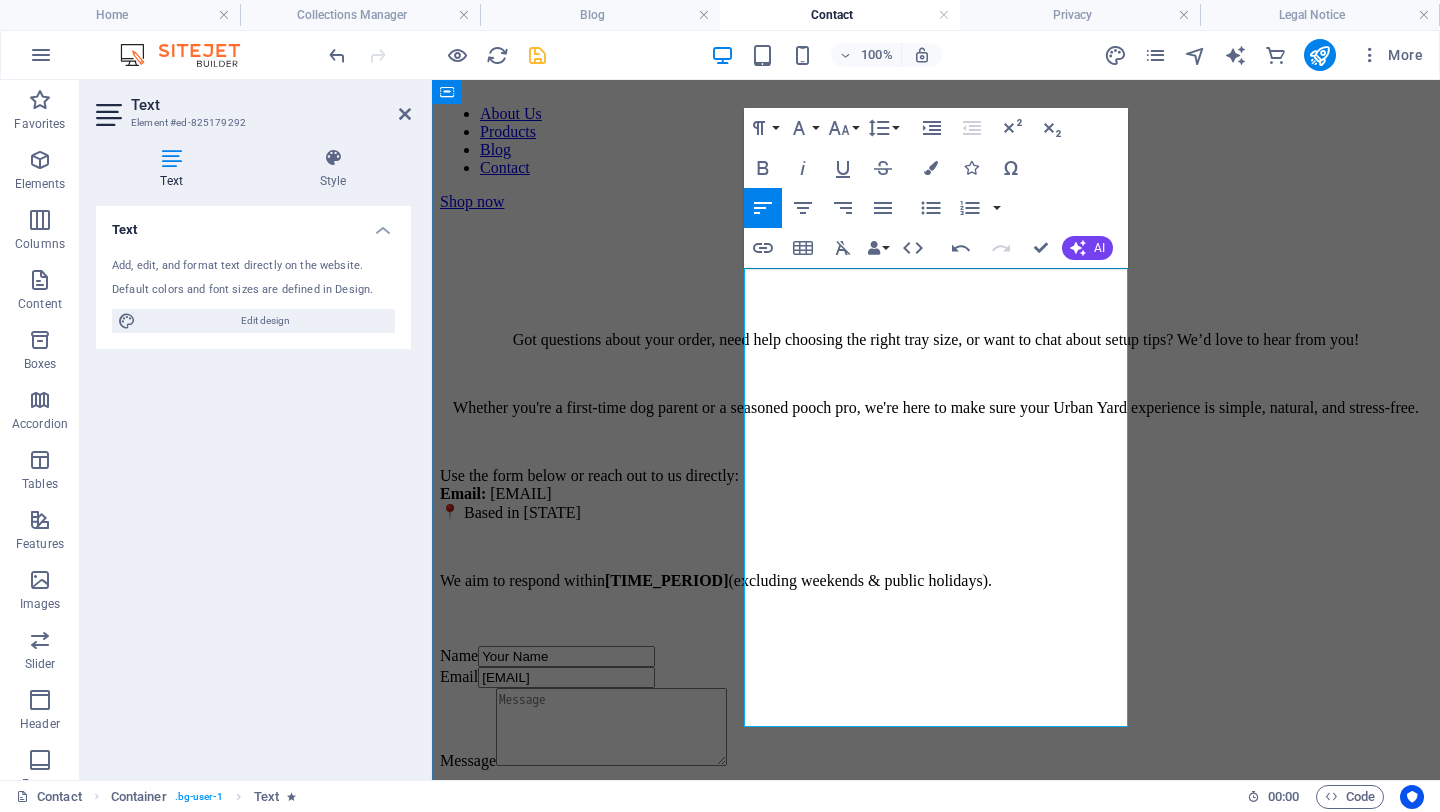 click on "Use the form below or reach out to us directly: Email: [EMAIL] 📍 Based in Gauteng" at bounding box center (936, 494) 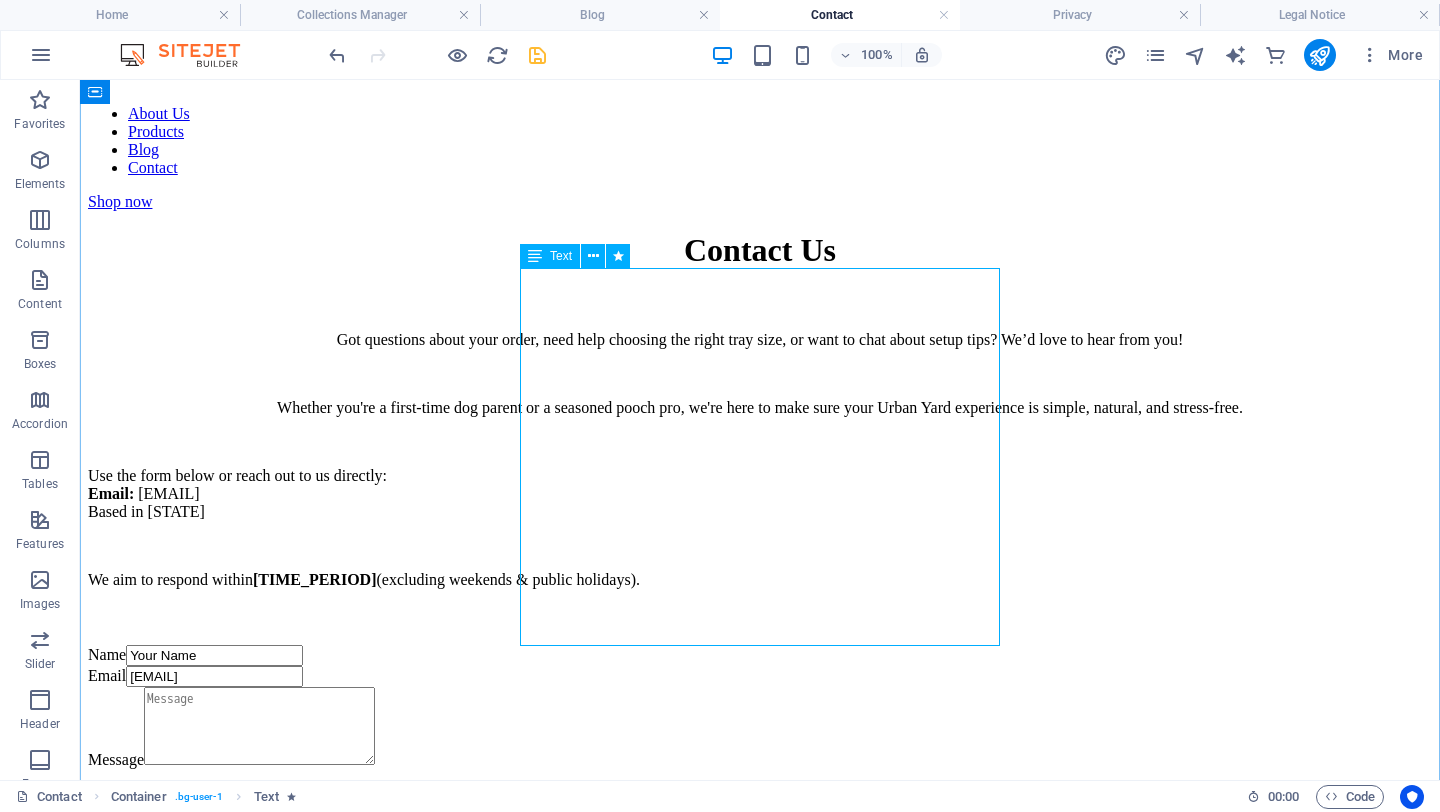 click on "Got questions about your order, need help choosing the right tray size, or want to chat about setup tips? We’d love to hear from you! Whether you're a first-time dog parent or a seasoned pooch pro, we're here to make sure your Urban Yard experience is simple, natural, and stress-free. Use the form below or reach out to us directly: Email: [EMAIL] Based in Gauteng We aim to respond within [TIME_PERIOD] (excluding weekends & public holidays)." at bounding box center (760, 460) 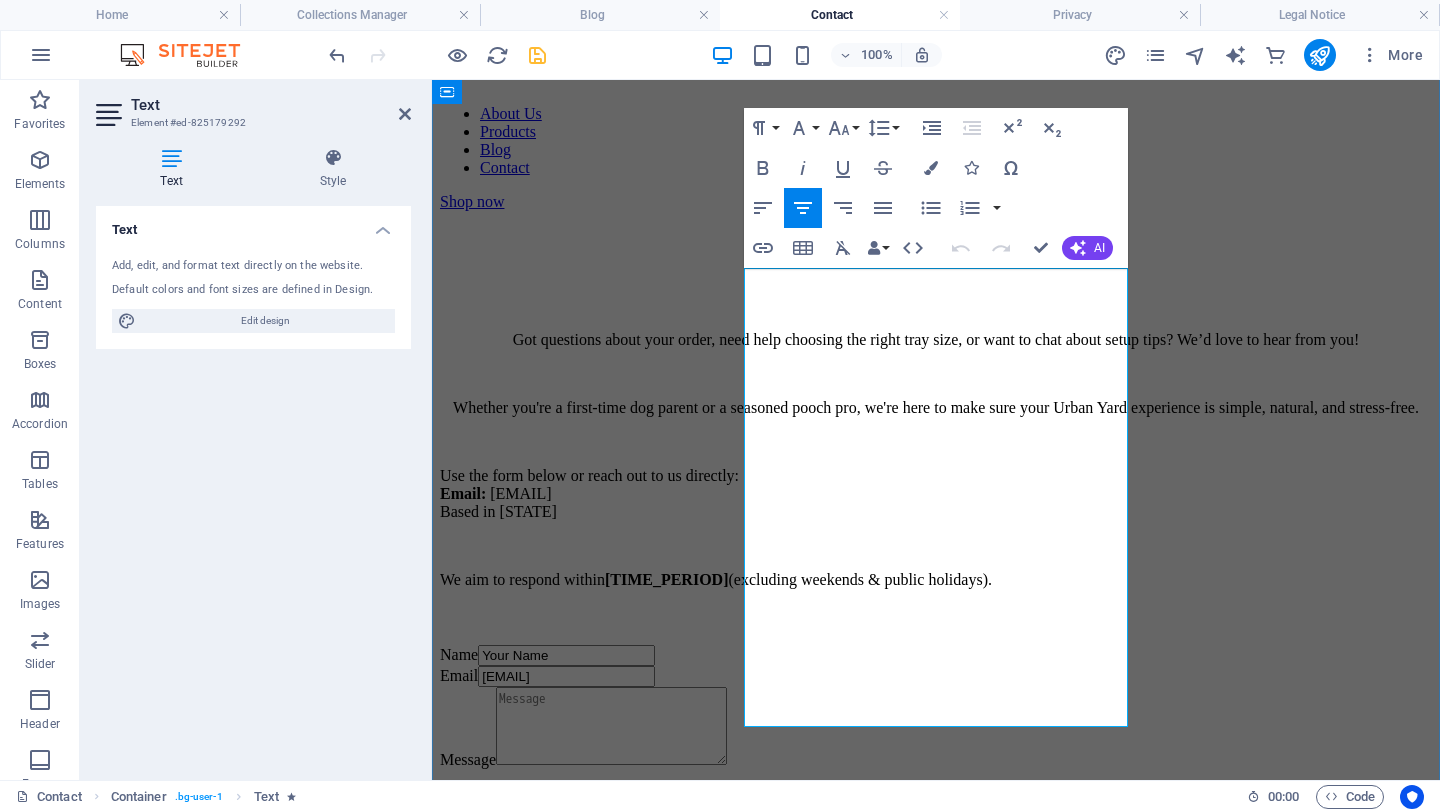drag, startPoint x: 1040, startPoint y: 610, endPoint x: 807, endPoint y: 604, distance: 233.07724 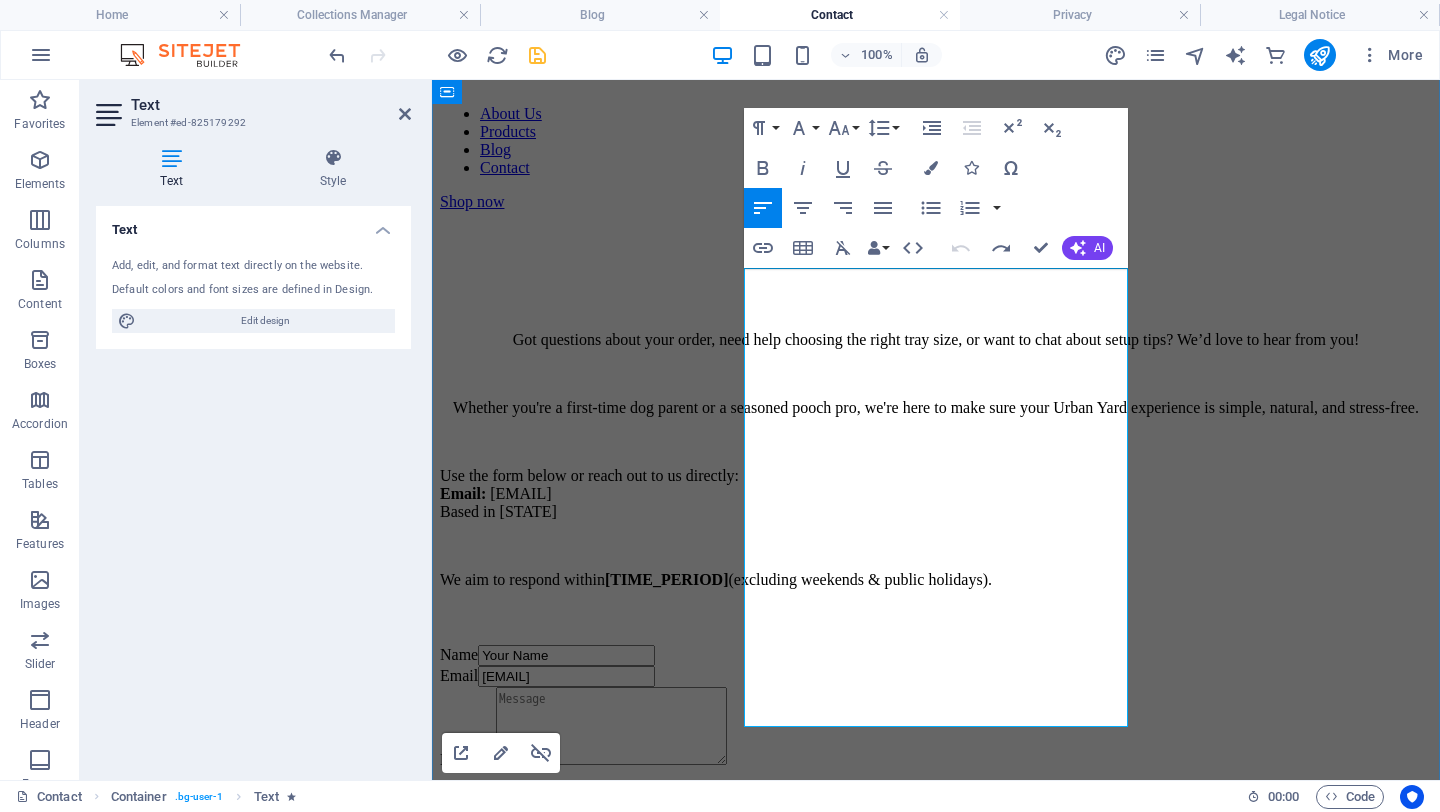 type 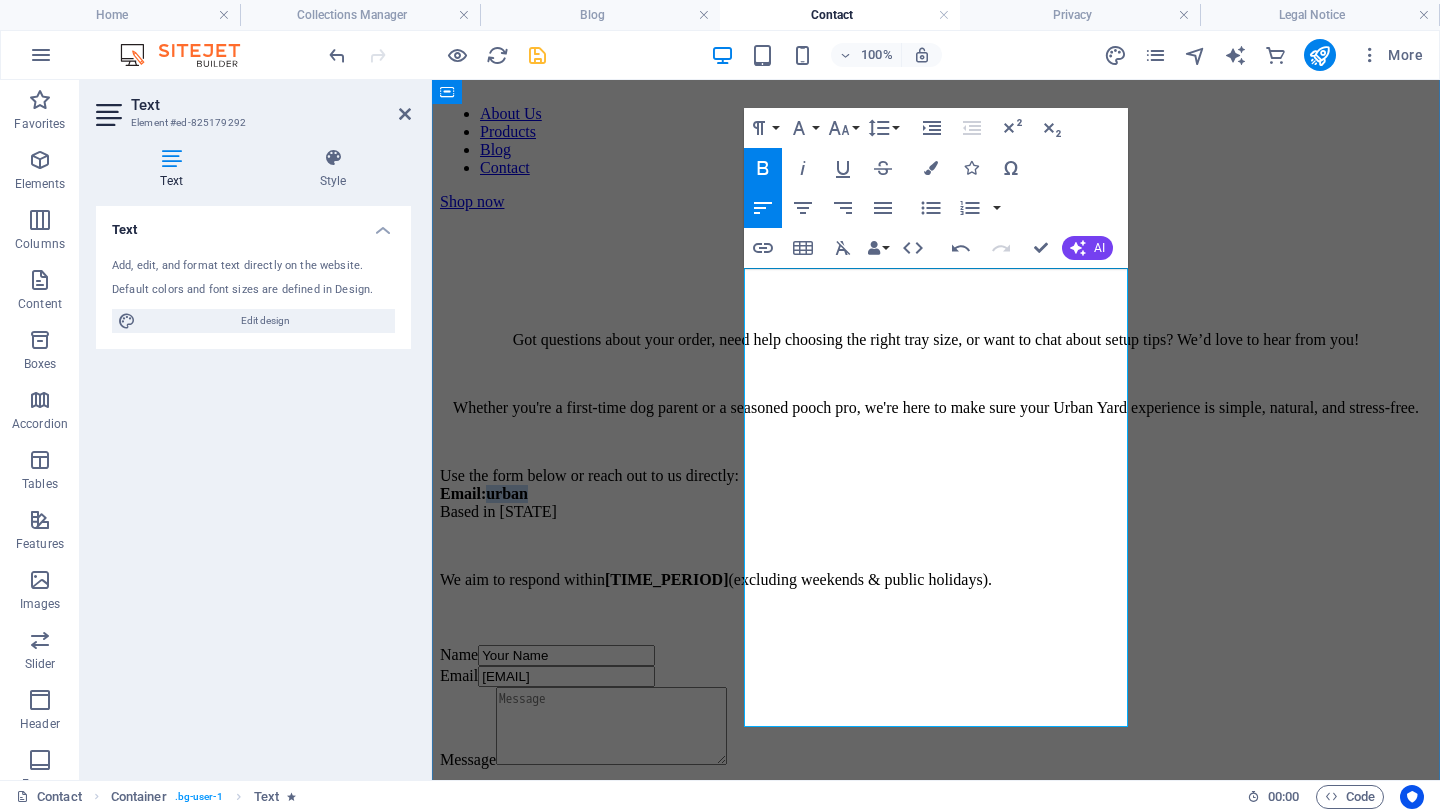 drag, startPoint x: 862, startPoint y: 606, endPoint x: 806, endPoint y: 605, distance: 56.008926 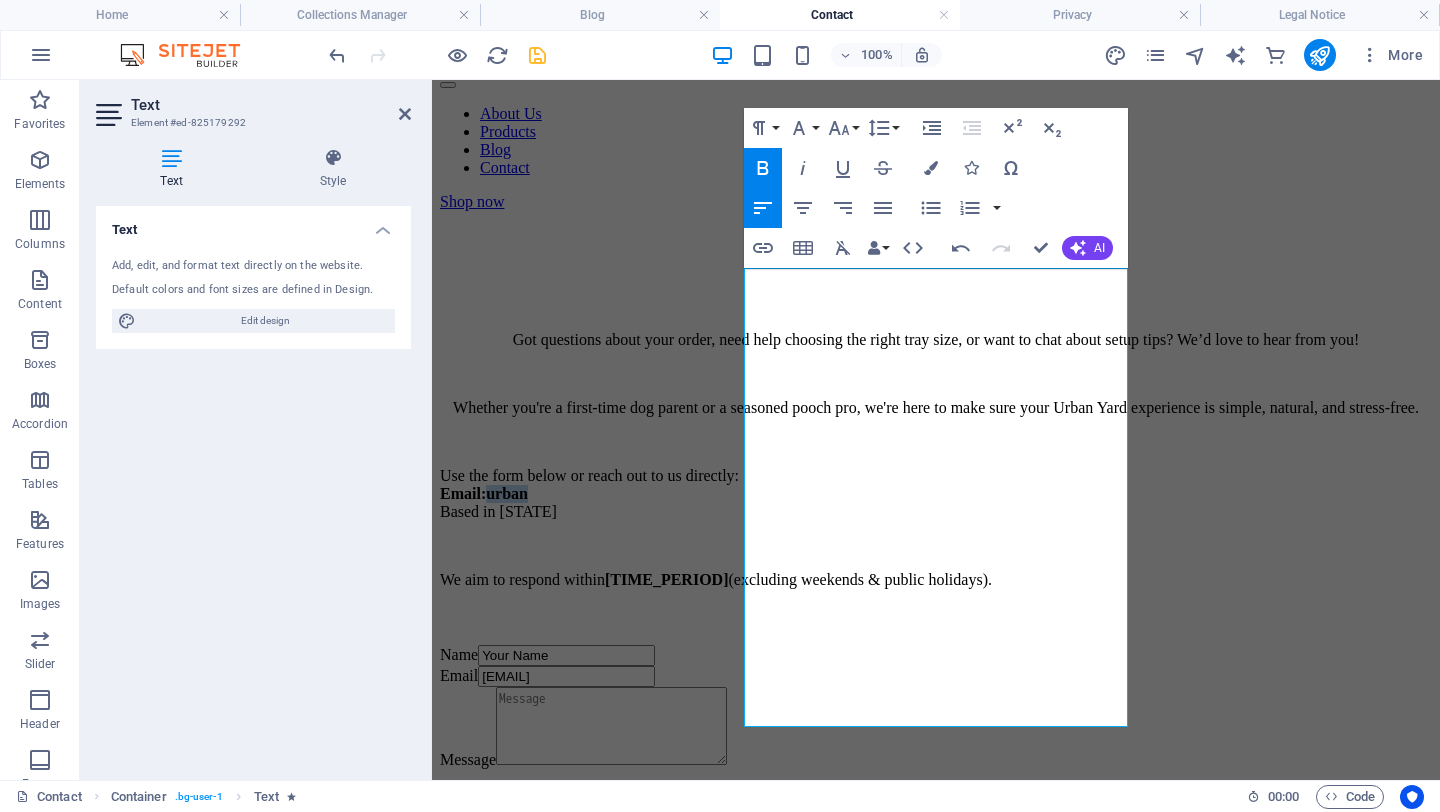 click 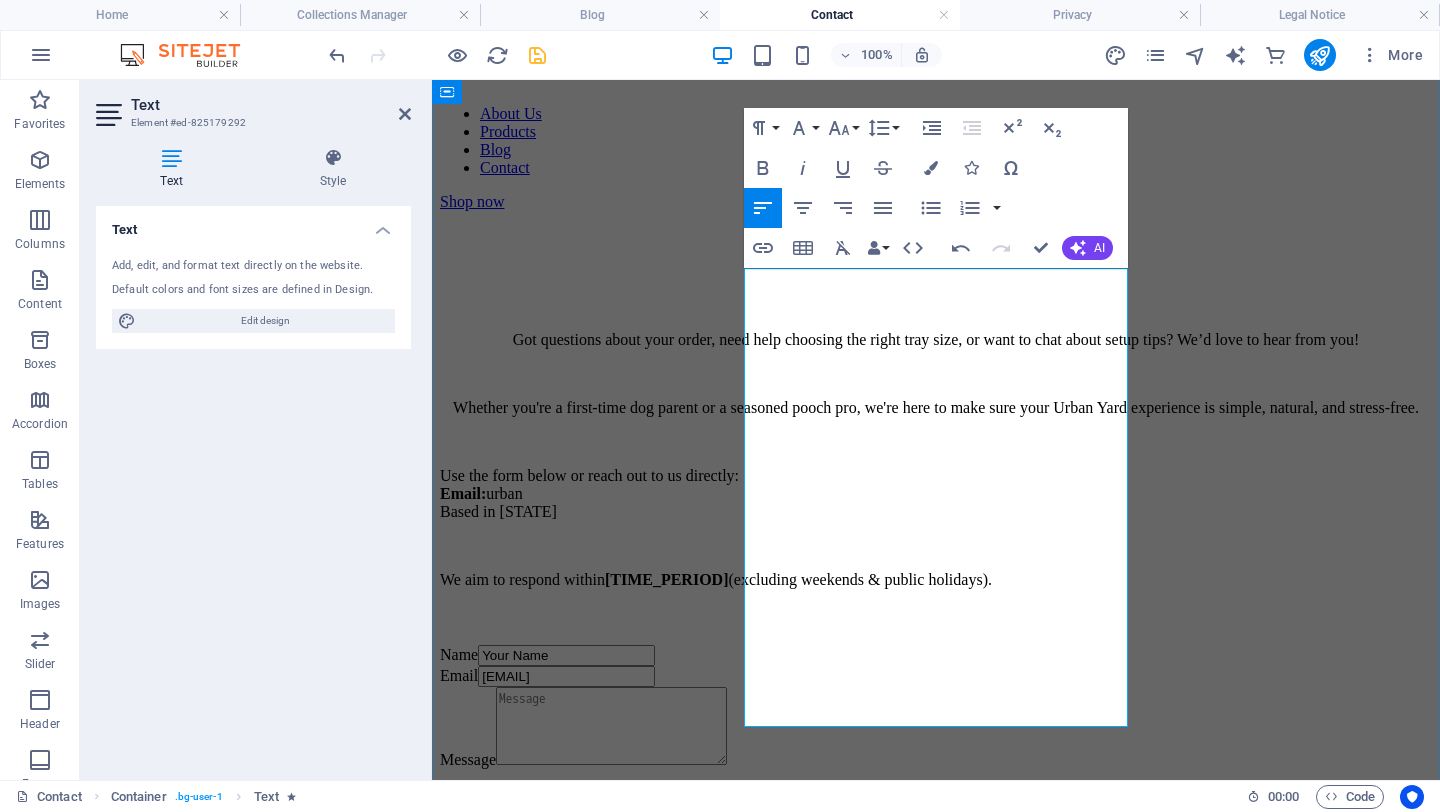 click on "Use the form below or reach out to us directly: Email:  [EMAIL] Based in [STATE]" at bounding box center (936, 494) 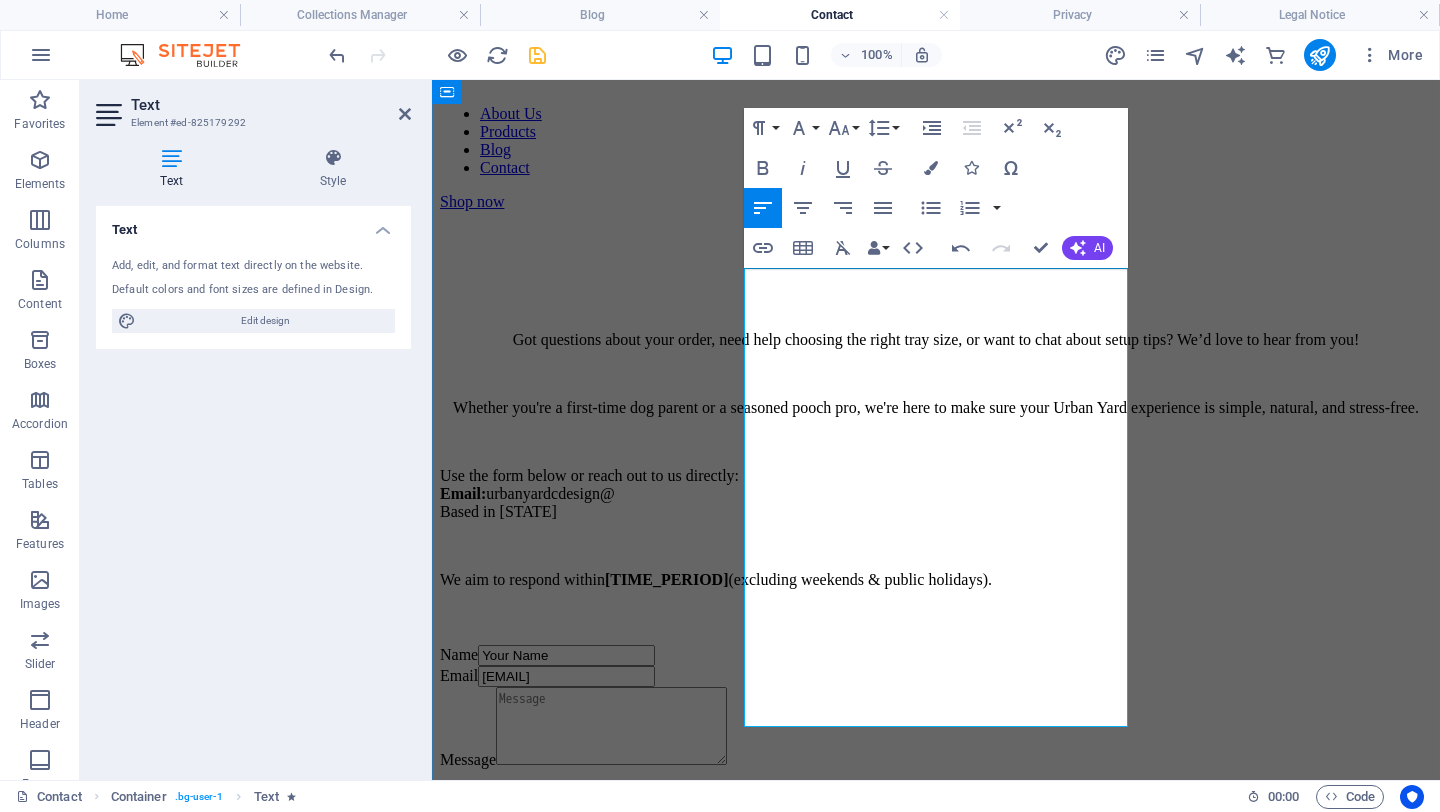 click on "Use the form below or reach out to us directly: Email: [EMAIL] Based in [STATE]" at bounding box center [936, 494] 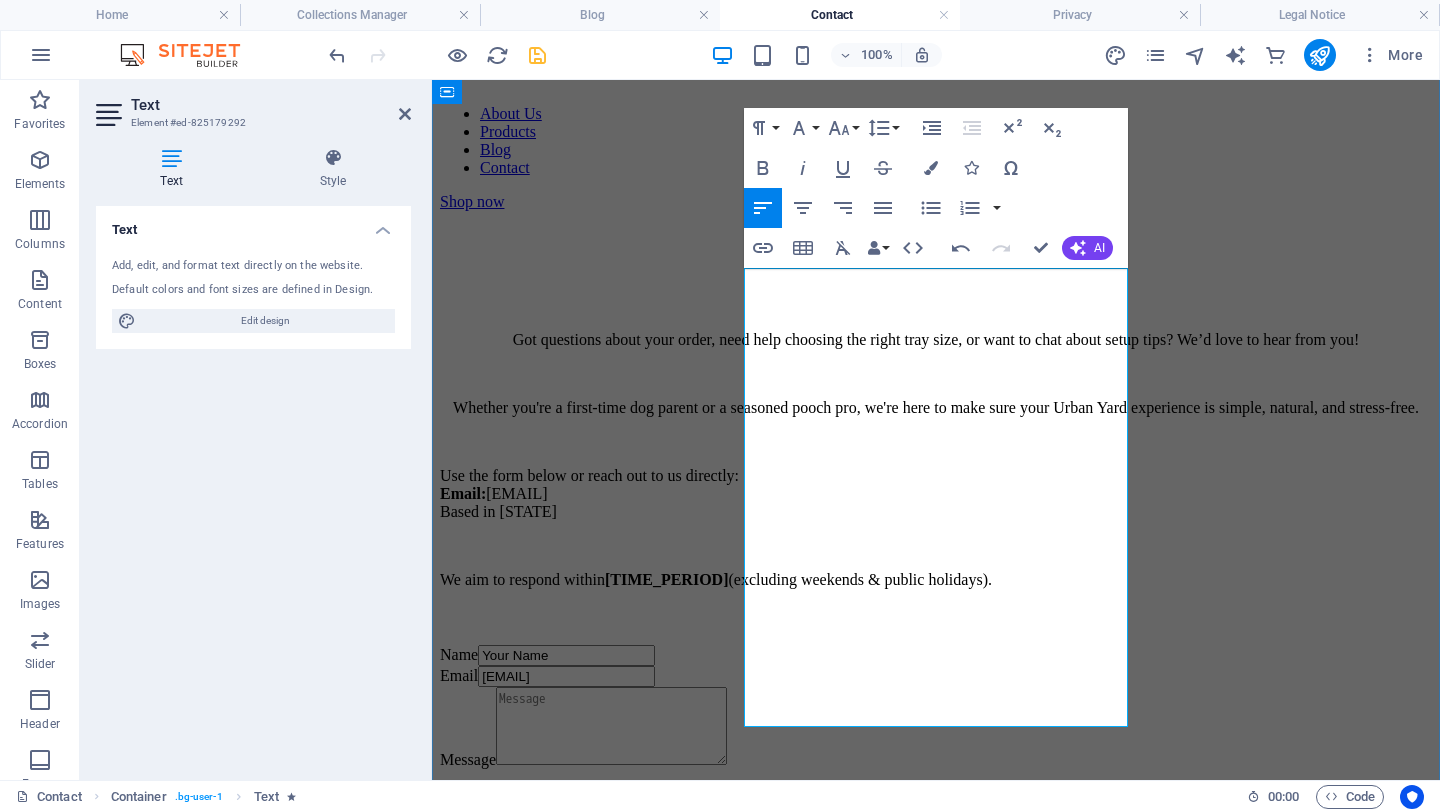 click on "Use the form below or reach out to us directly: Email:  [EMAIL] Based in [STATE]" at bounding box center (936, 494) 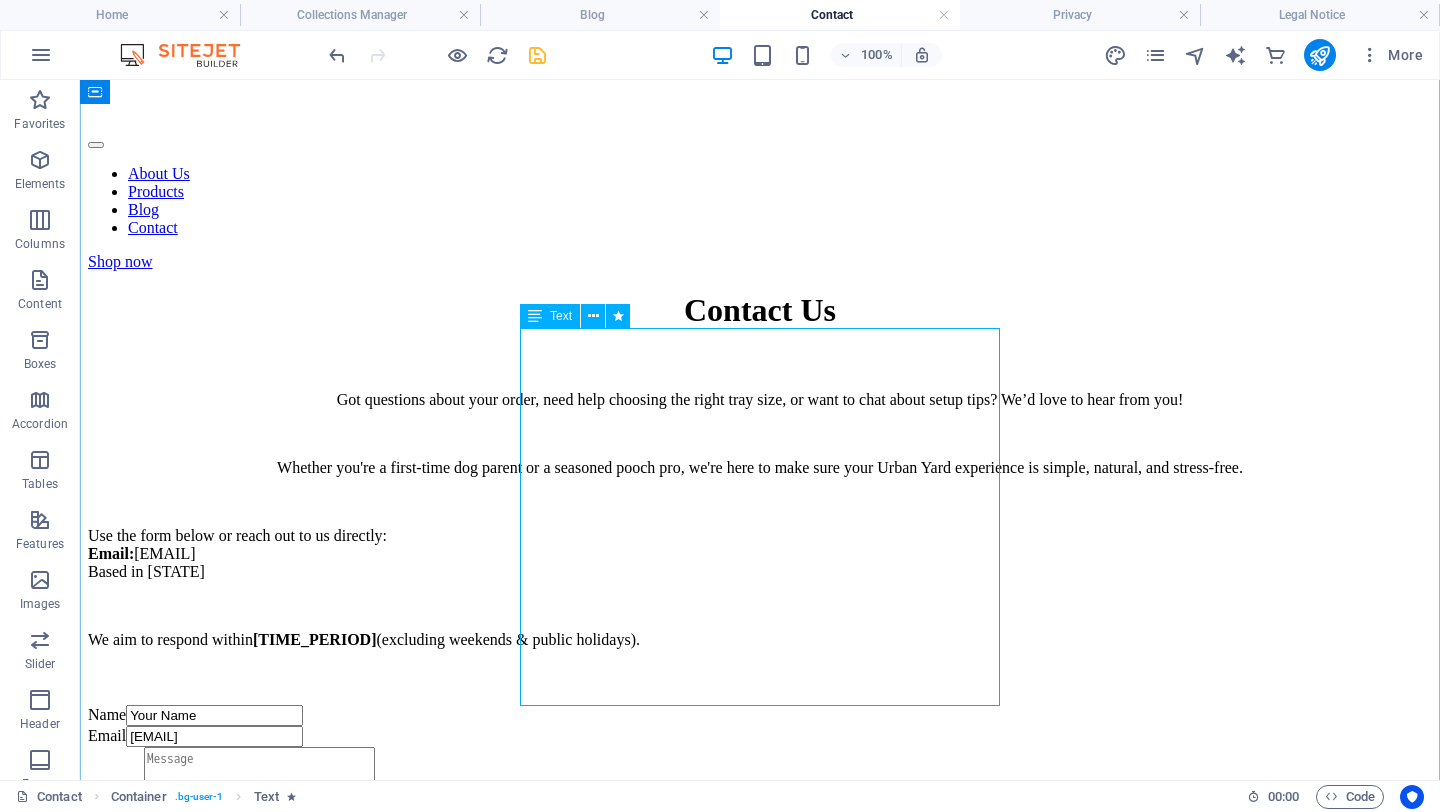 scroll, scrollTop: 207, scrollLeft: 0, axis: vertical 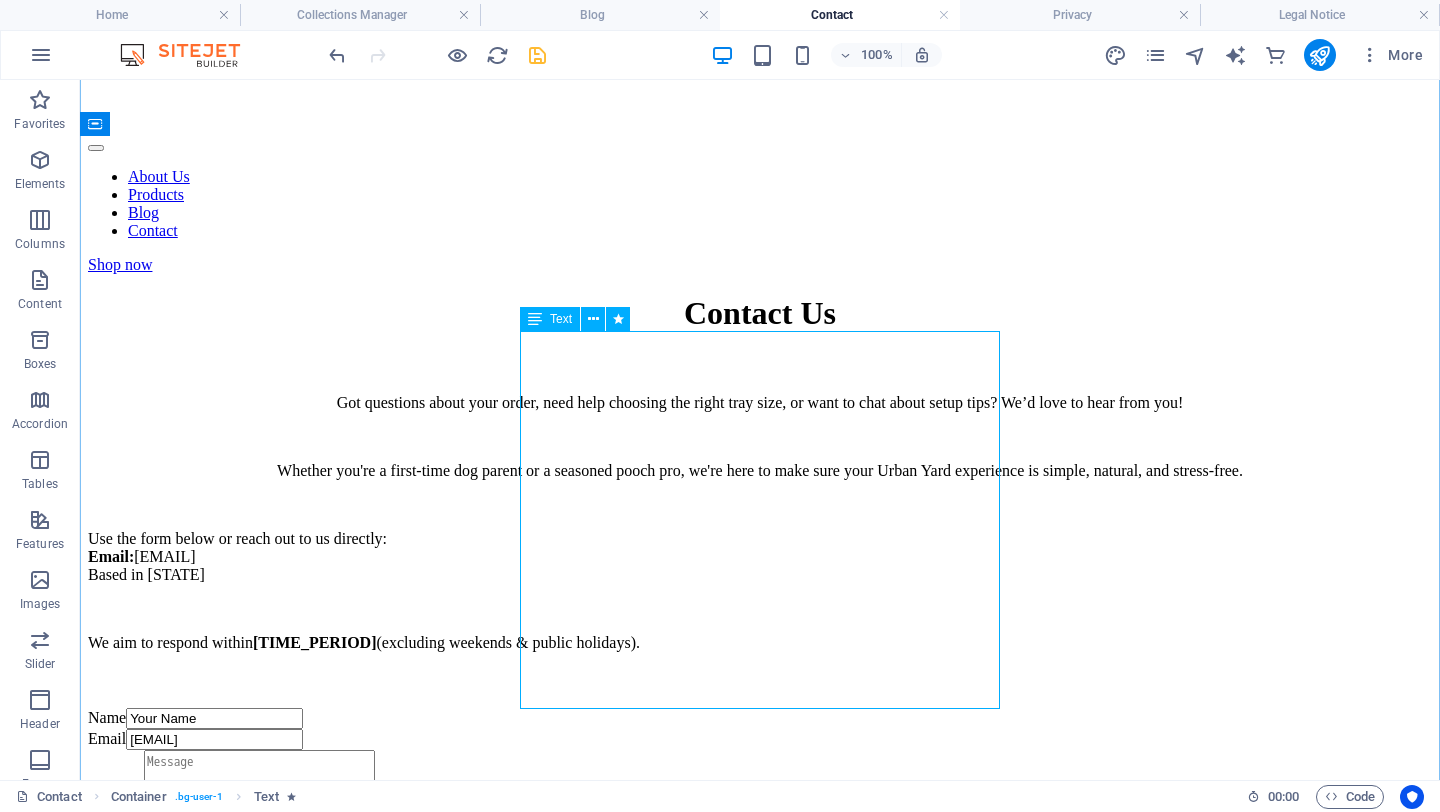 click on "Got questions about your order, need help choosing the right tray size, or want to chat about setup tips? We’d love to hear from you! Whether you're a first-time dog parent or a seasoned pooch pro, we're here to make sure your Urban Yard experience is simple, natural, and stress-free. Use the form below or reach out to us directly: Email:  [EMAIL] Based in [STATE]  We aim to respond within  [TIME_RANGE]  (excluding weekends & public holidays)." at bounding box center (760, 523) 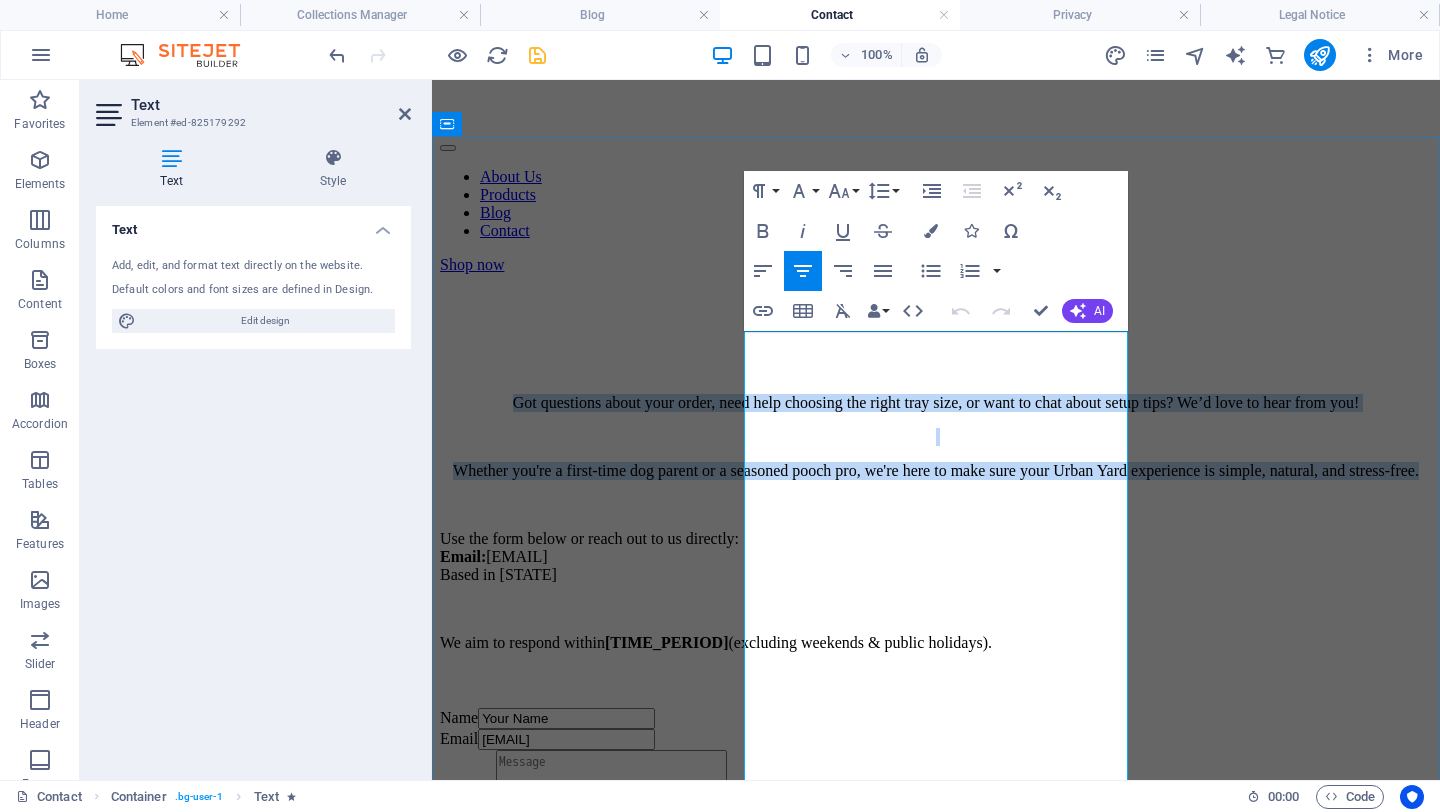drag, startPoint x: 748, startPoint y: 342, endPoint x: 1056, endPoint y: 554, distance: 373.9091 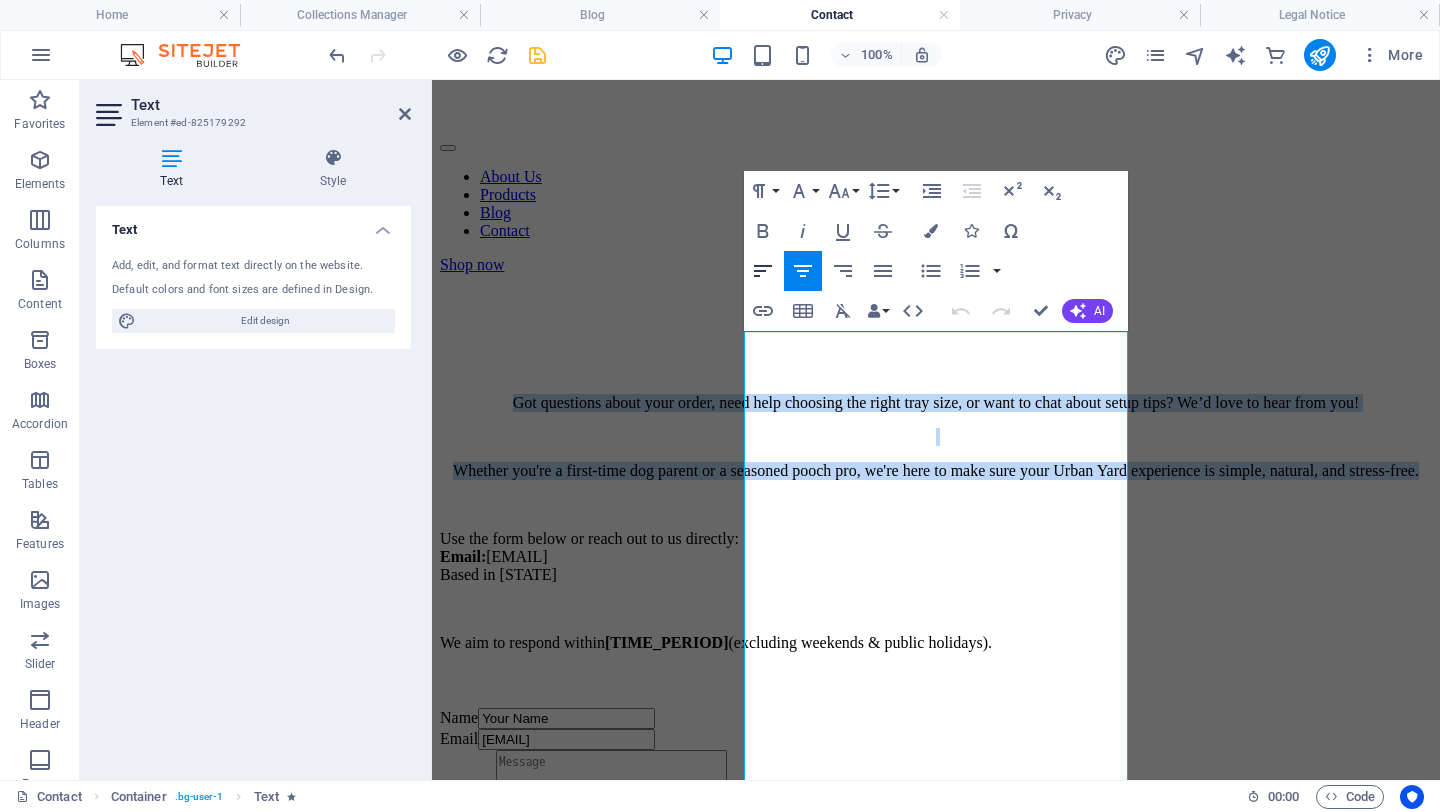 click 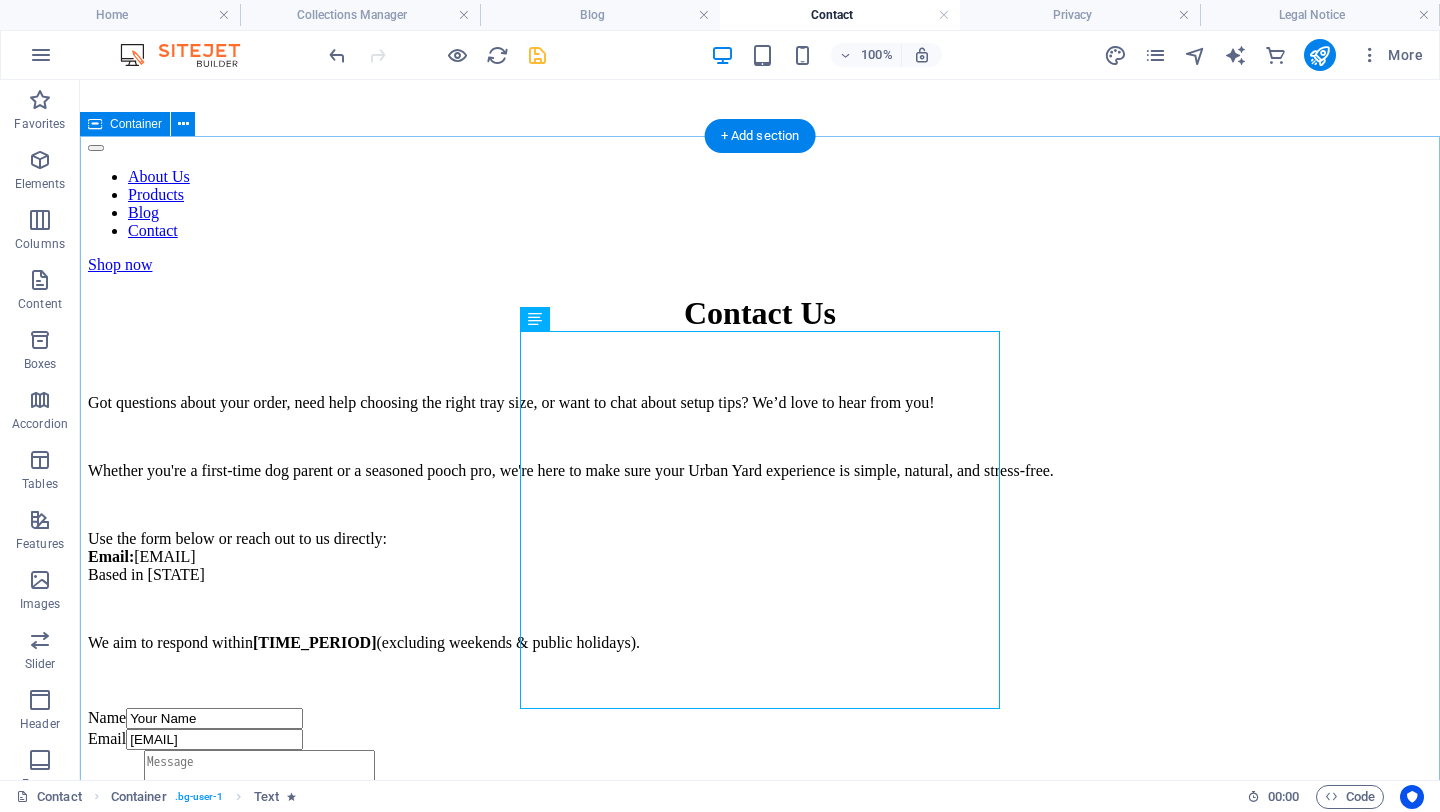 click on "Contact Us Got questions about your order, need help choosing the right tray size, or want to chat about setup tips? We’d love to hear from you! Whether you're a first-time dog parent or a seasoned pooch pro, we're here to make sure your Urban Yard experience is simple, natural, and stress-free. Use the form below or reach out to us directly: Email: [EMAIL] Based in Gauteng We aim to respond within [TIME_PERIOD] (excluding weekends & public holidays). Name [NAME] Email [EMAIL] Message   I have read and understand the privacy policy. Unreadable? Load new Submit message" at bounding box center [760, 675] 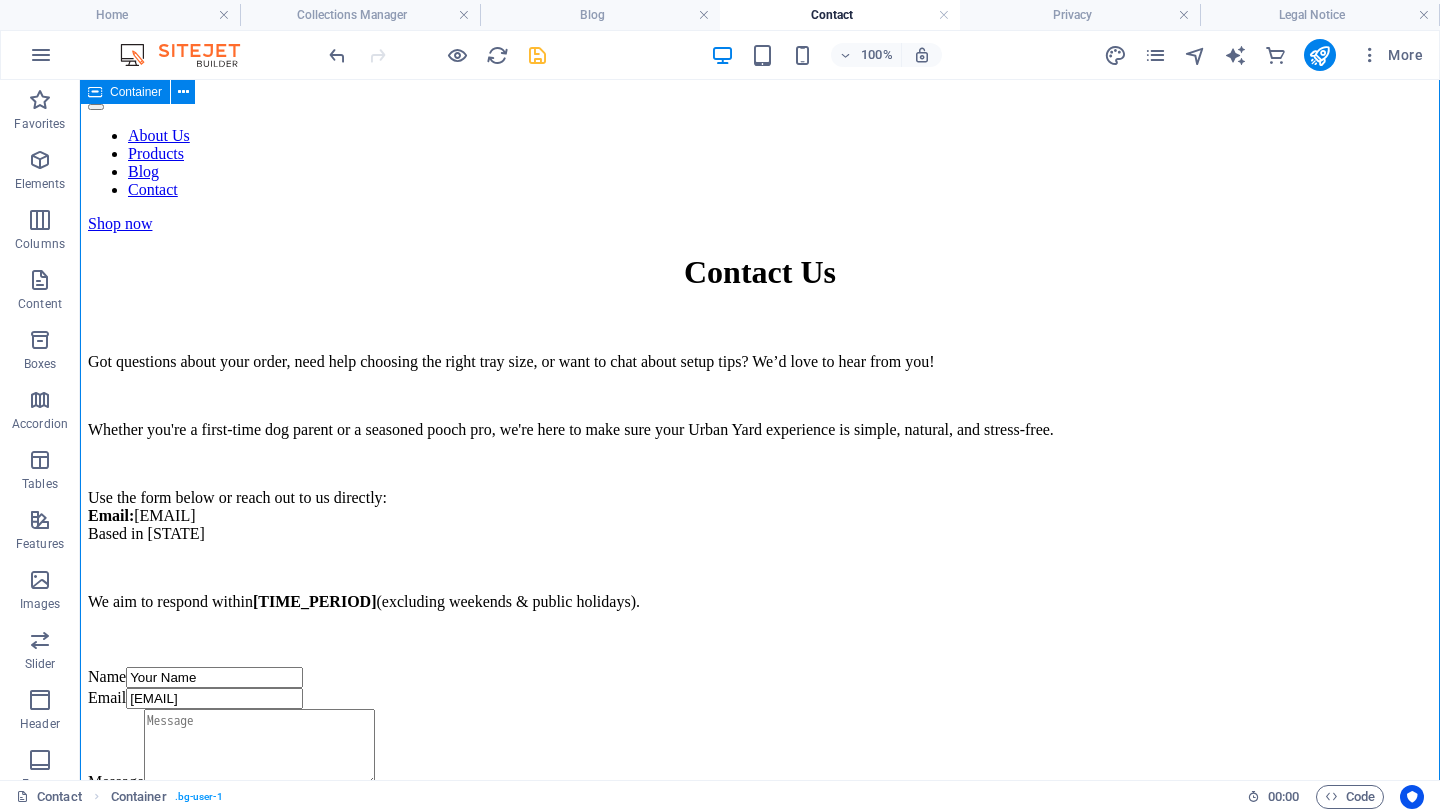 scroll, scrollTop: 247, scrollLeft: 0, axis: vertical 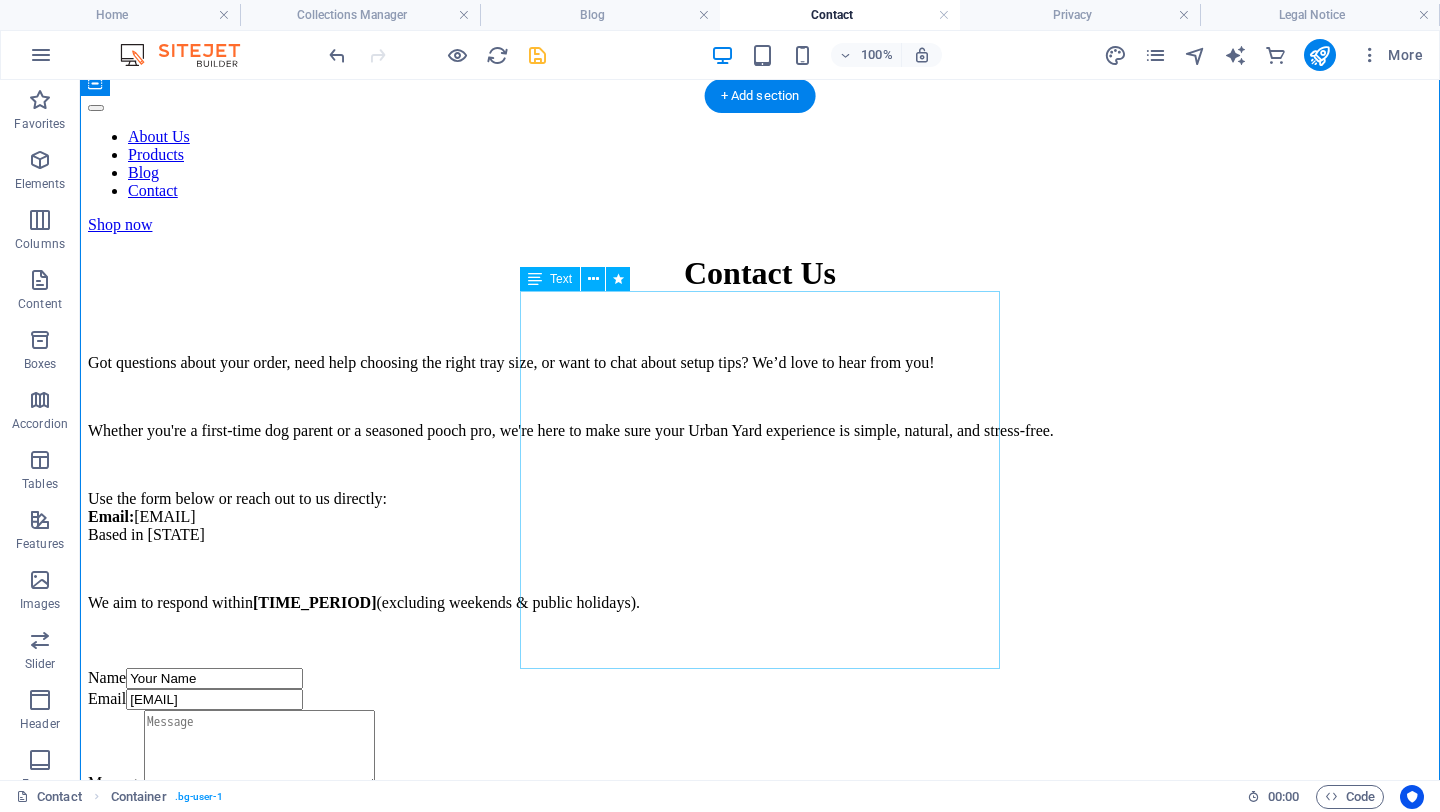 click on "Got questions about your order, need help choosing the right tray size, or want to chat about setup tips? We’d love to hear from you! Whether you're a first-time dog parent or a seasoned pooch pro, we're here to make sure your Urban Yard experience is simple, natural, and stress-free. Use the form below or reach out to us directly: Email:  [EMAIL] Based in [STATE]  We aim to respond within  [TIME_RANGE]  (excluding weekends & public holidays)." at bounding box center [760, 483] 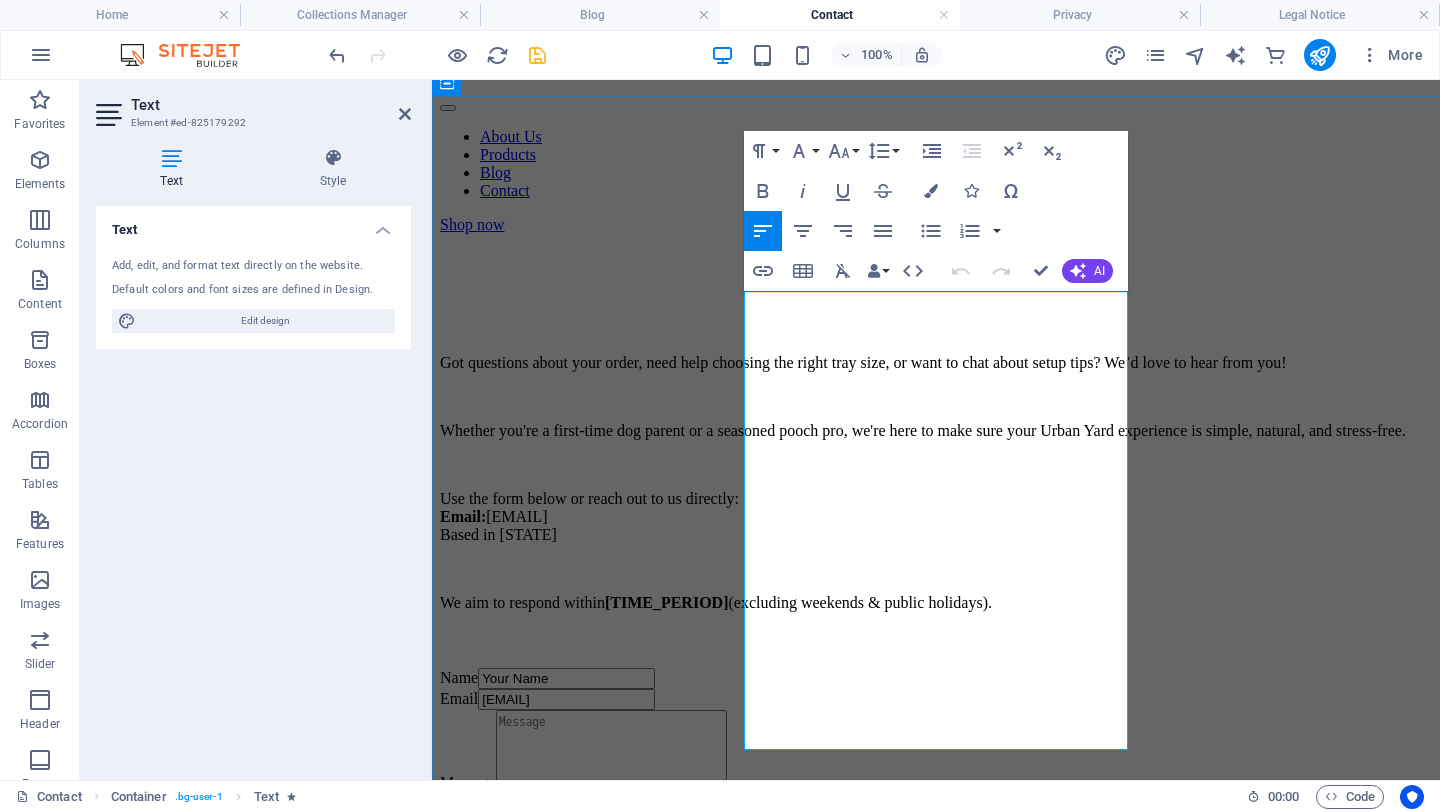 click on "Use the form below or reach out to us directly: Email:  [EMAIL] Based in [STATE]" at bounding box center (936, 517) 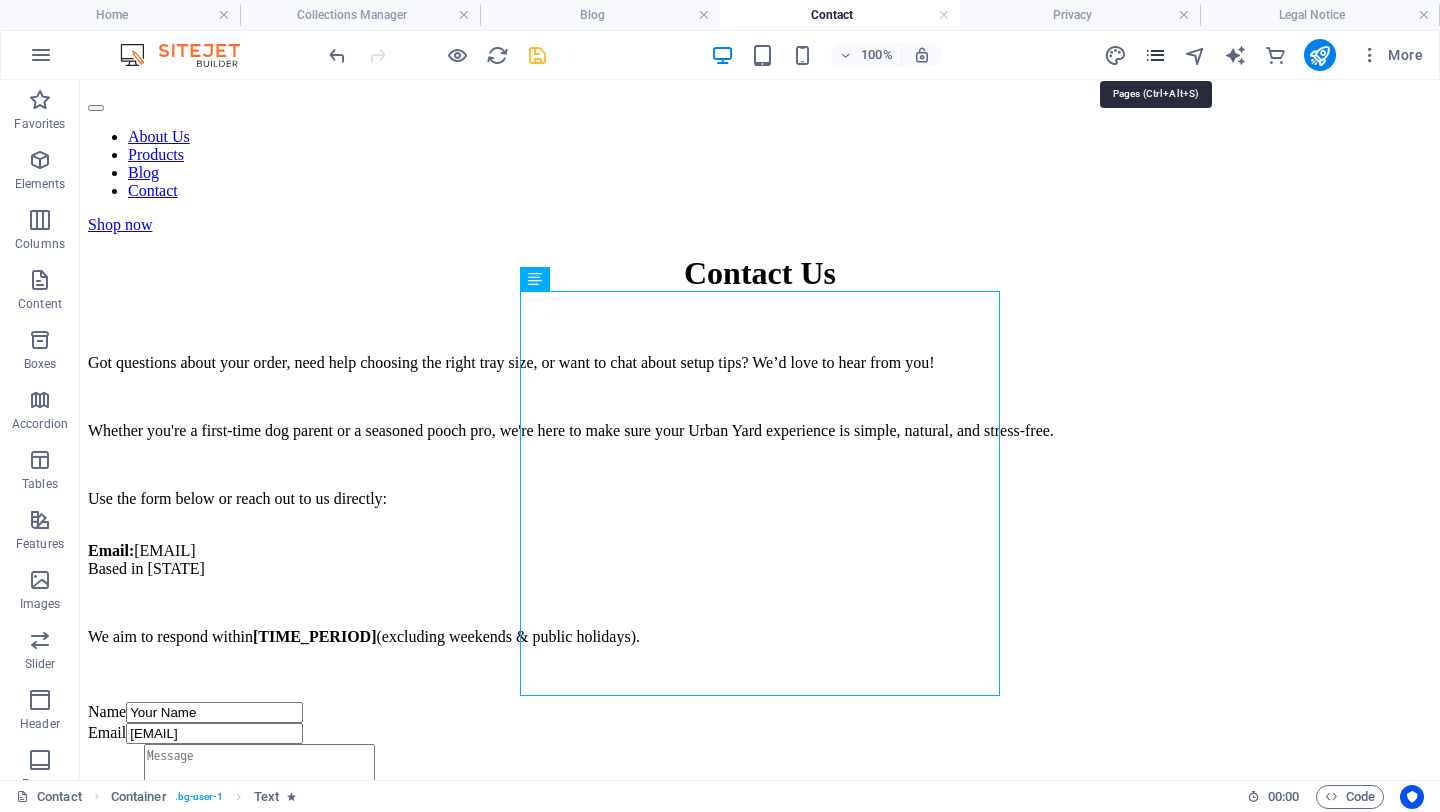 click at bounding box center (1155, 55) 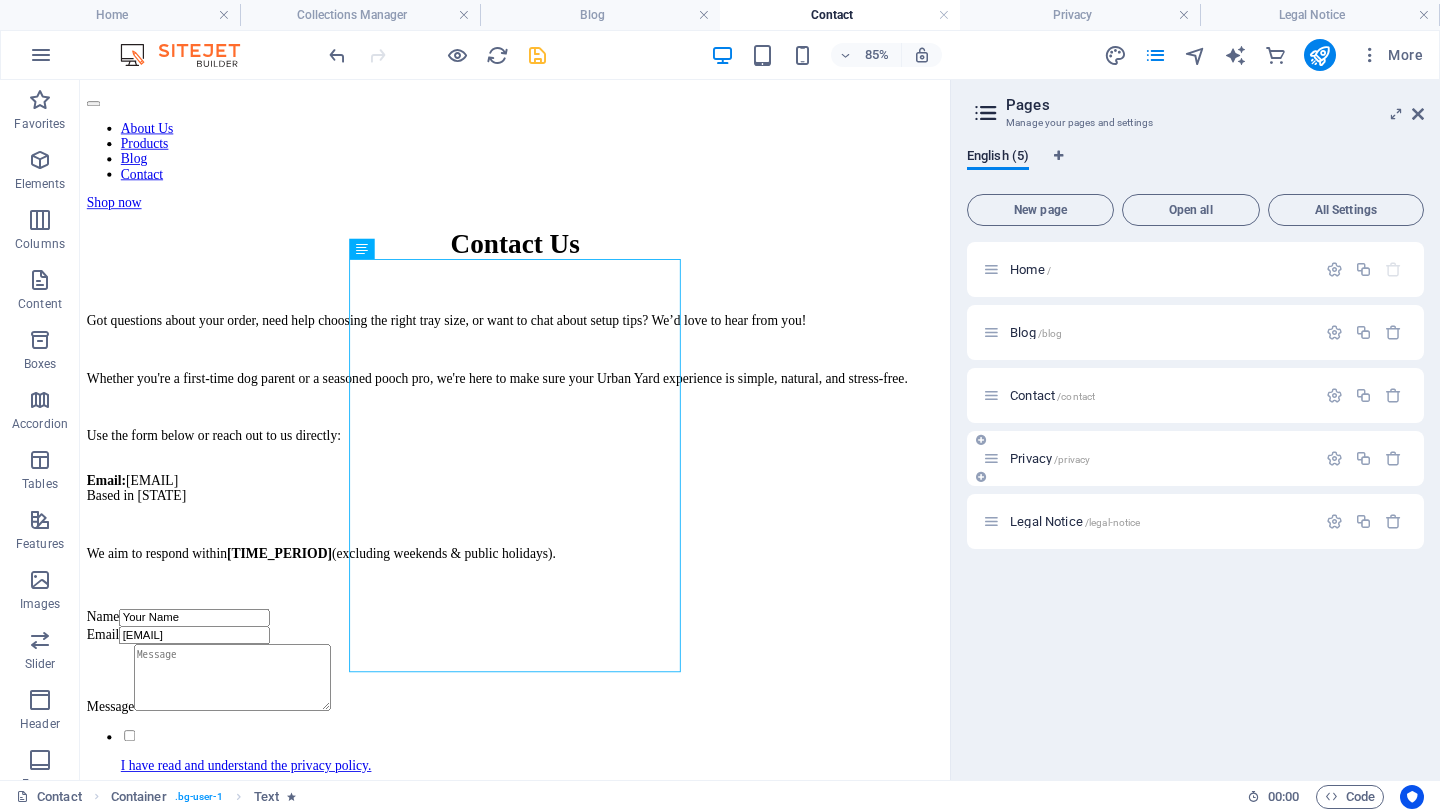 click on "/privacy" at bounding box center (1072, 459) 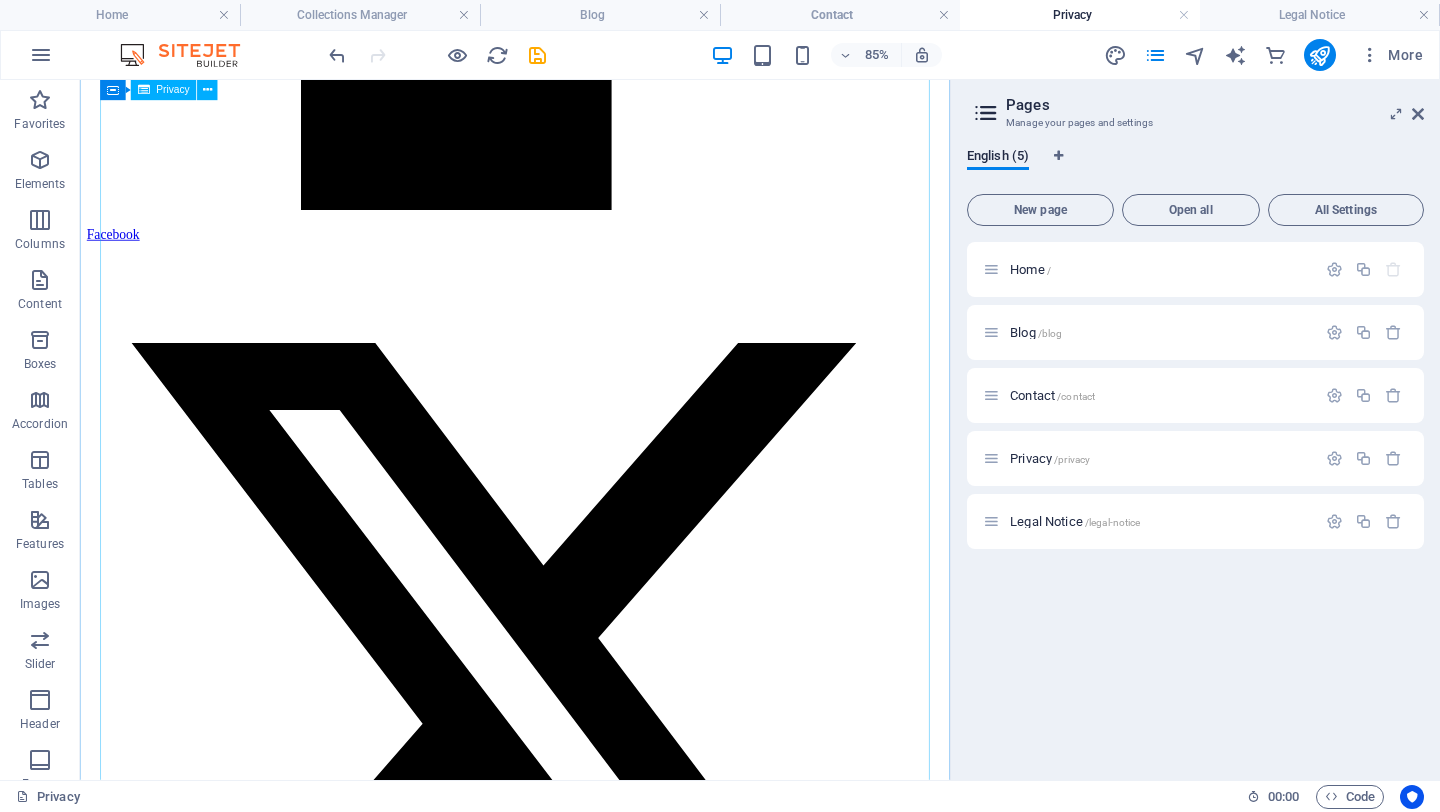 scroll, scrollTop: 6329, scrollLeft: 0, axis: vertical 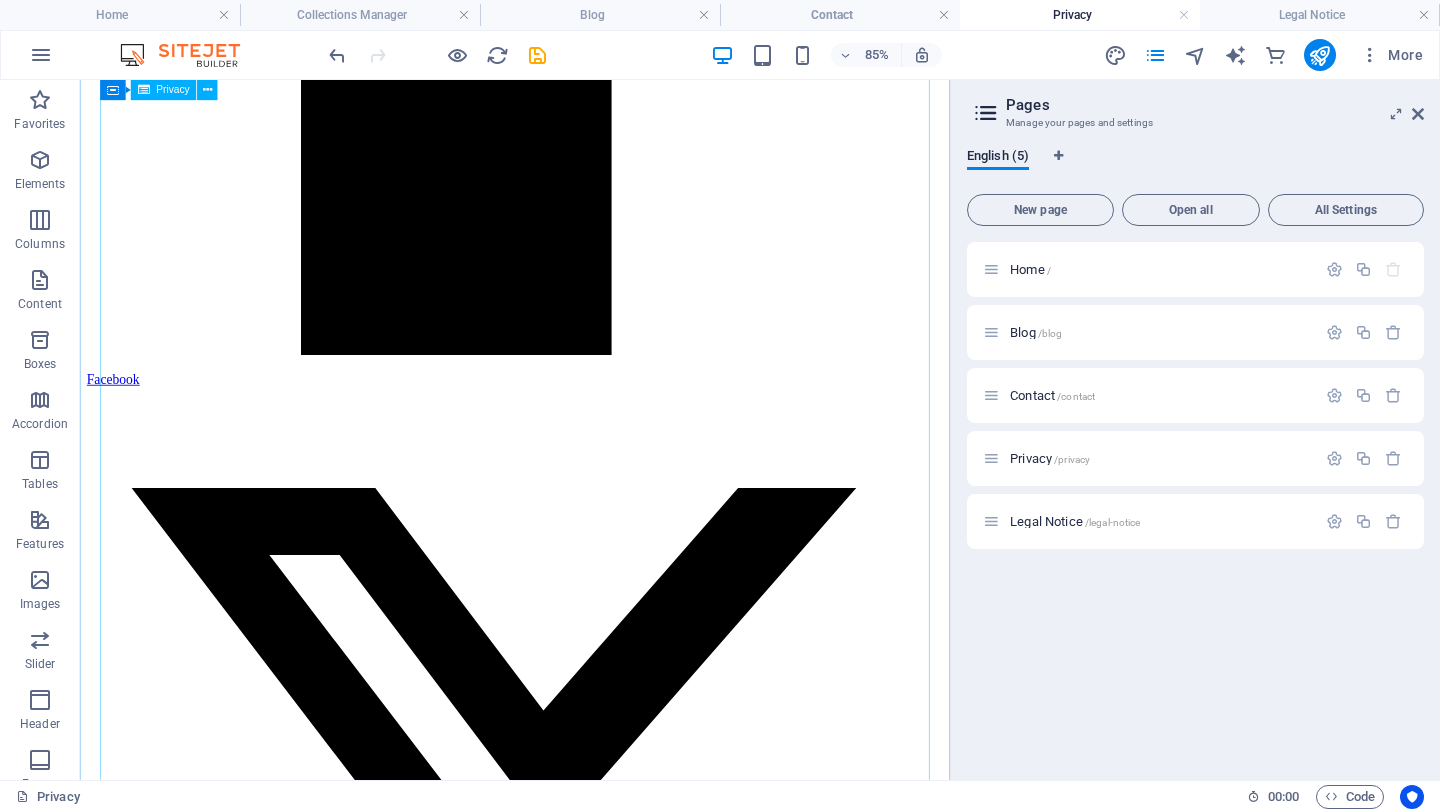 click on "Privacy Policy
An overview of data protection
General
The following gives a simple overview of what kind of personal information we collect, why we collect them and how we handle your data when you are visiting or using our website. Personal information is any data with which you could be personally identified. Detailed information on the subject of data protection can be found in our privacy policy found below.
Data collection on our website
Who is responsible for the data collection on this website?
The data collected on this website are processed by the website operator. The operator's contact details can be found in the website's required legal notice.
How do we collect your data?
Some data are collected when you provide them to us. This could, for example, be data you enter in a contact form.
What do we use your data for?
Part of the data is collected to ensure the proper functioning of the website. Other data can be used to analyze how visitors use the site." at bounding box center (592, -3796) 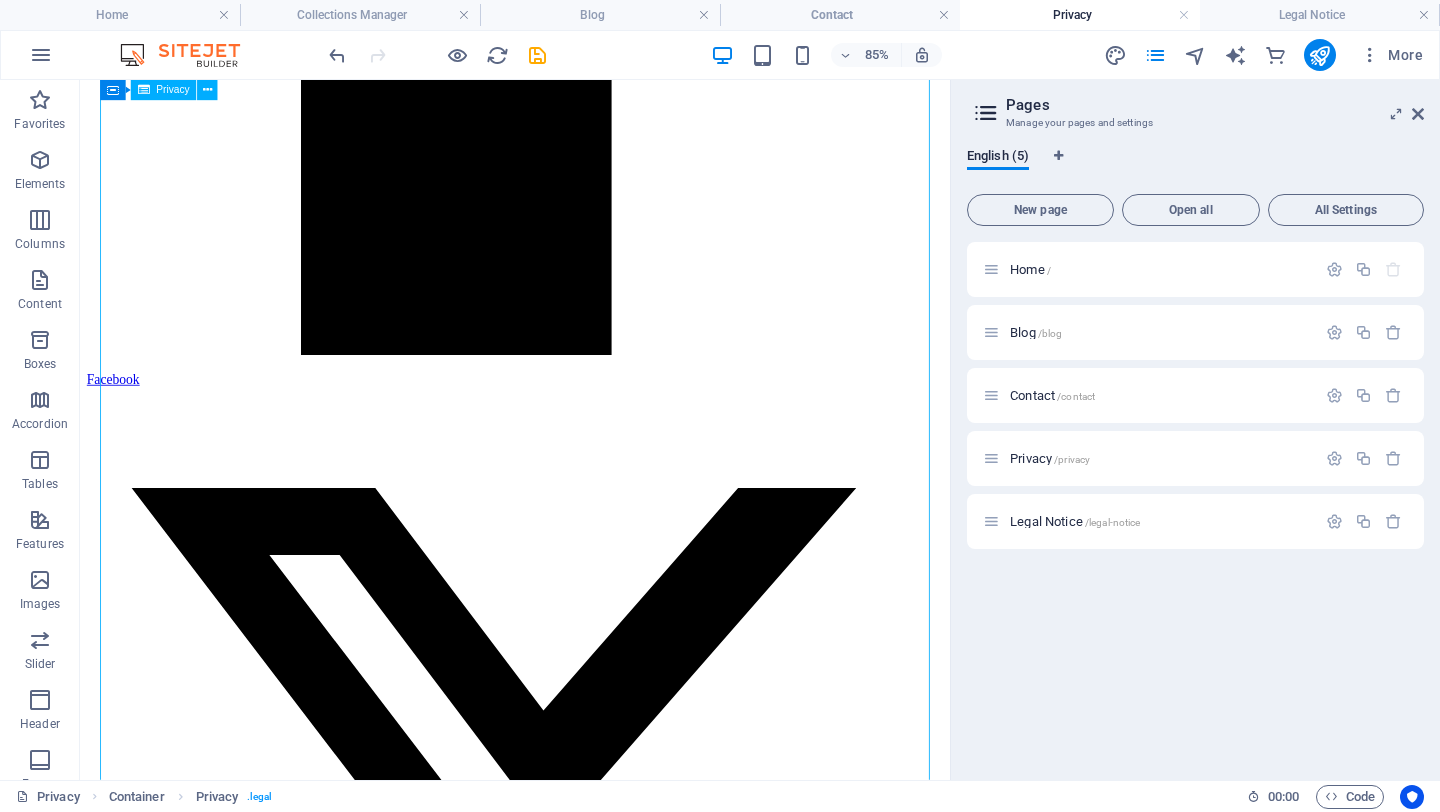 click on "Privacy Policy
An overview of data protection
General
The following gives a simple overview of what kind of personal information we collect, why we collect them and how we handle your data when you are visiting or using our website. Personal information is any data with which you could be personally identified. Detailed information on the subject of data protection can be found in our privacy policy found below.
Data collection on our website
Who is responsible for the data collection on this website?
The data collected on this website are processed by the website operator. The operator's contact details can be found in the website's required legal notice.
How do we collect your data?
Some data are collected when you provide them to us. This could, for example, be data you enter in a contact form.
What do we use your data for?
Part of the data is collected to ensure the proper functioning of the website. Other data can be used to analyze how visitors use the site." at bounding box center [592, -3796] 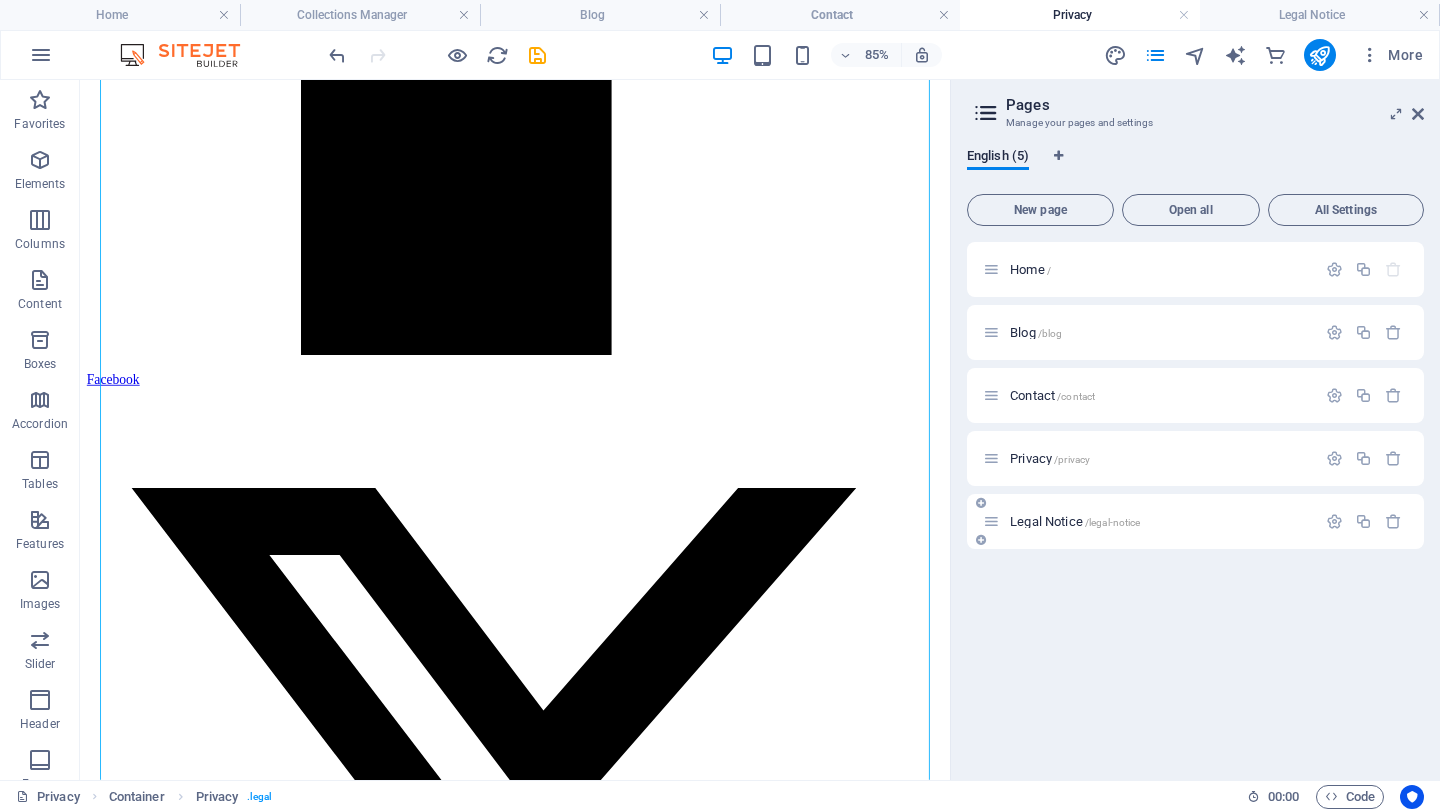 click on "/legal-notice" at bounding box center [1113, 522] 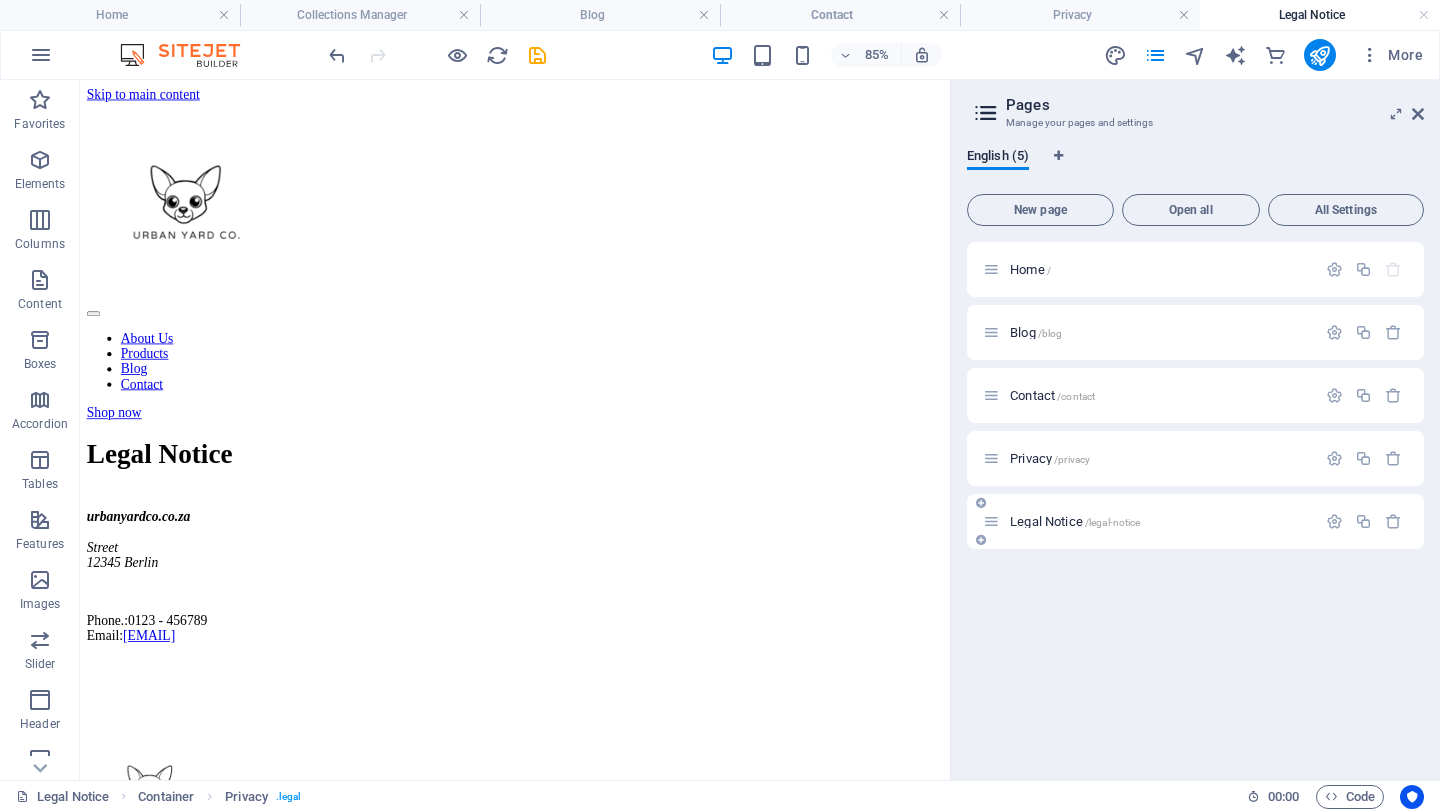 scroll, scrollTop: 0, scrollLeft: 0, axis: both 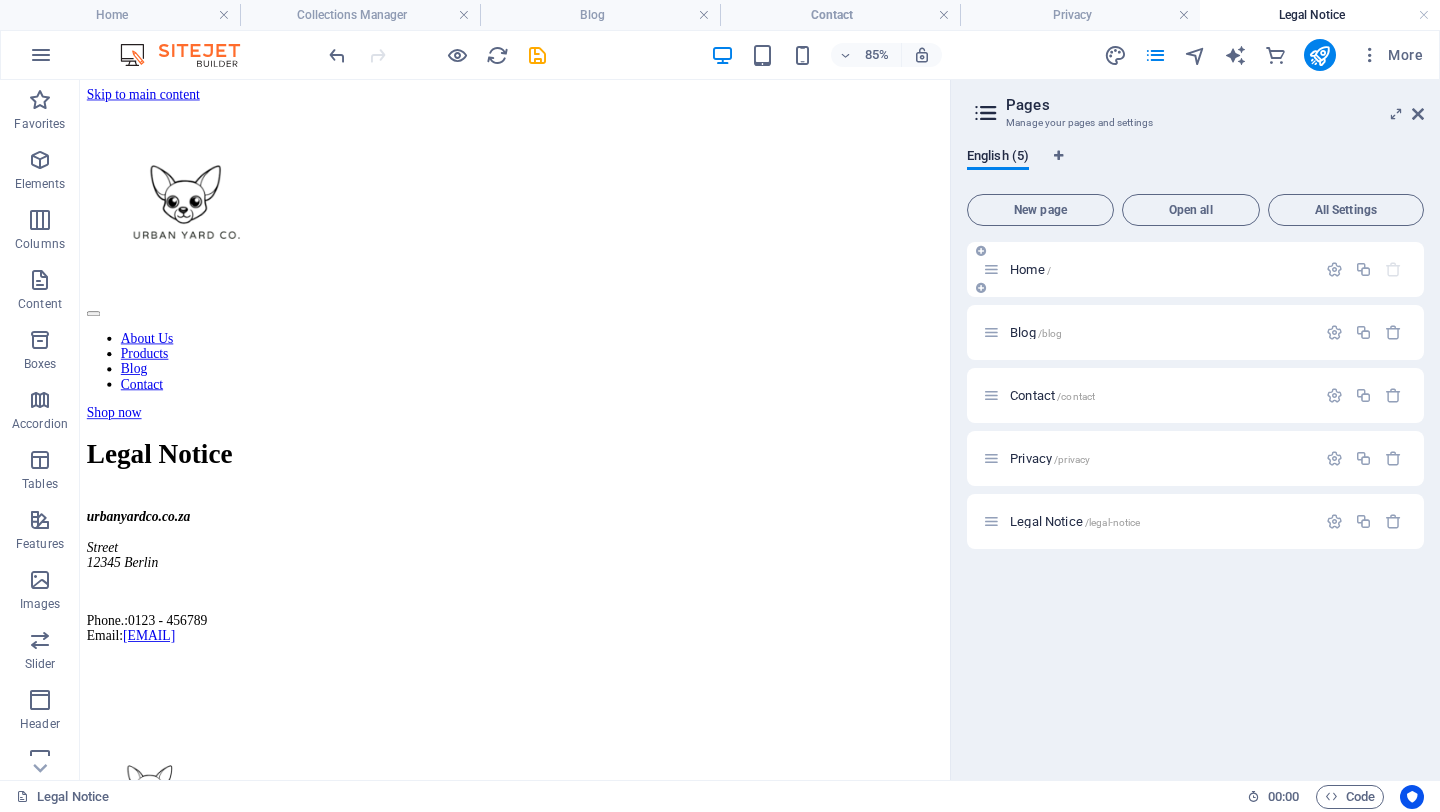click on "Home /" at bounding box center (1149, 269) 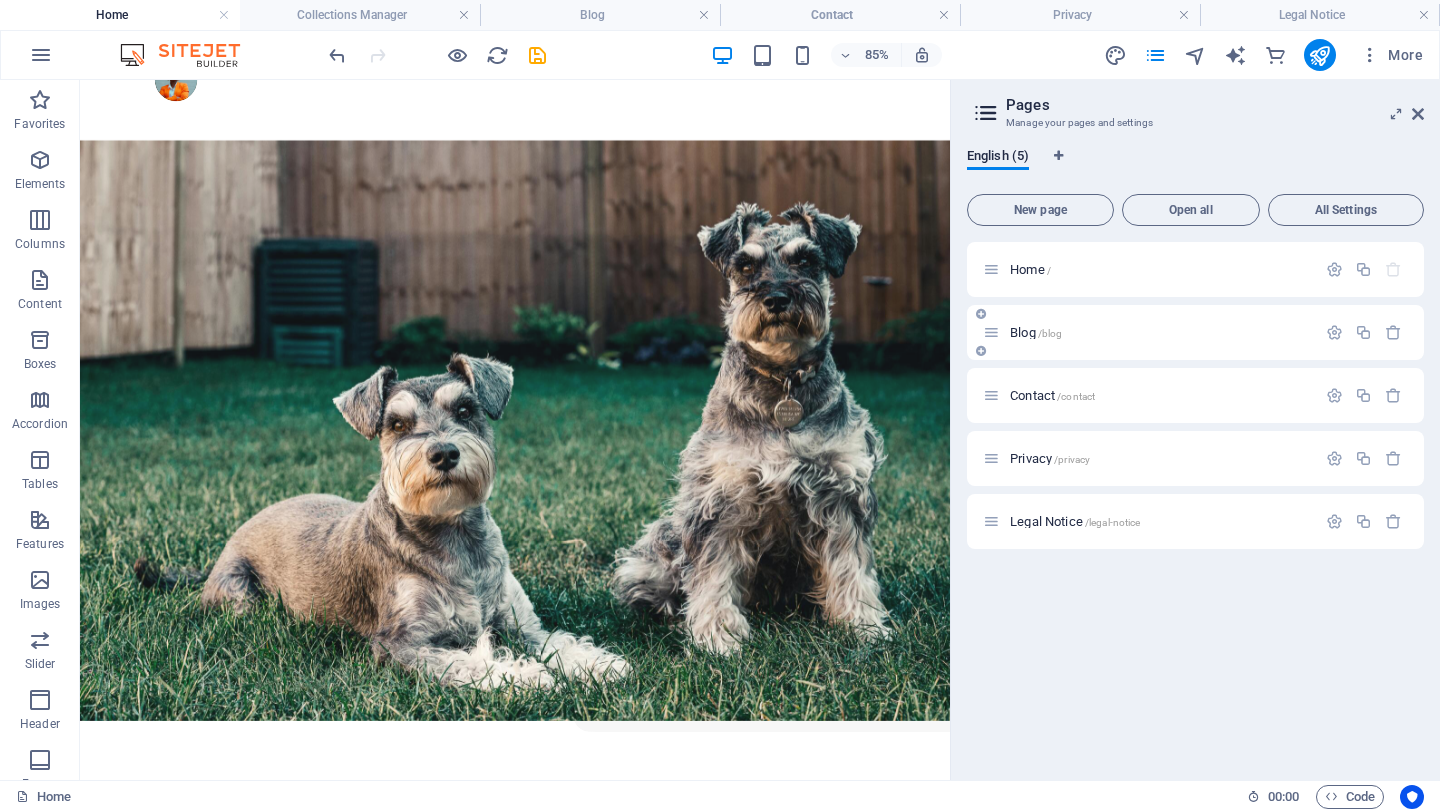 click on "Blog /blog" at bounding box center (1160, 332) 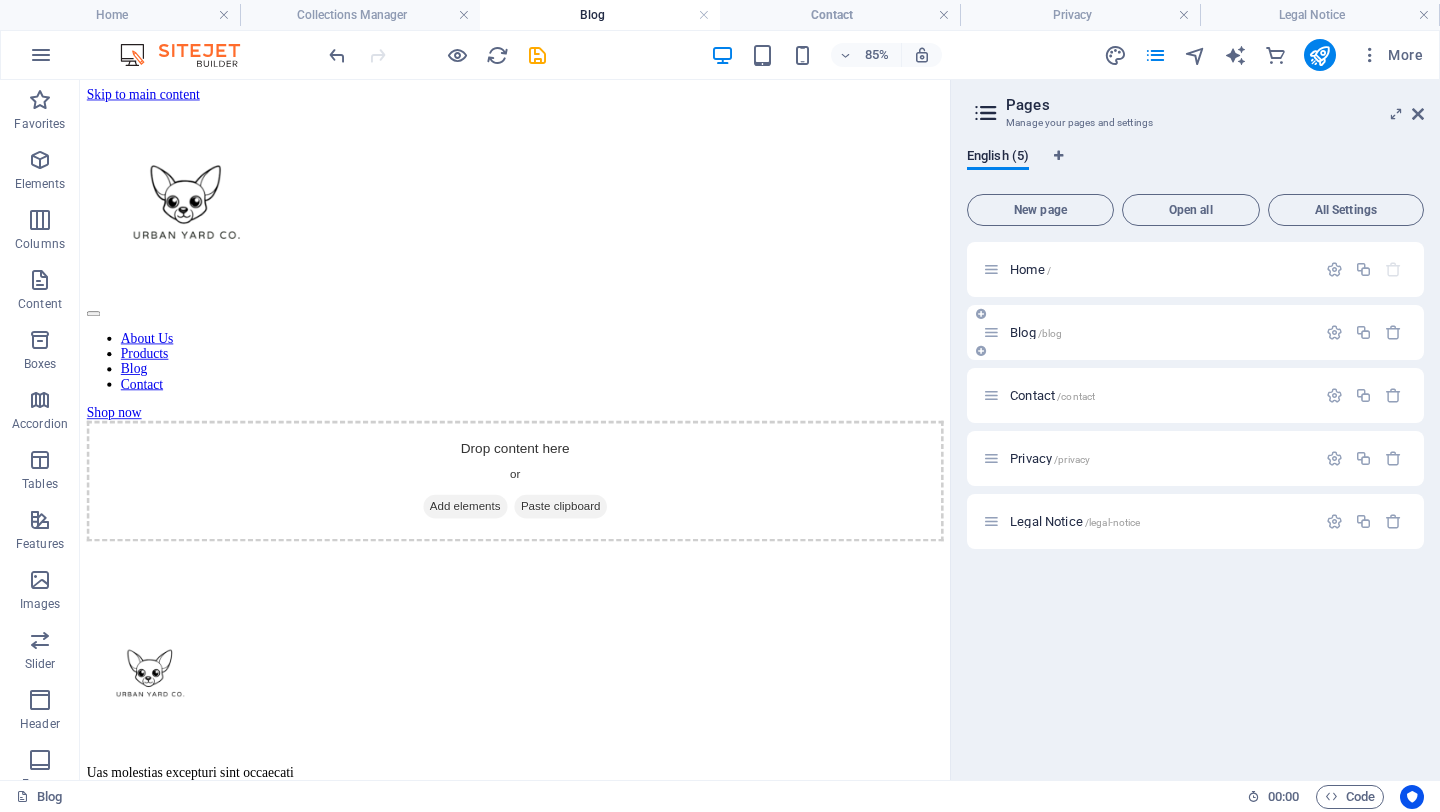 click on "Blog /blog" at bounding box center [1160, 332] 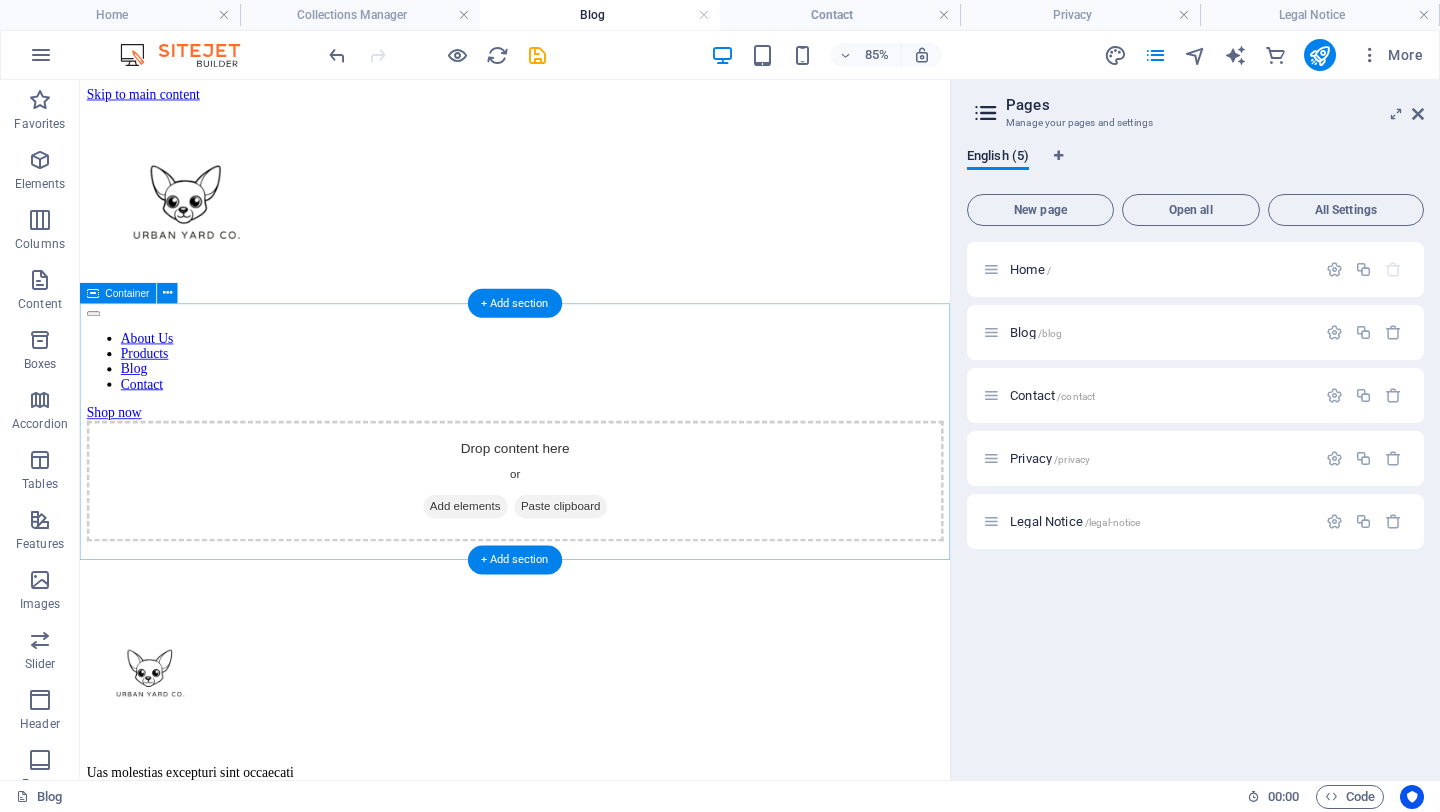 click on "Add elements" at bounding box center [533, 582] 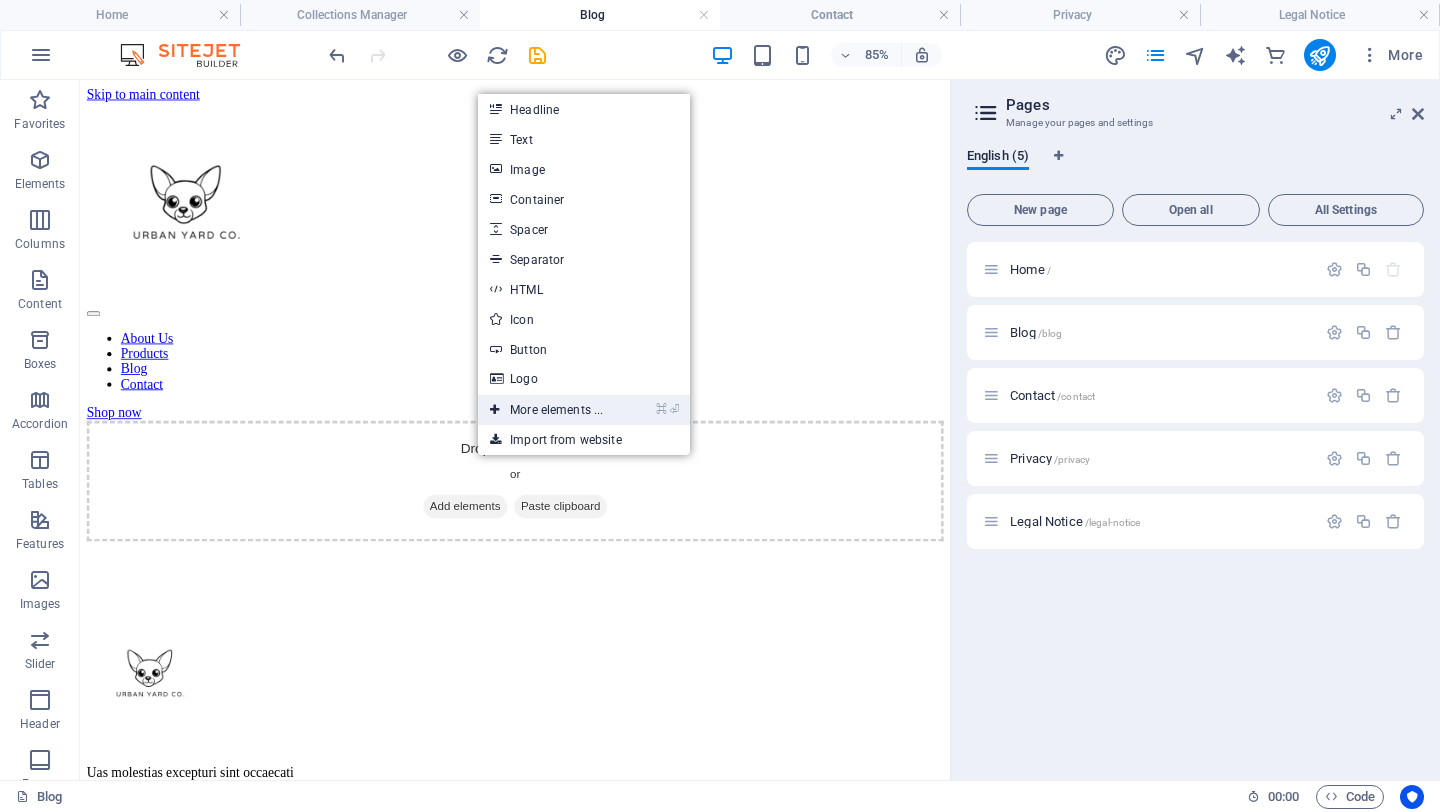 click on "⌘ ⏎  More elements ..." at bounding box center (546, 410) 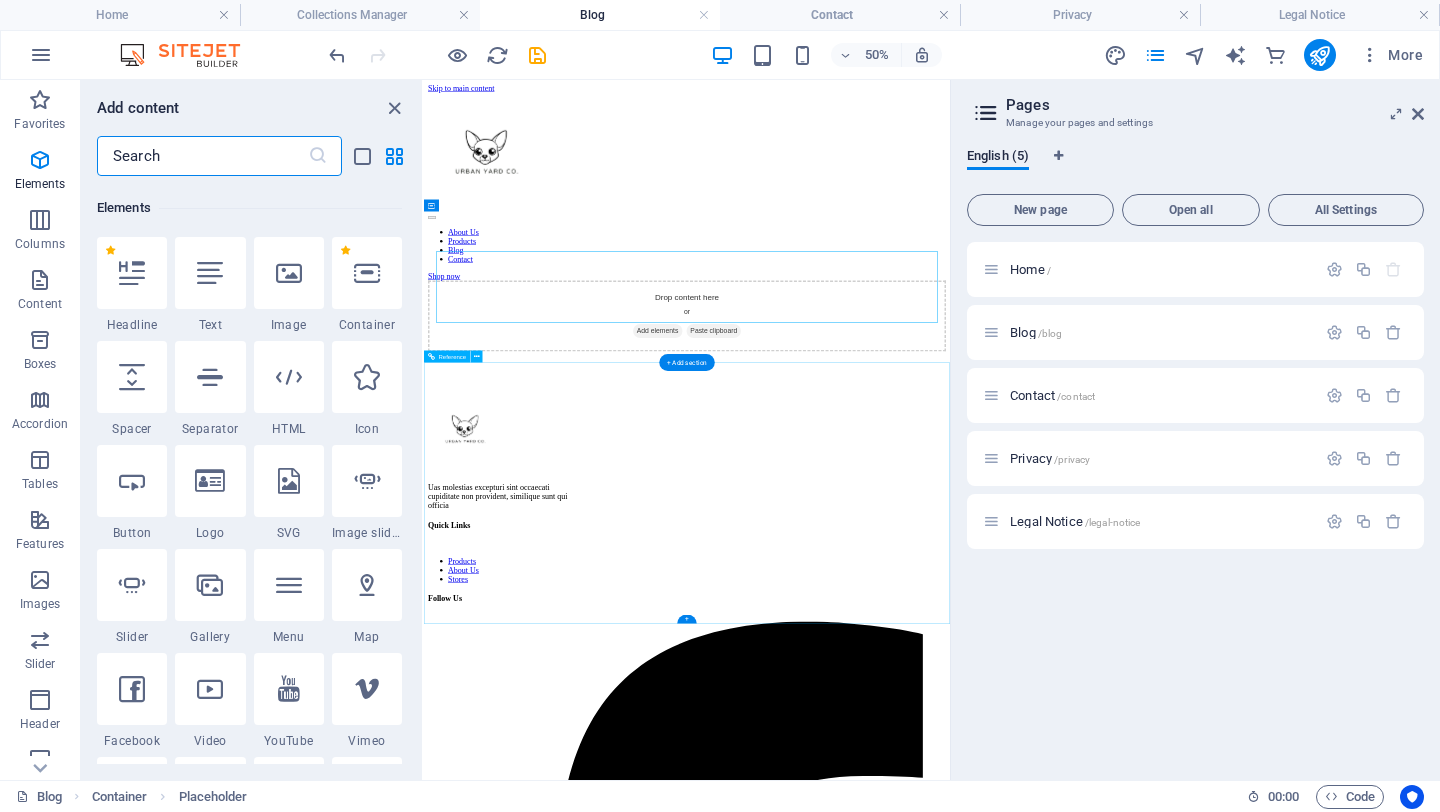 scroll, scrollTop: 213, scrollLeft: 0, axis: vertical 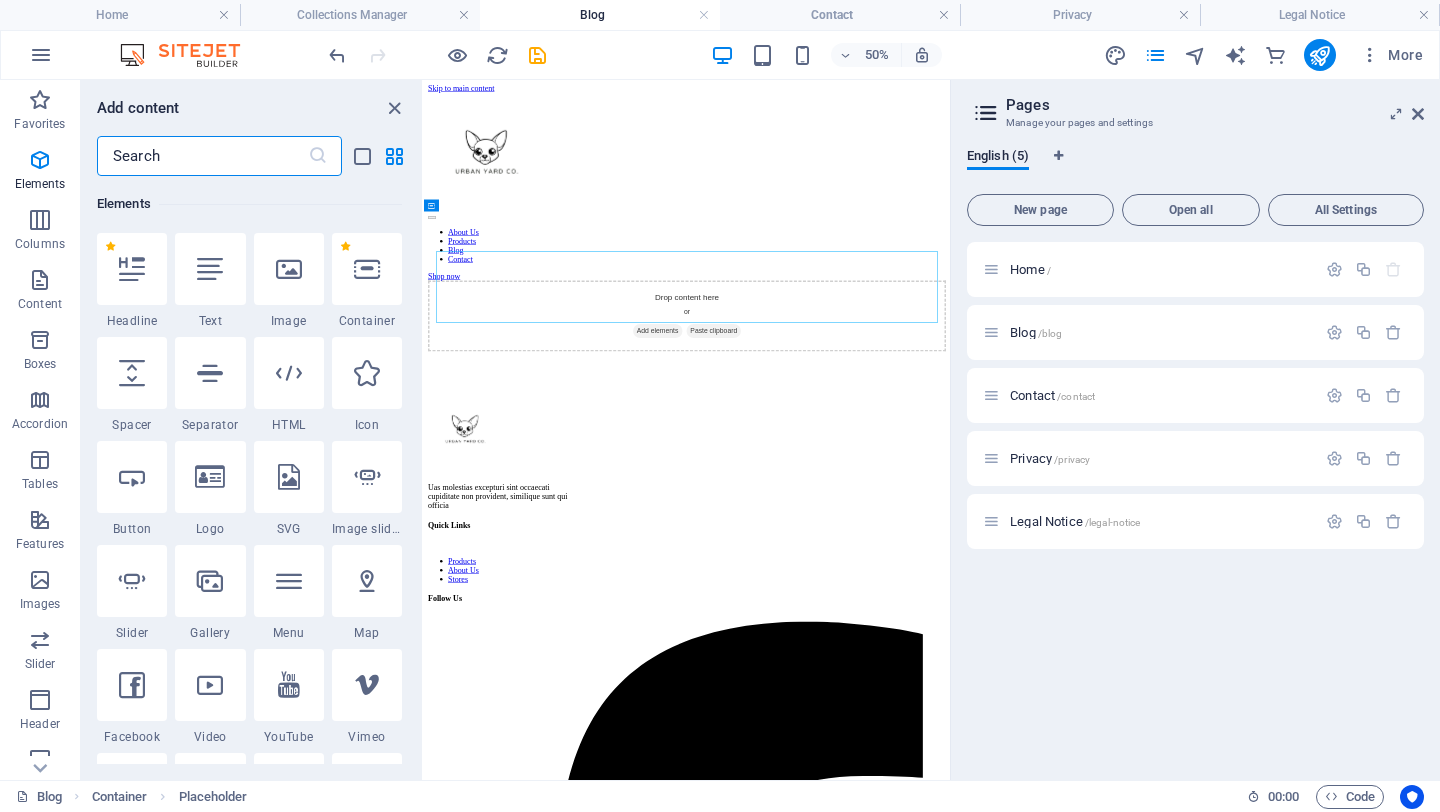 click on "Skip to main content
About Us Products Blog Contact Shop now Drop content here or  Add elements  Paste clipboard Uas molestias excepturi sint occaecati cupiditate non provident, similique sunt qui officia Quick Links Products About Us Stores Follow Us Facebook Twitter Instagram   [WEBSITE]  [YEAR] Legal Notice Privacy Policy" at bounding box center [950, 2812] 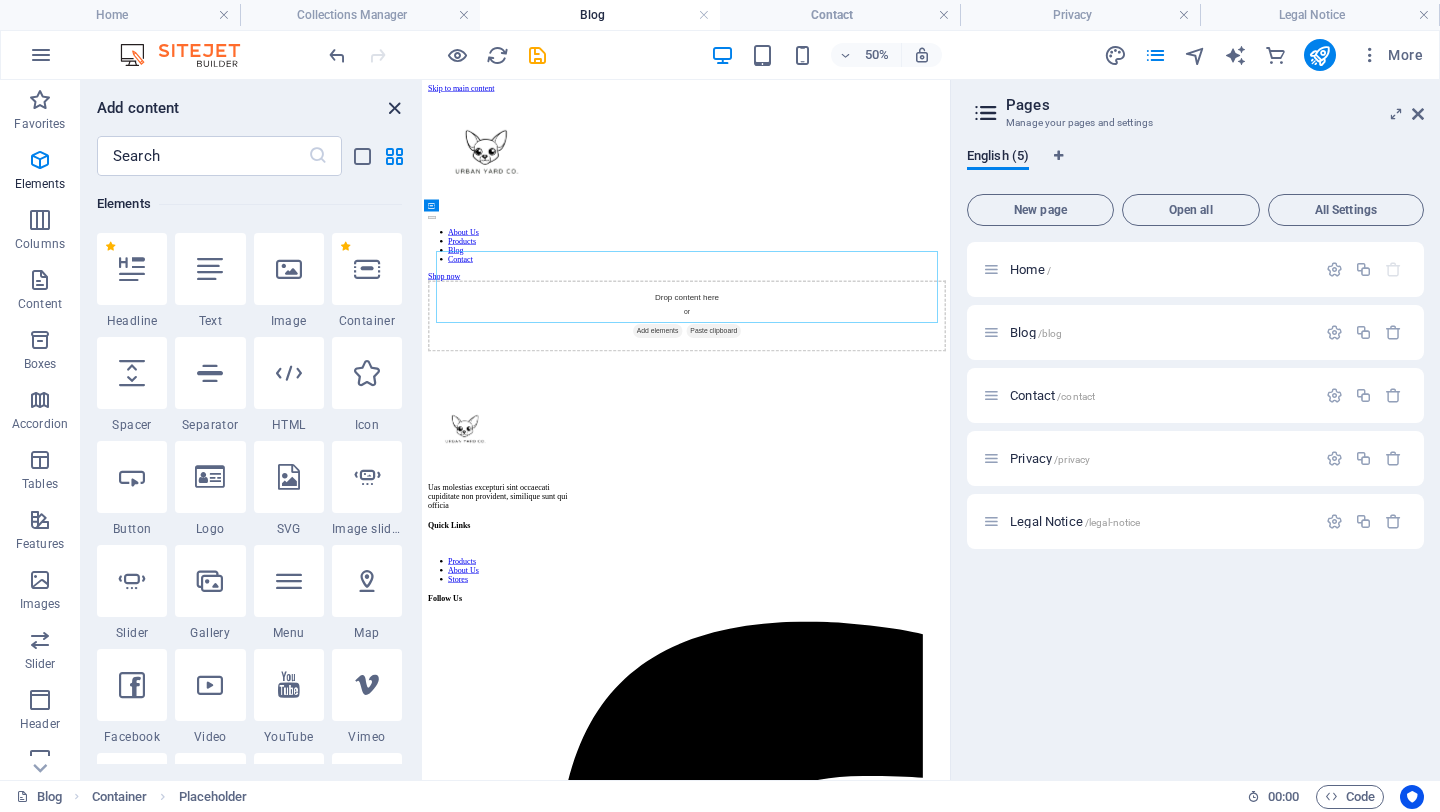 click at bounding box center [394, 108] 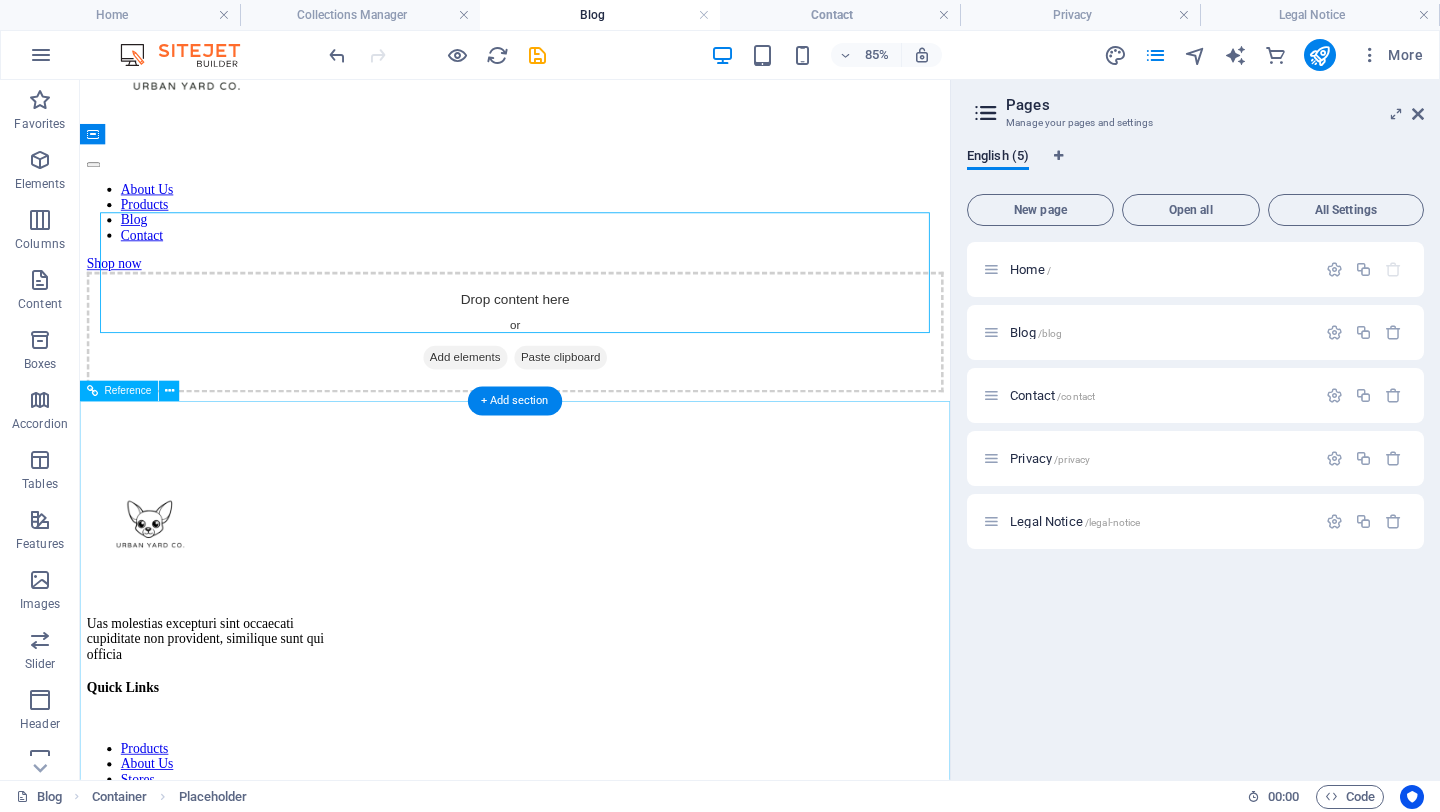 scroll, scrollTop: 188, scrollLeft: 0, axis: vertical 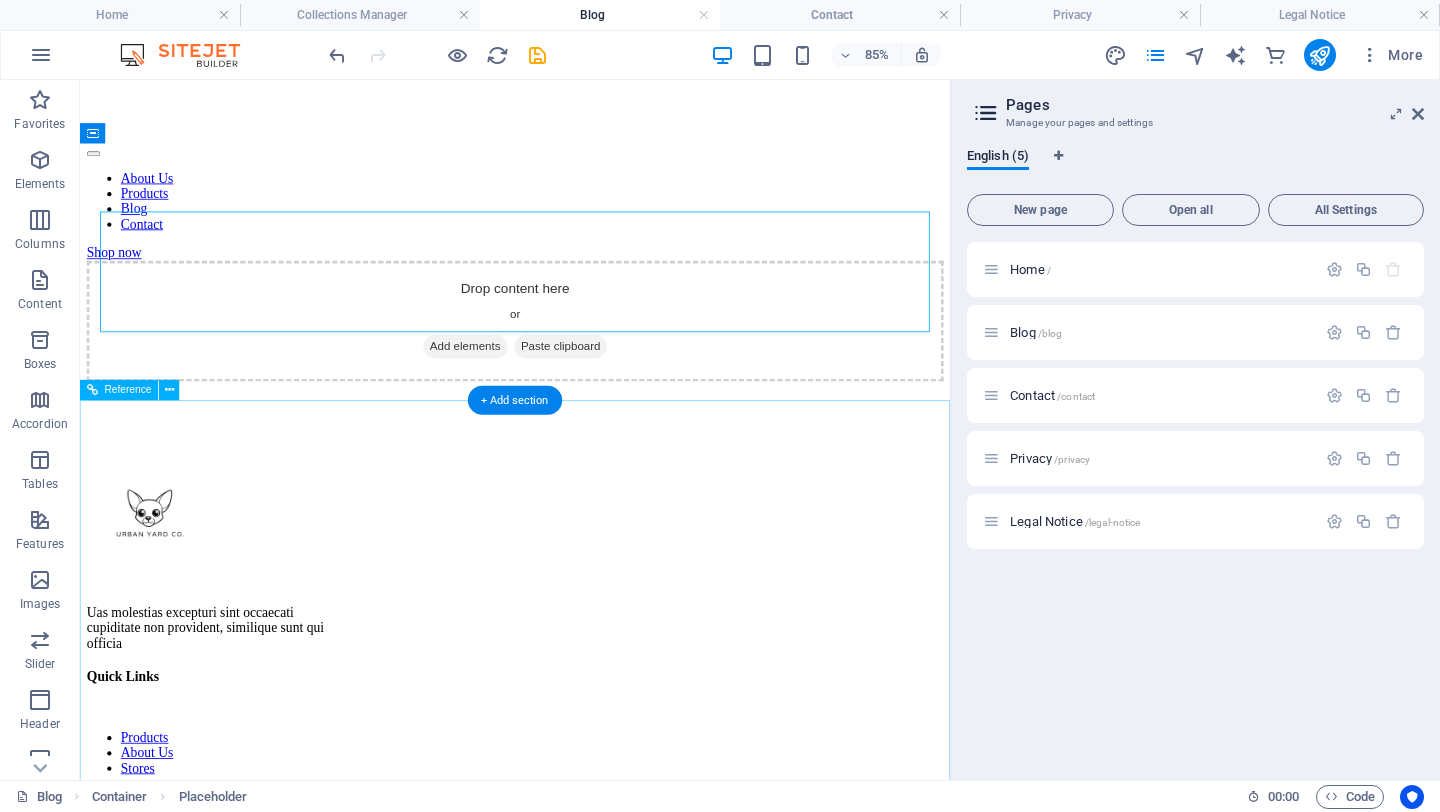click on "Instagram" at bounding box center (592, 4901) 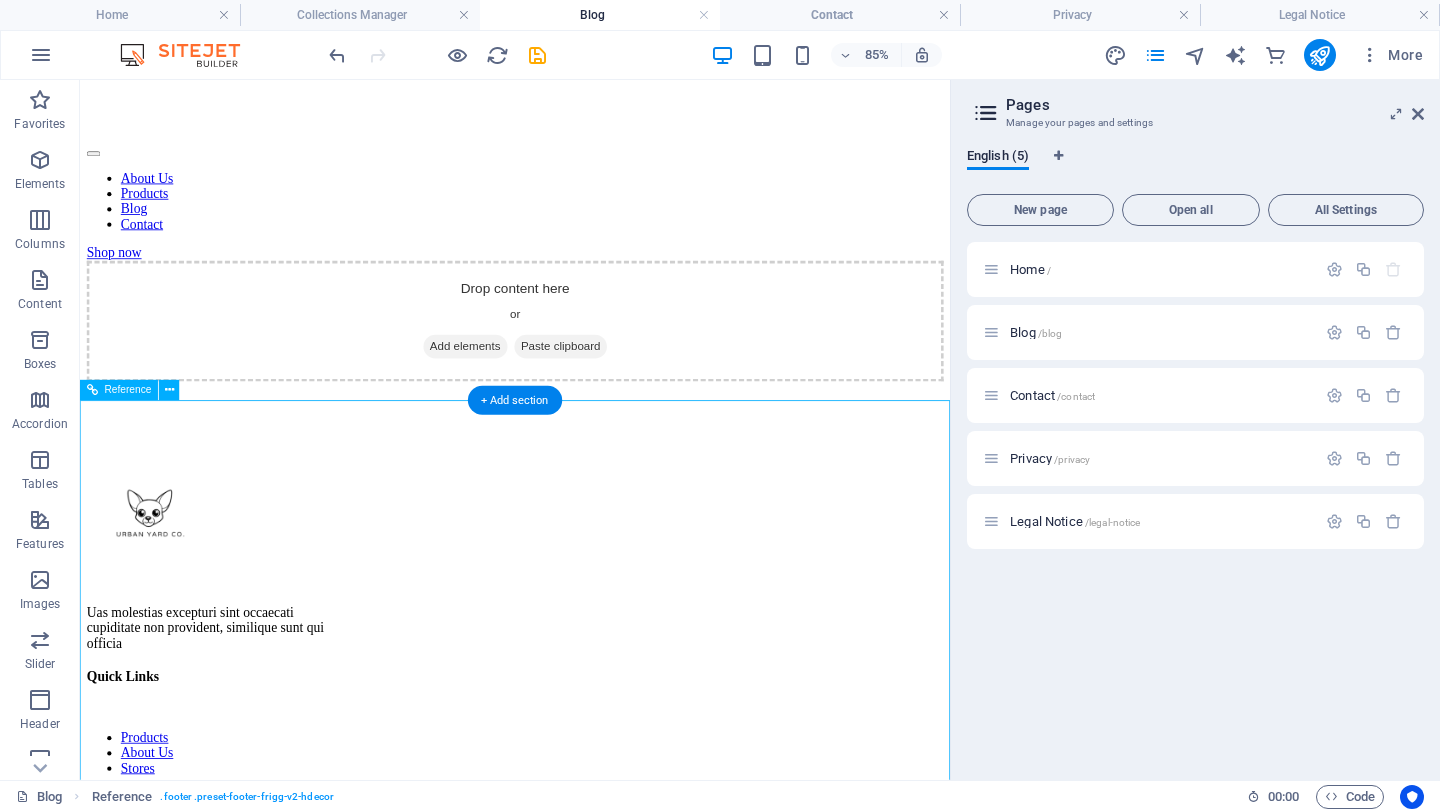 click on "Instagram" at bounding box center (592, 4901) 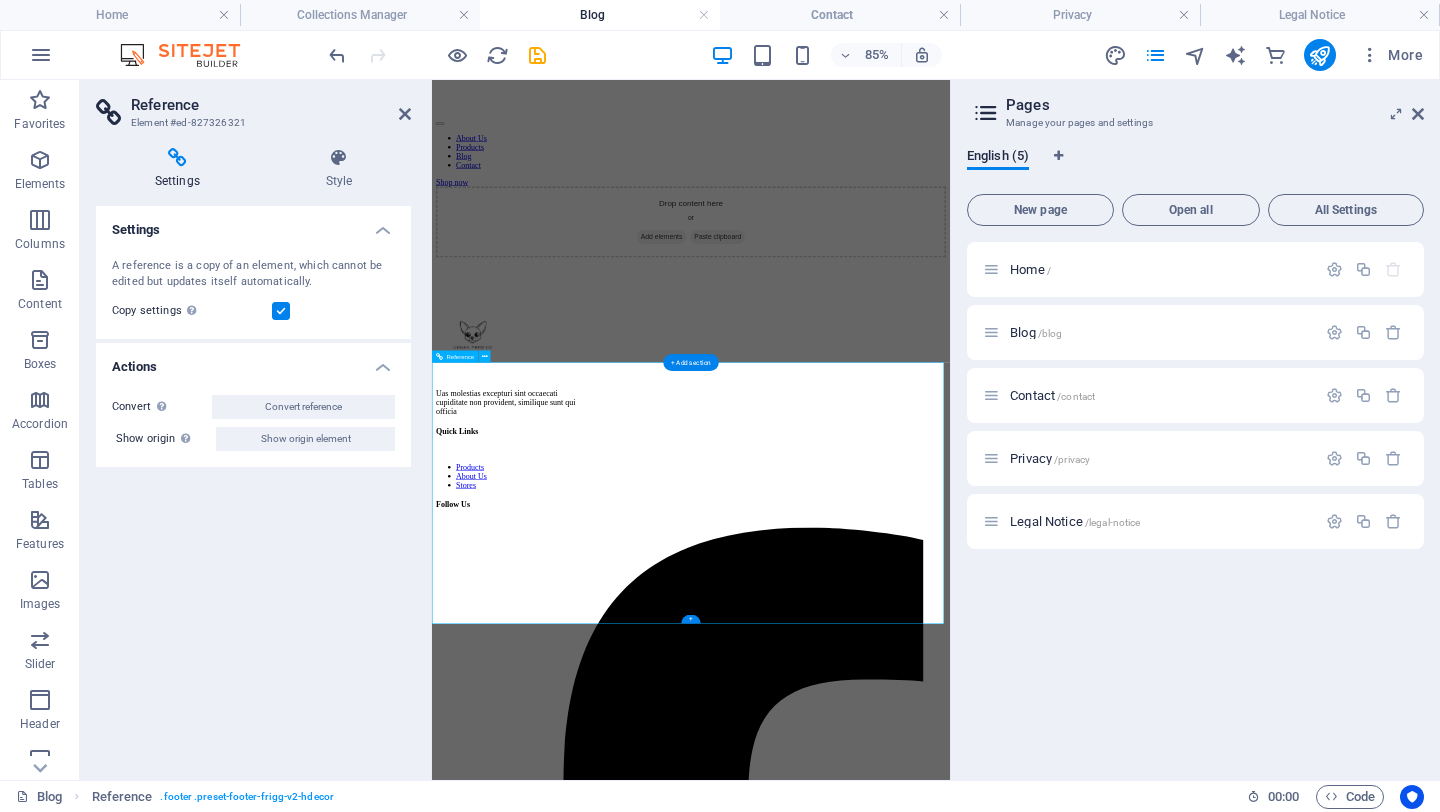 click at bounding box center [950, 5031] 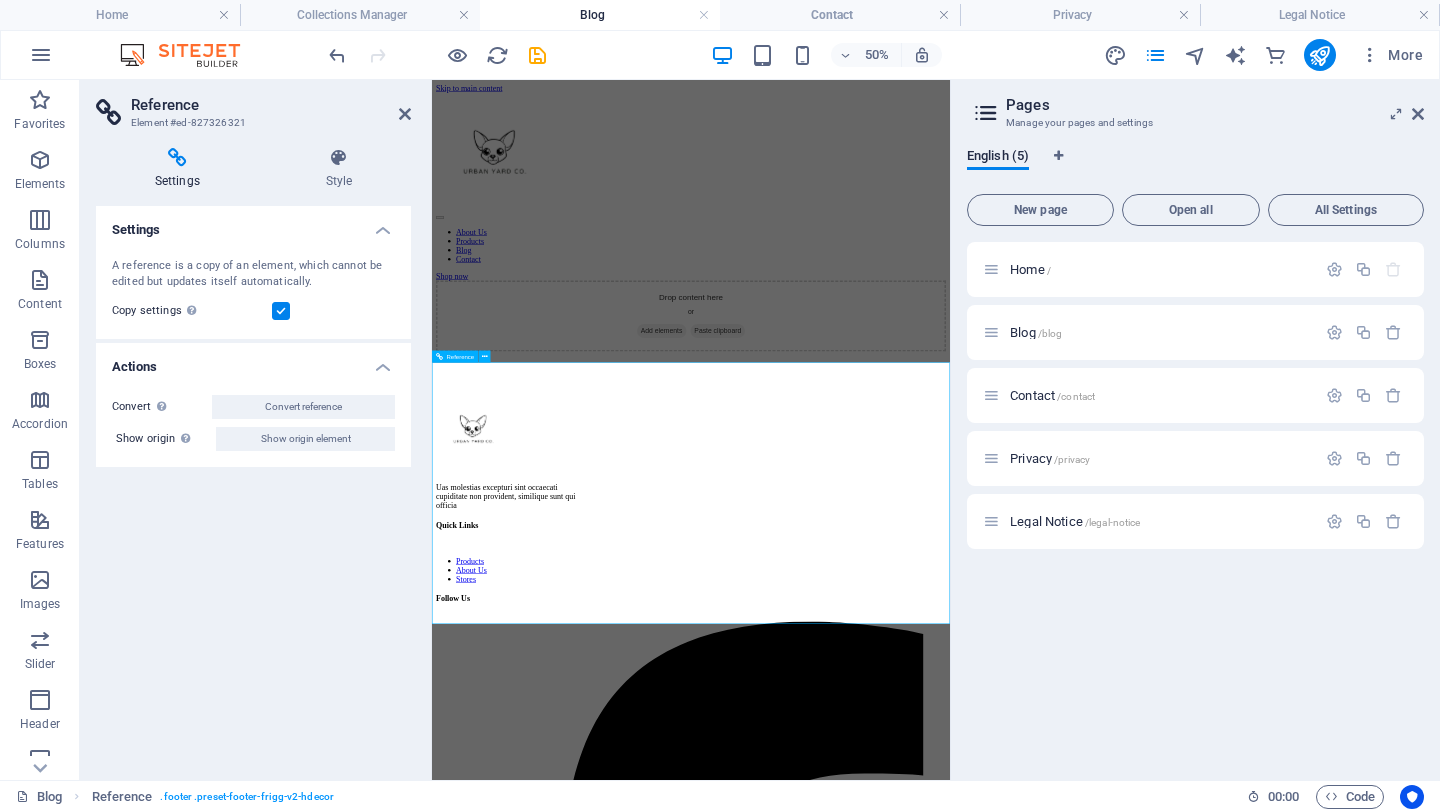 click on "Instagram" at bounding box center [950, 5134] 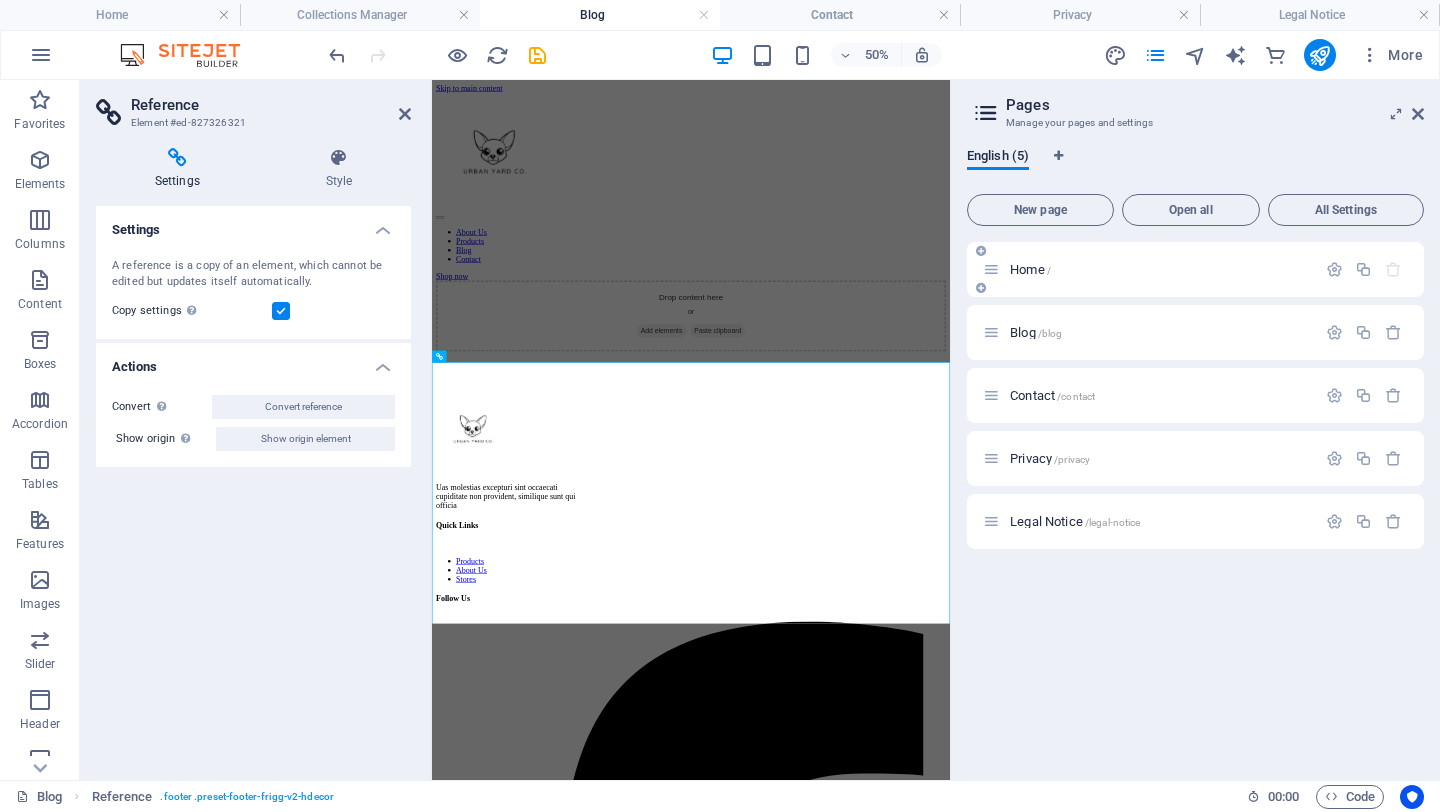 click on "Home /" at bounding box center [1030, 269] 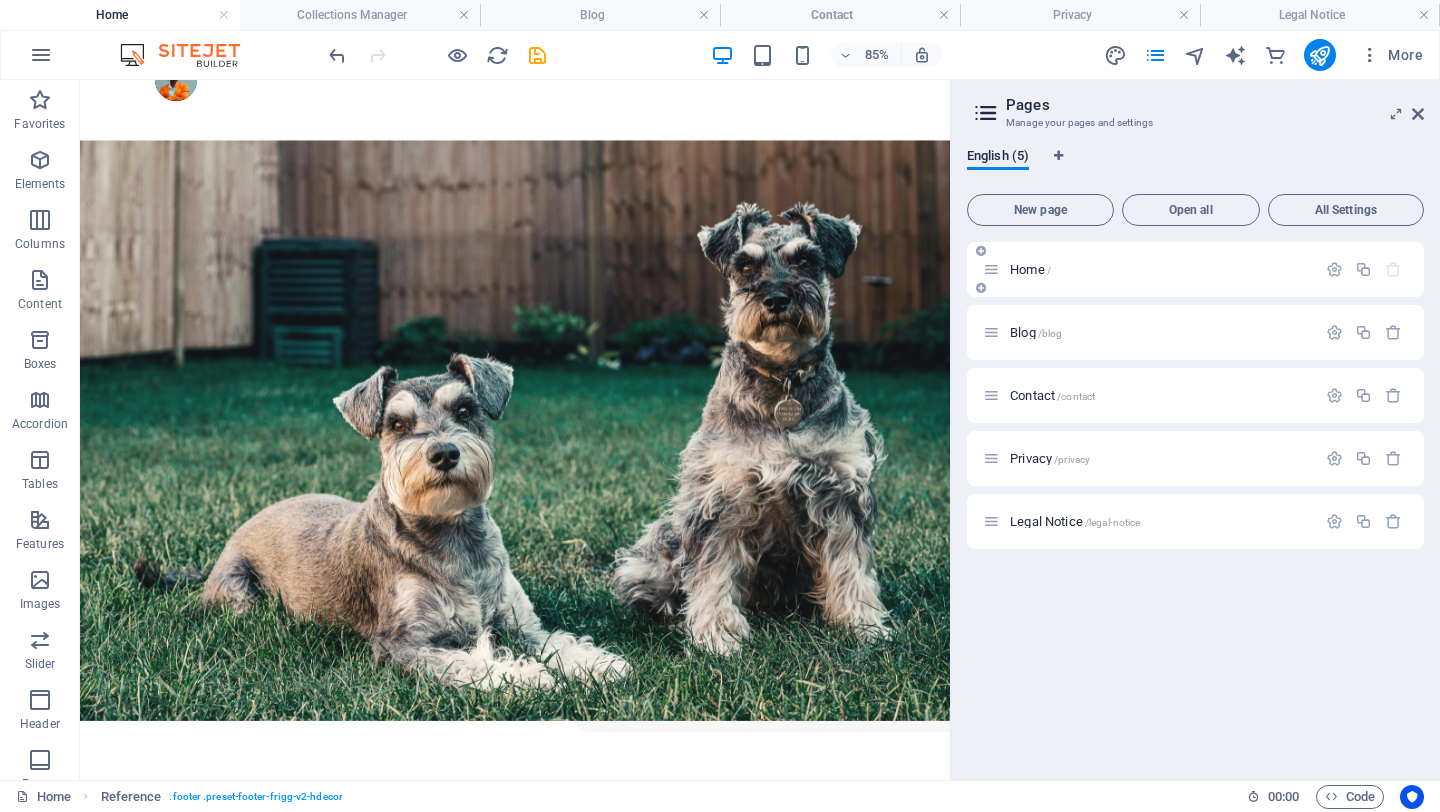 click on "Home /" at bounding box center (1030, 269) 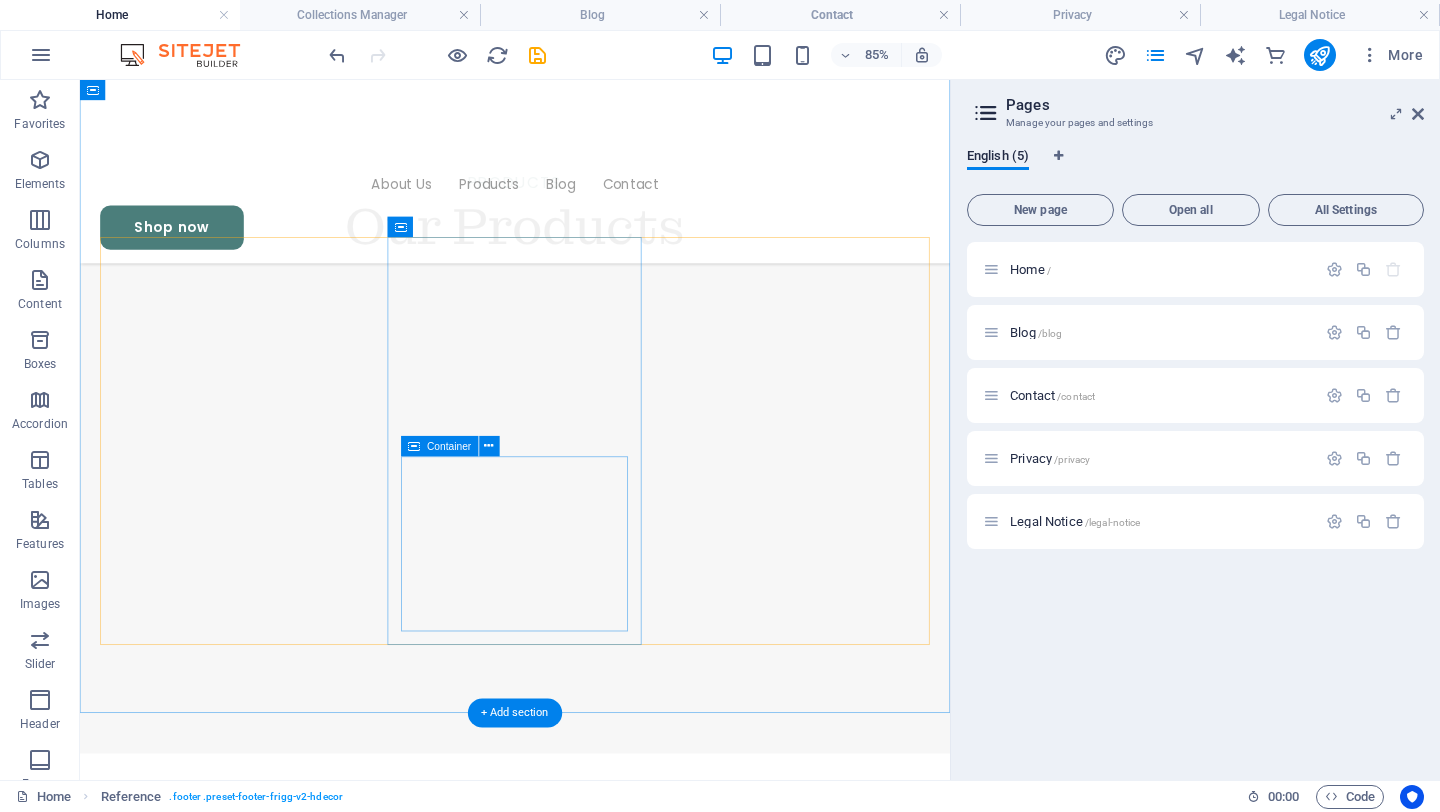 scroll, scrollTop: 5047, scrollLeft: 0, axis: vertical 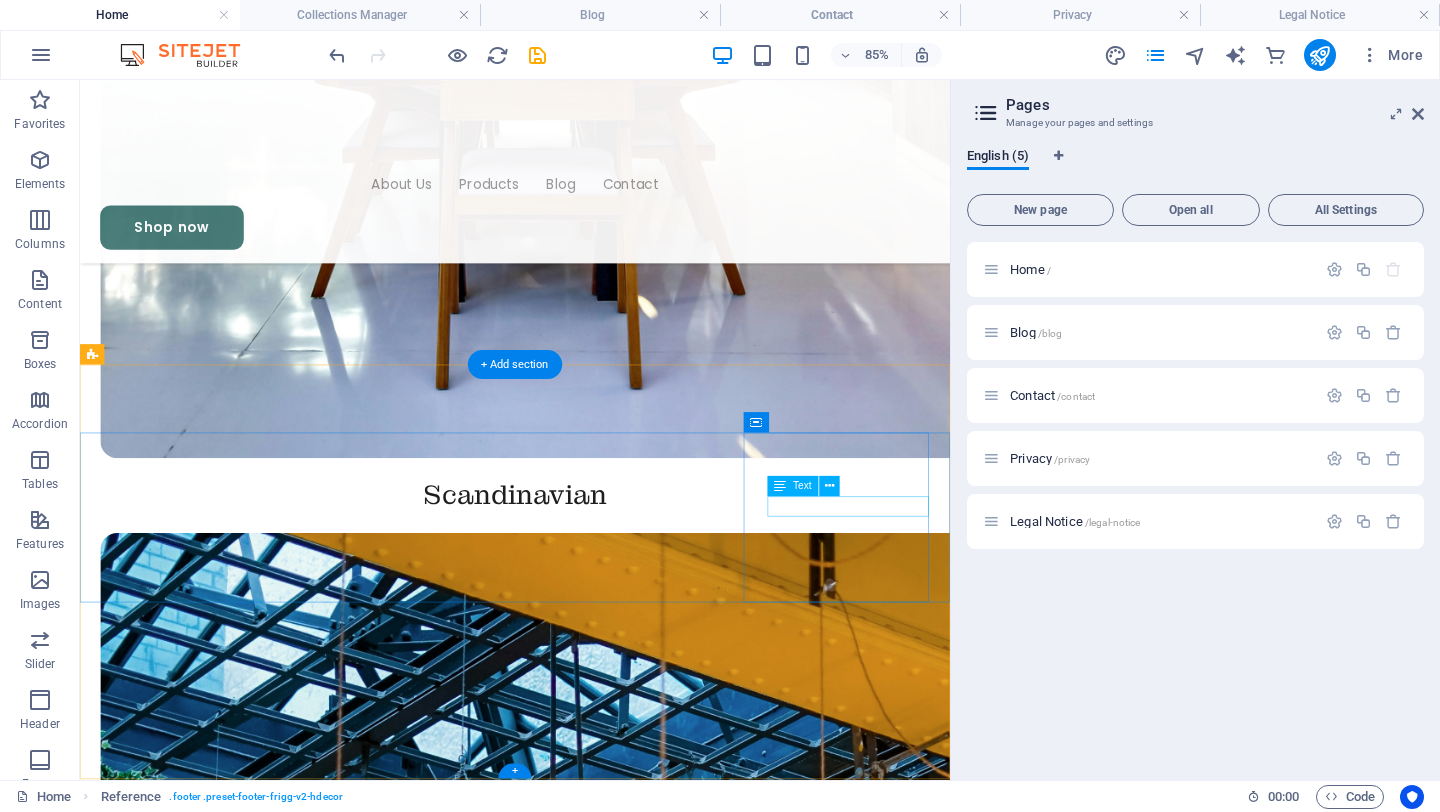 click on "Instagram" at bounding box center [592, 13436] 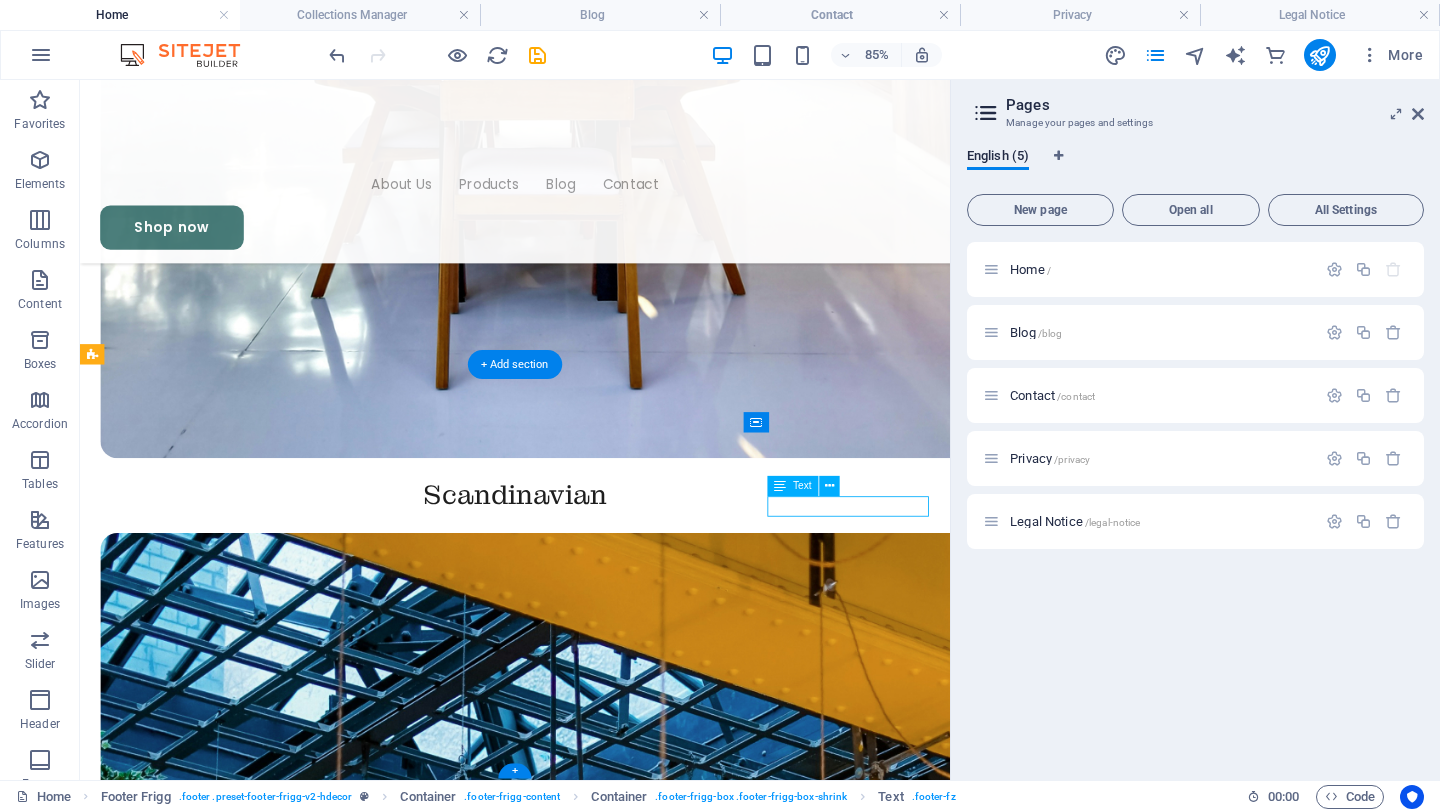 click on "Instagram" at bounding box center [592, 13436] 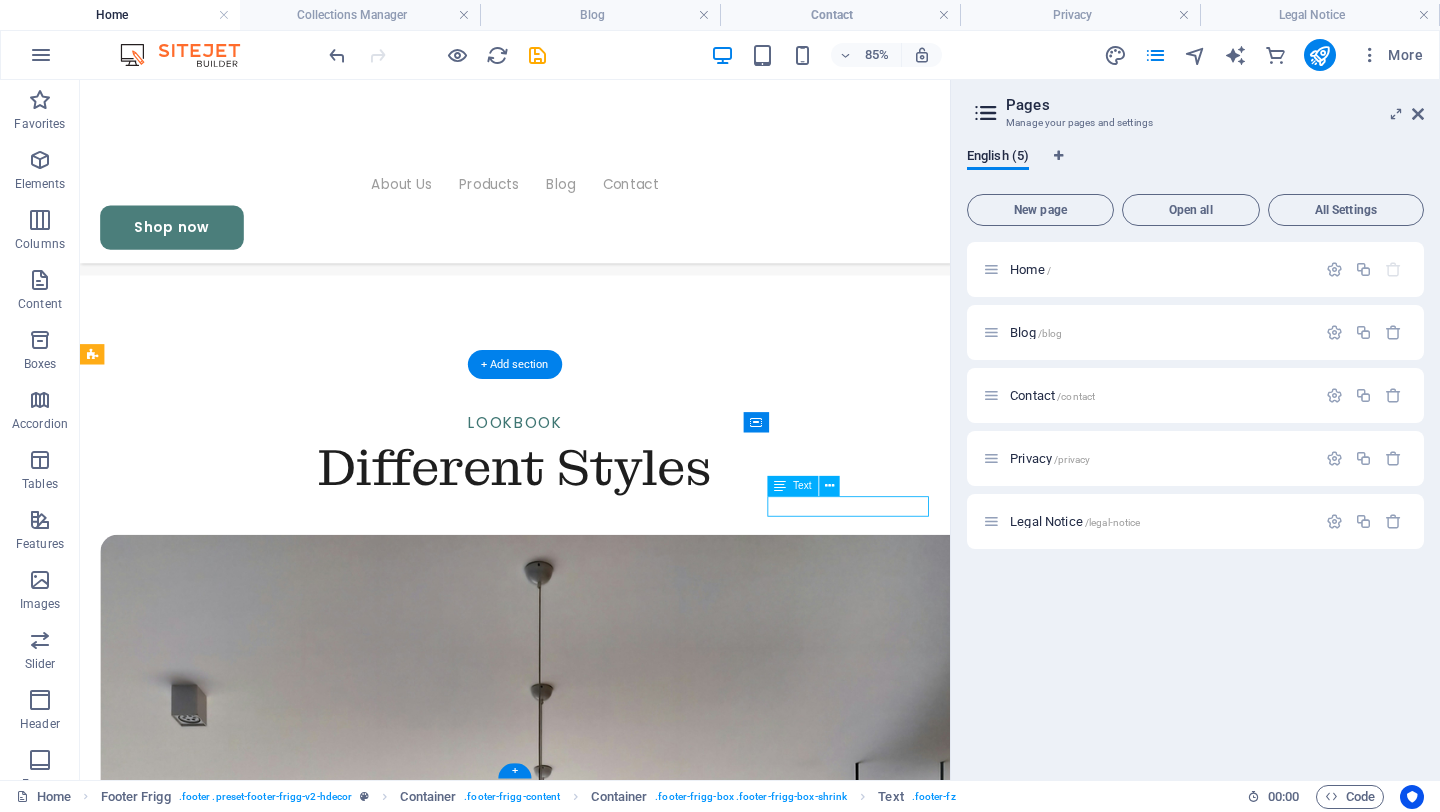 scroll, scrollTop: 5167, scrollLeft: 0, axis: vertical 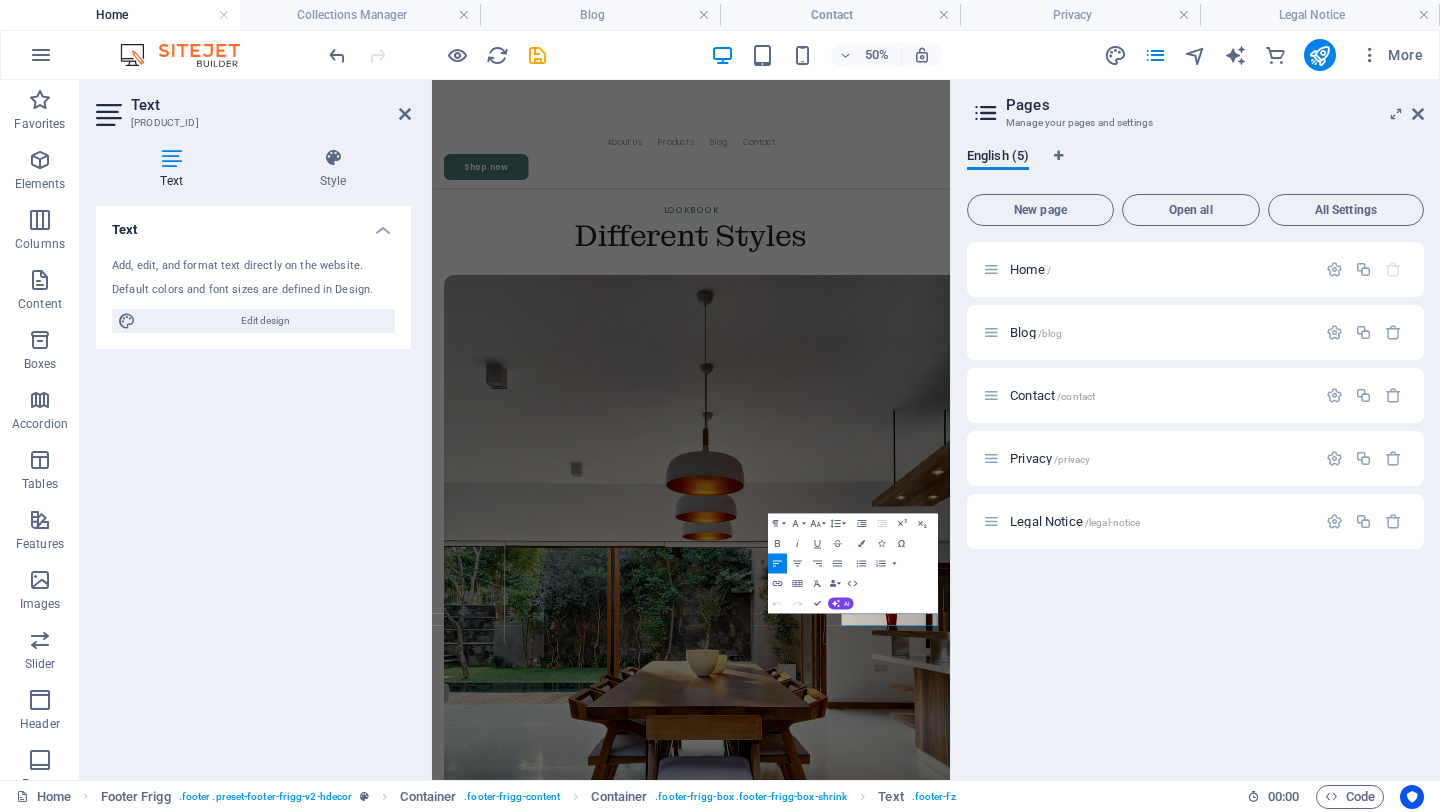 click at bounding box center [171, 158] 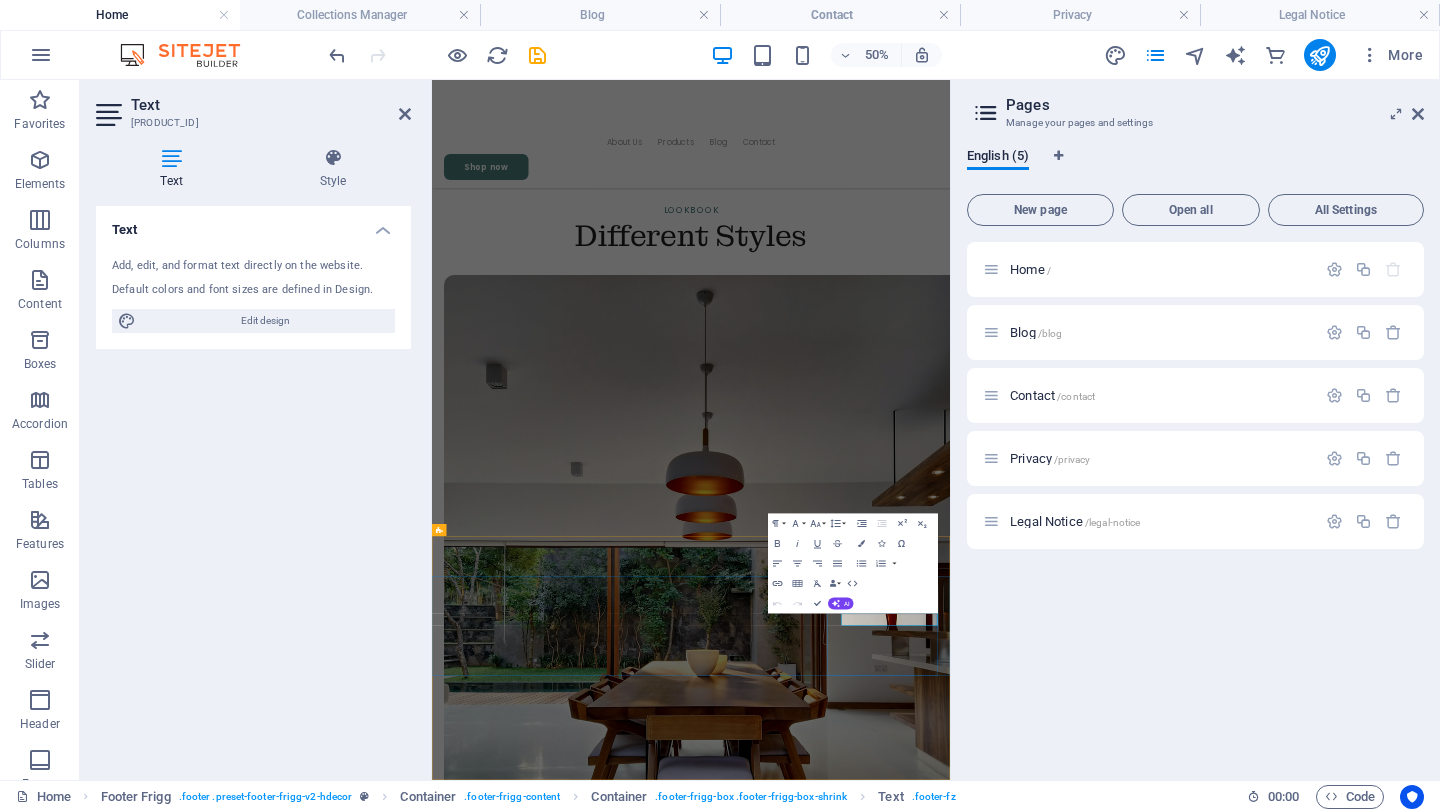 click on "Follow Us Facebook Instagram" at bounding box center (950, 14681) 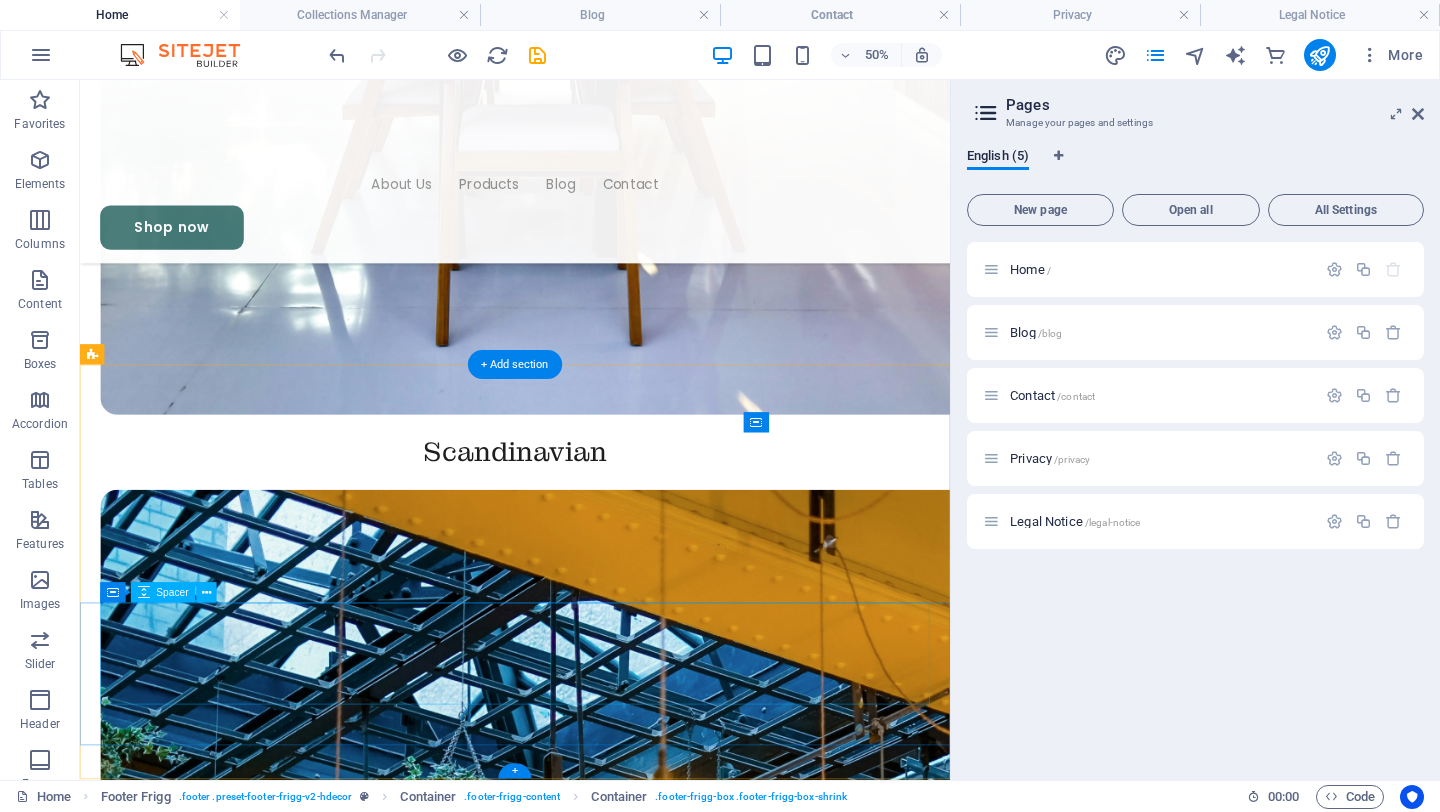 scroll, scrollTop: 5047, scrollLeft: 0, axis: vertical 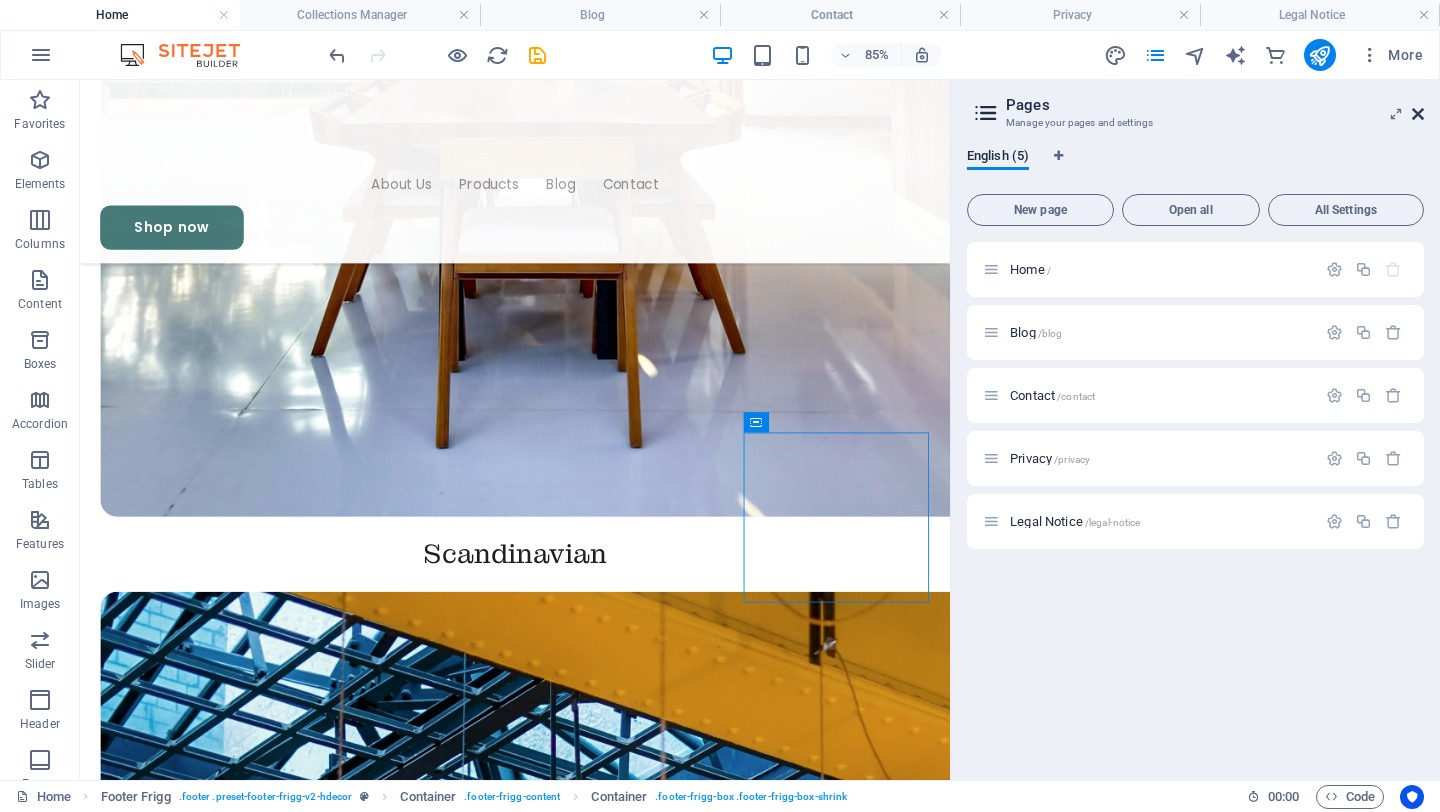 click at bounding box center [1418, 114] 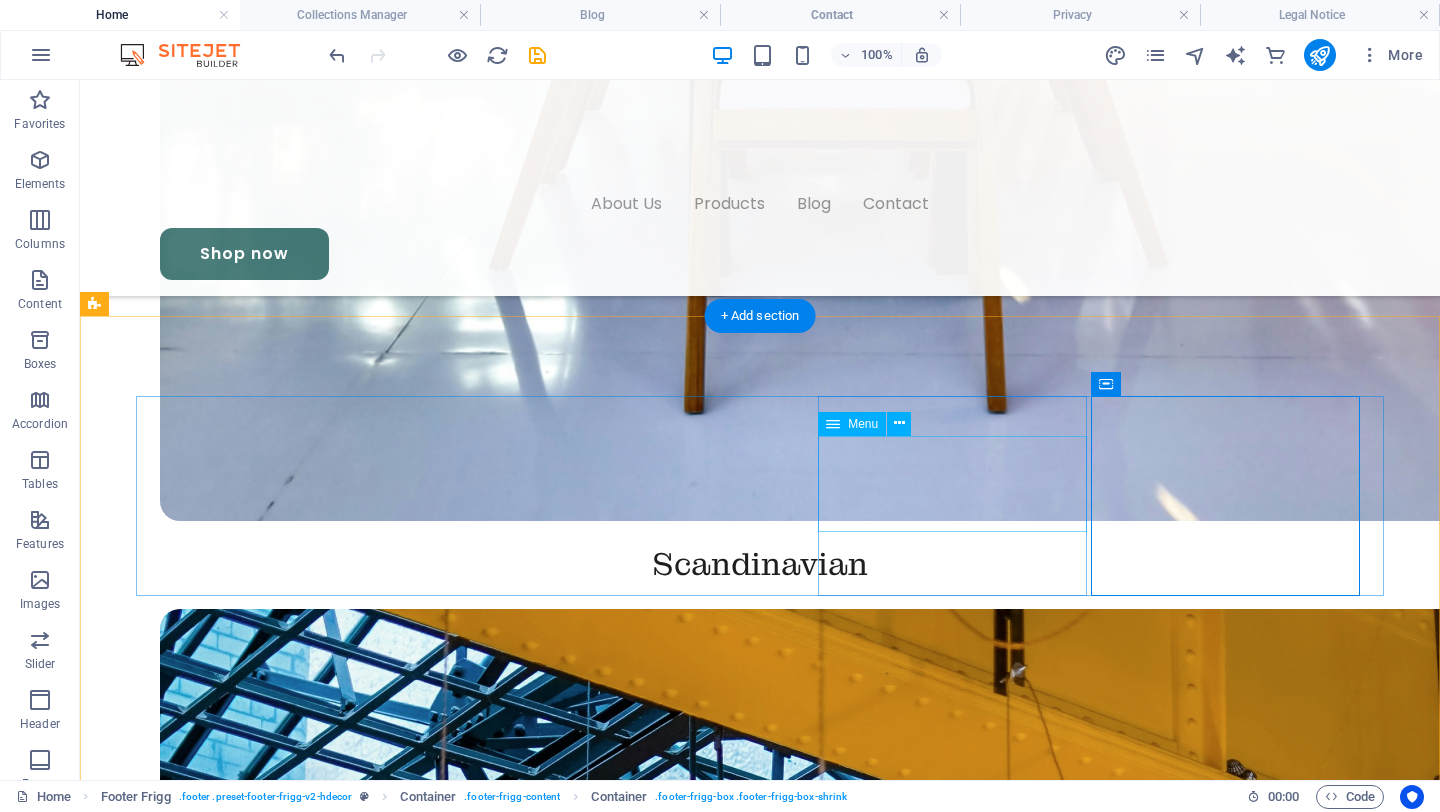 scroll, scrollTop: 5248, scrollLeft: 0, axis: vertical 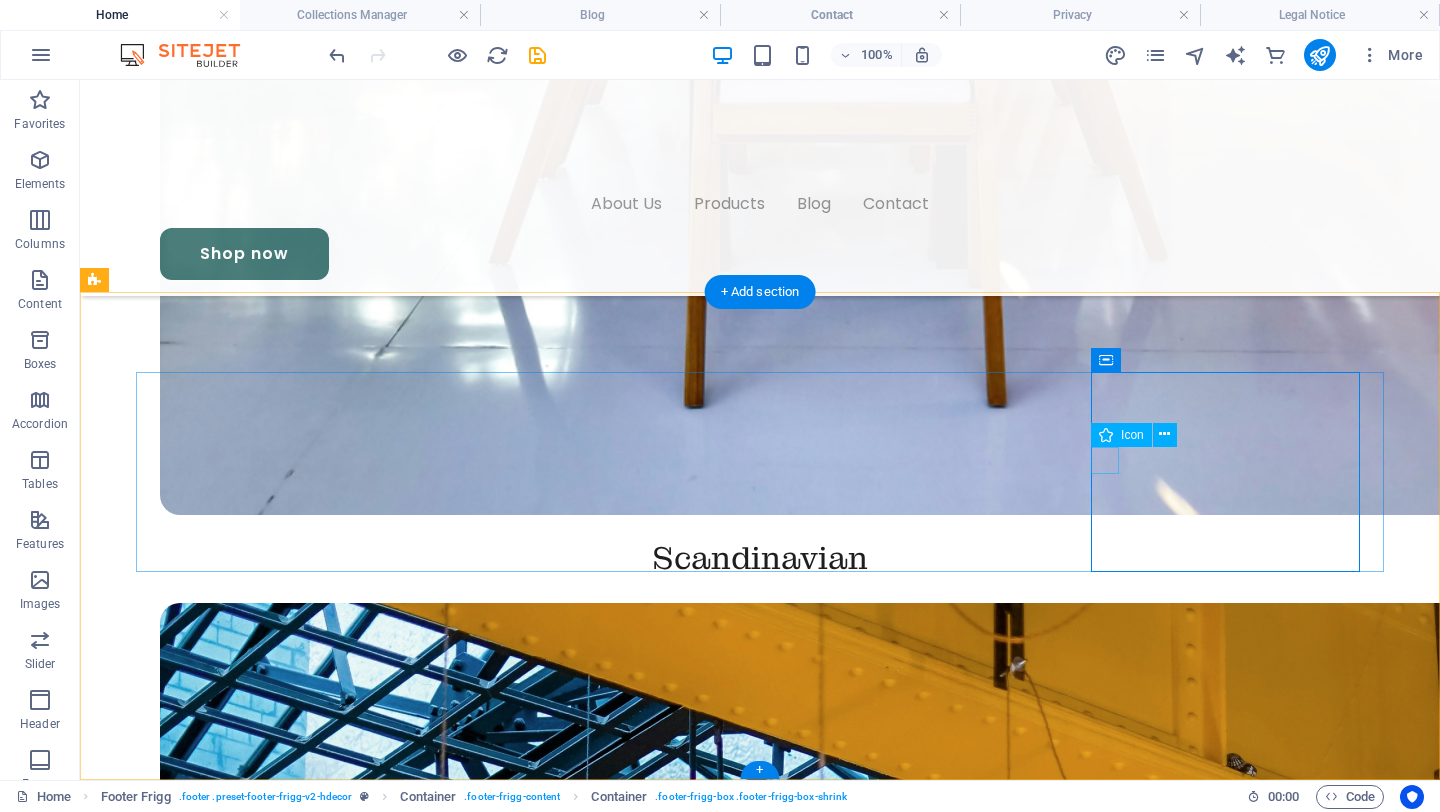 click at bounding box center [760, 14146] 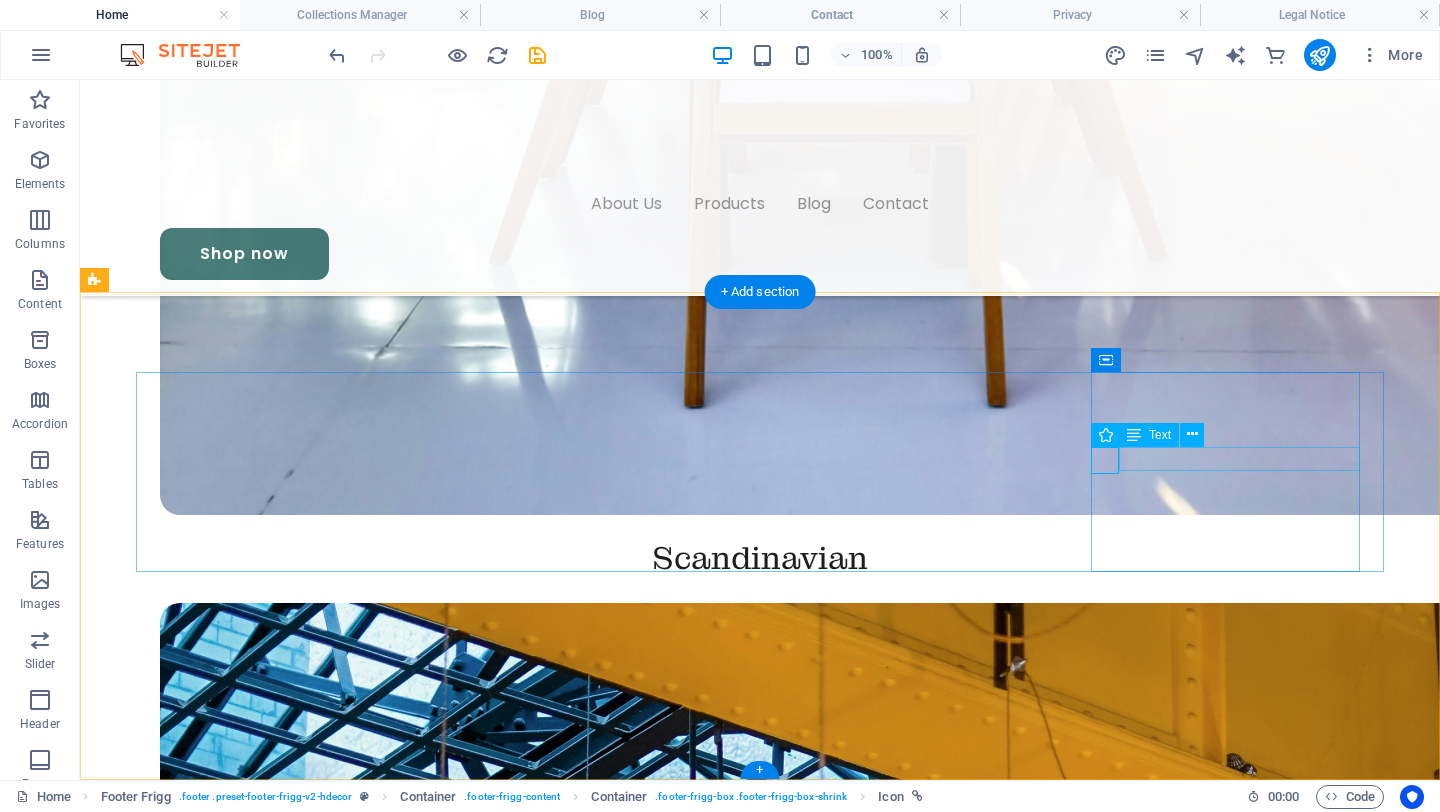 click on "Instagram" at bounding box center [760, 14172] 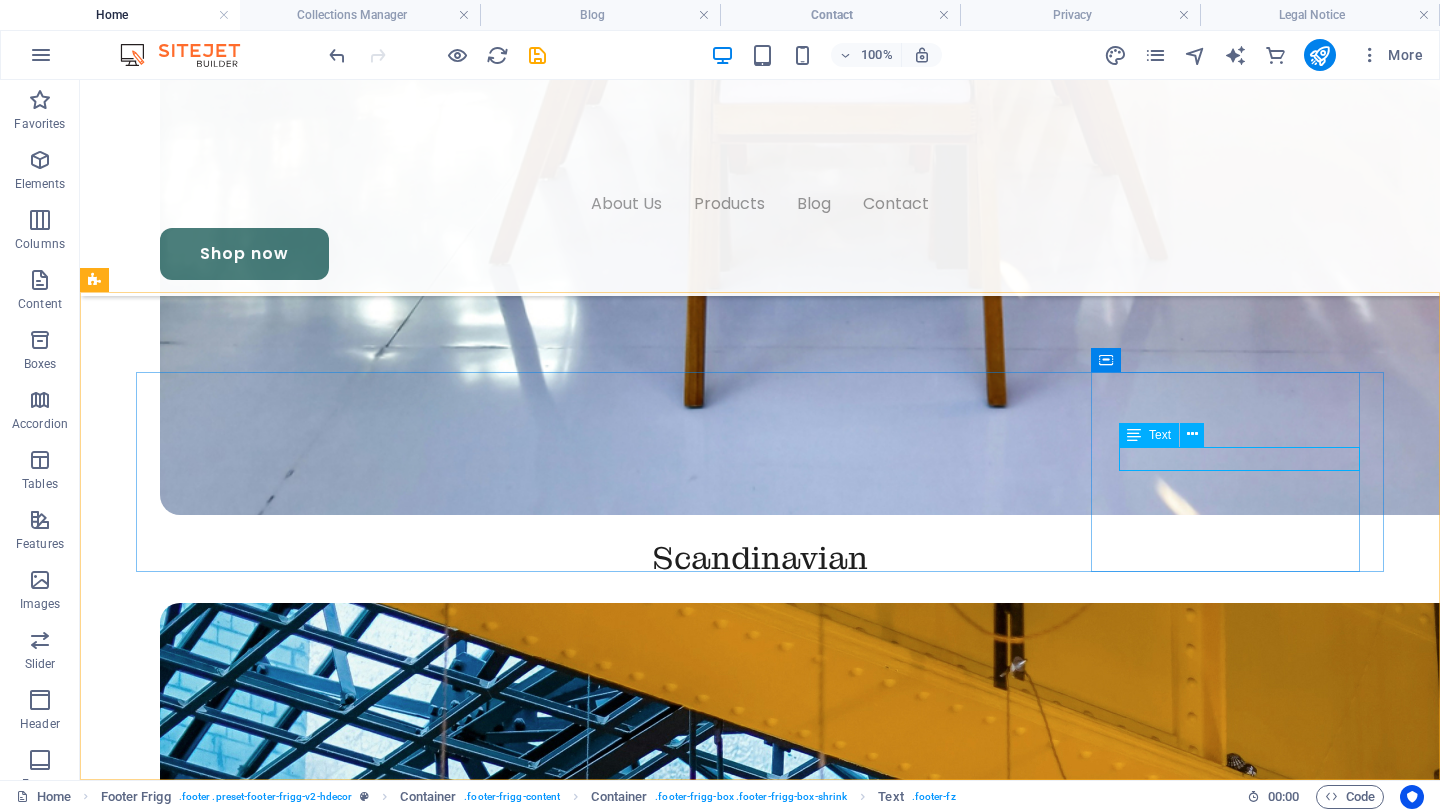 click on "Text" at bounding box center [1160, 435] 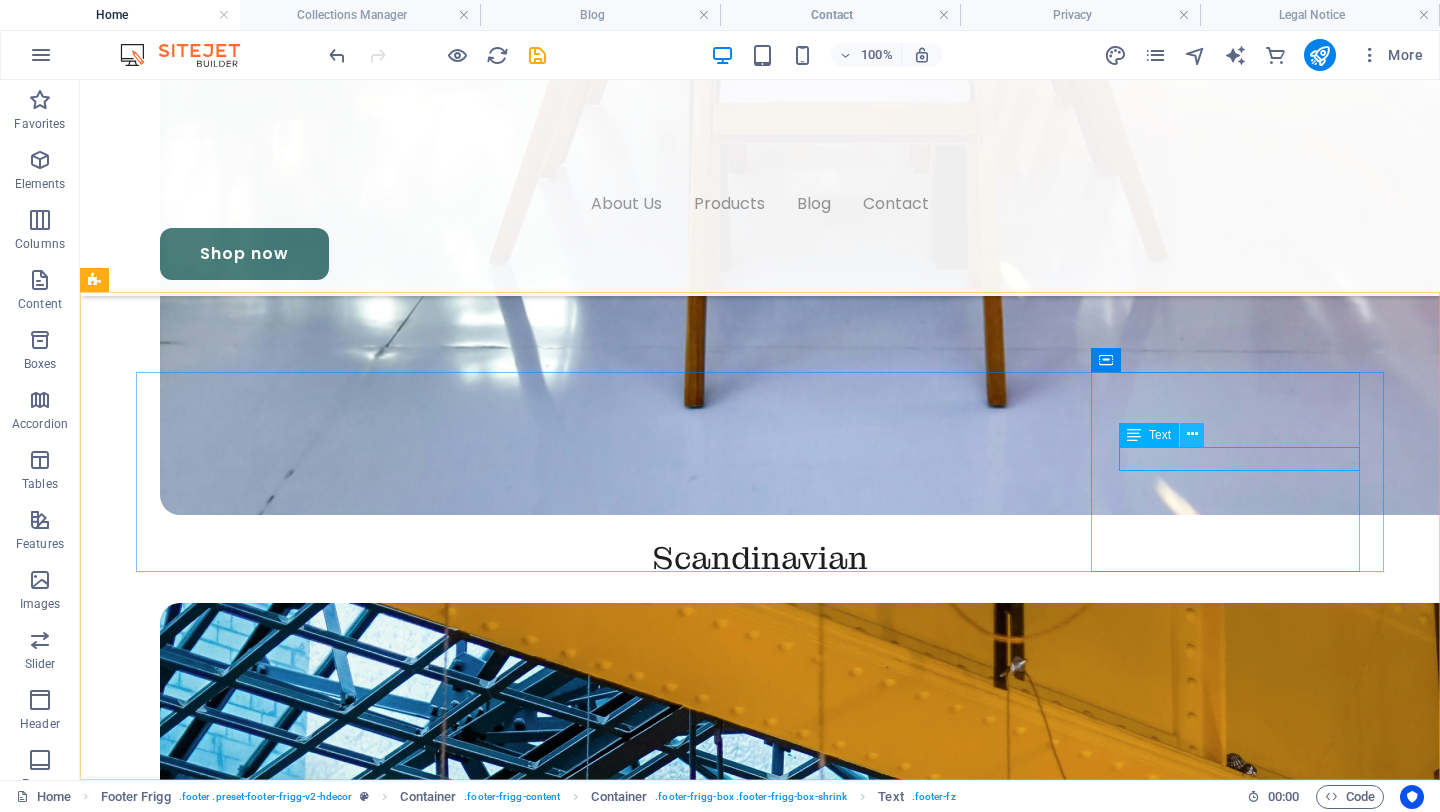 click at bounding box center (1192, 434) 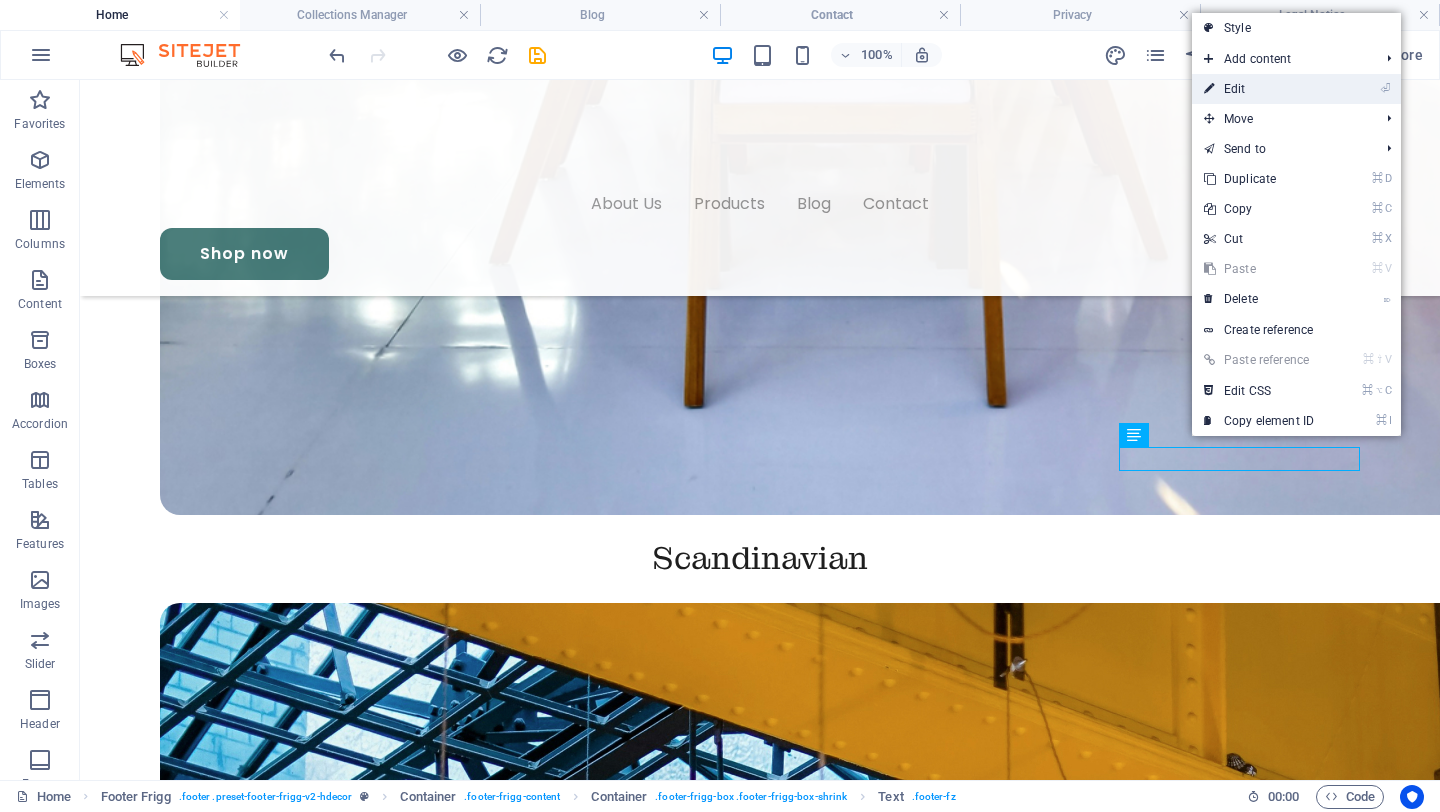 click on "⏎  Edit" at bounding box center (1259, 89) 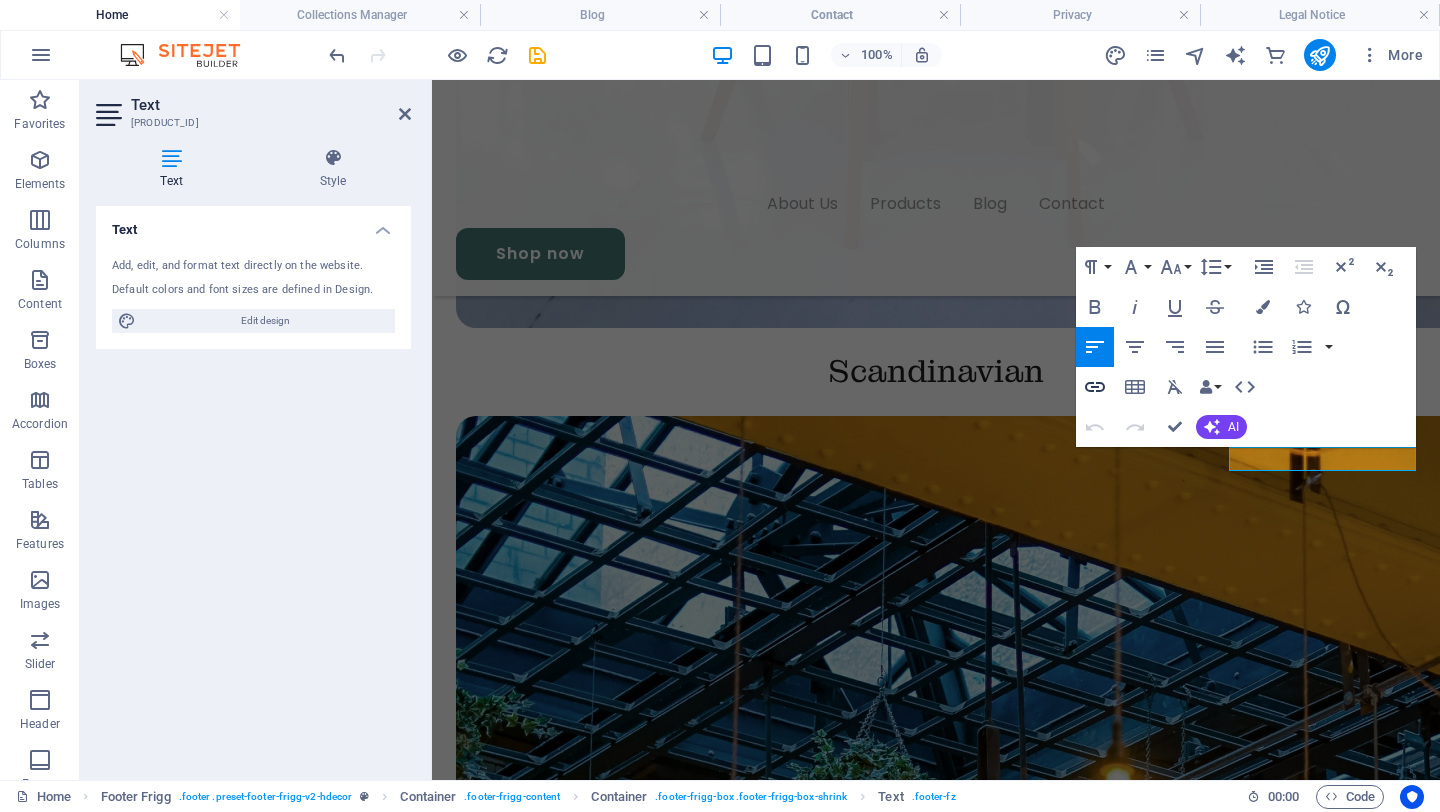 click 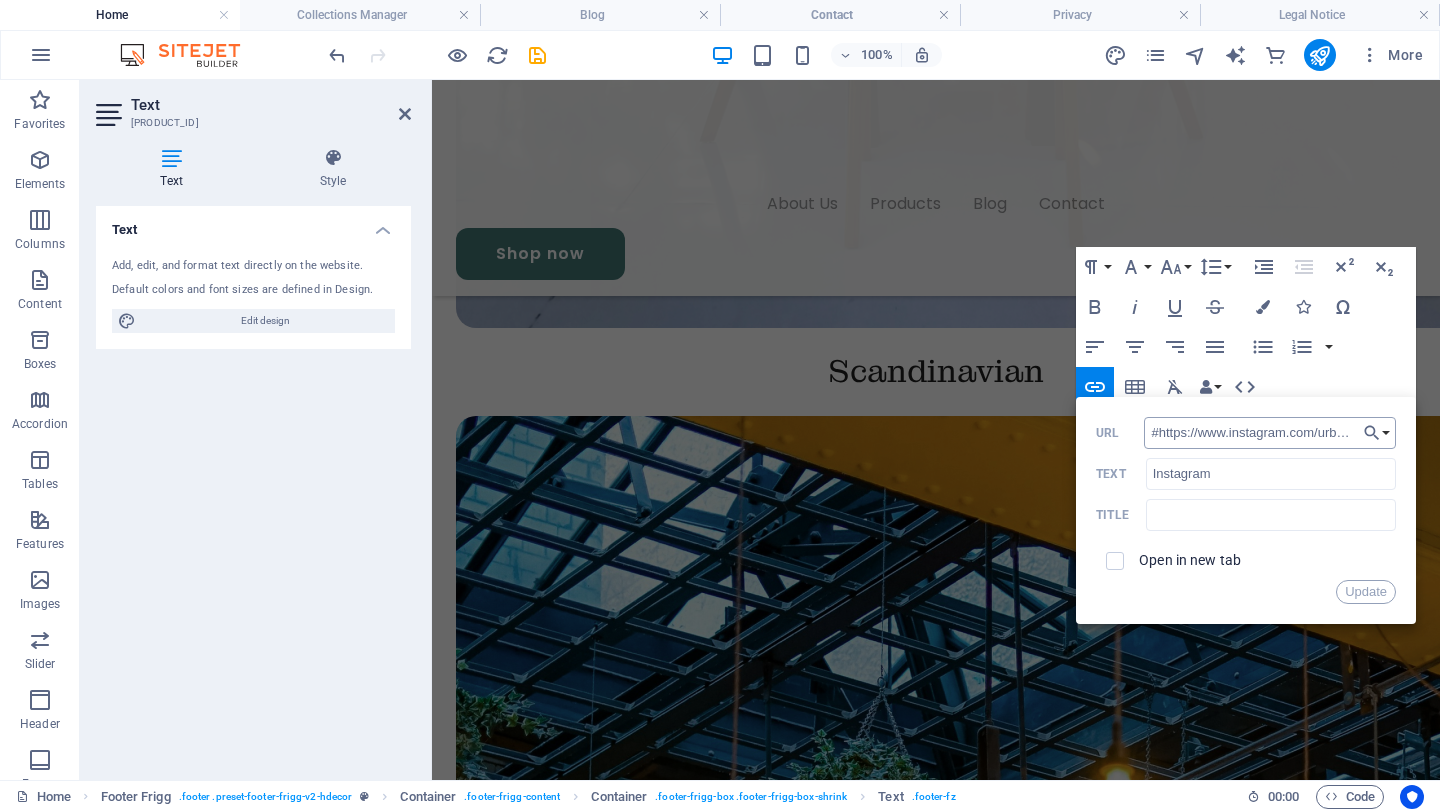 scroll, scrollTop: 0, scrollLeft: 47, axis: horizontal 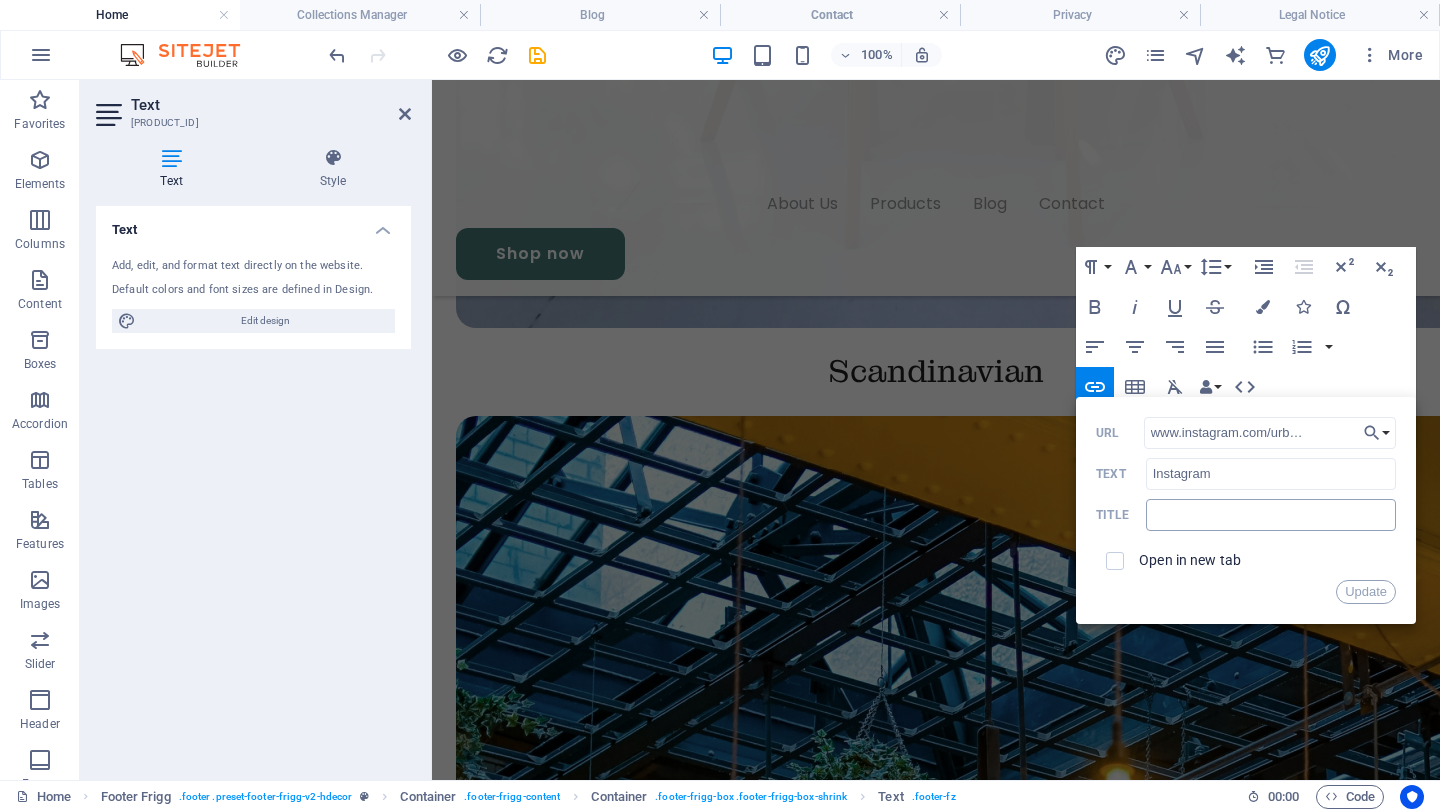 type on "#https://www.instagram.com/urbanyard_co/" 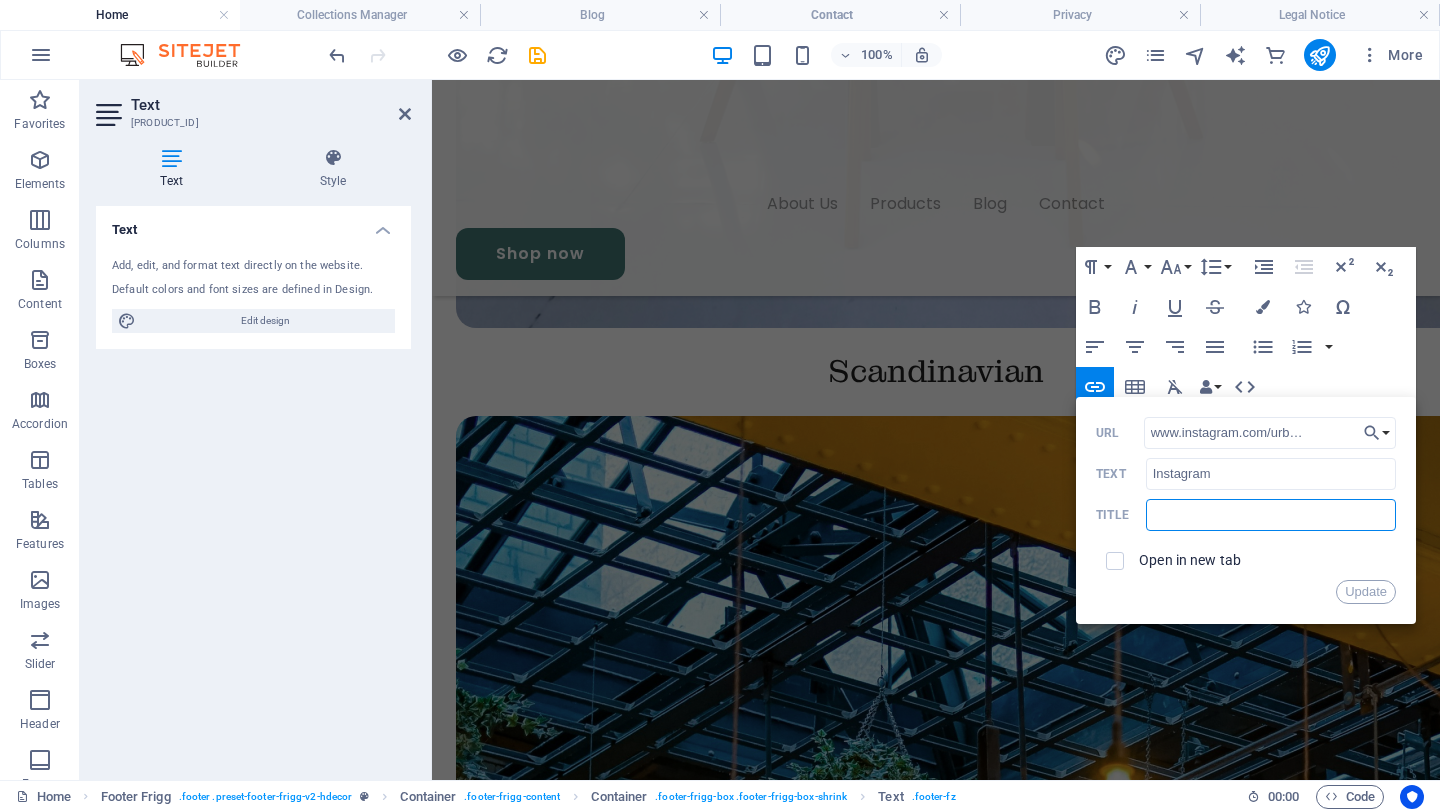 click at bounding box center (1271, 515) 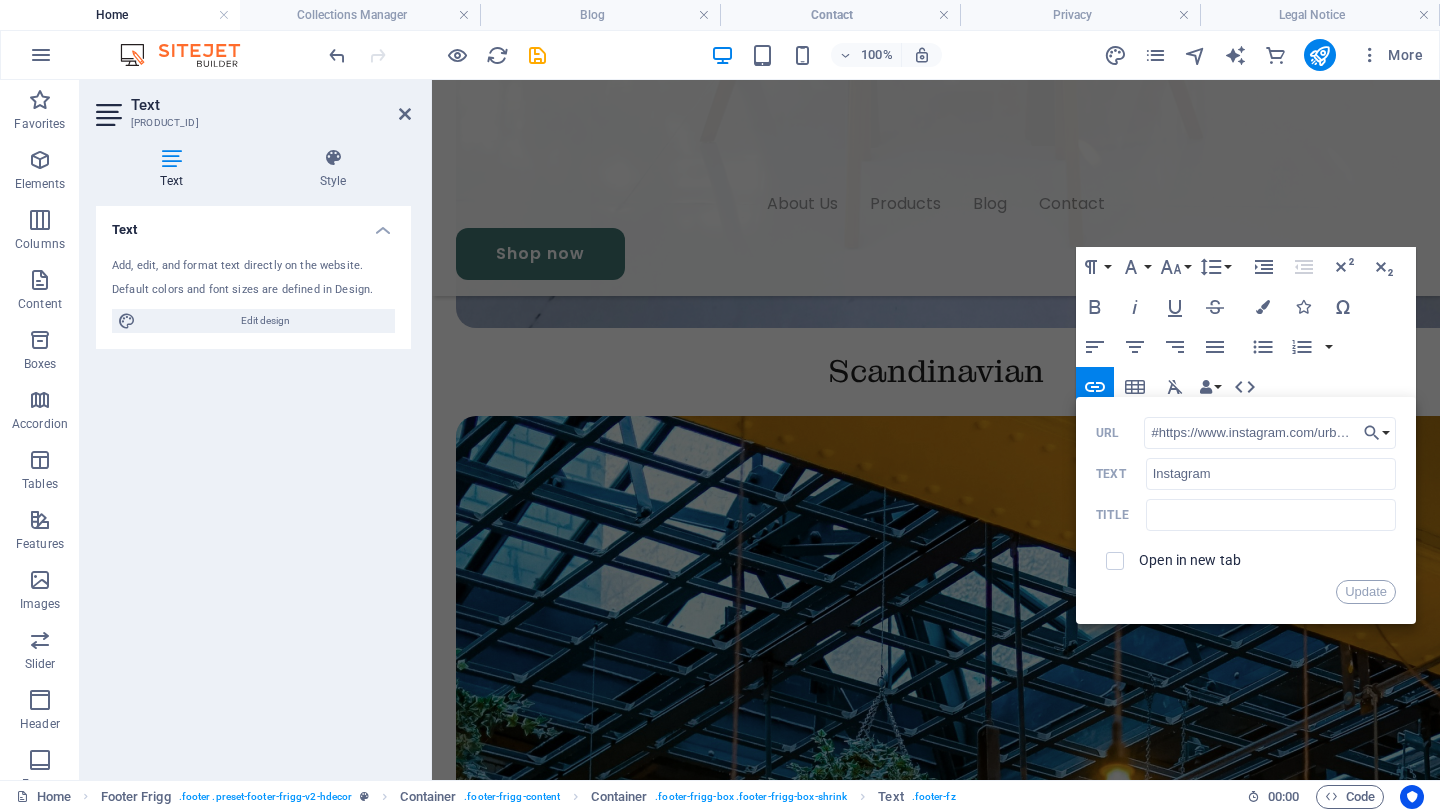 click on "Open in new tab" at bounding box center [1190, 560] 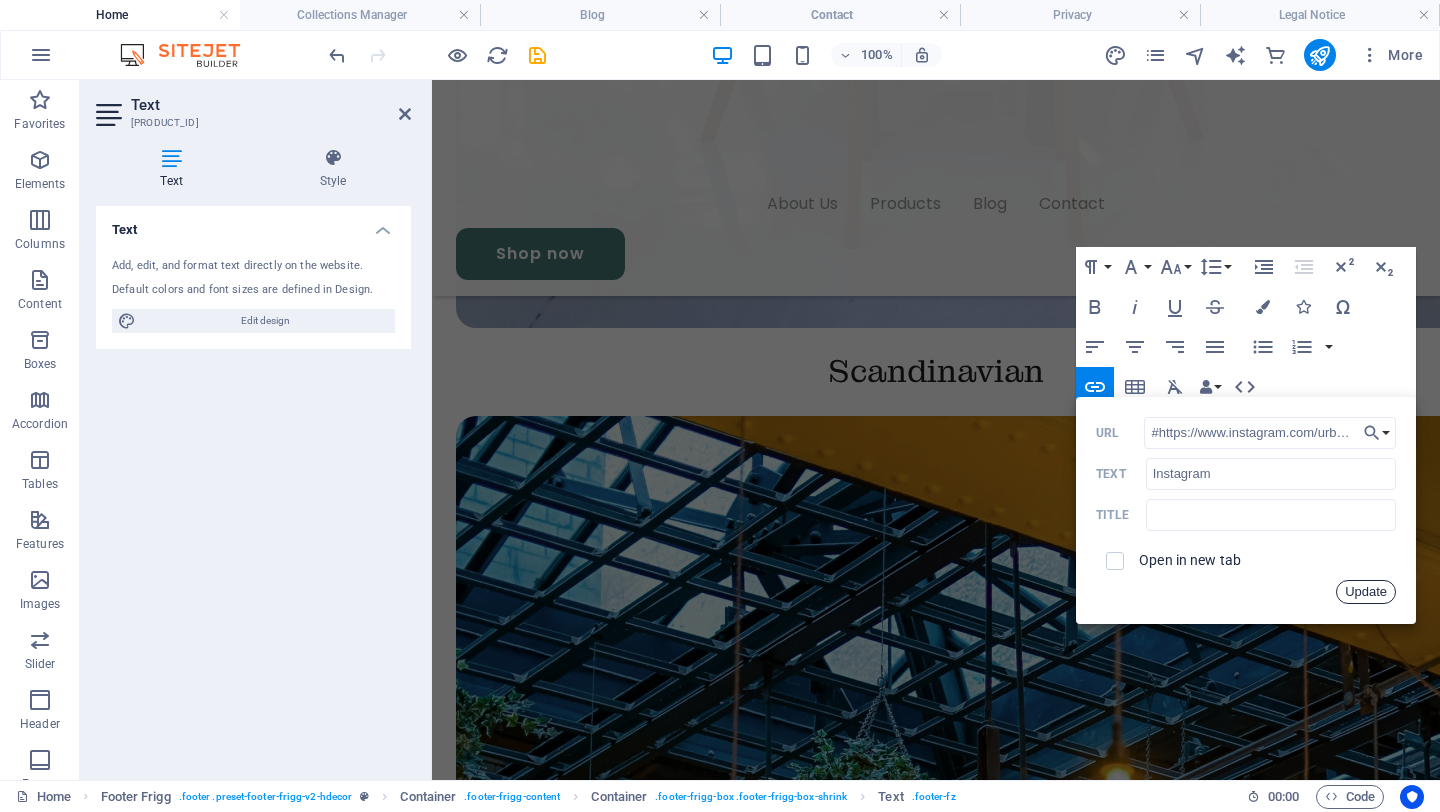 click on "Update" at bounding box center [1366, 592] 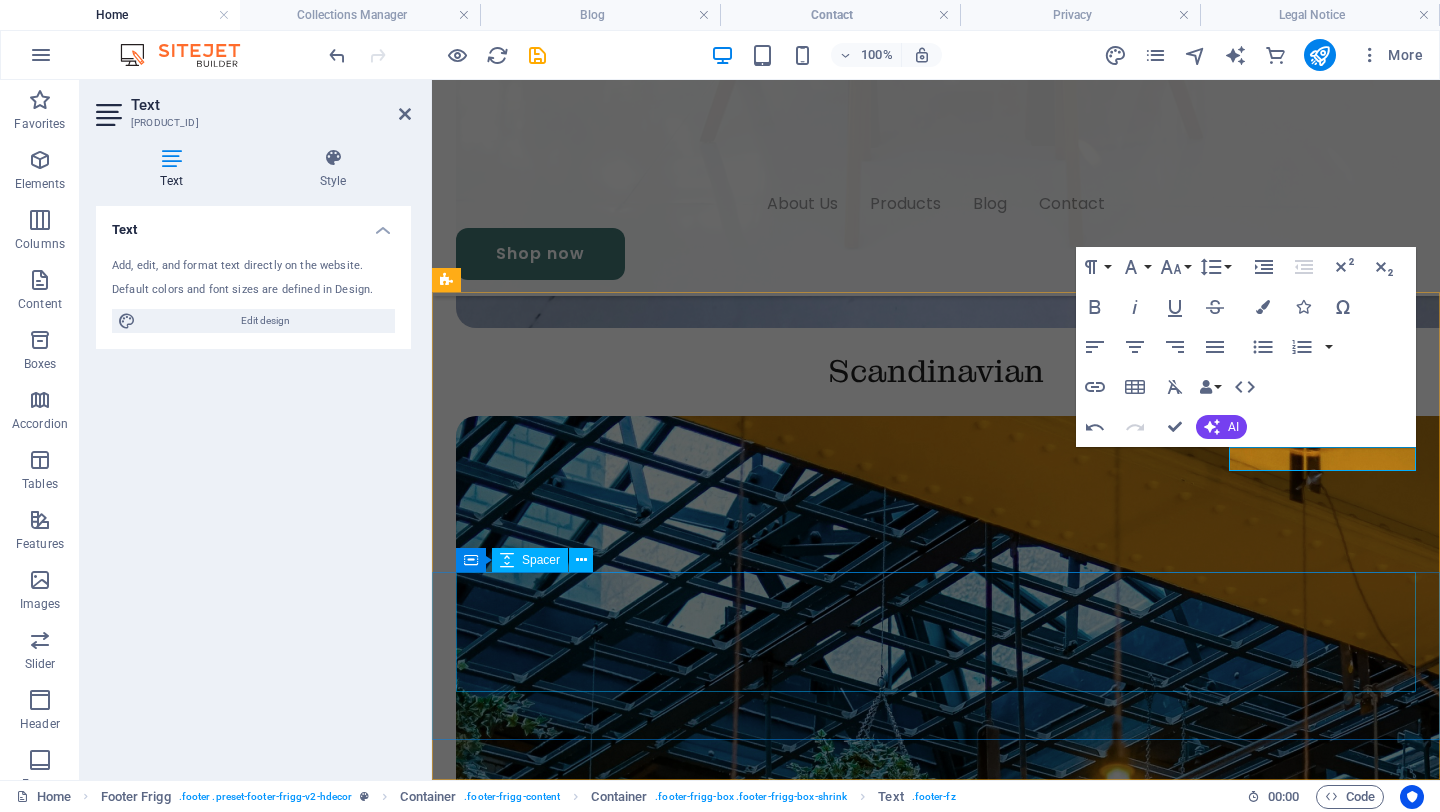 click at bounding box center (936, 13273) 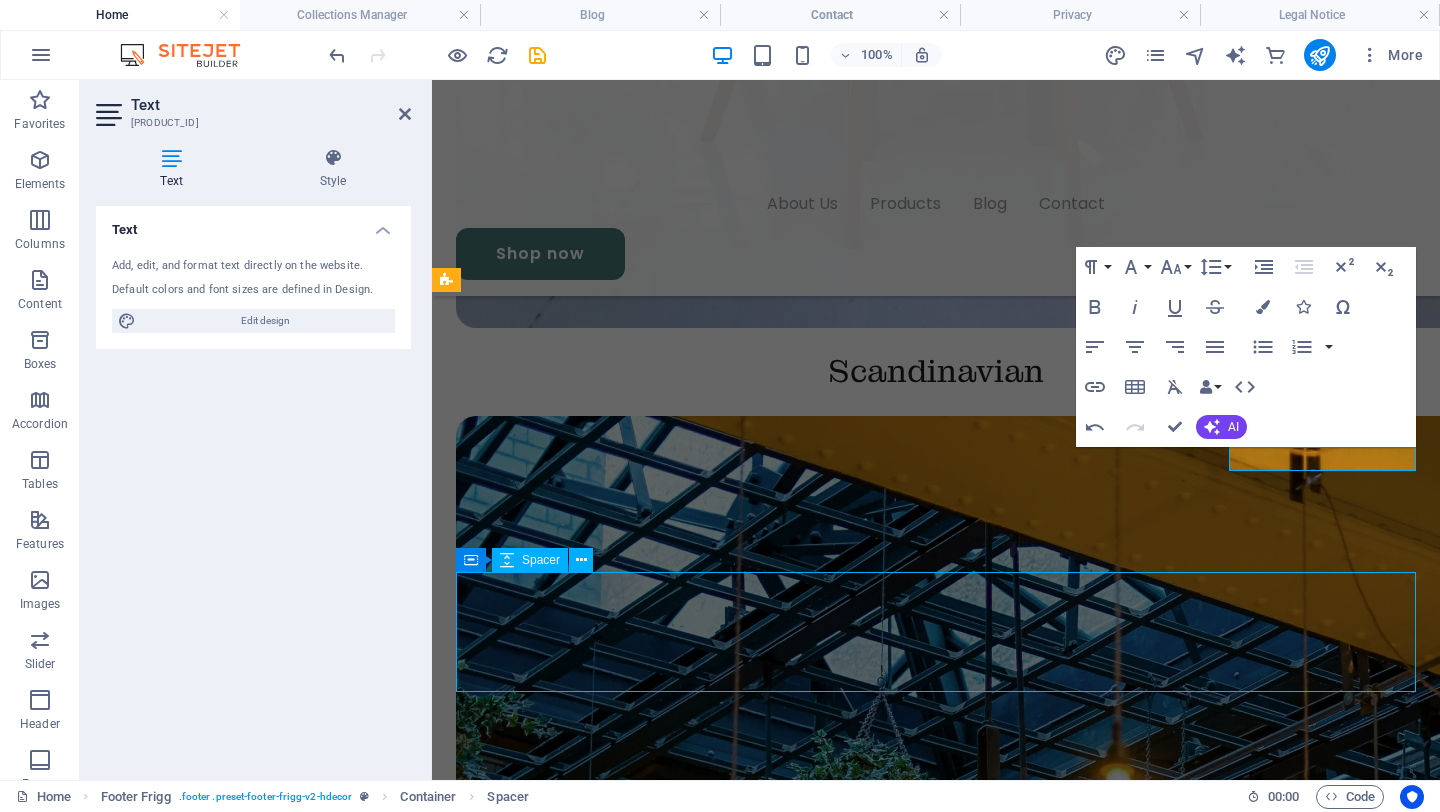 scroll, scrollTop: 5247, scrollLeft: 0, axis: vertical 